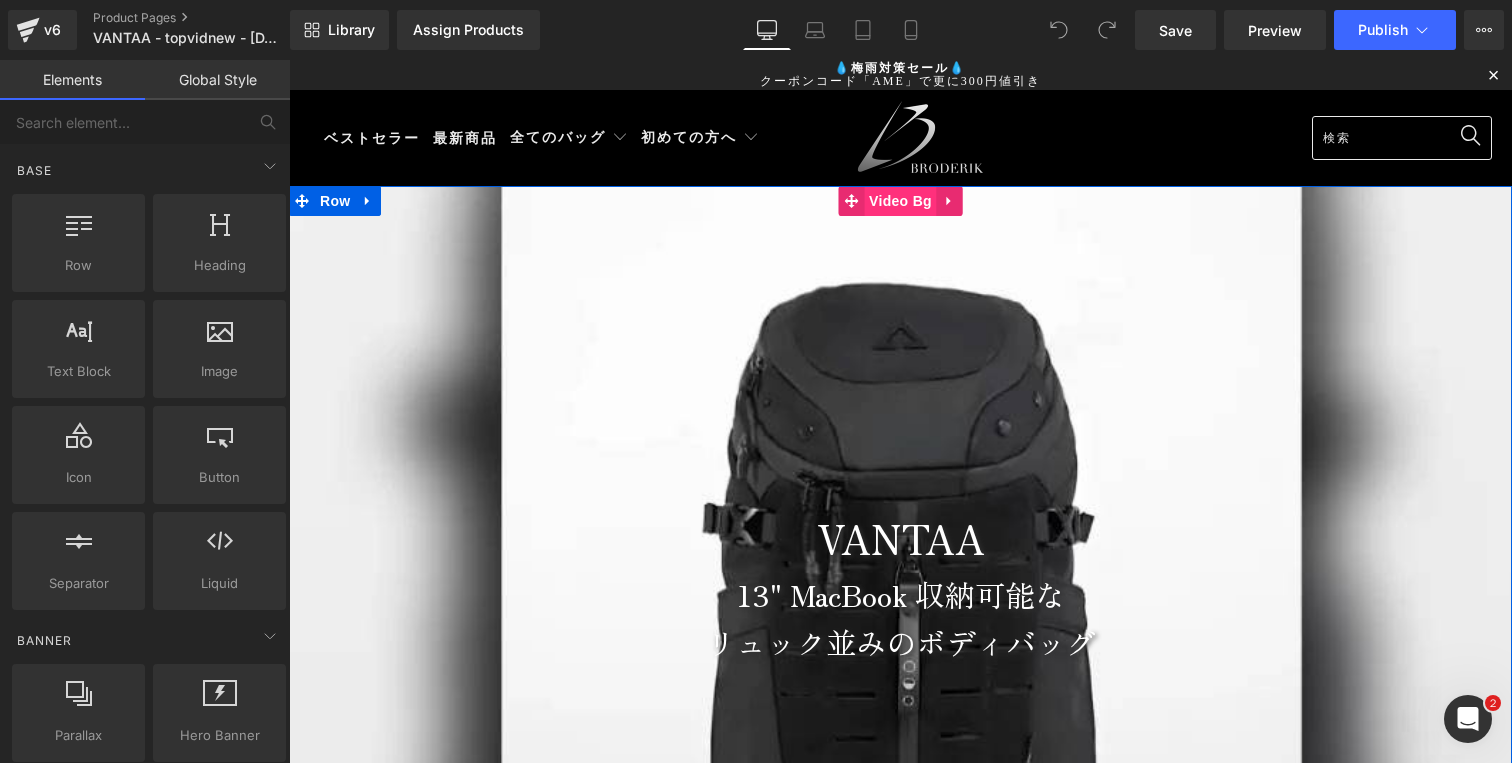 scroll, scrollTop: 0, scrollLeft: 0, axis: both 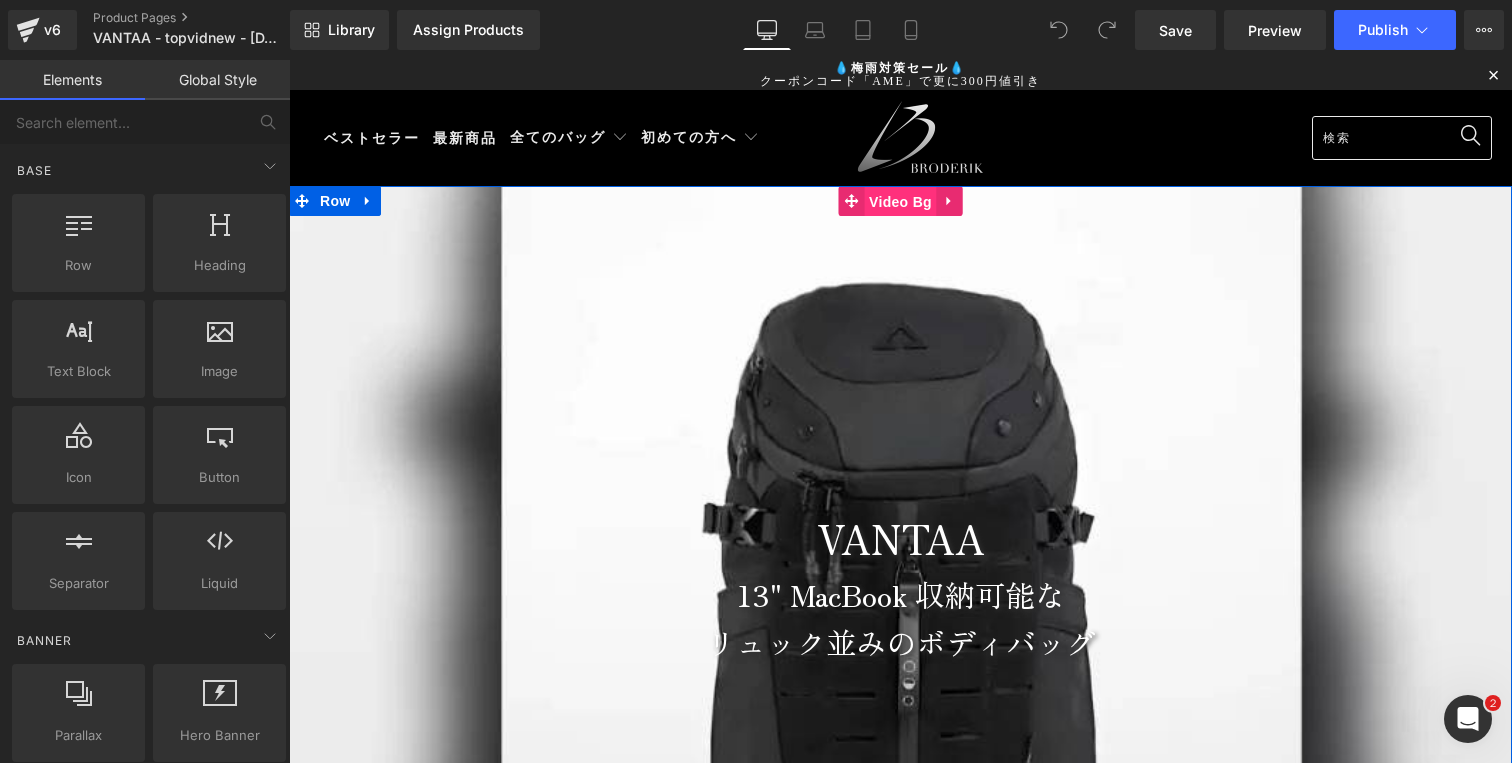 click on "Video Bg" at bounding box center (900, 202) 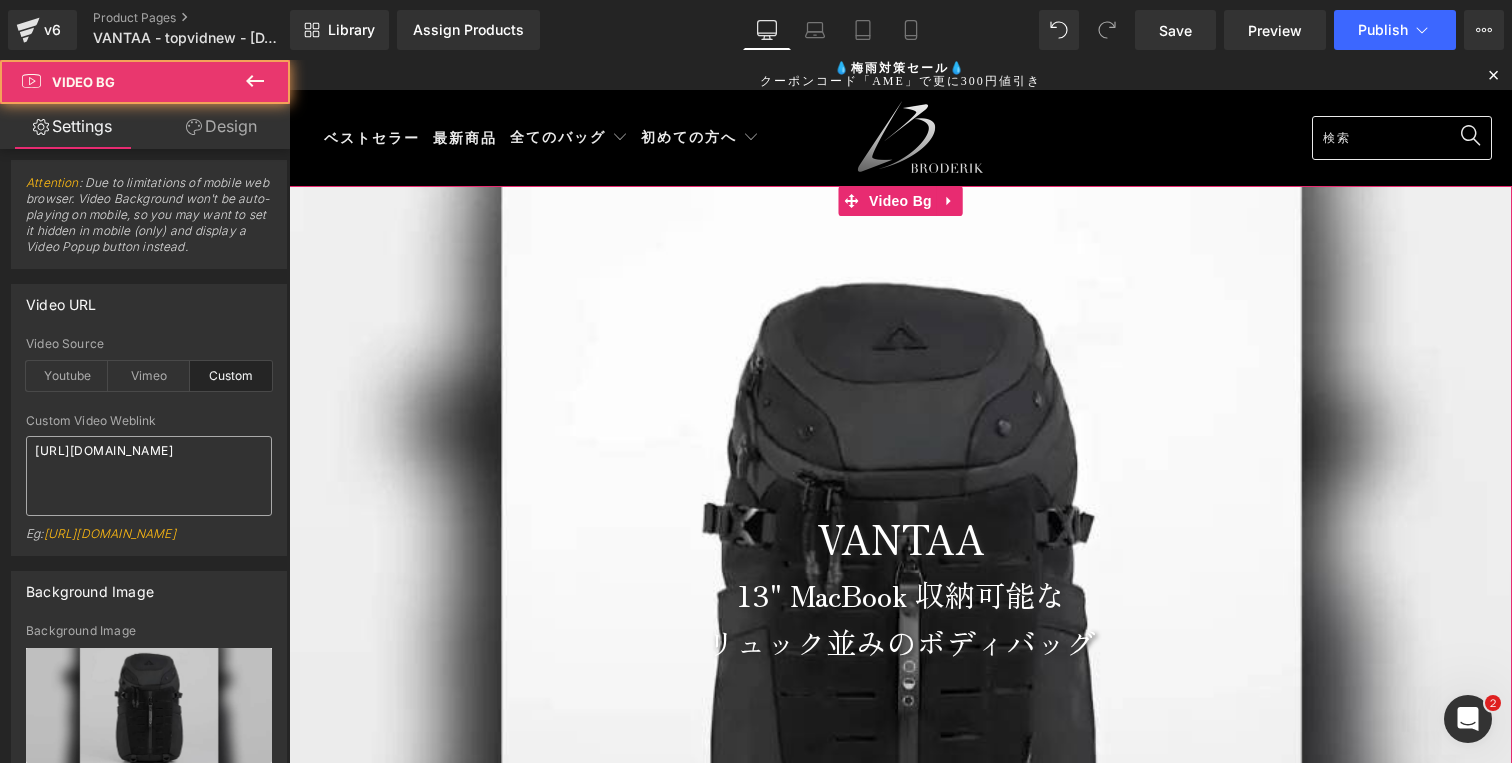 scroll, scrollTop: 13, scrollLeft: 0, axis: vertical 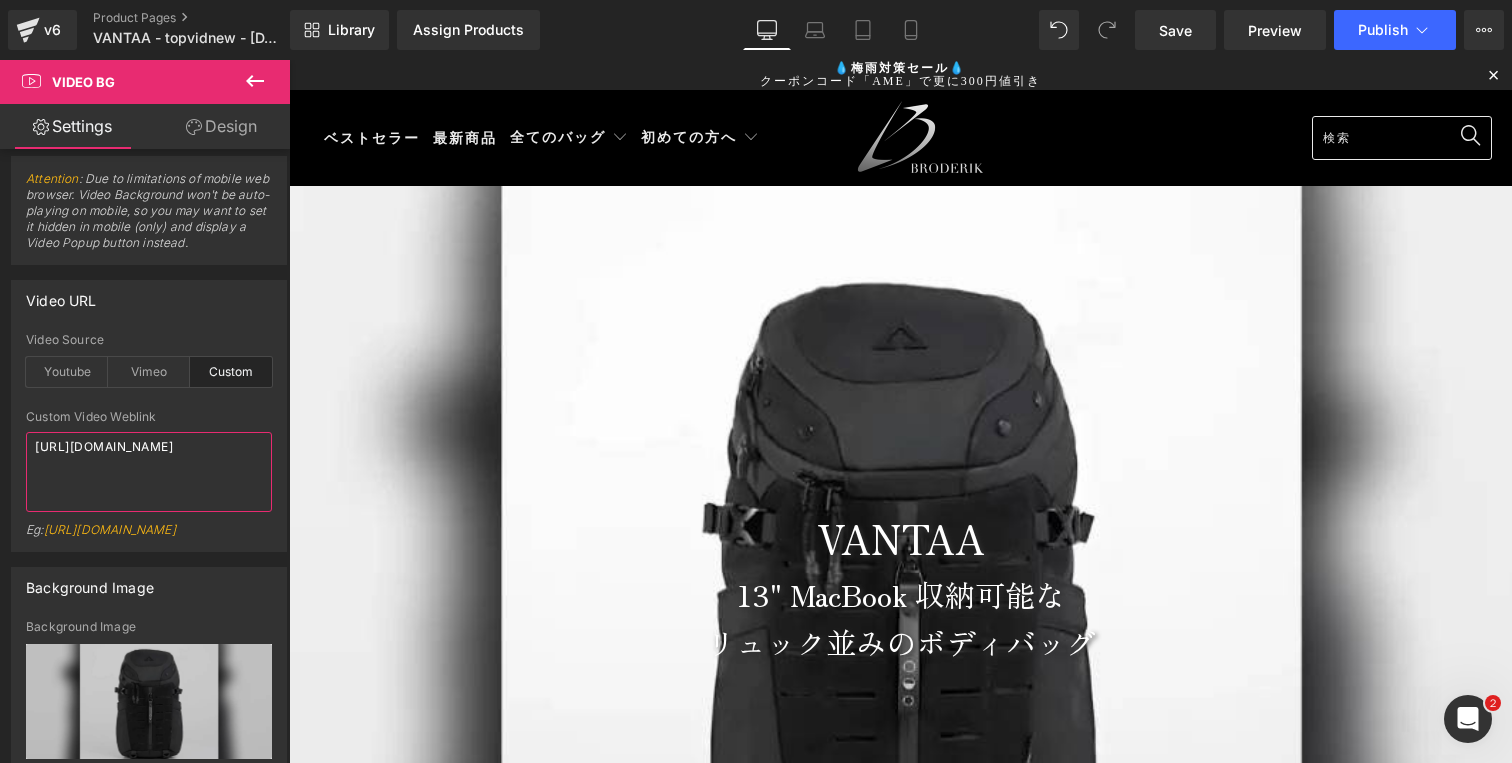 drag, startPoint x: 149, startPoint y: 489, endPoint x: -177, endPoint y: 346, distance: 355.98456 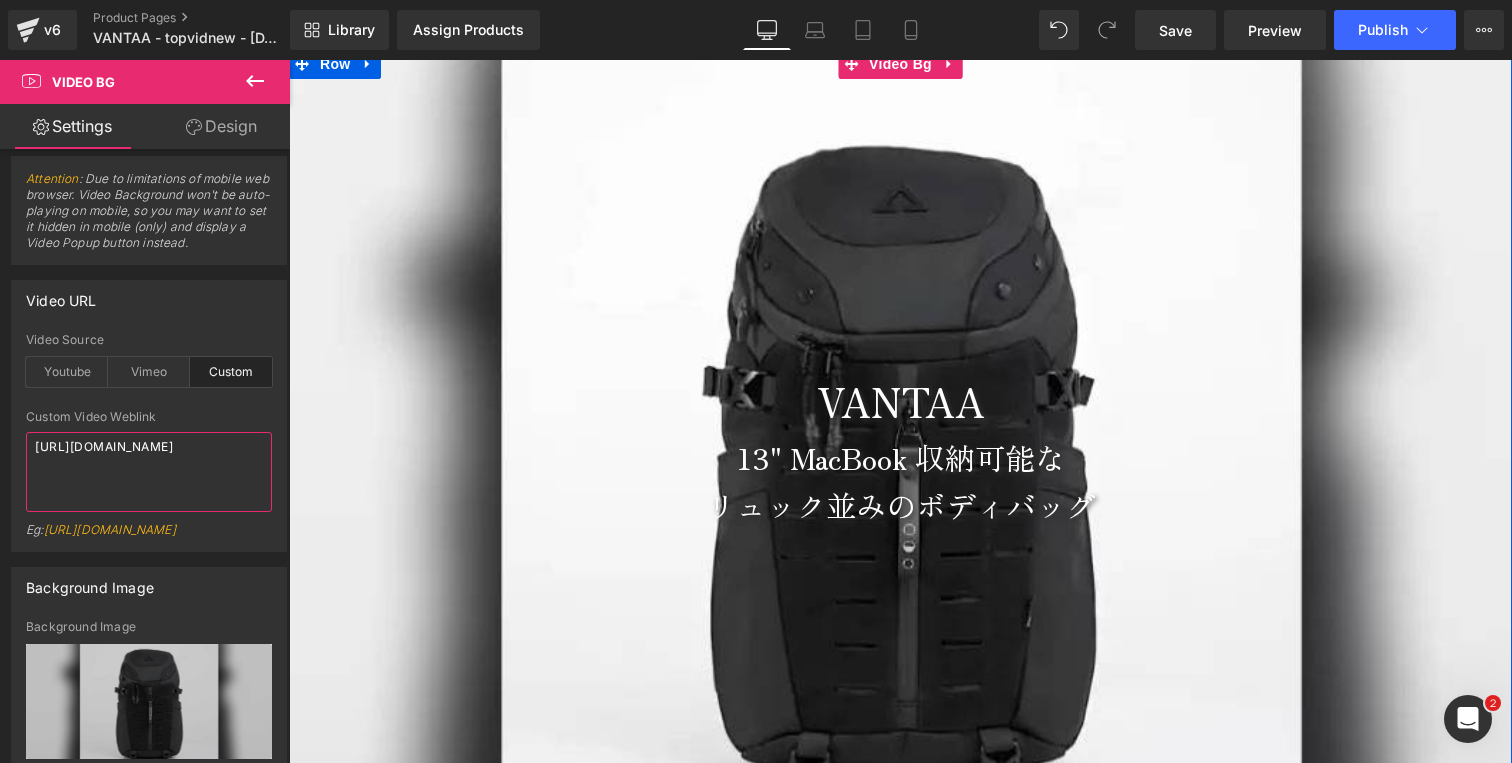 scroll, scrollTop: 262, scrollLeft: 0, axis: vertical 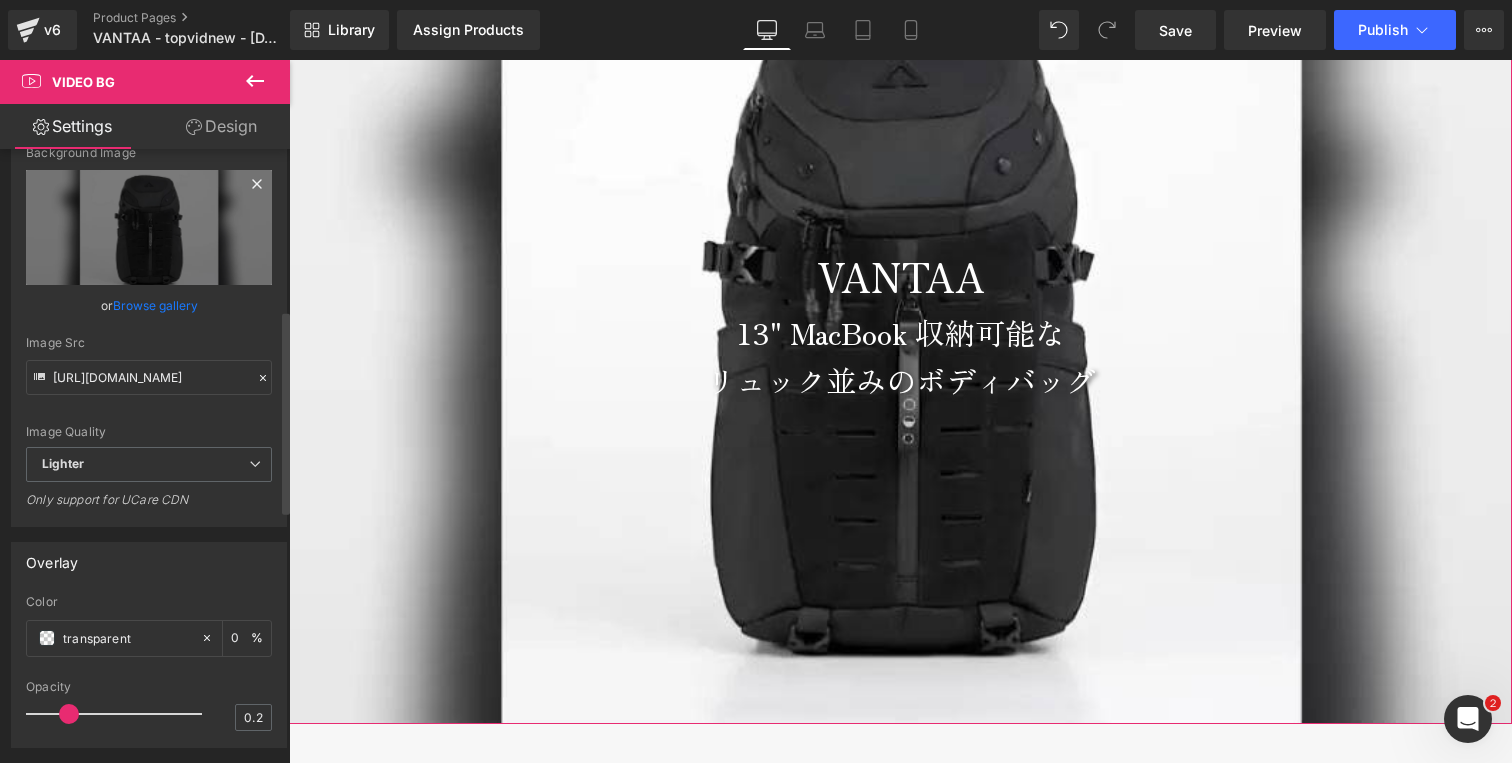 type on "[URL][DOMAIN_NAME]" 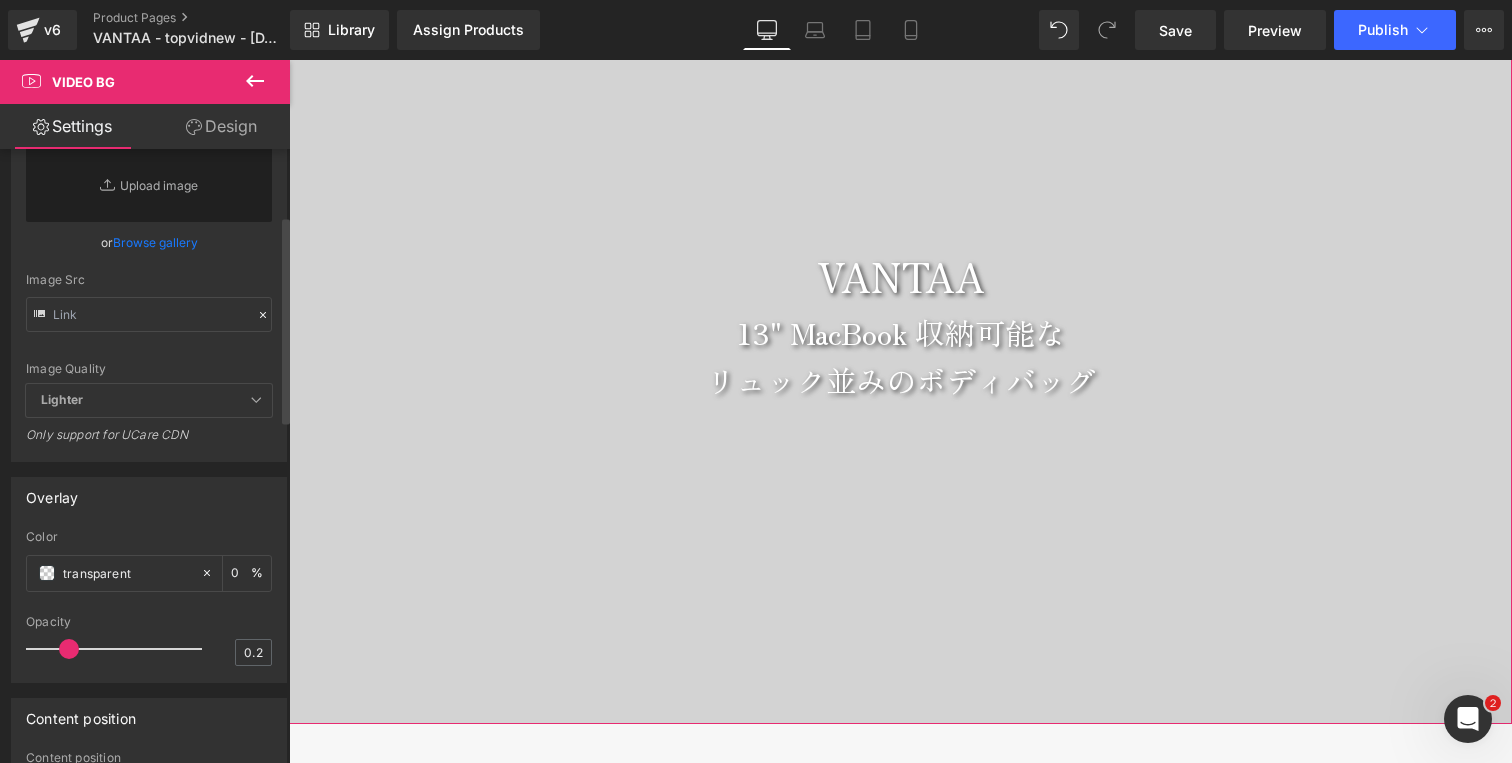 scroll, scrollTop: 197, scrollLeft: 0, axis: vertical 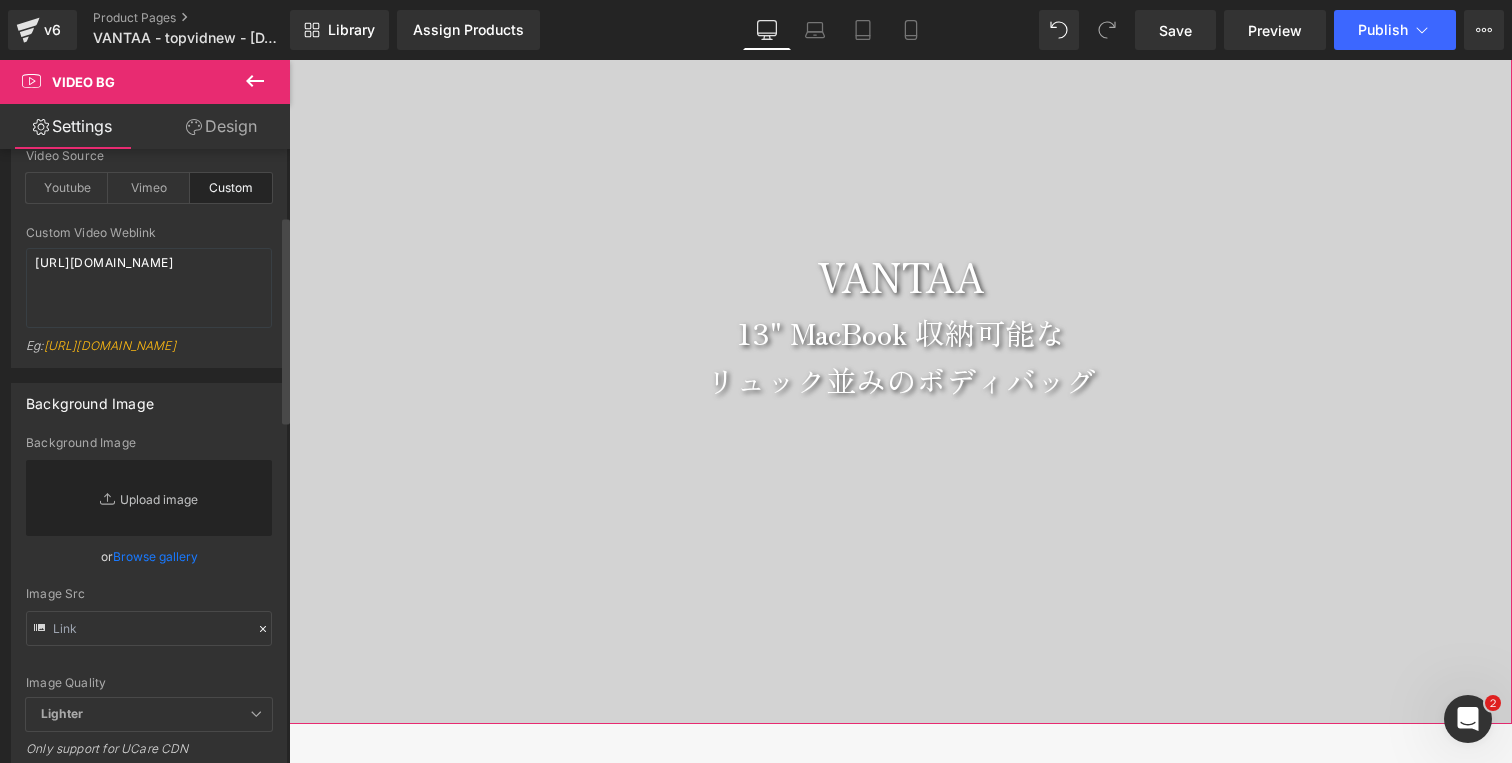 click on "Replace Image" at bounding box center (149, 498) 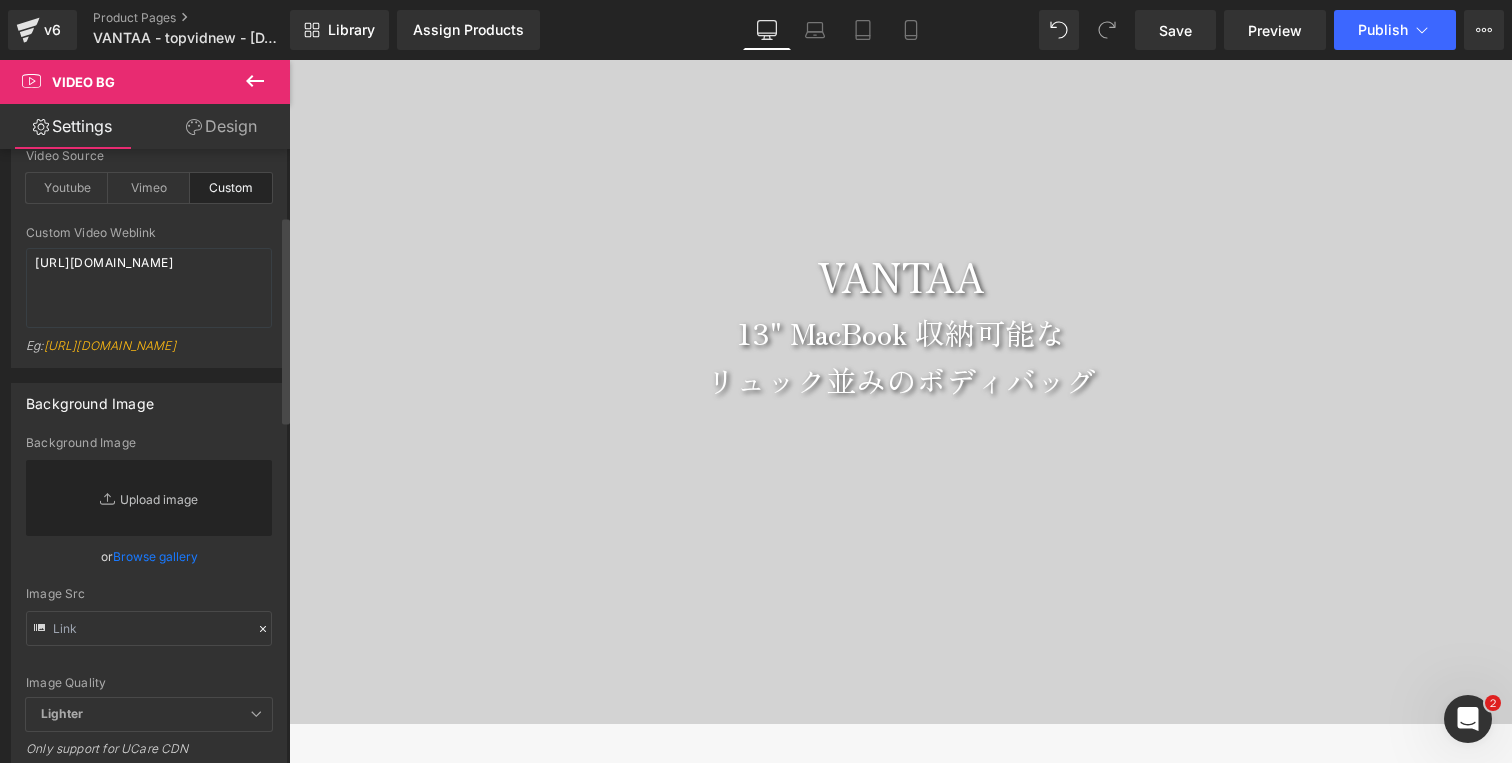 type on "C:\fakepath\vantaa-topvid-1280x720-thumb.jpg" 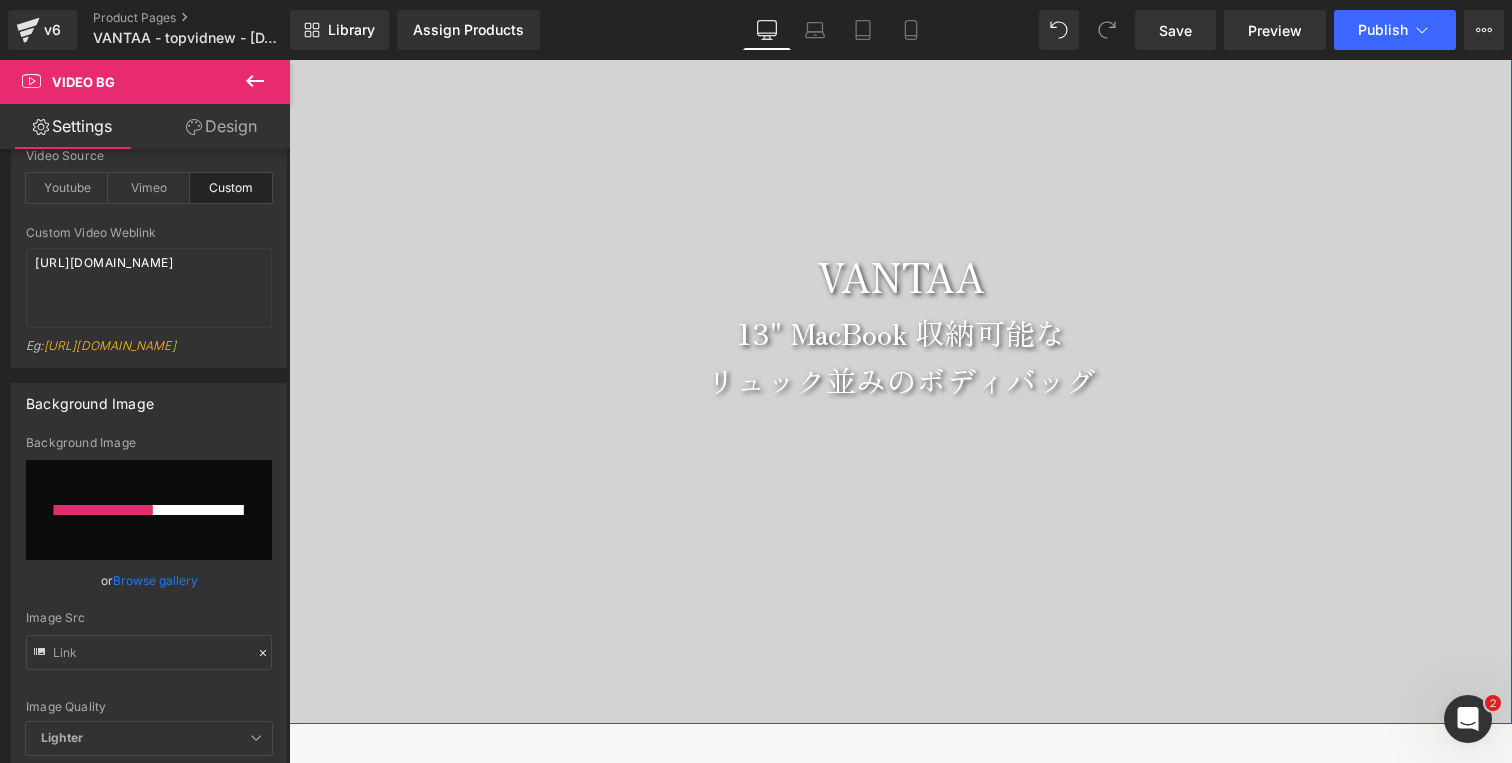 type 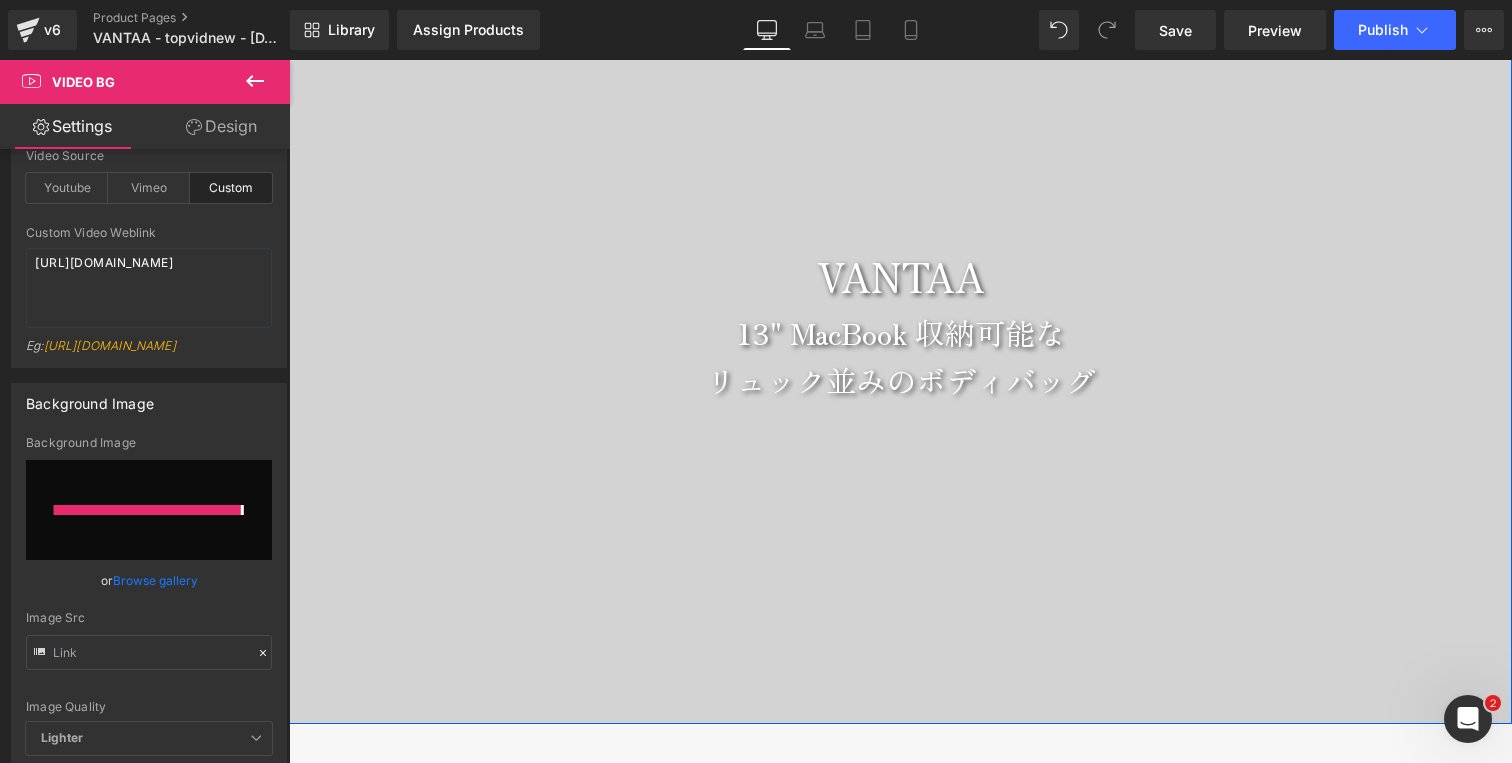 type on "[URL][DOMAIN_NAME]" 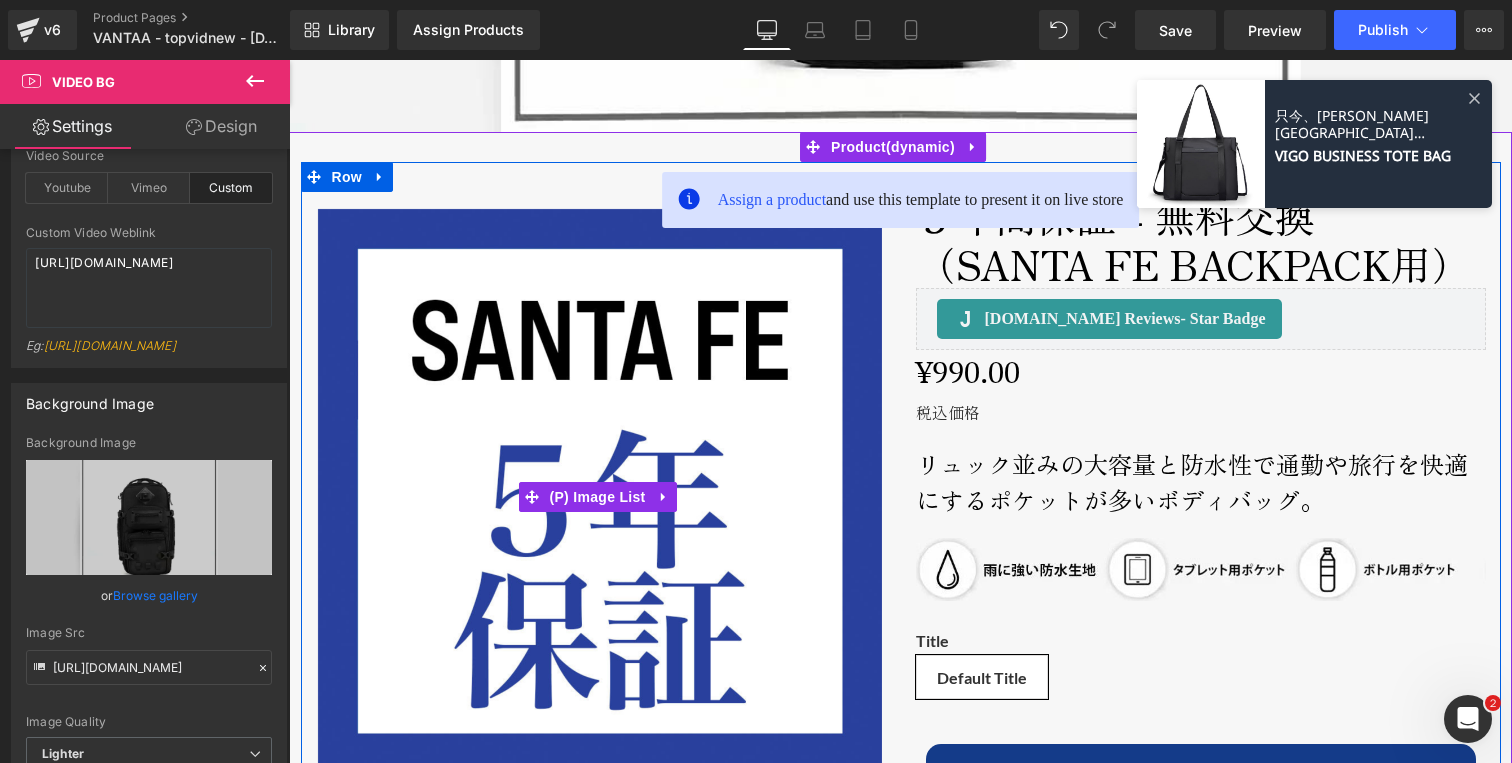 scroll, scrollTop: 869, scrollLeft: 0, axis: vertical 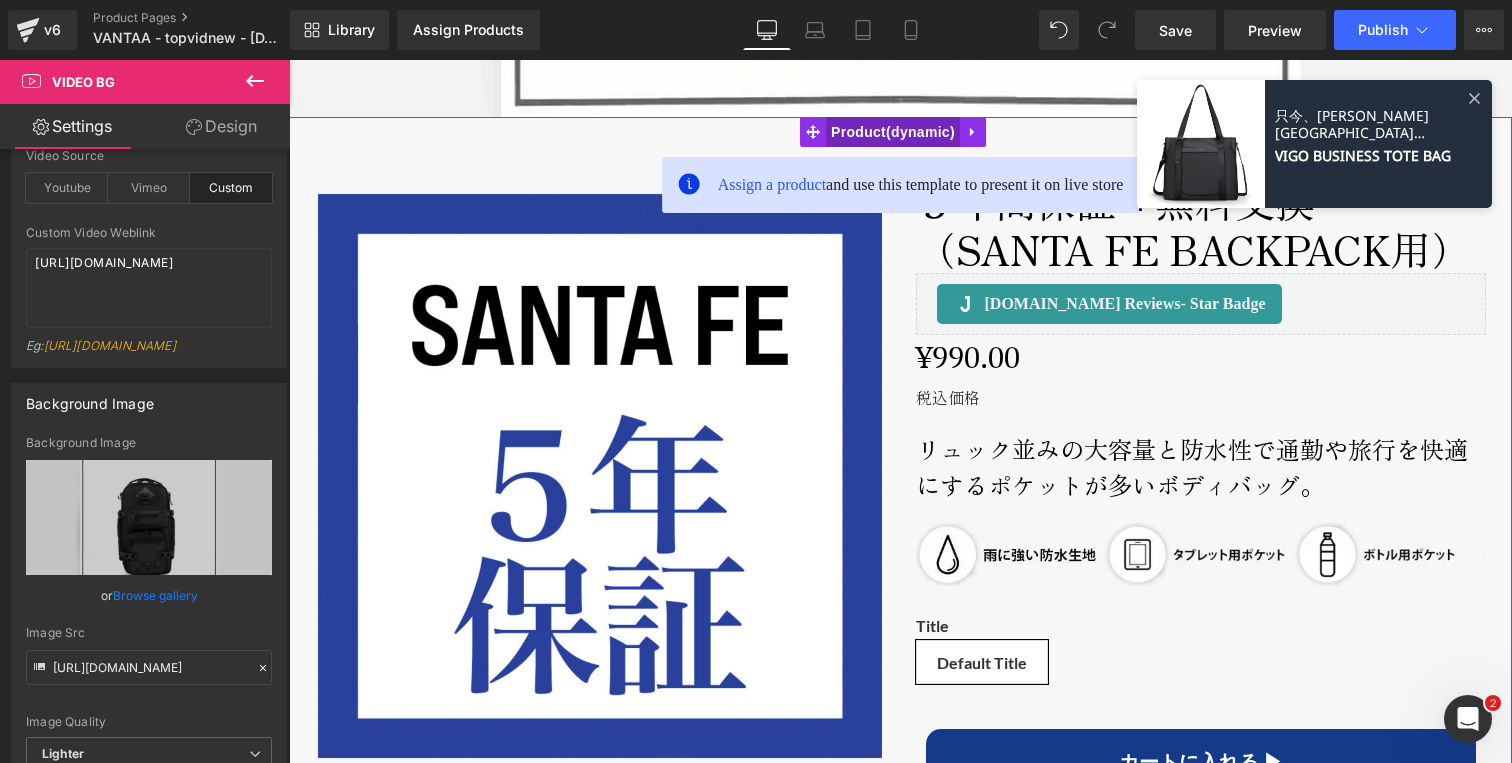 click on "Product" at bounding box center (893, 132) 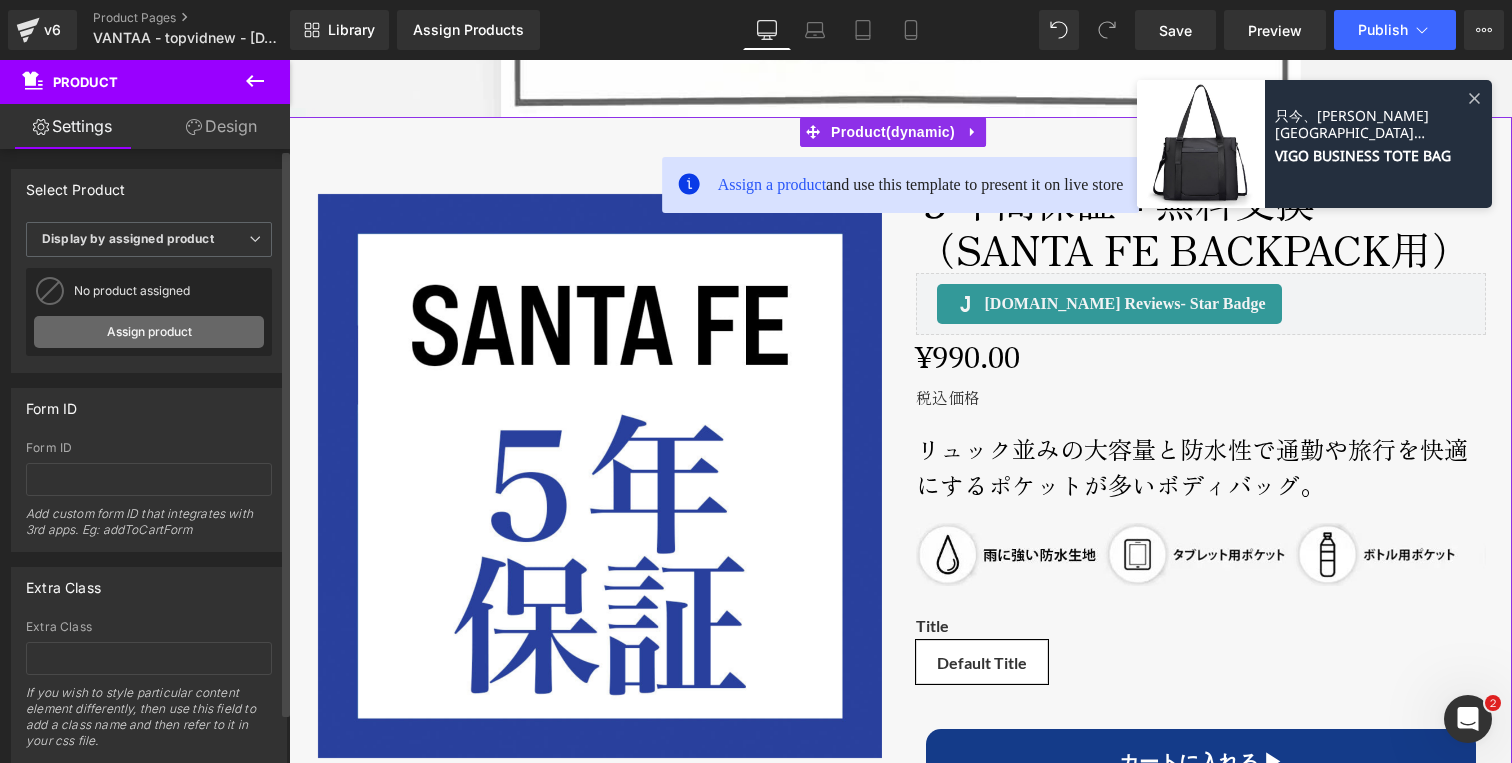 click on "Assign product" at bounding box center (149, 332) 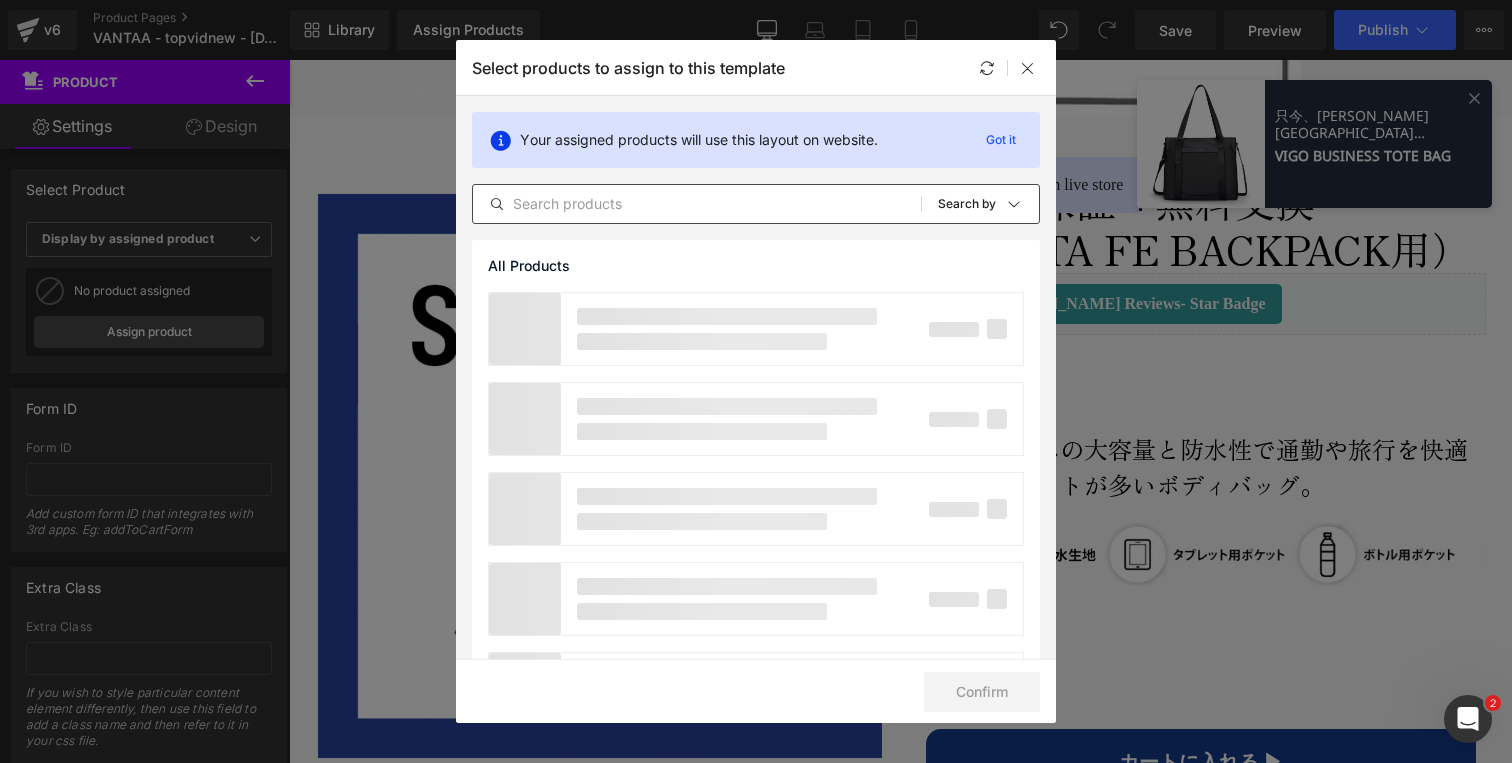 click at bounding box center [697, 204] 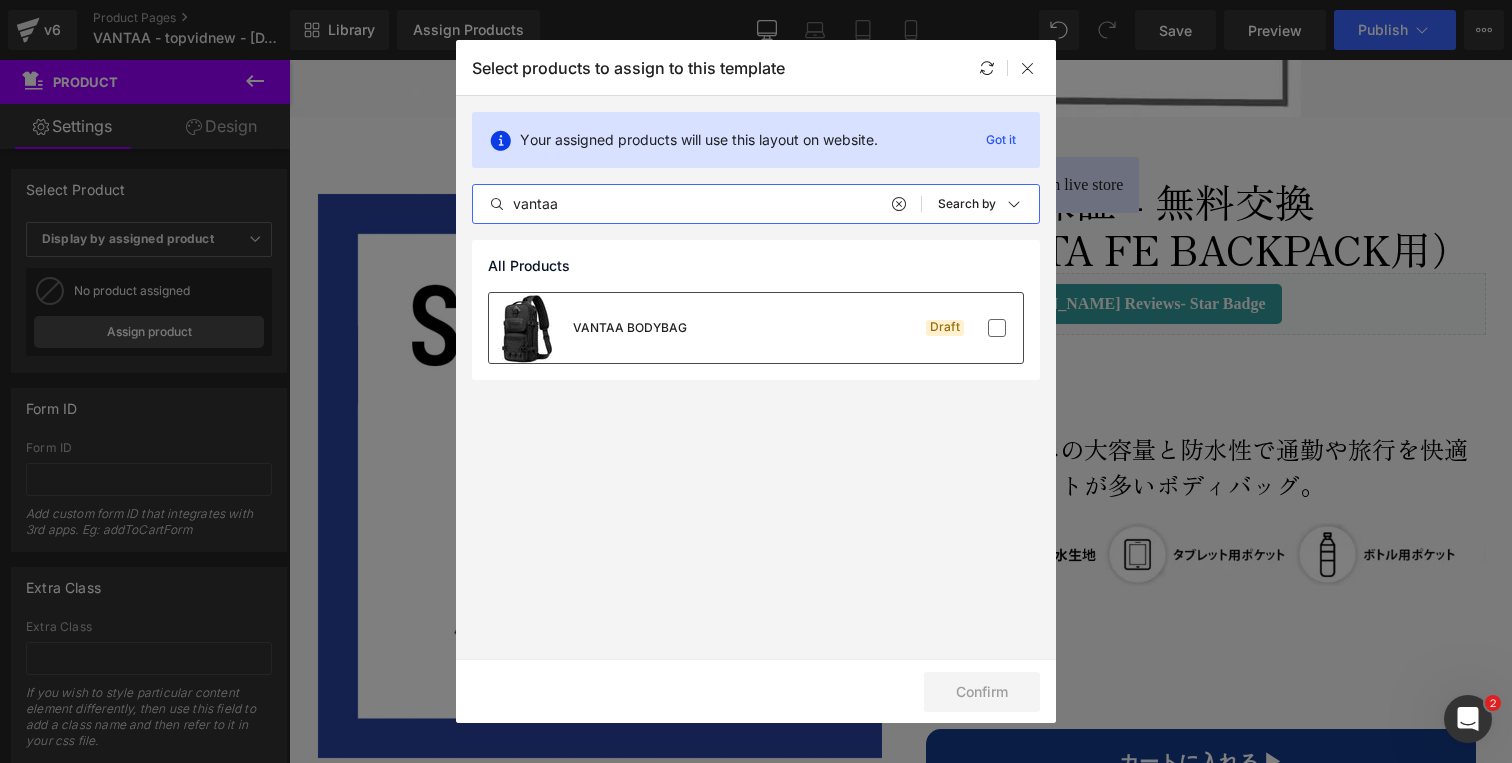 type on "vantaa" 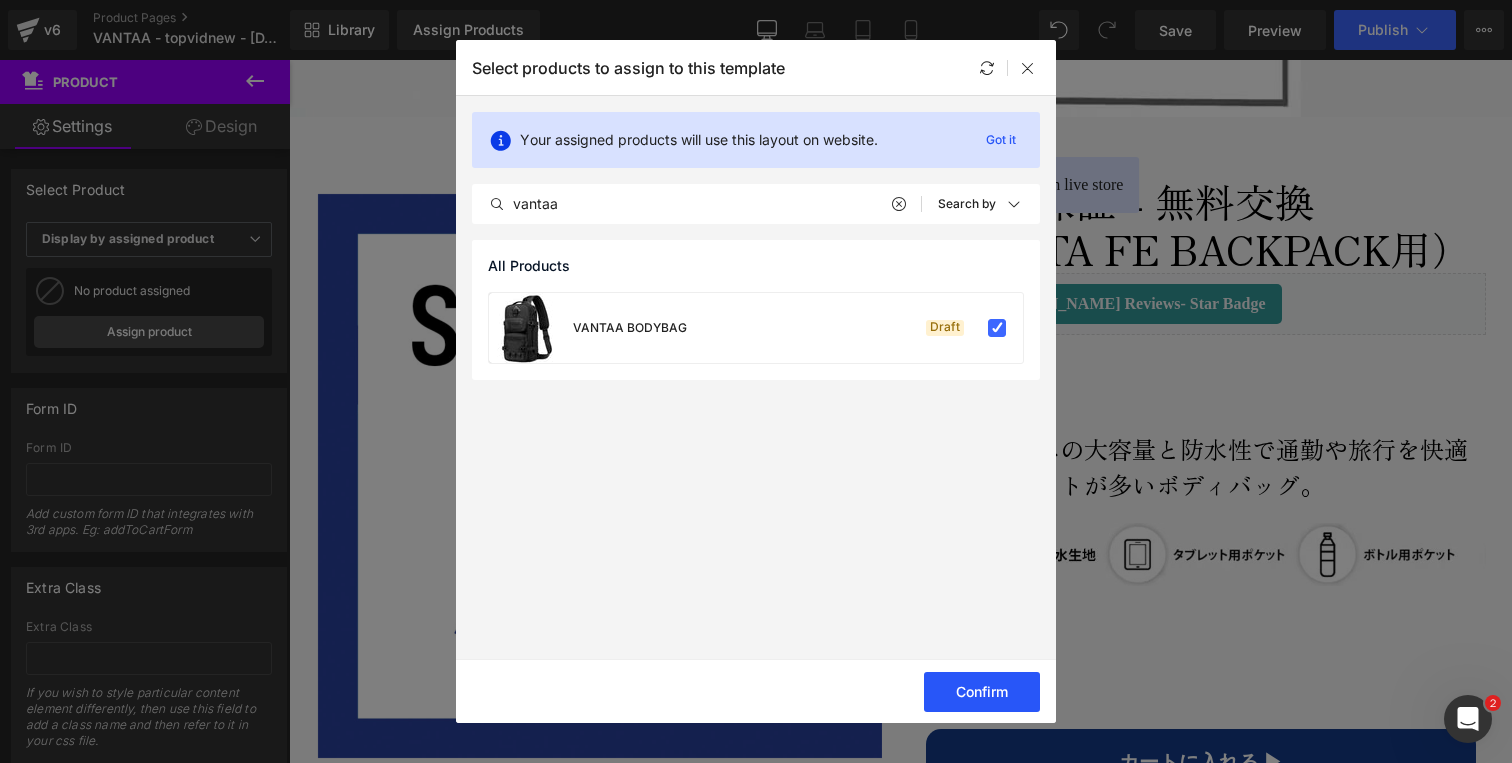 click on "Confirm" at bounding box center (982, 692) 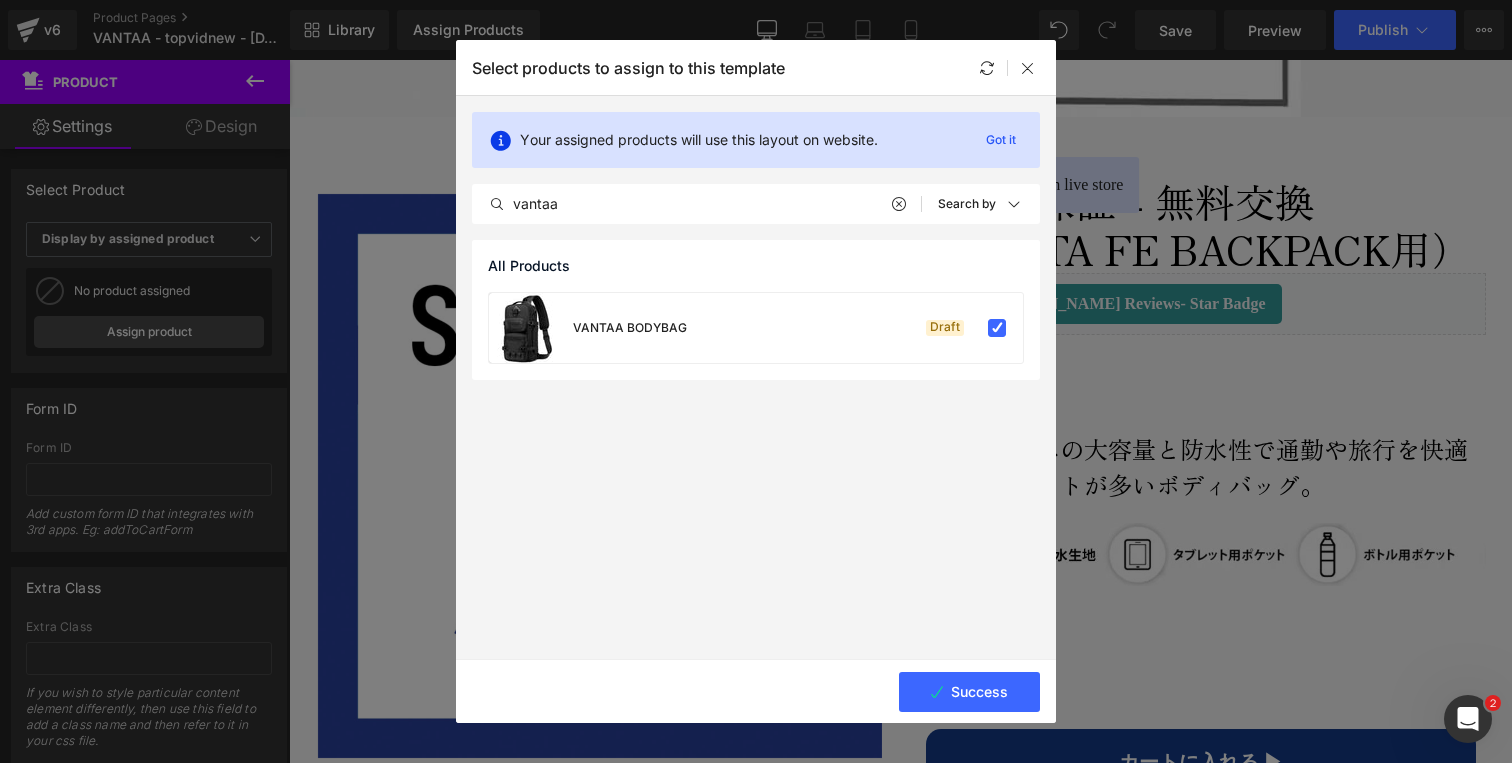 click on "Select products to assign to this template" 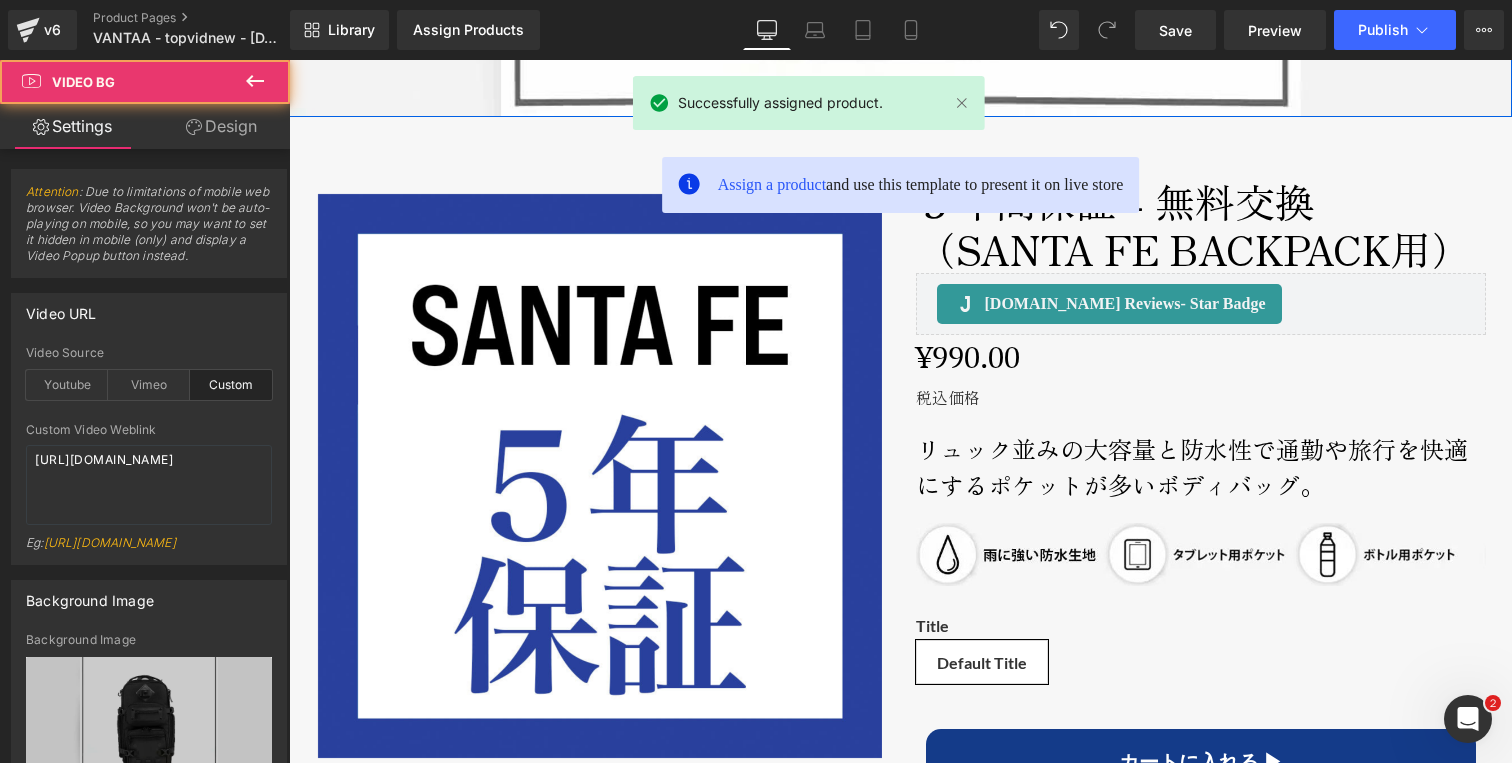 drag, startPoint x: 1028, startPoint y: 73, endPoint x: 1317, endPoint y: 136, distance: 295.78708 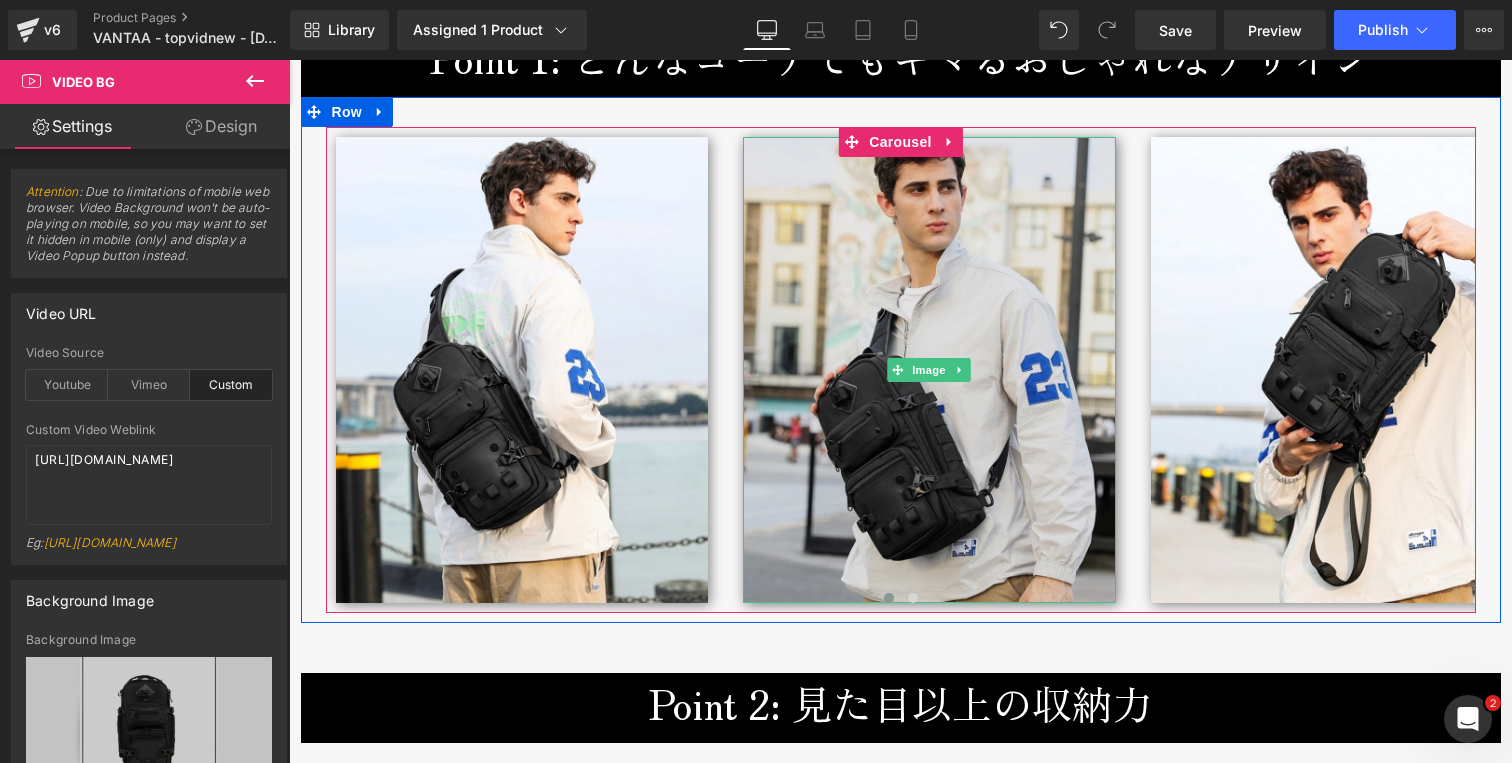 scroll, scrollTop: 2676, scrollLeft: 0, axis: vertical 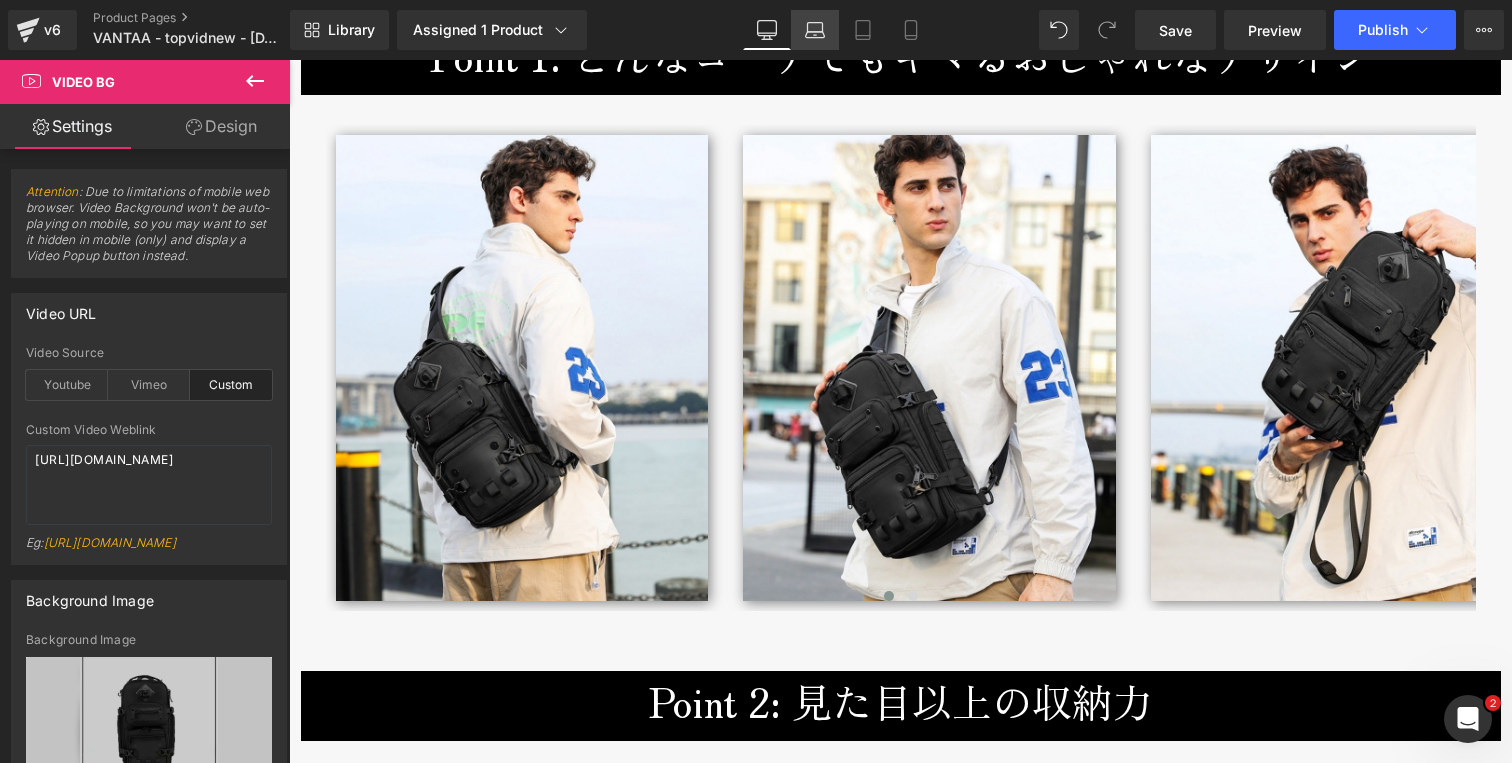 click 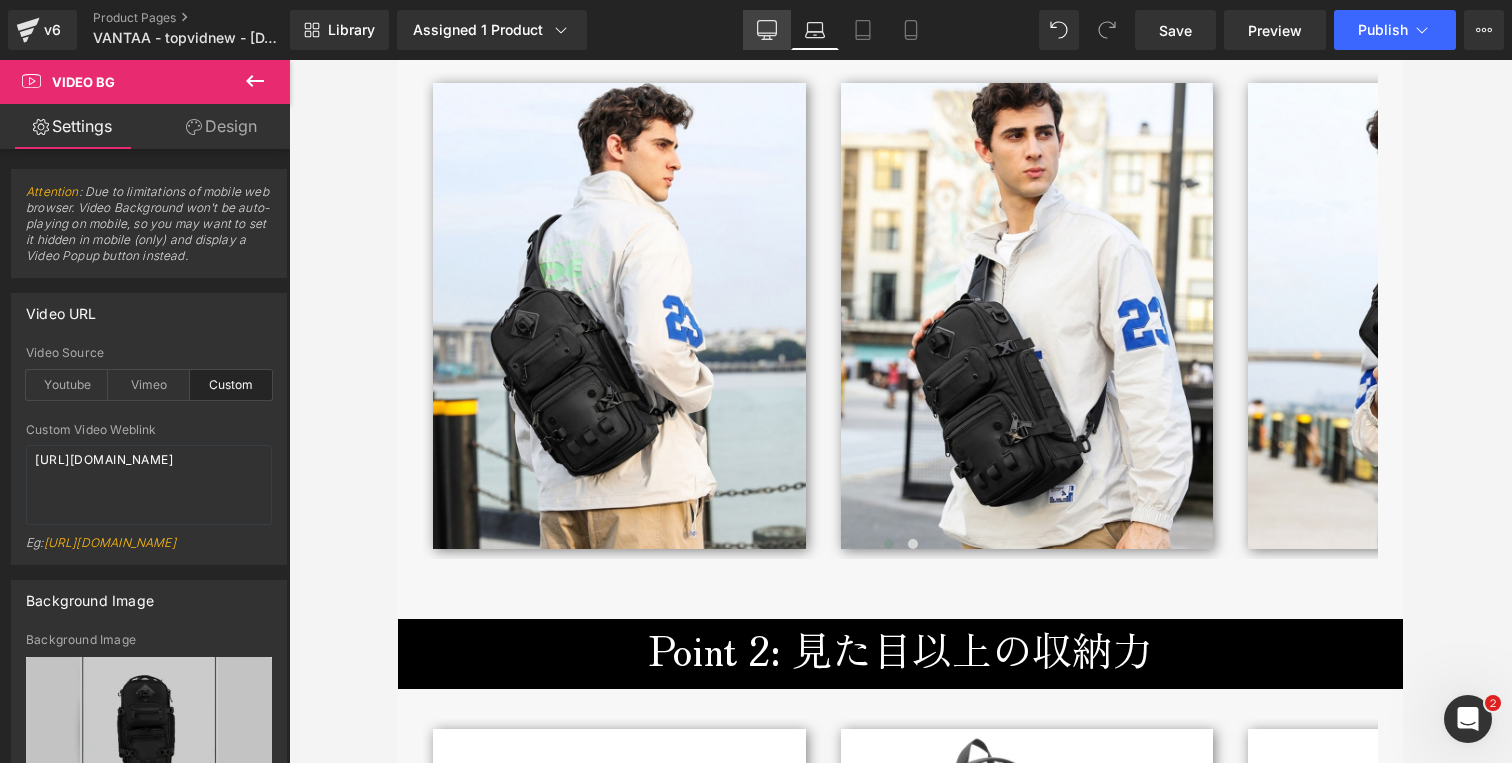 scroll, scrollTop: 0, scrollLeft: 0, axis: both 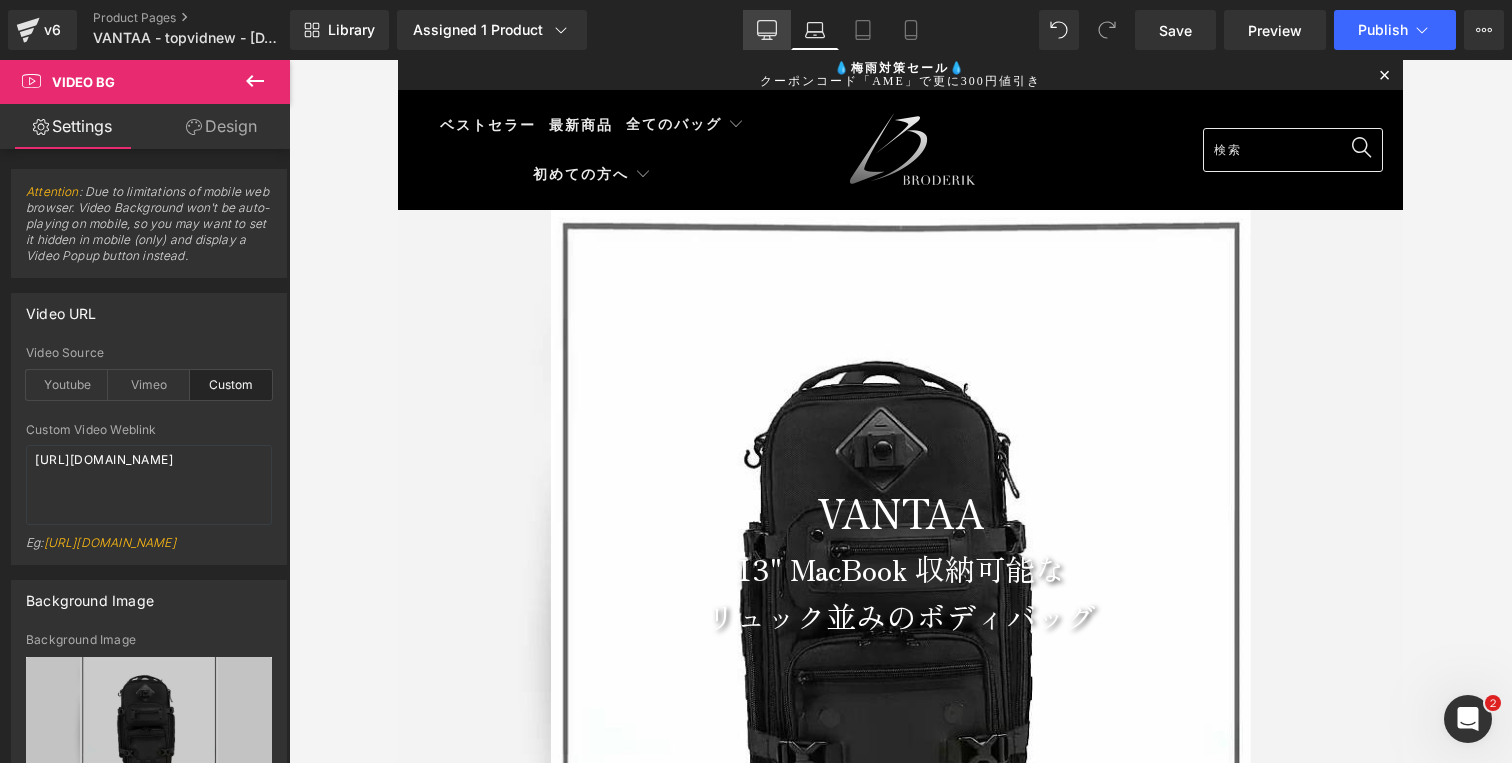 click 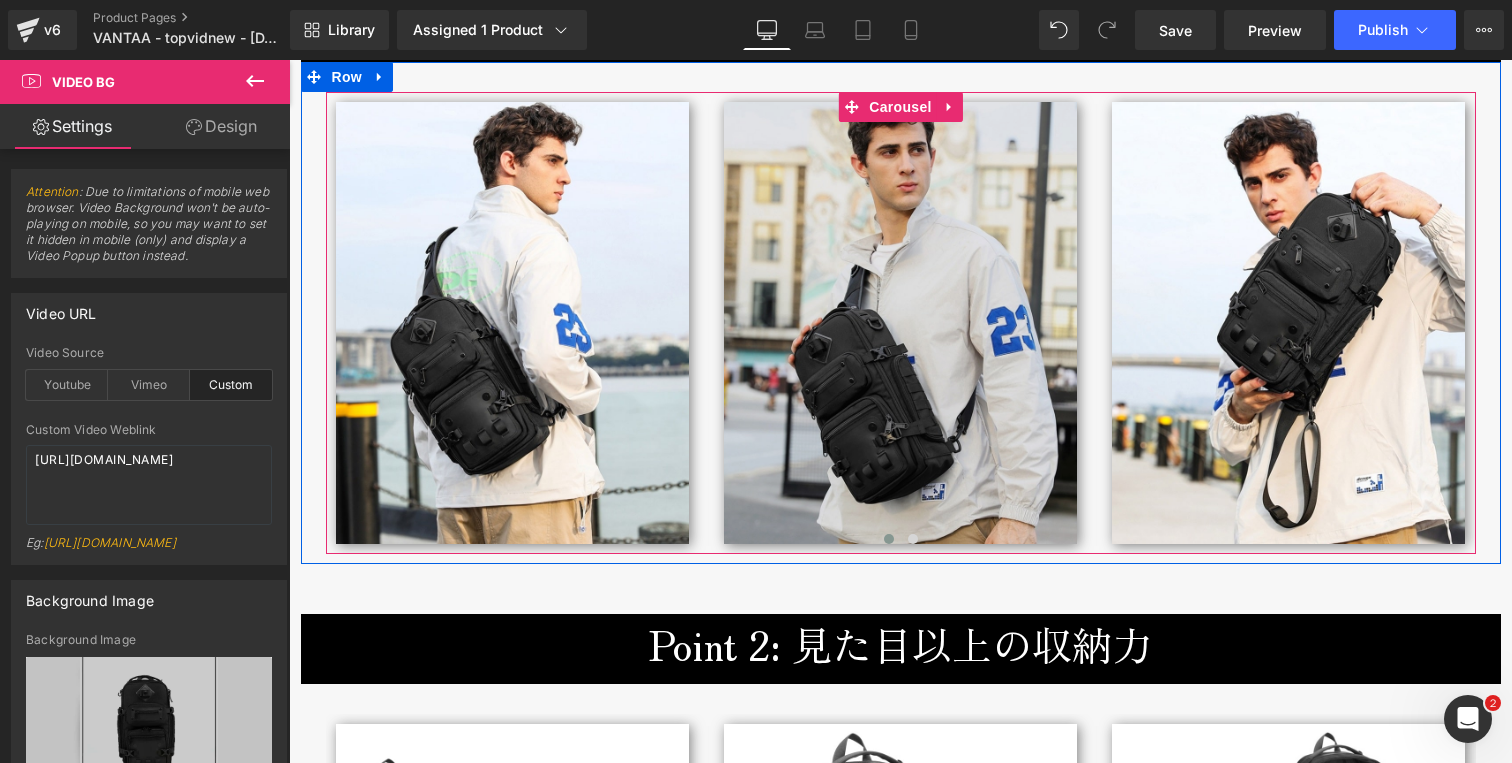 scroll, scrollTop: 2715, scrollLeft: 0, axis: vertical 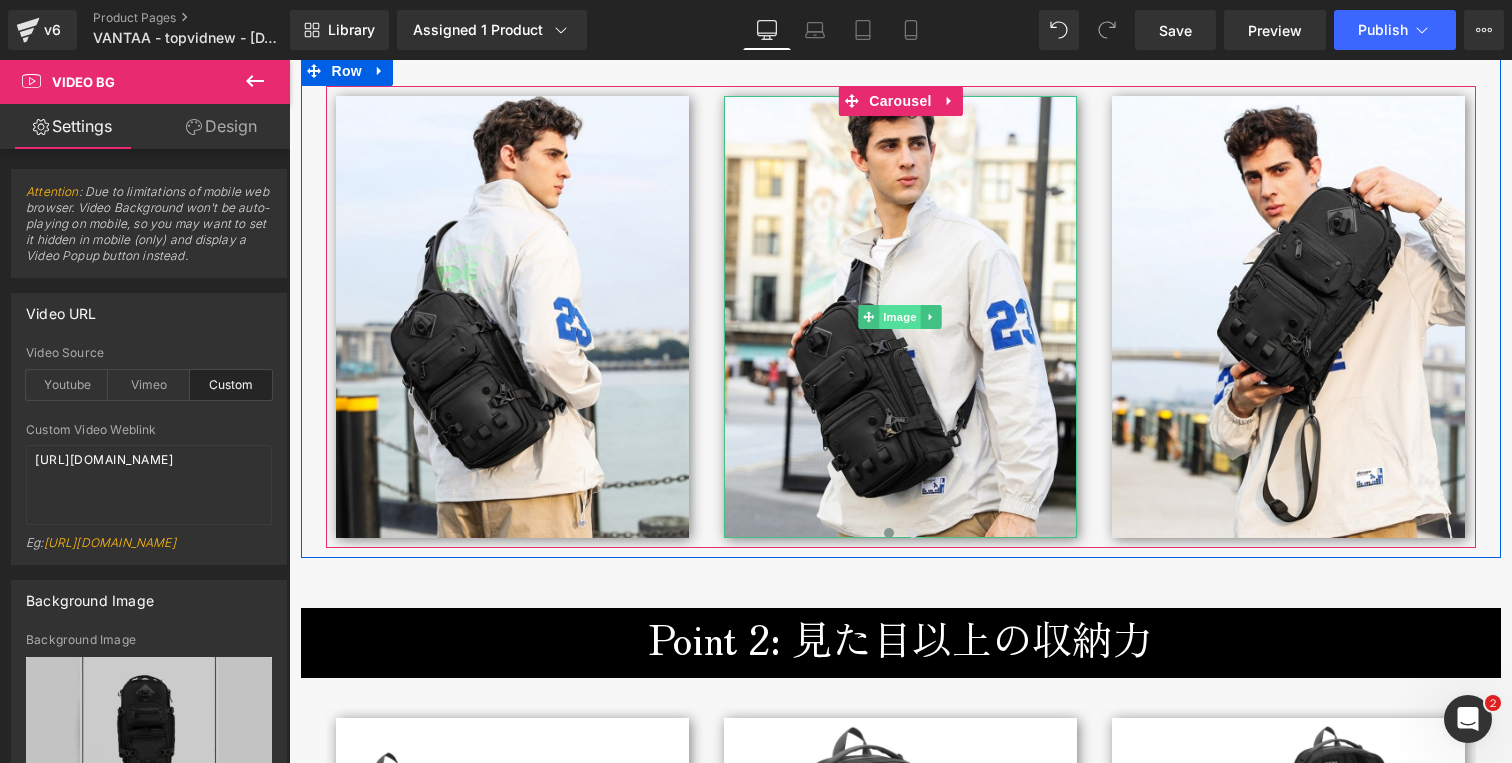 click on "Image" at bounding box center (901, 317) 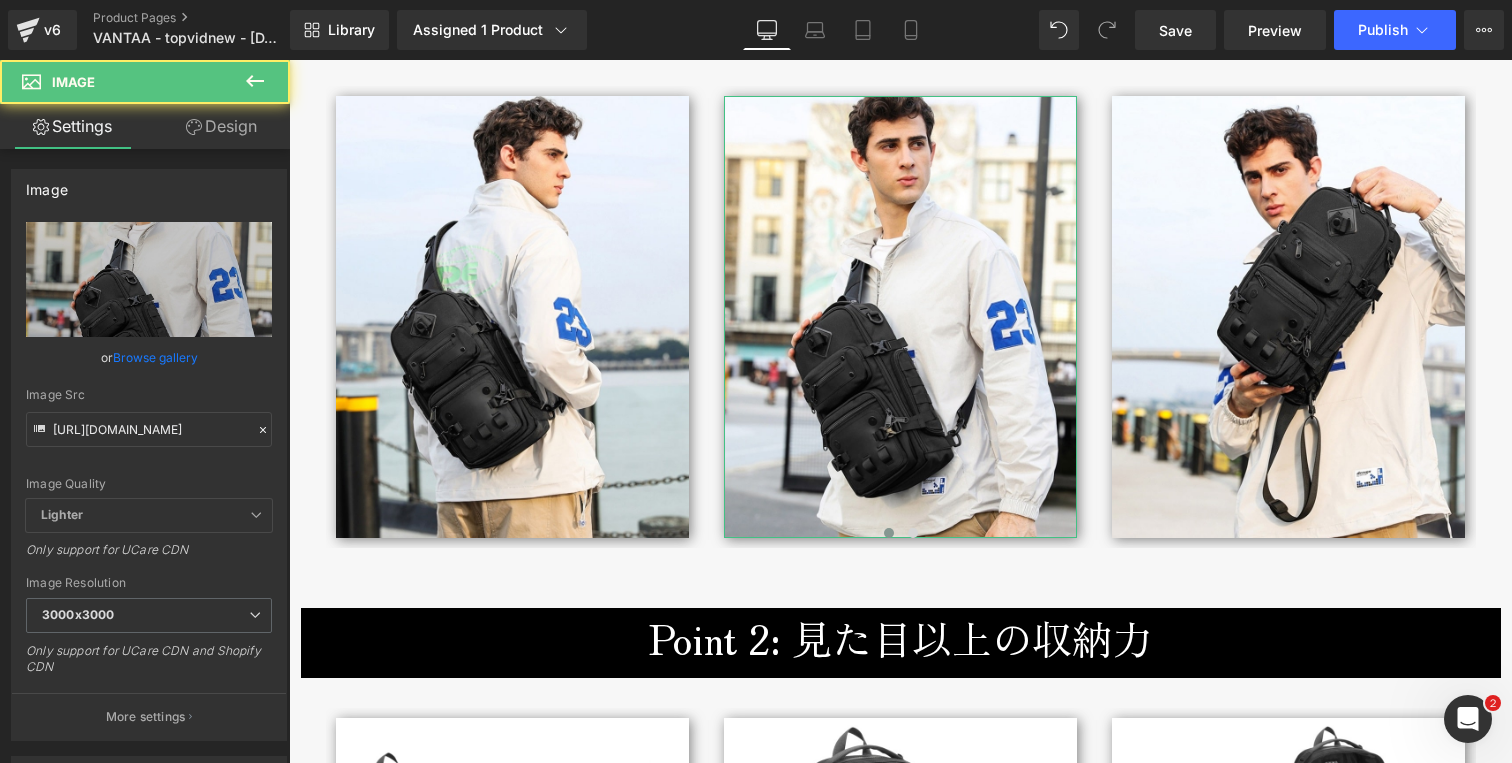 click on "Design" at bounding box center (221, 126) 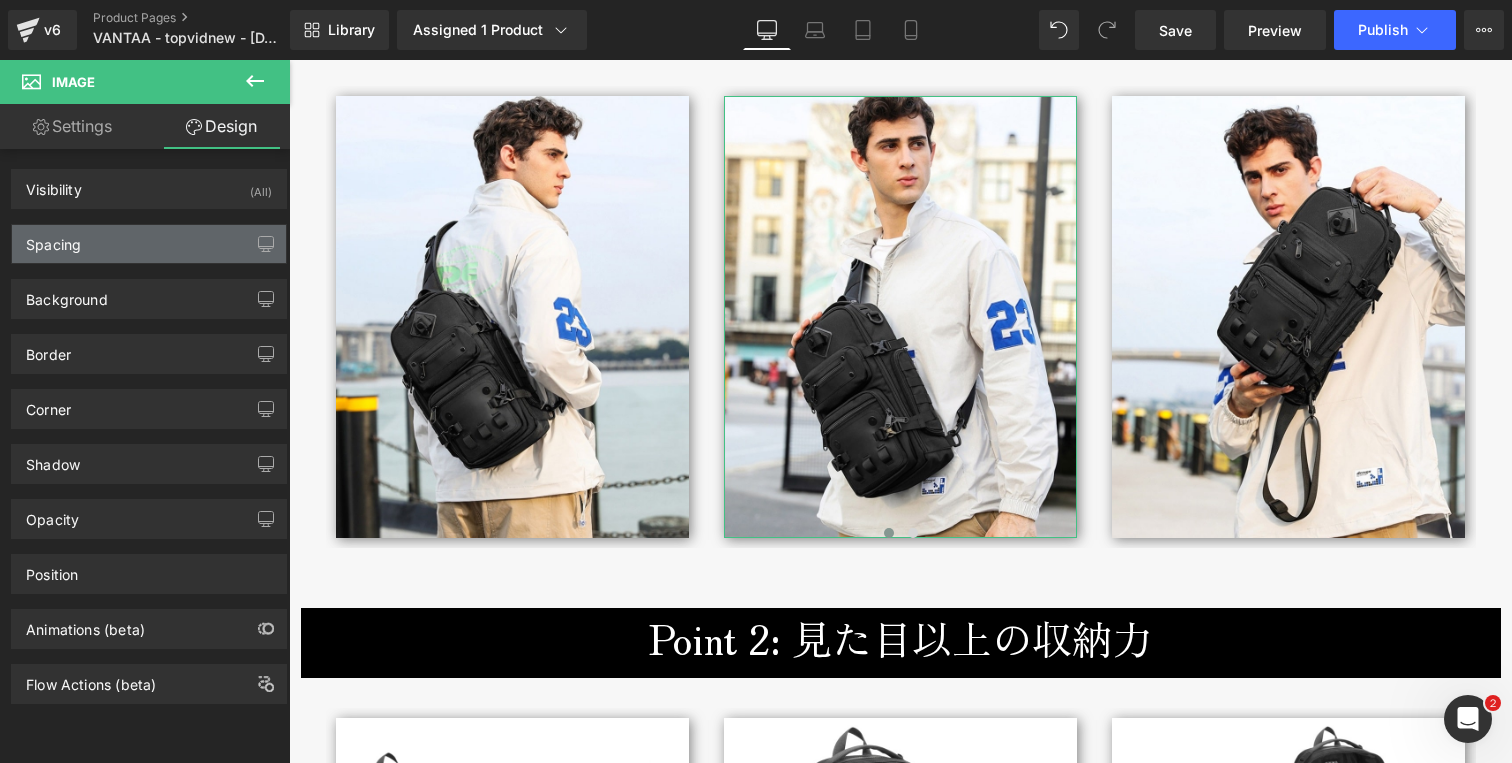click on "Spacing" at bounding box center (149, 244) 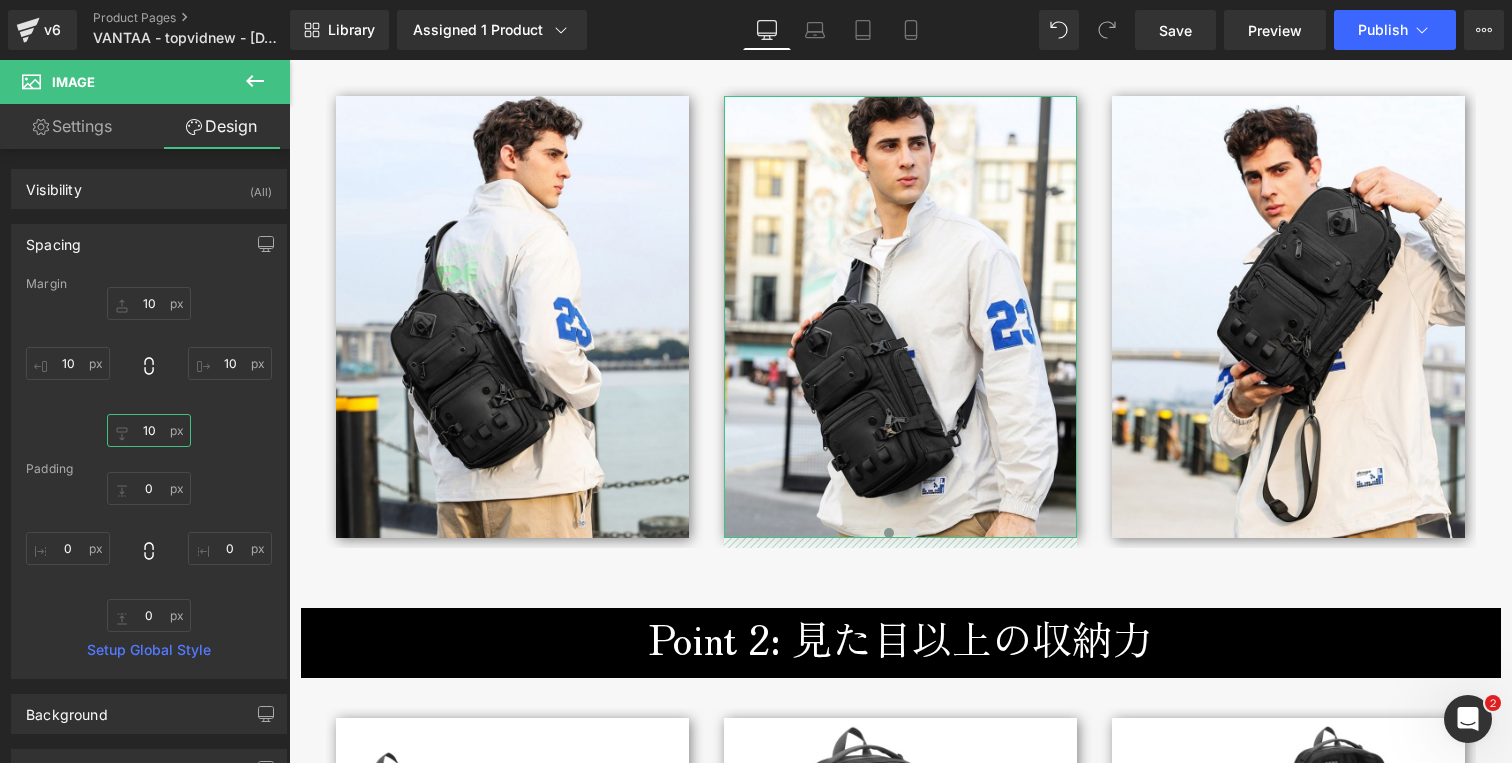 click on "10" at bounding box center (149, 430) 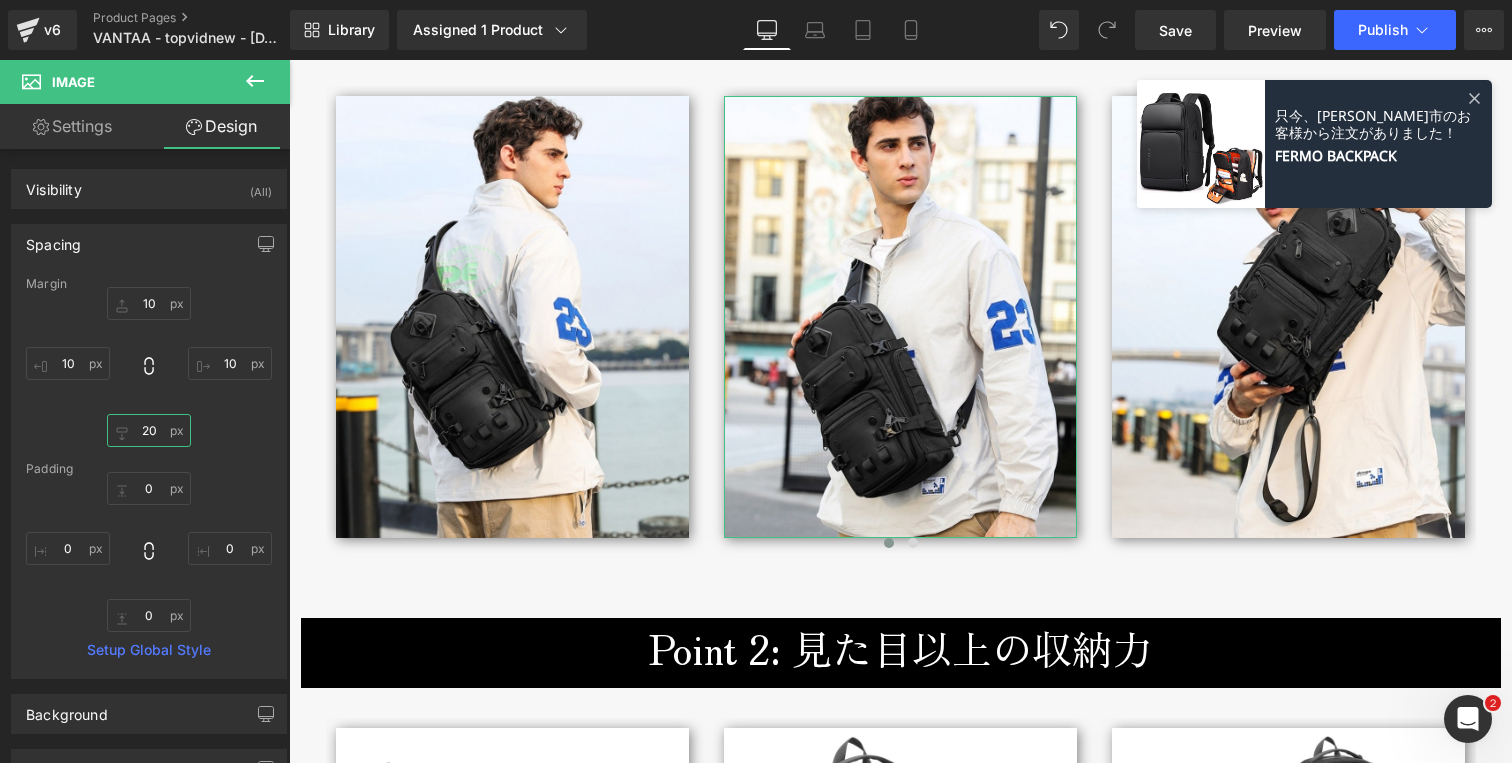 type on "50" 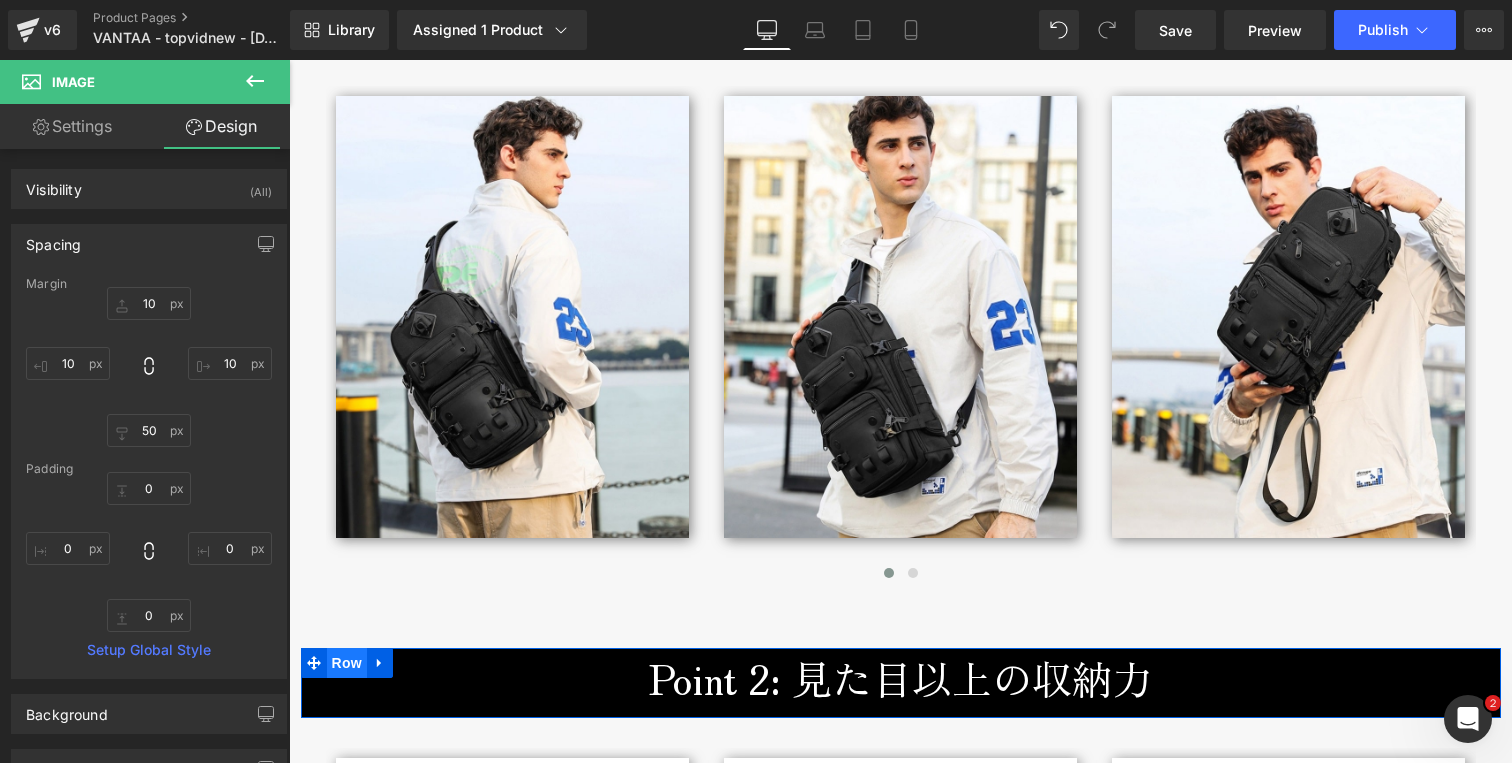 click on "Row" at bounding box center (347, 663) 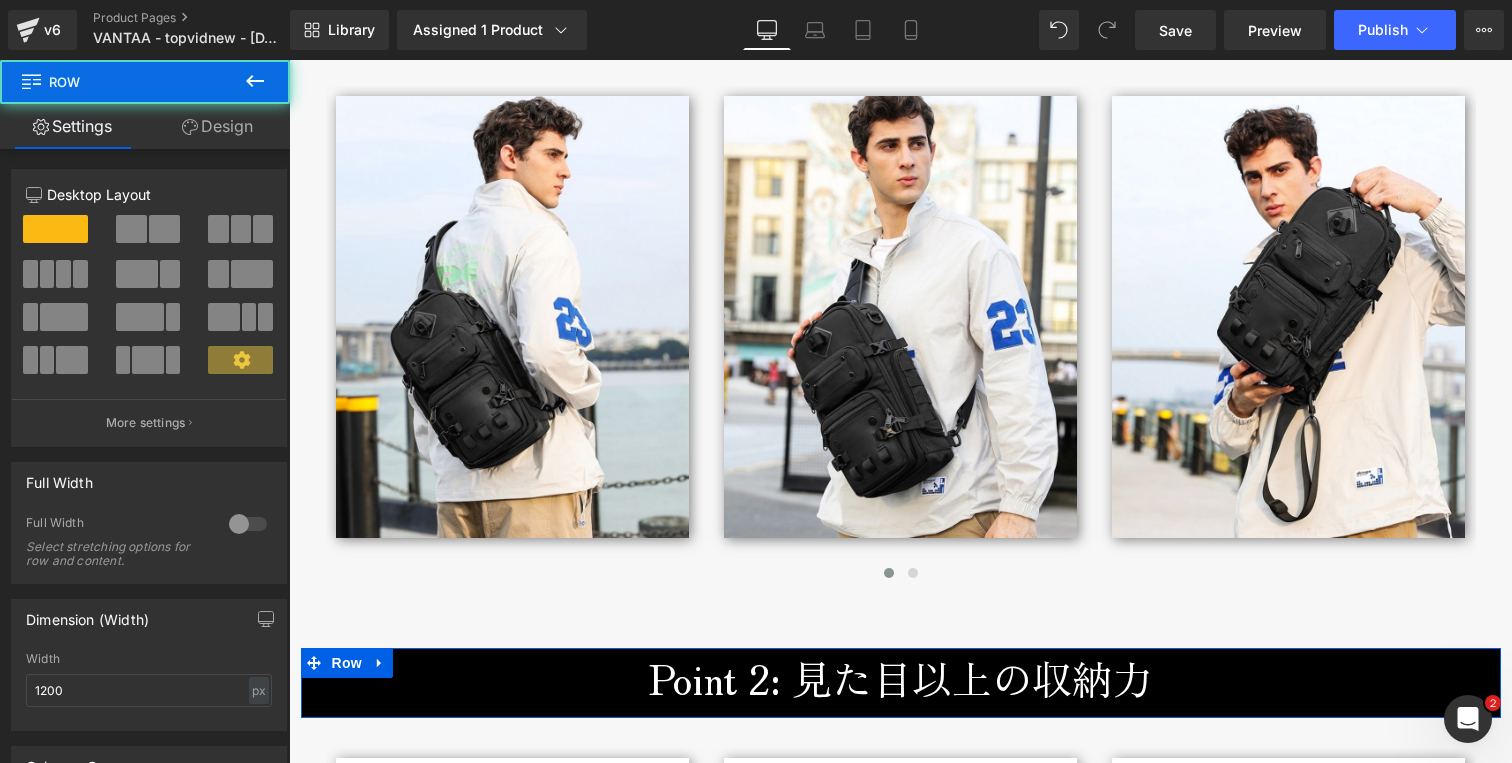 click on "Design" at bounding box center (217, 126) 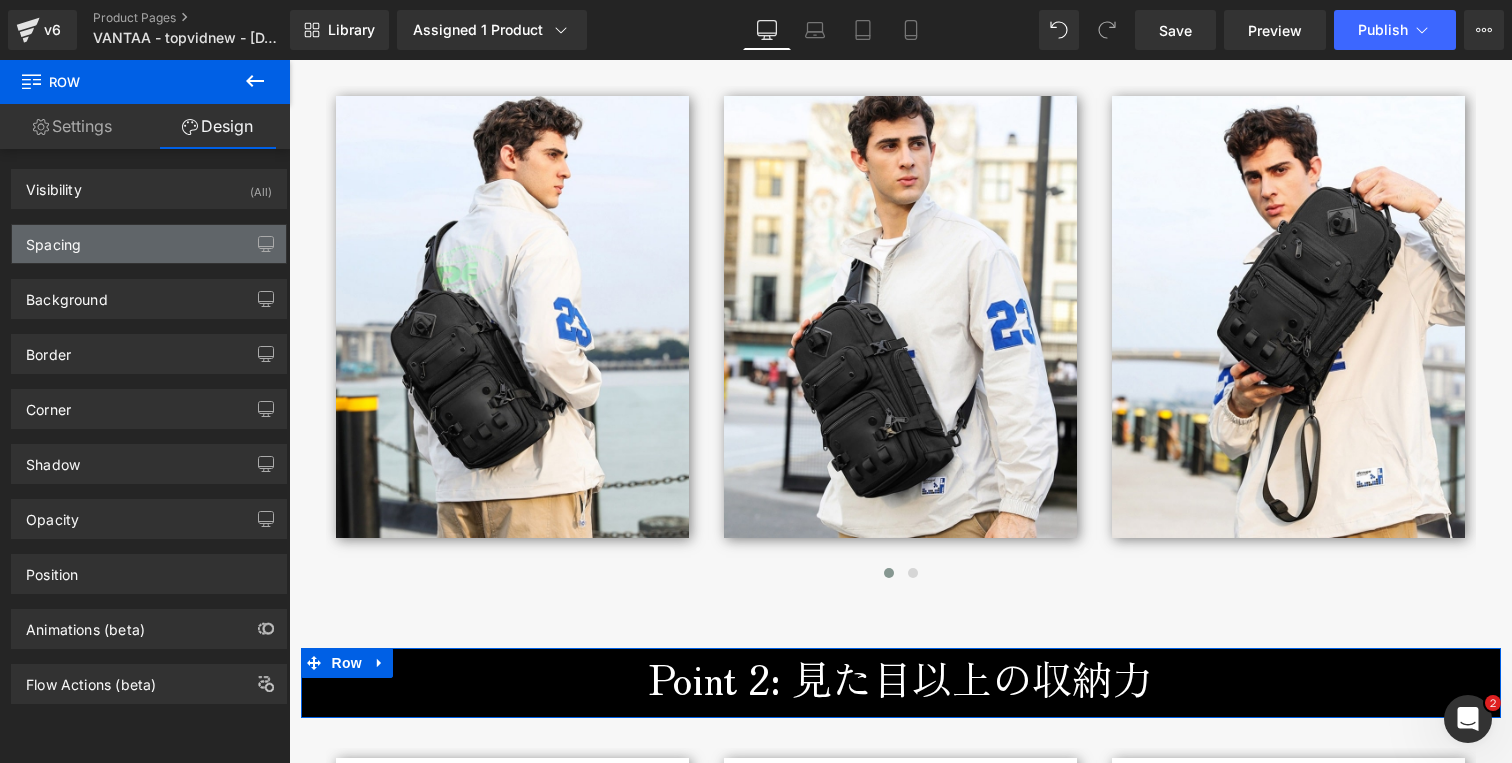 click on "Spacing" at bounding box center [149, 244] 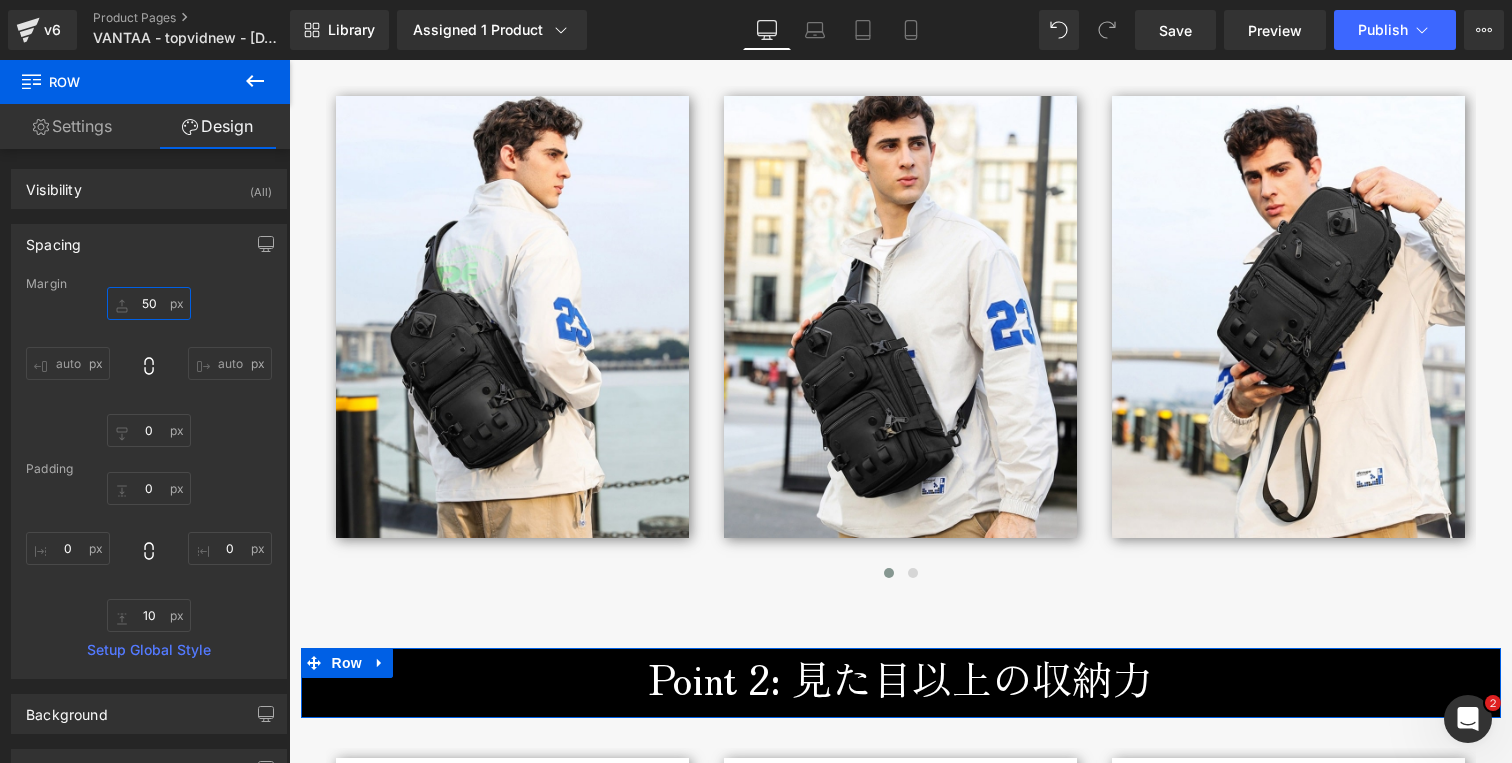 click on "50" at bounding box center [149, 303] 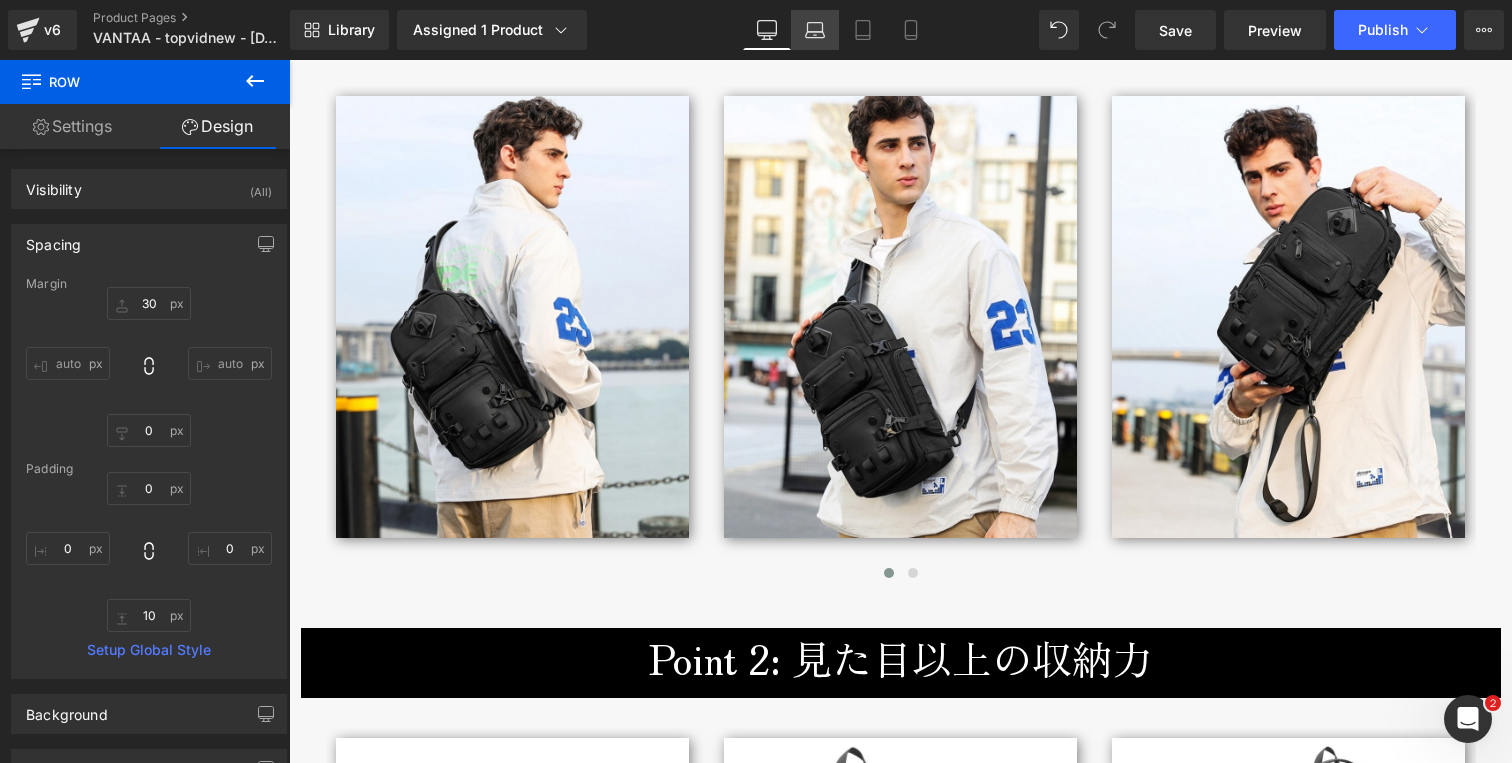 click 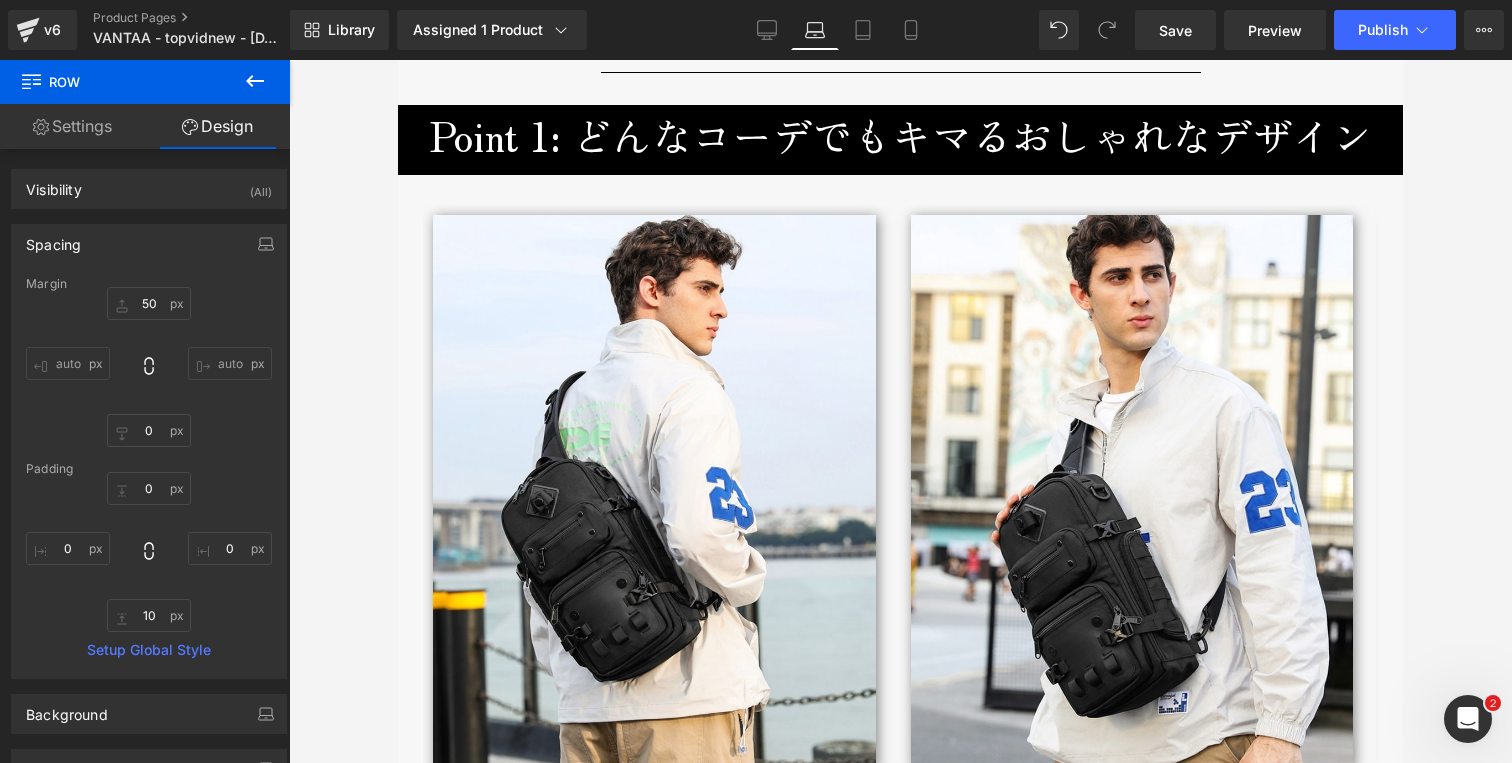 scroll, scrollTop: 2365, scrollLeft: 0, axis: vertical 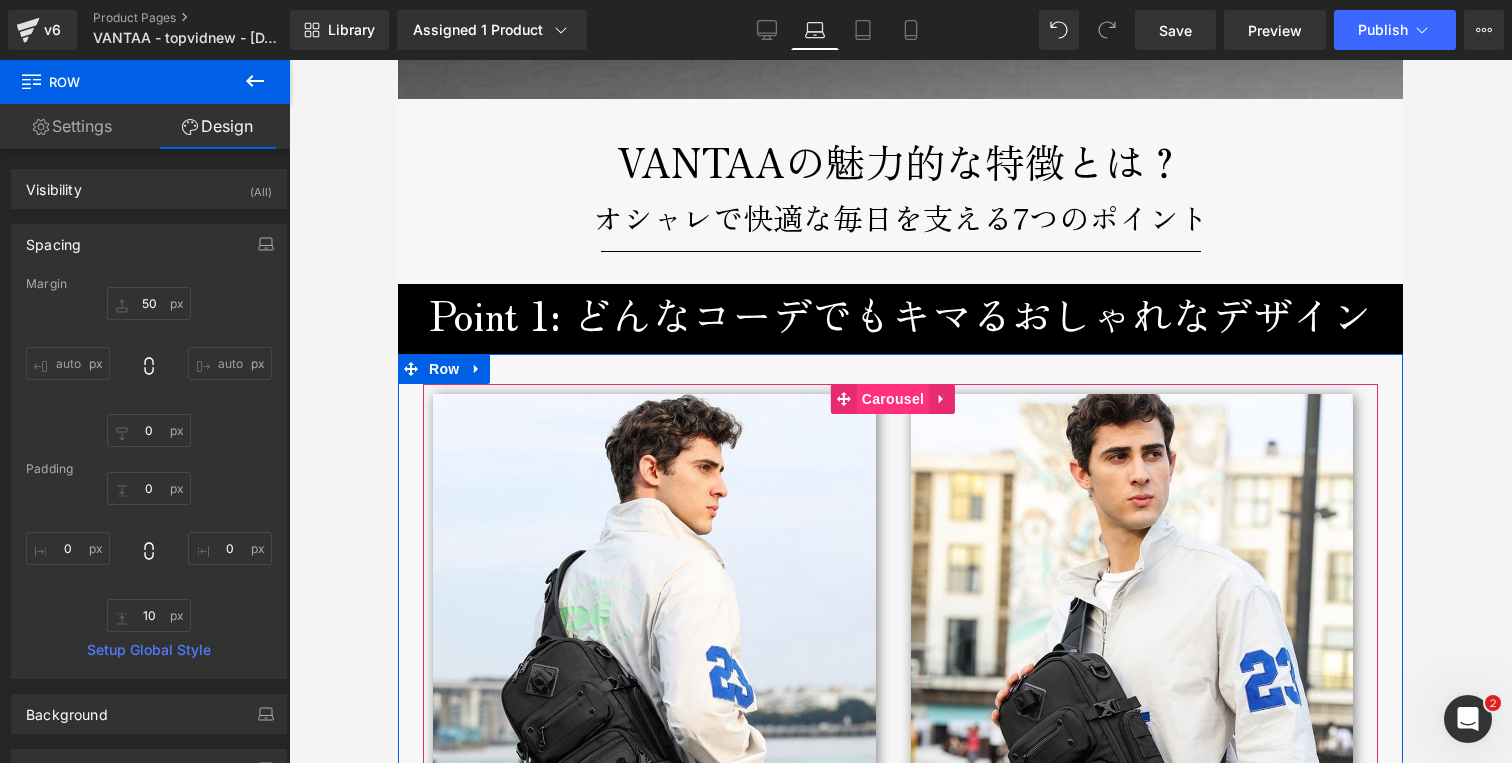 click on "Carousel" at bounding box center [893, 399] 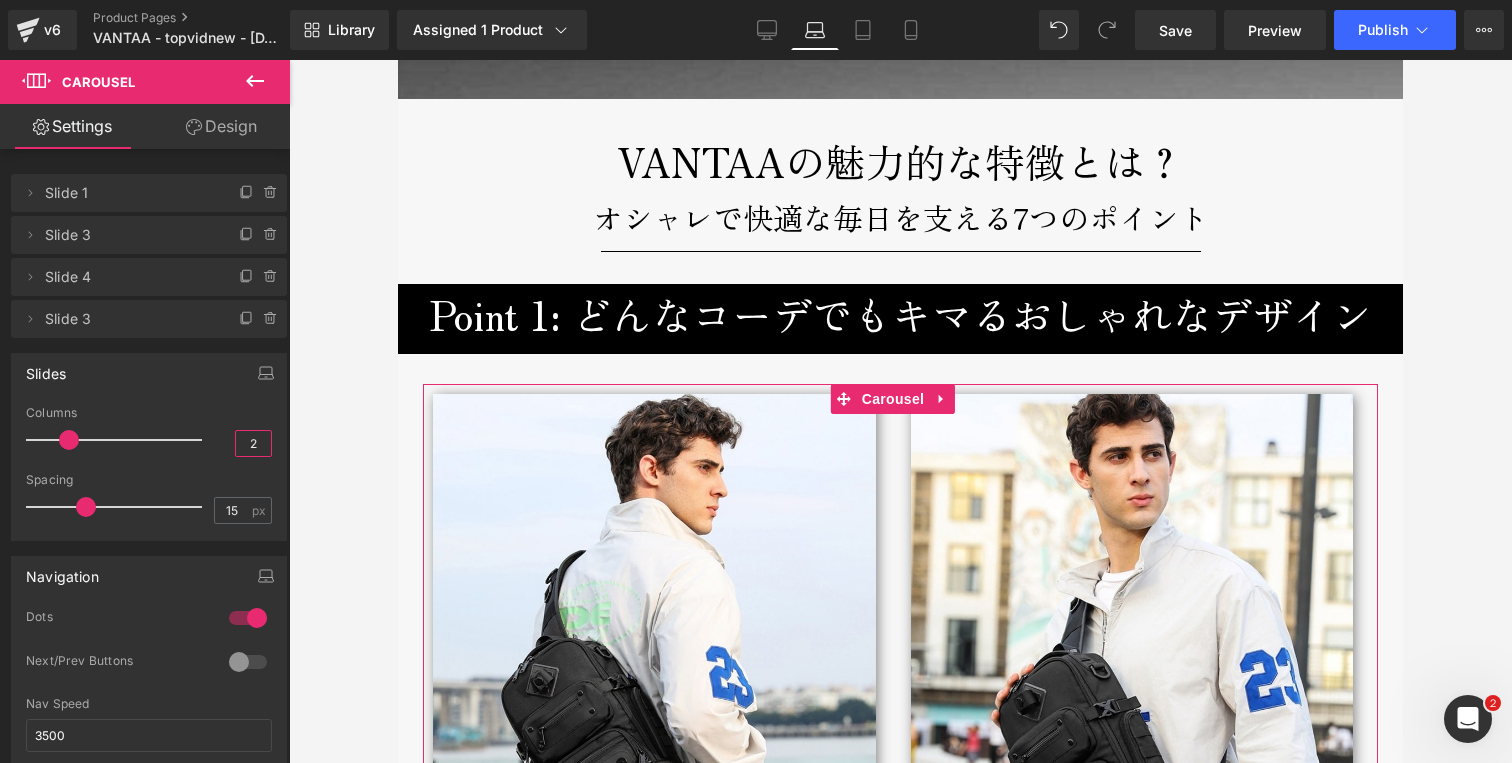 drag, startPoint x: 240, startPoint y: 439, endPoint x: 212, endPoint y: 436, distance: 28.160255 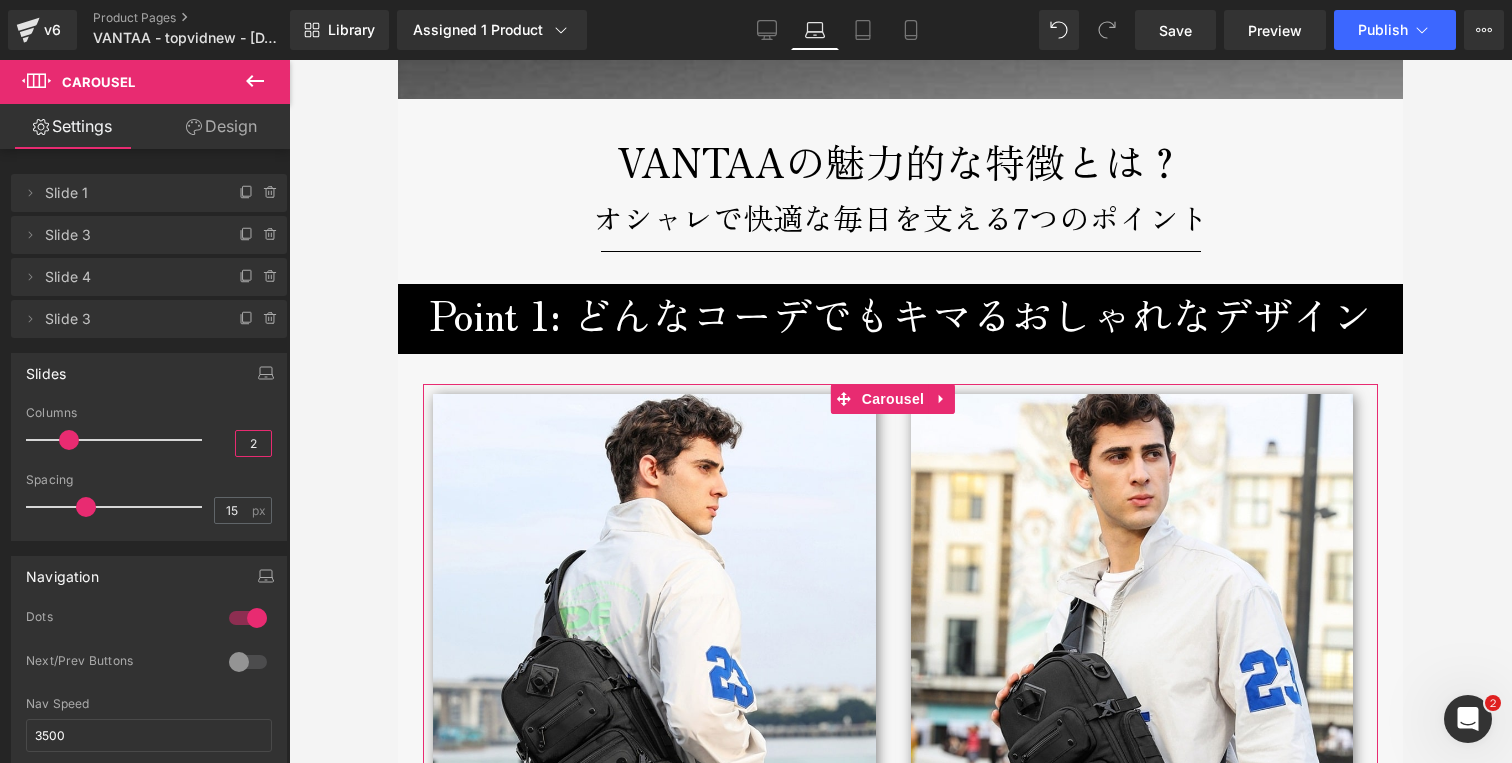 type on "3" 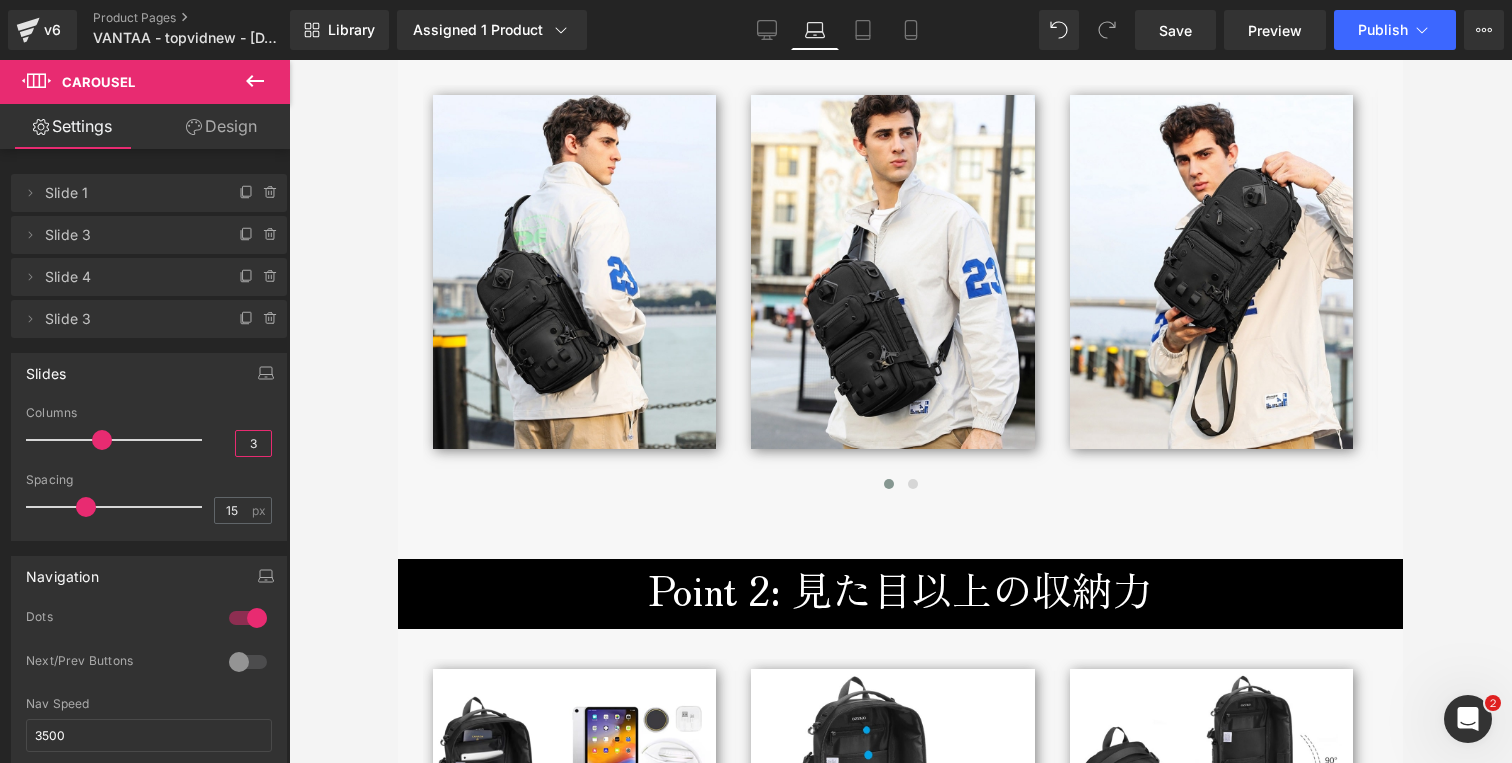 scroll, scrollTop: 2663, scrollLeft: 0, axis: vertical 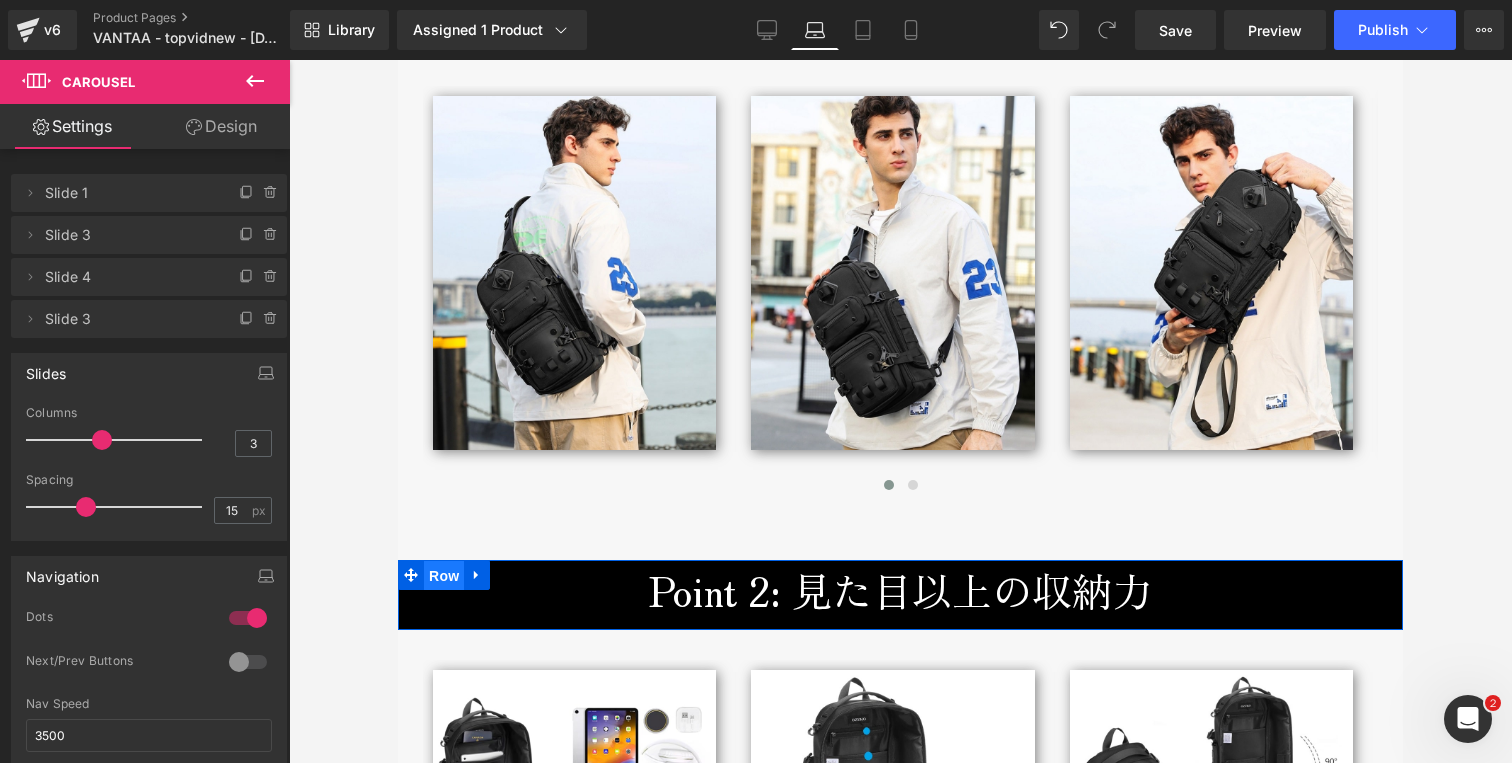 click on "Row" at bounding box center [444, 576] 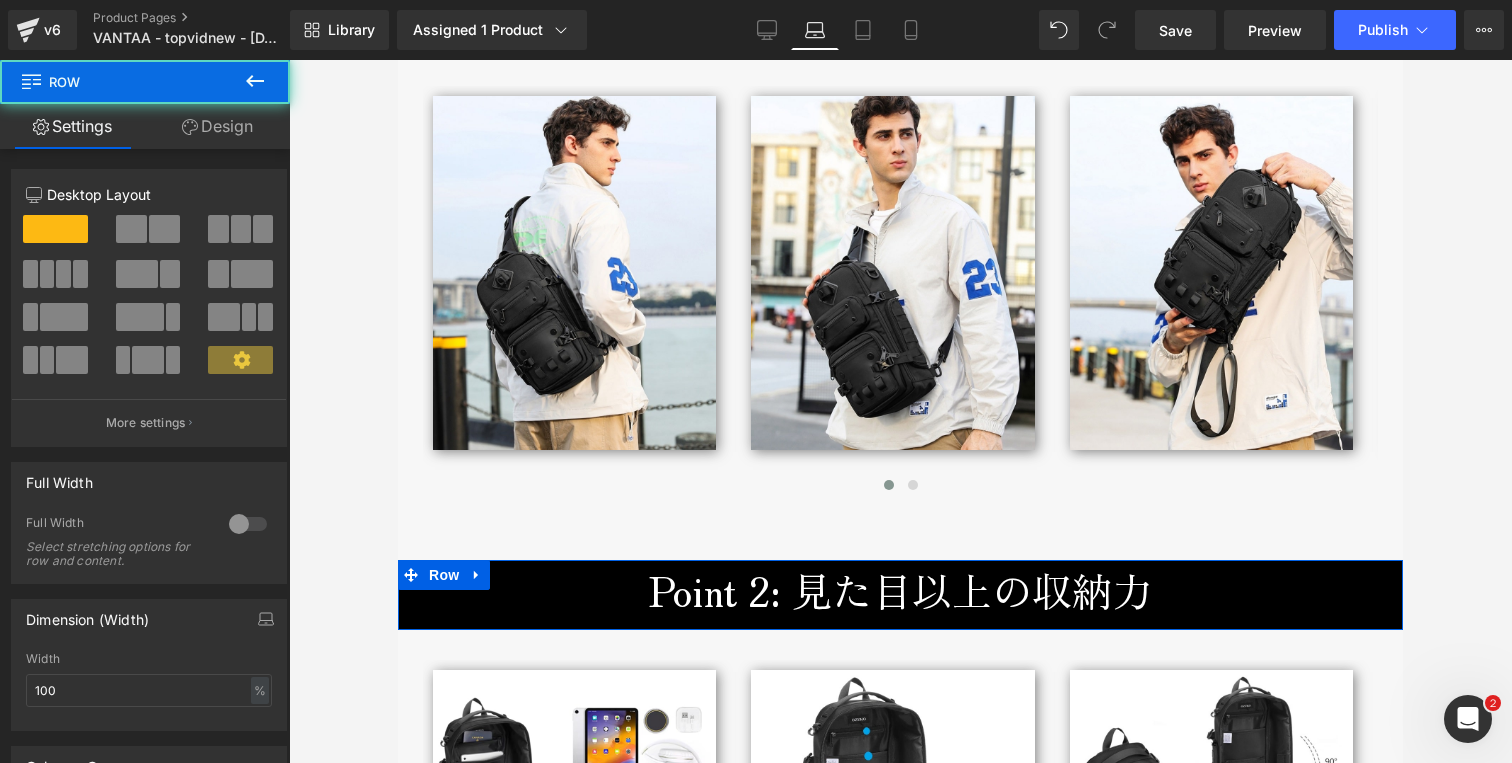 click on "Design" at bounding box center [217, 126] 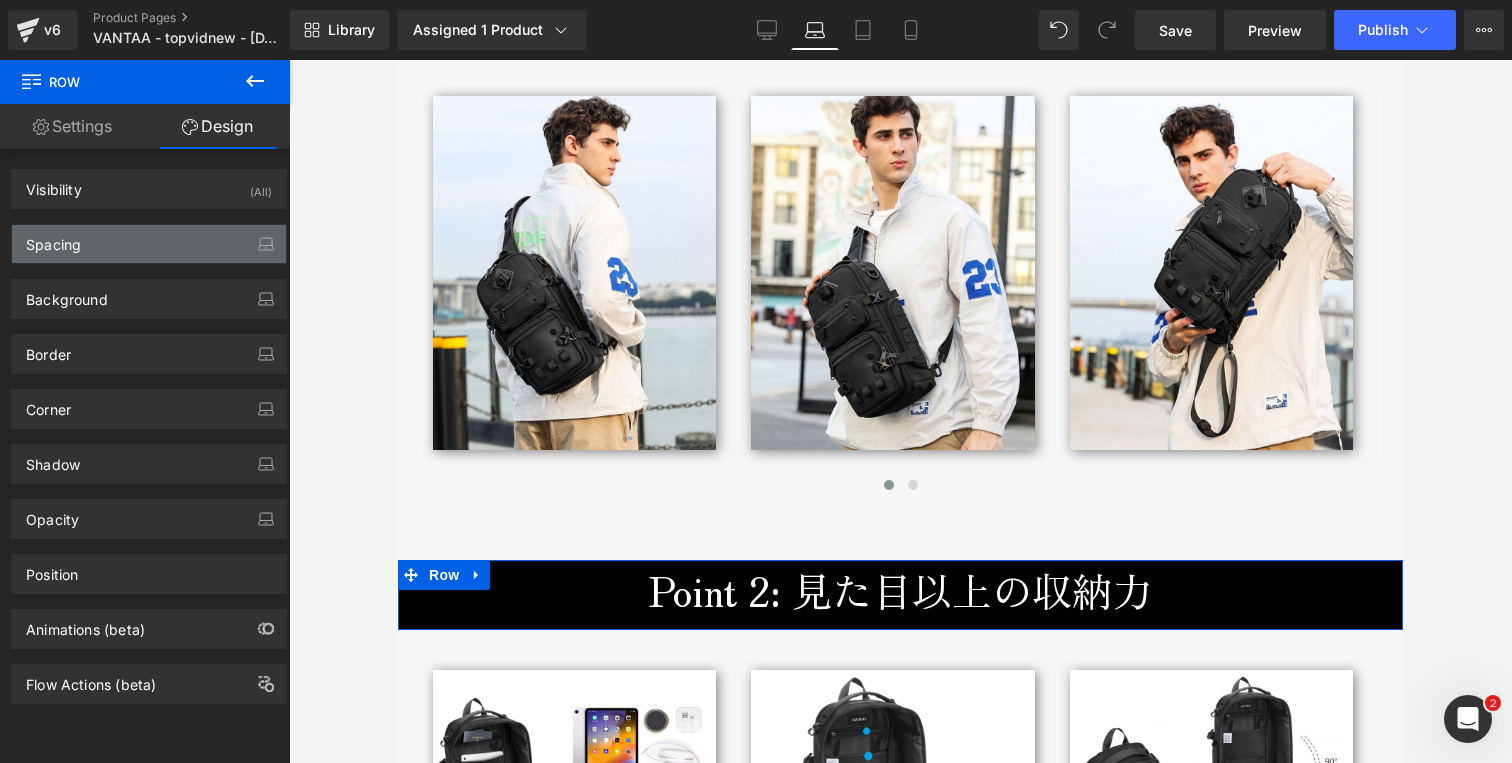 click on "Spacing" at bounding box center [149, 244] 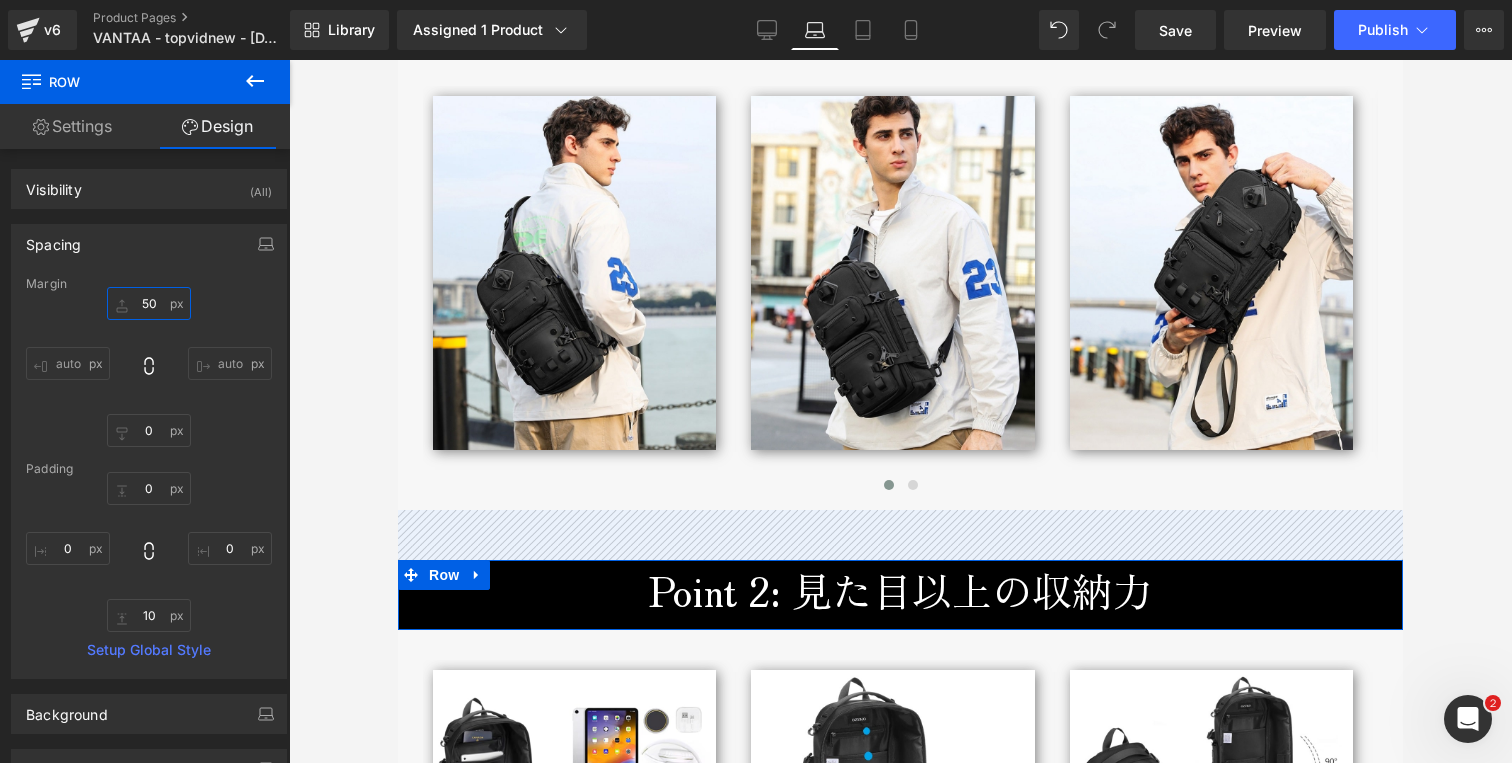 click on "50" at bounding box center (149, 303) 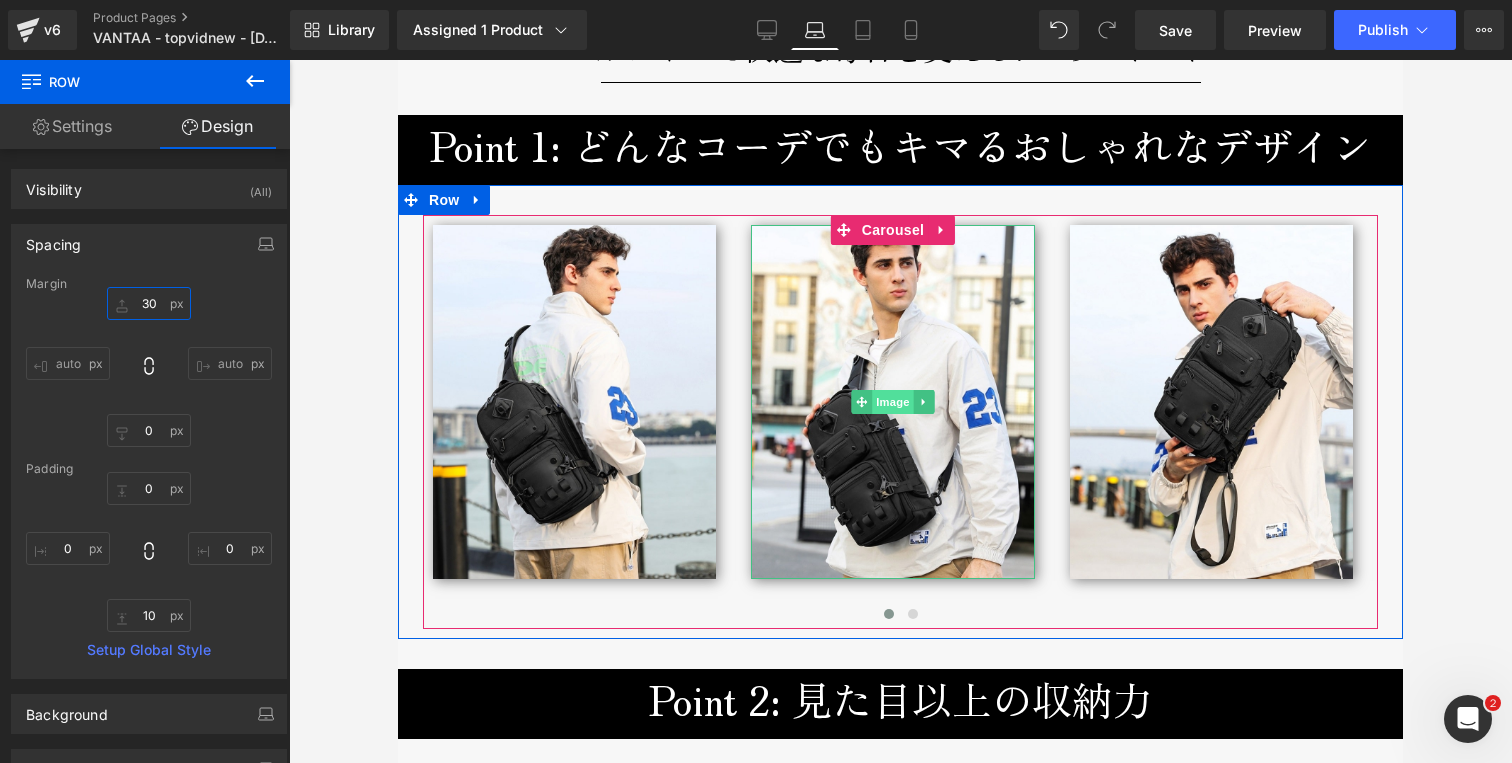 scroll, scrollTop: 2519, scrollLeft: 0, axis: vertical 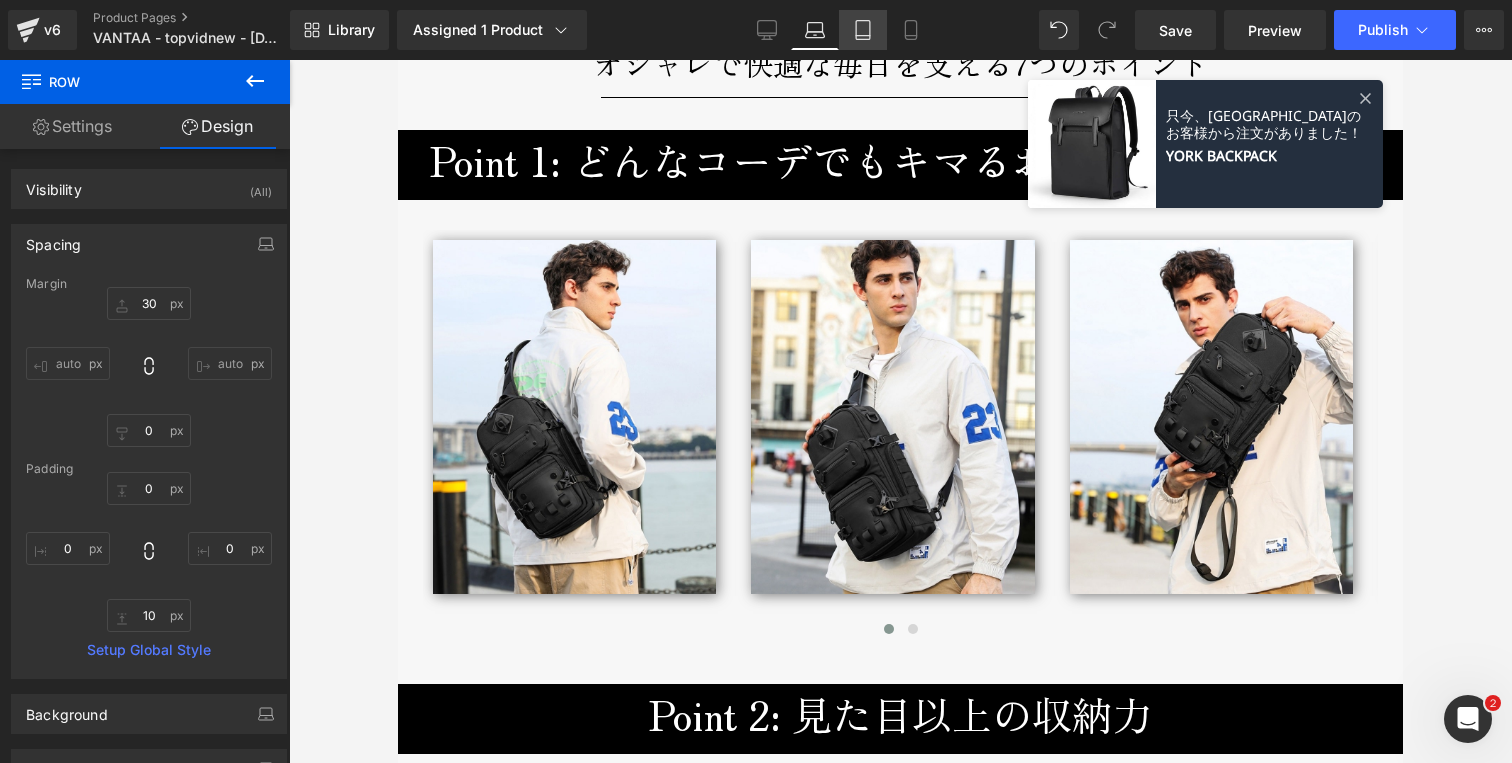 click 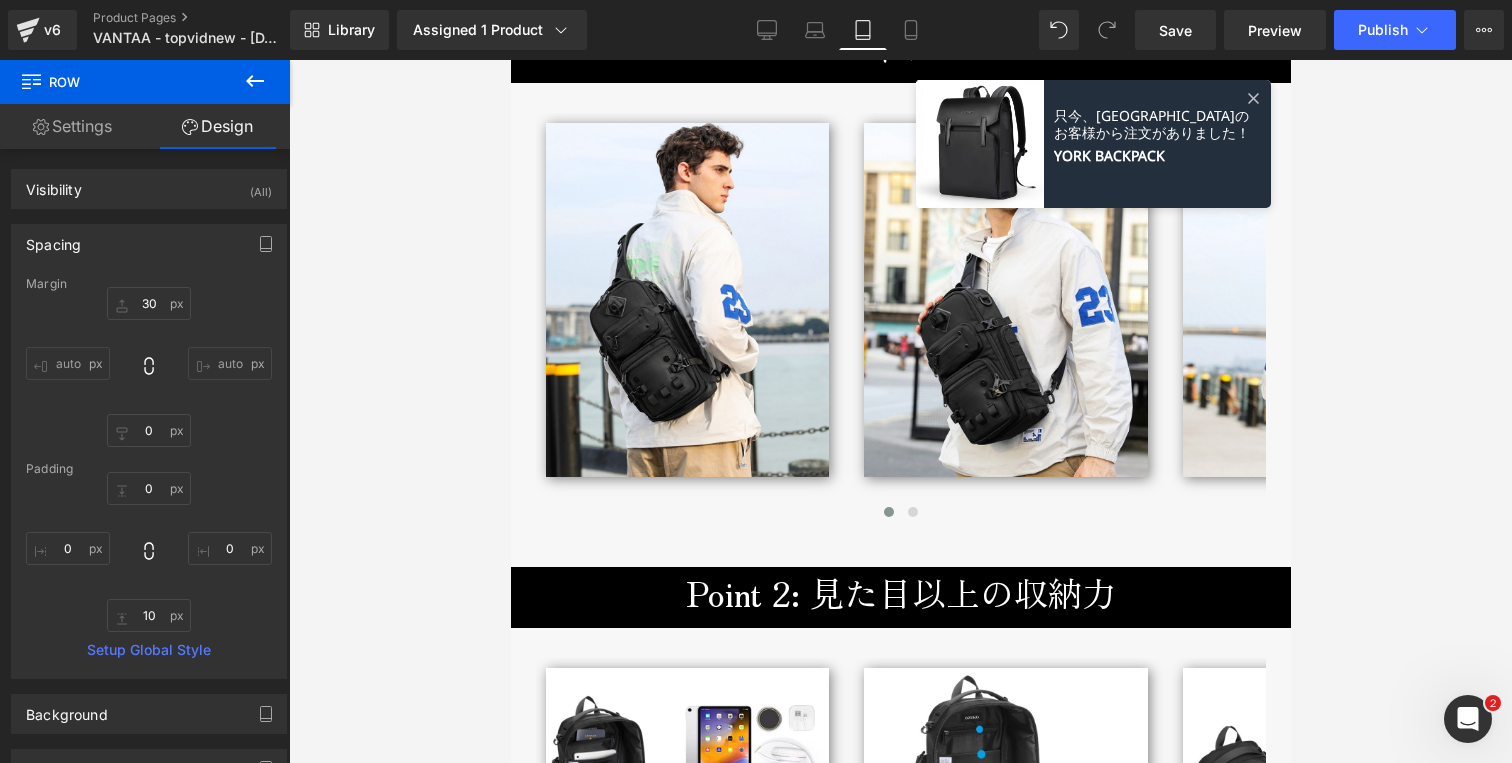 type on "30" 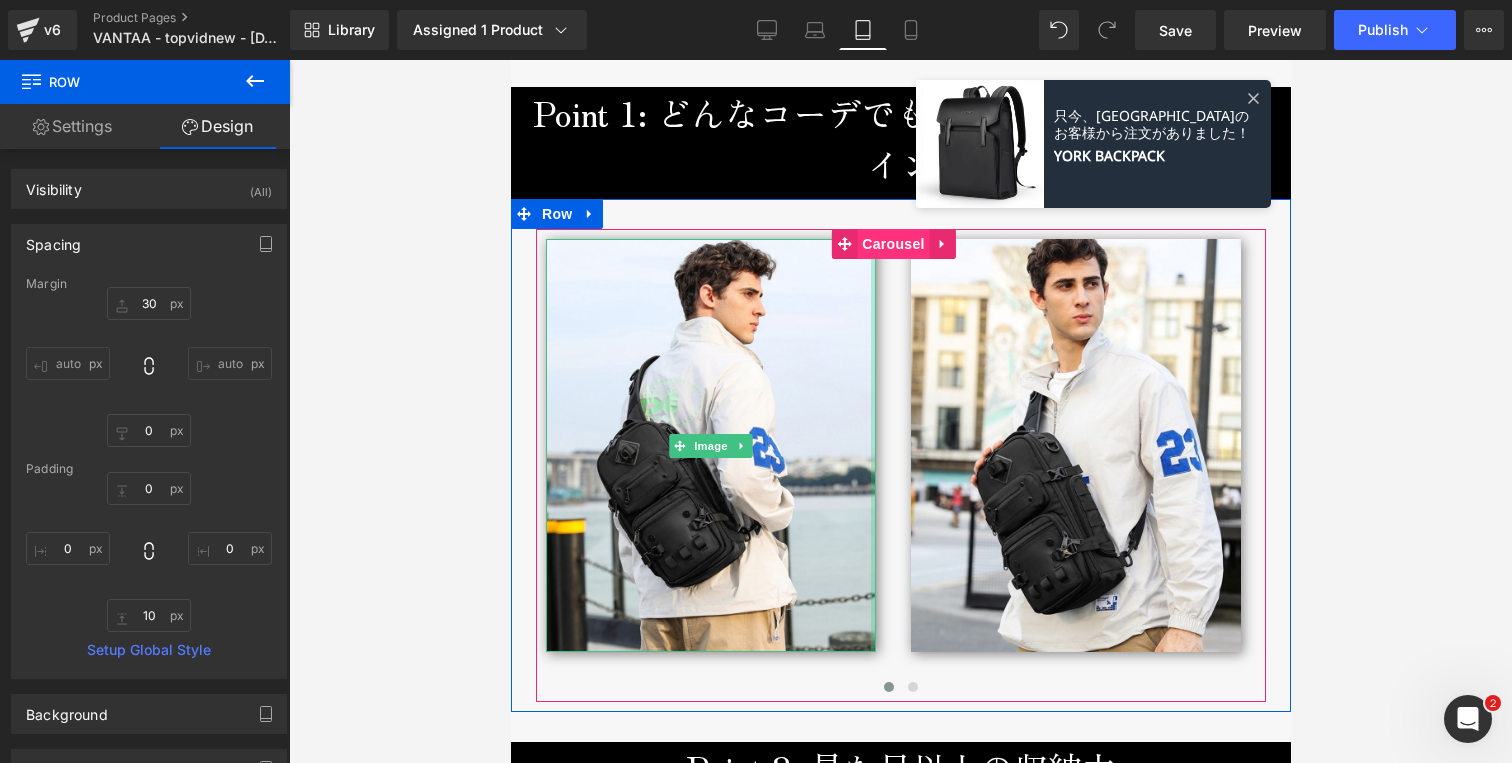 click on "Carousel" at bounding box center (892, 244) 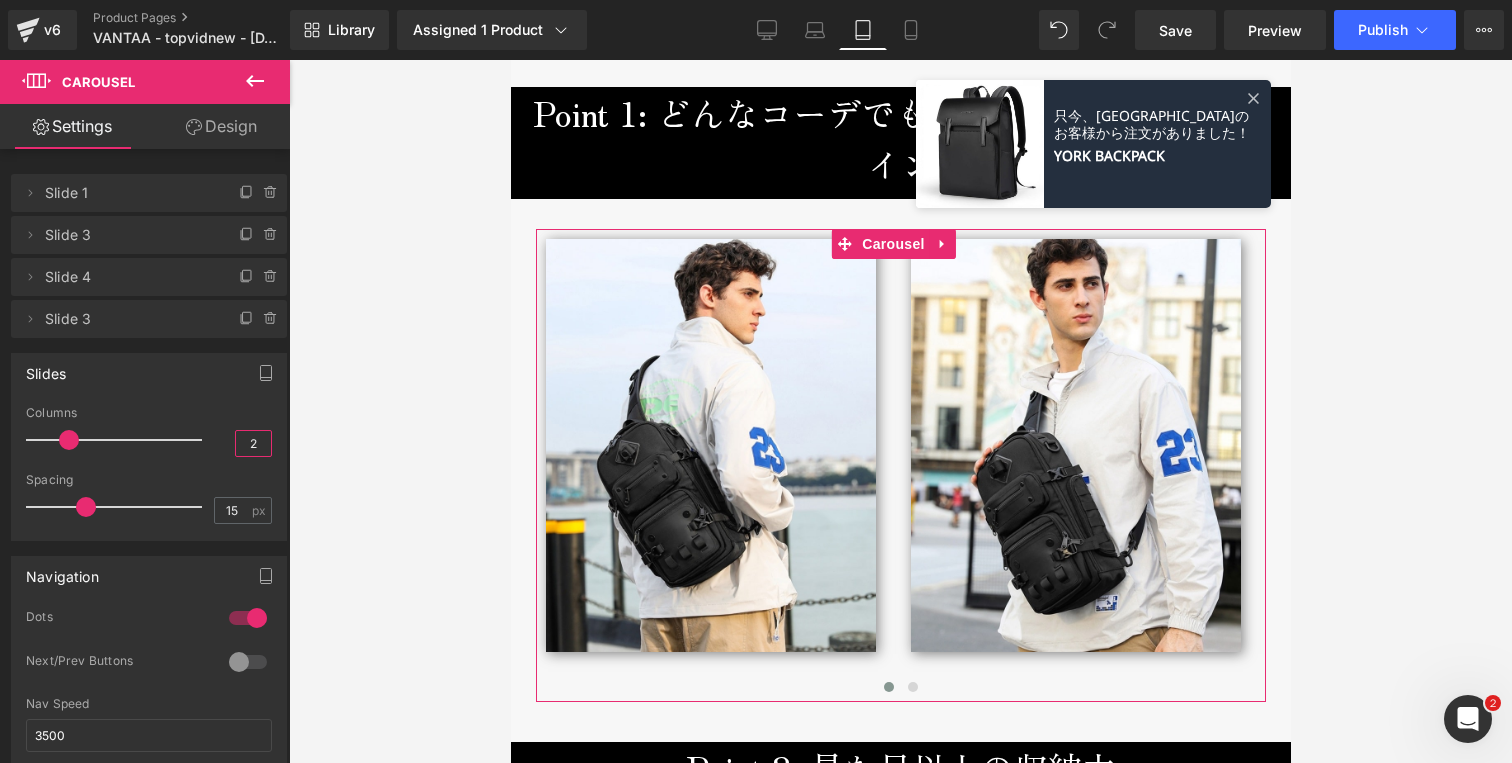 drag, startPoint x: 238, startPoint y: 440, endPoint x: 290, endPoint y: 436, distance: 52.153618 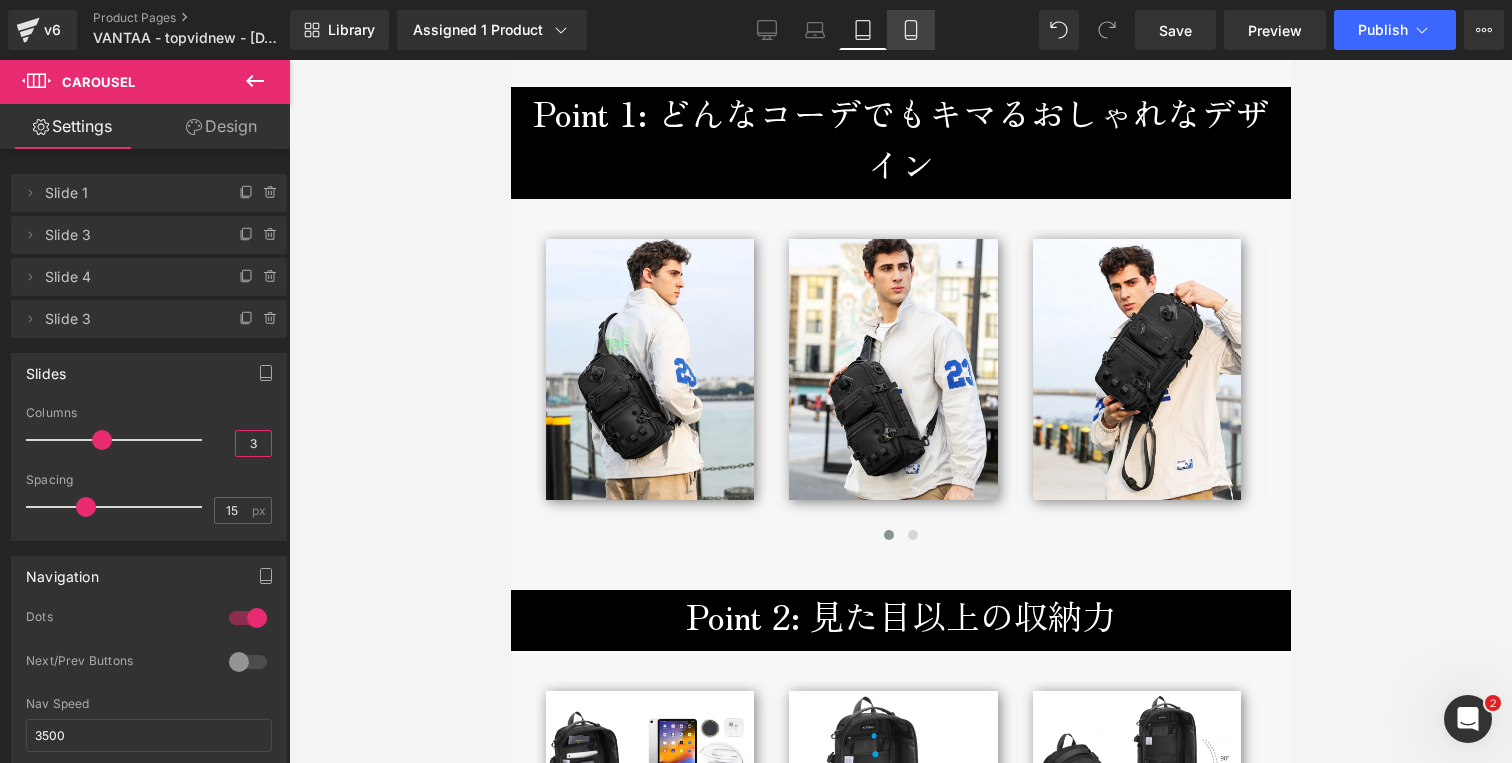 type on "3" 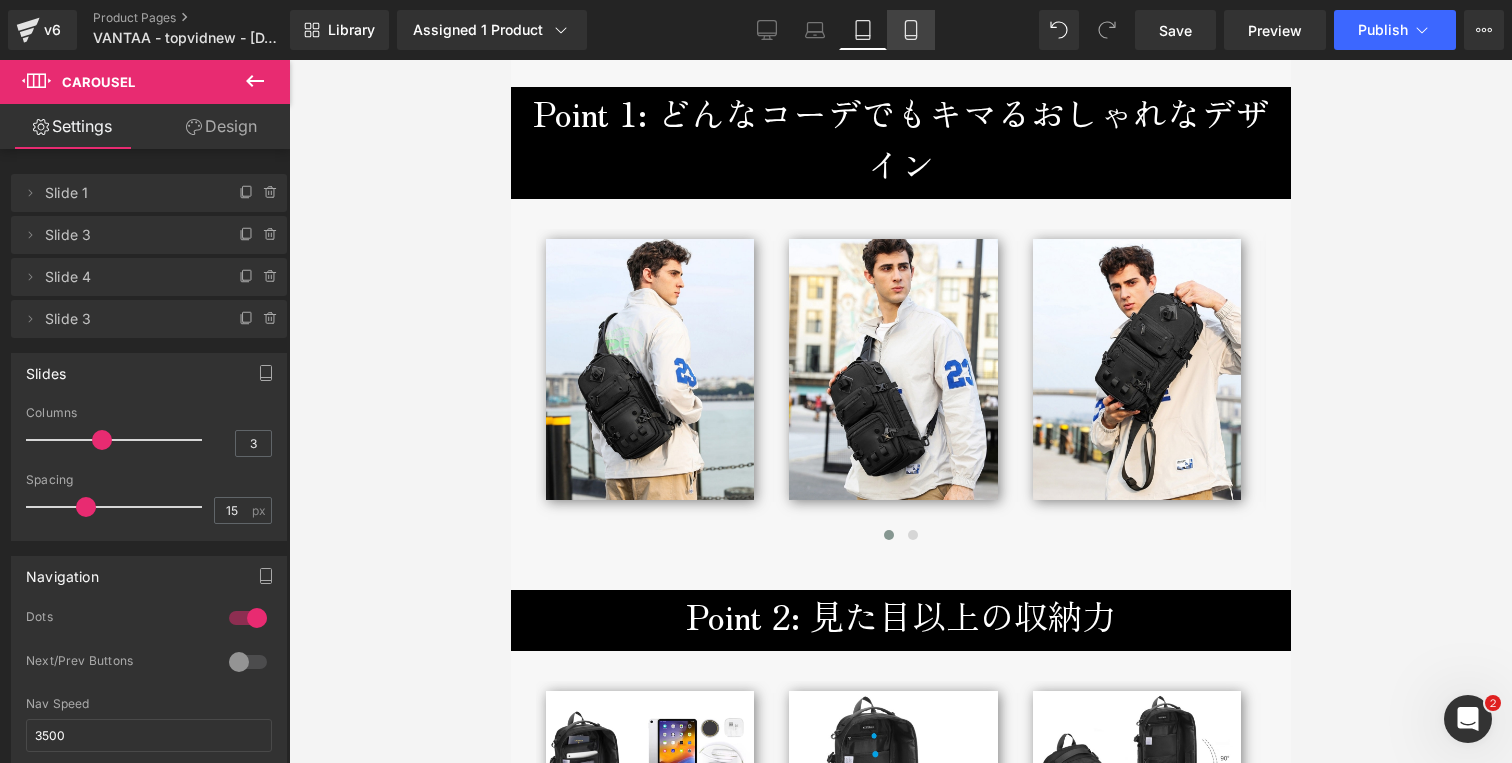 click 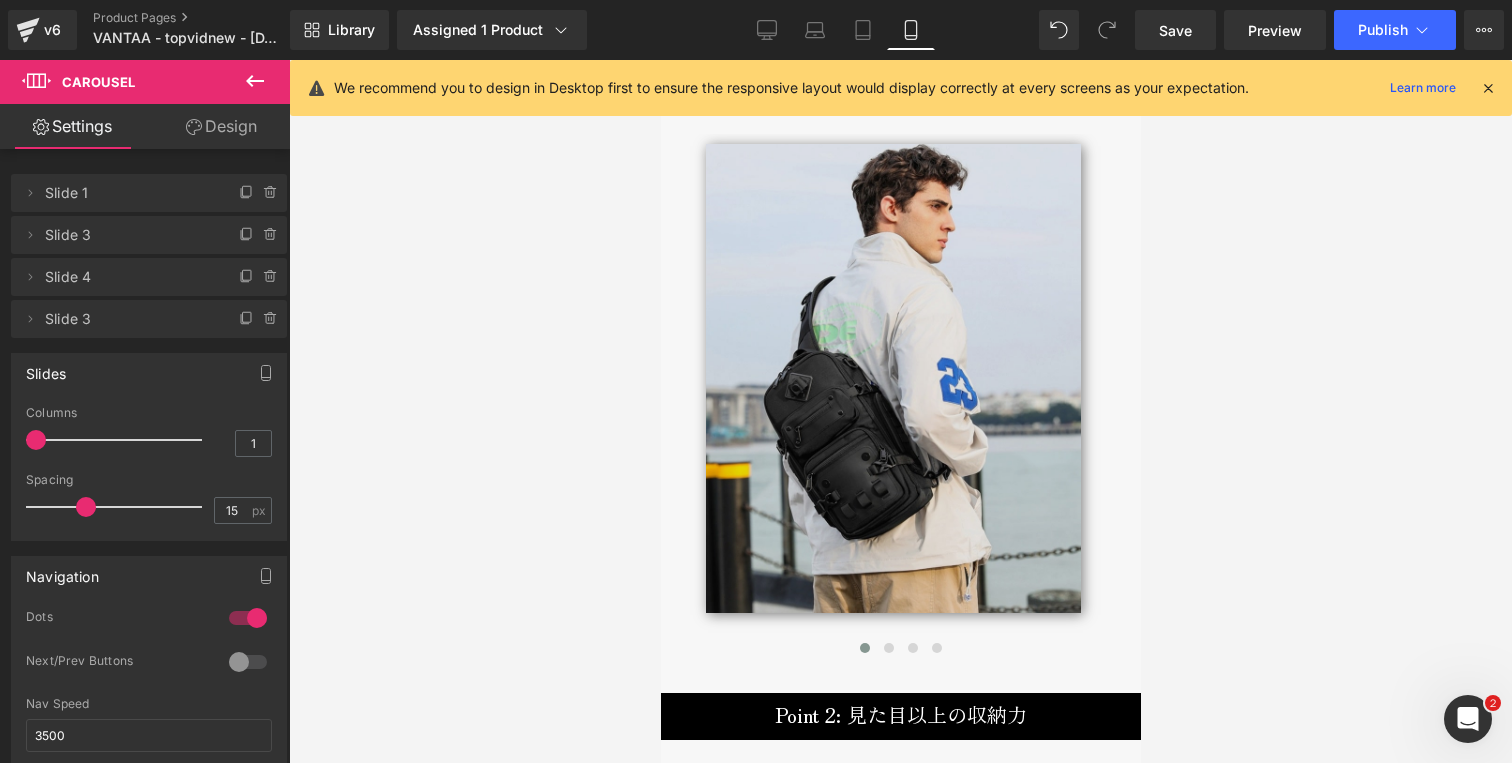 scroll, scrollTop: 2786, scrollLeft: 0, axis: vertical 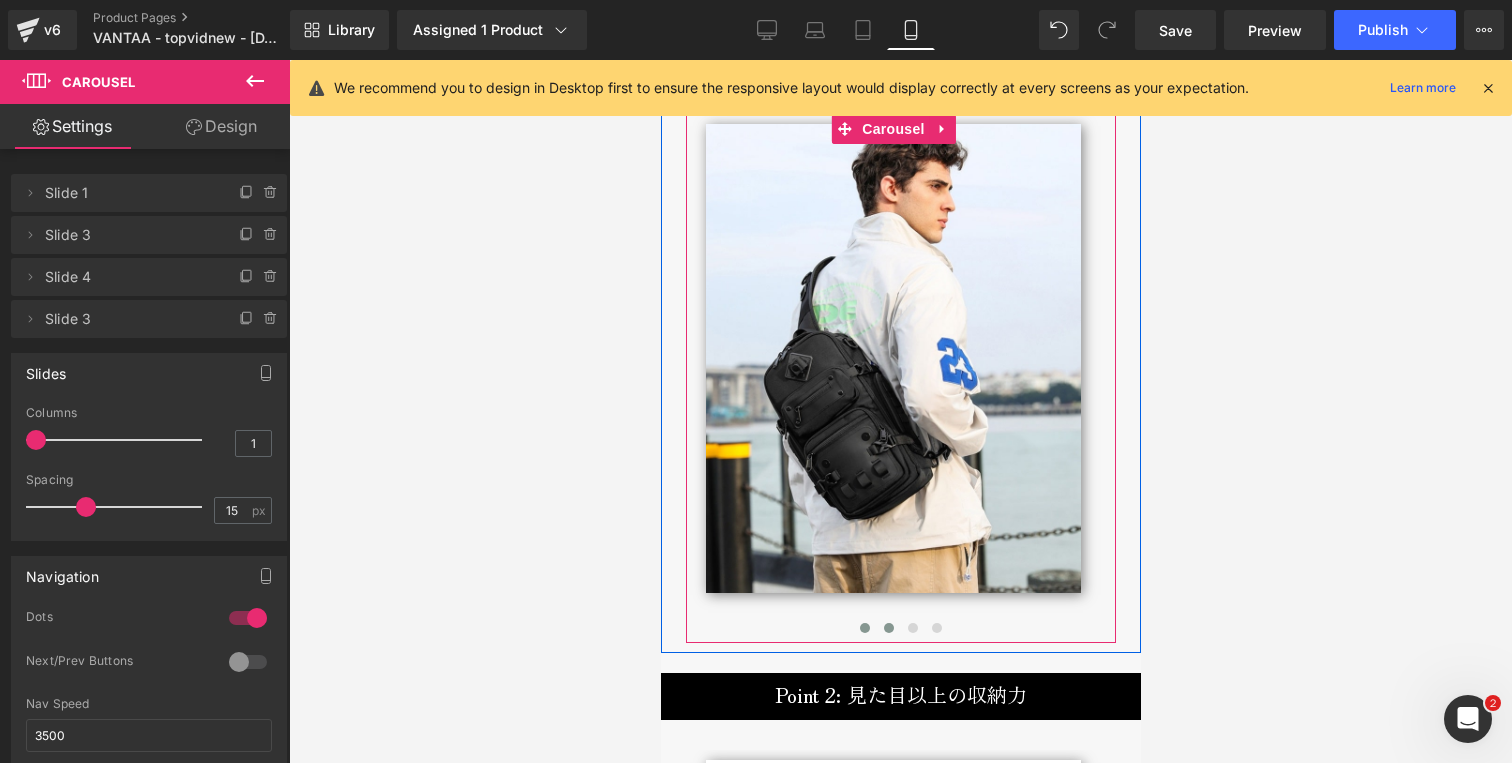 click at bounding box center (888, 628) 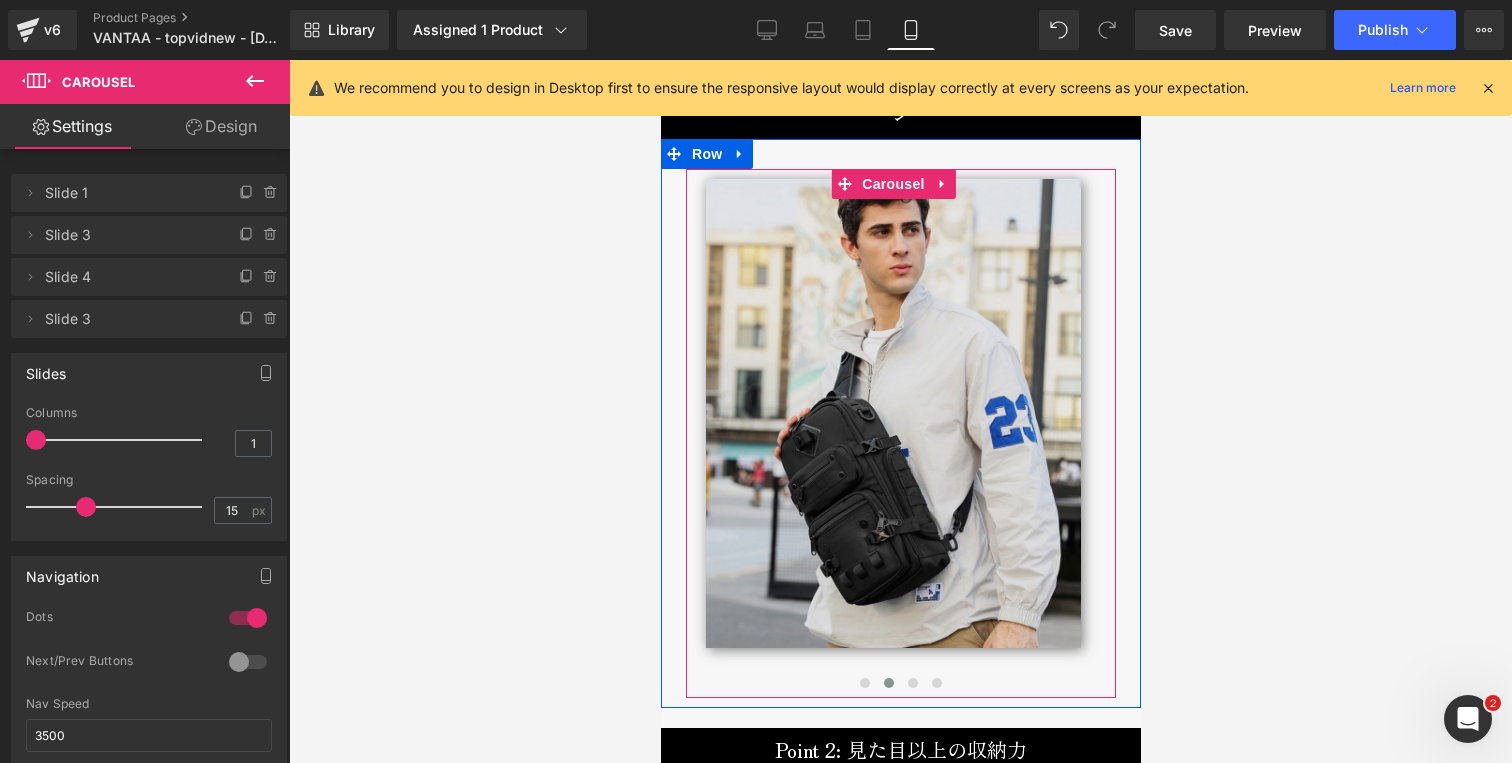 scroll, scrollTop: 2764, scrollLeft: 0, axis: vertical 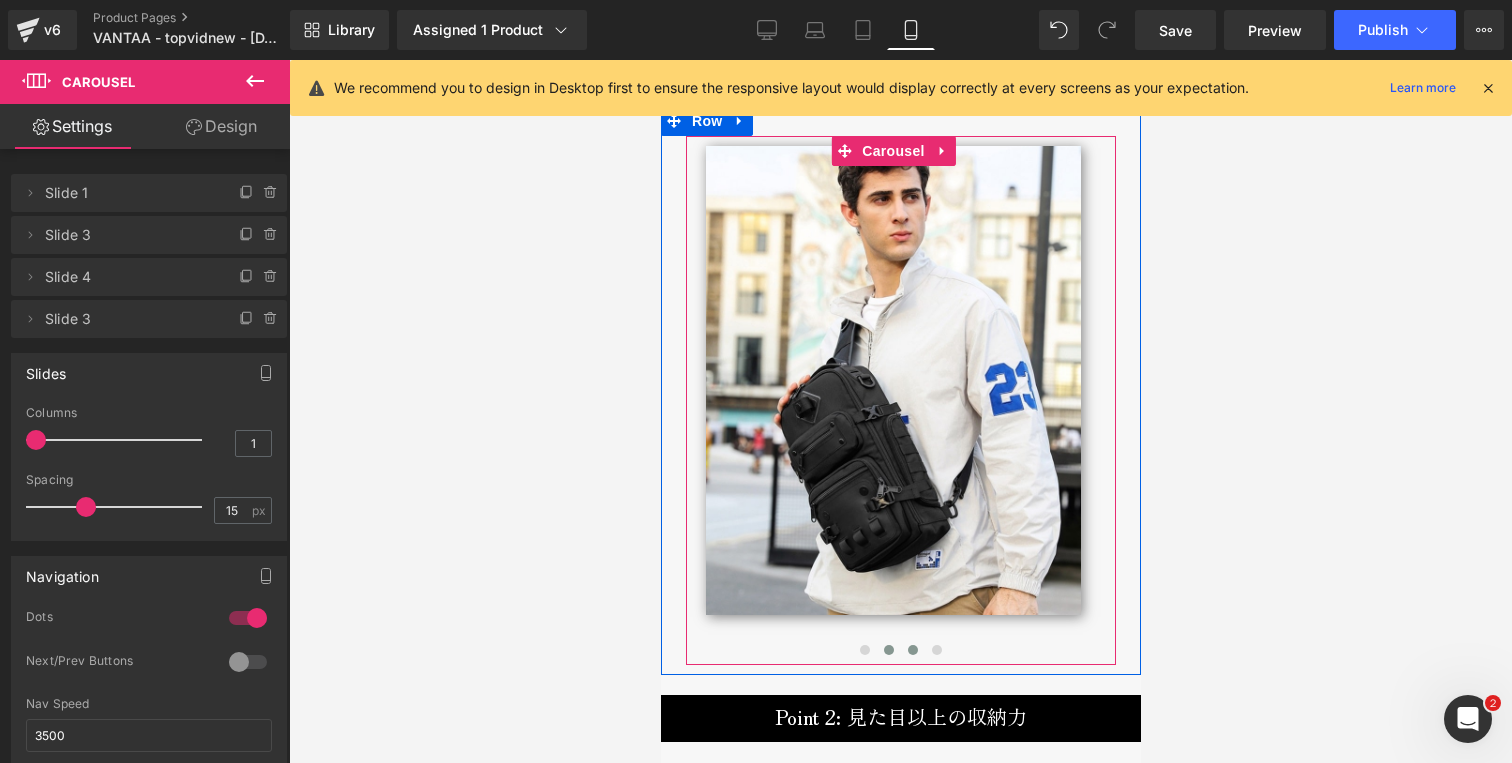 click at bounding box center [912, 650] 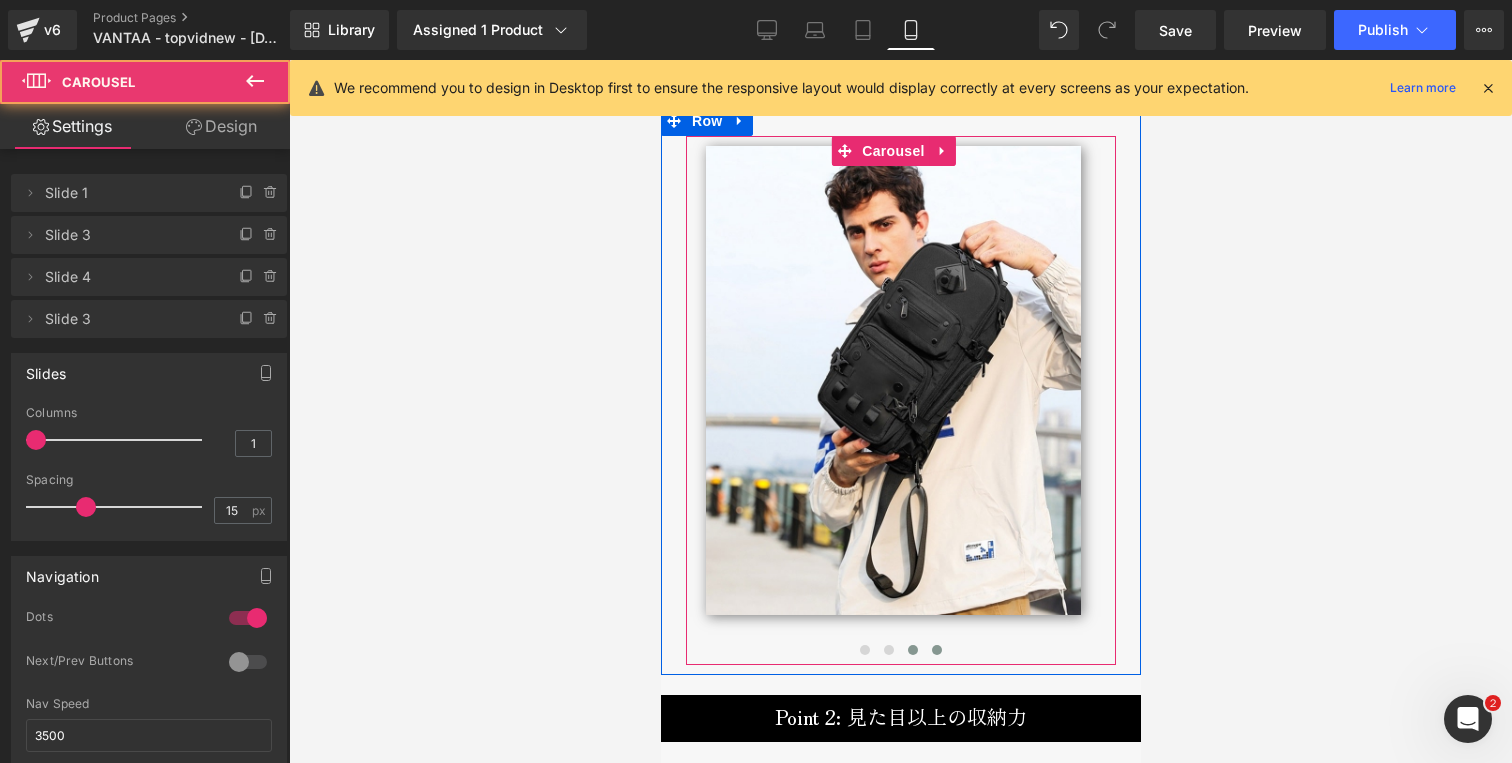 click at bounding box center (936, 650) 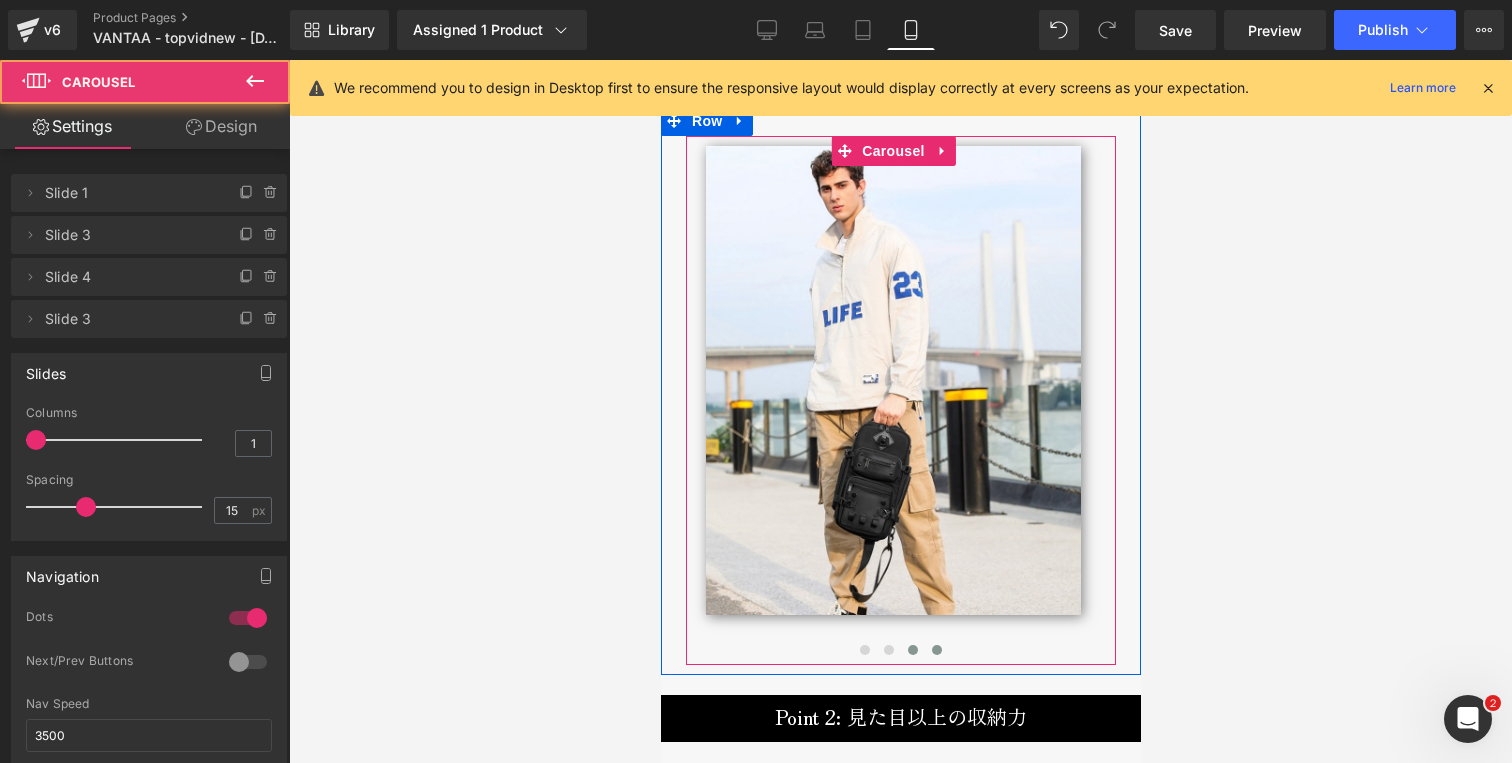 click at bounding box center (912, 650) 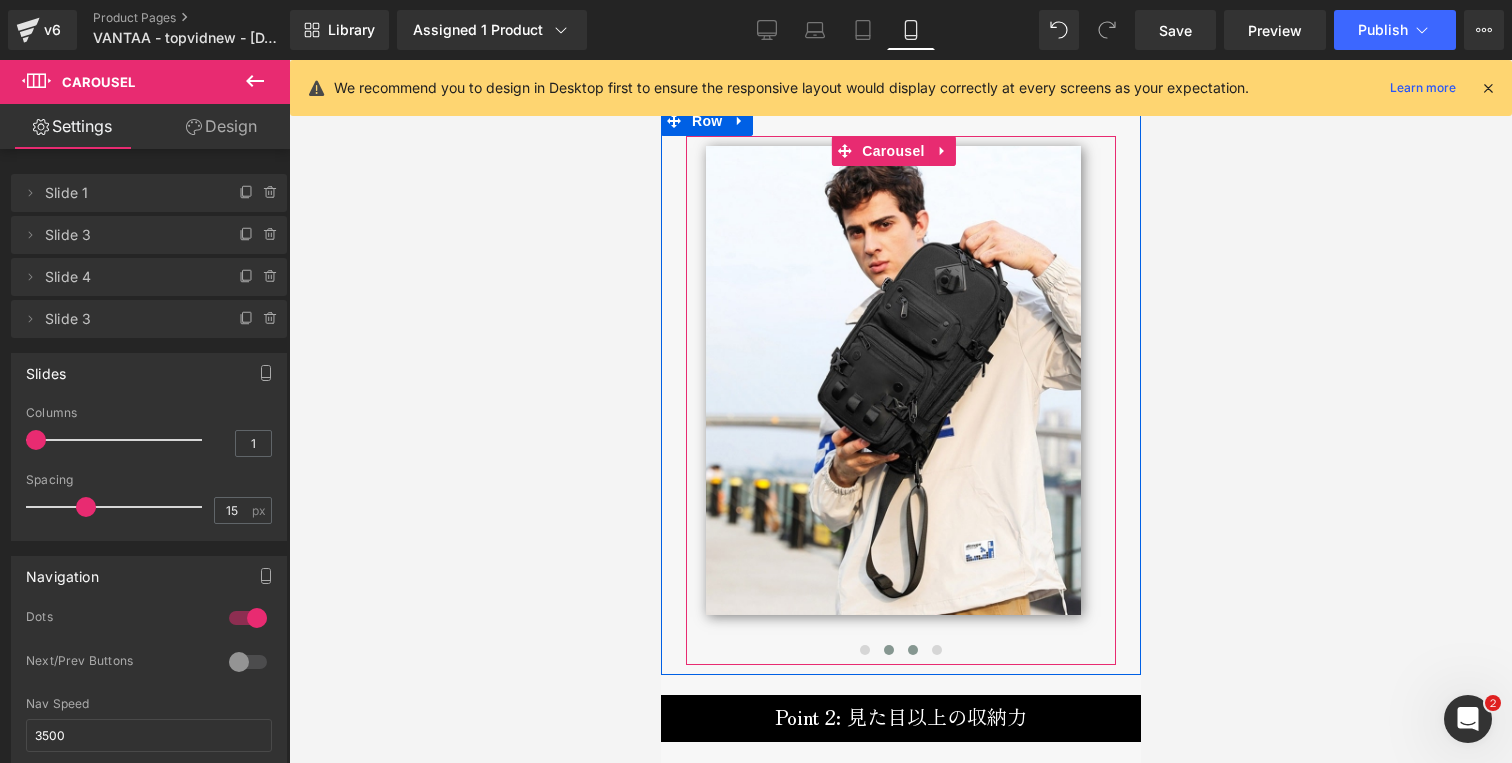 click at bounding box center [888, 650] 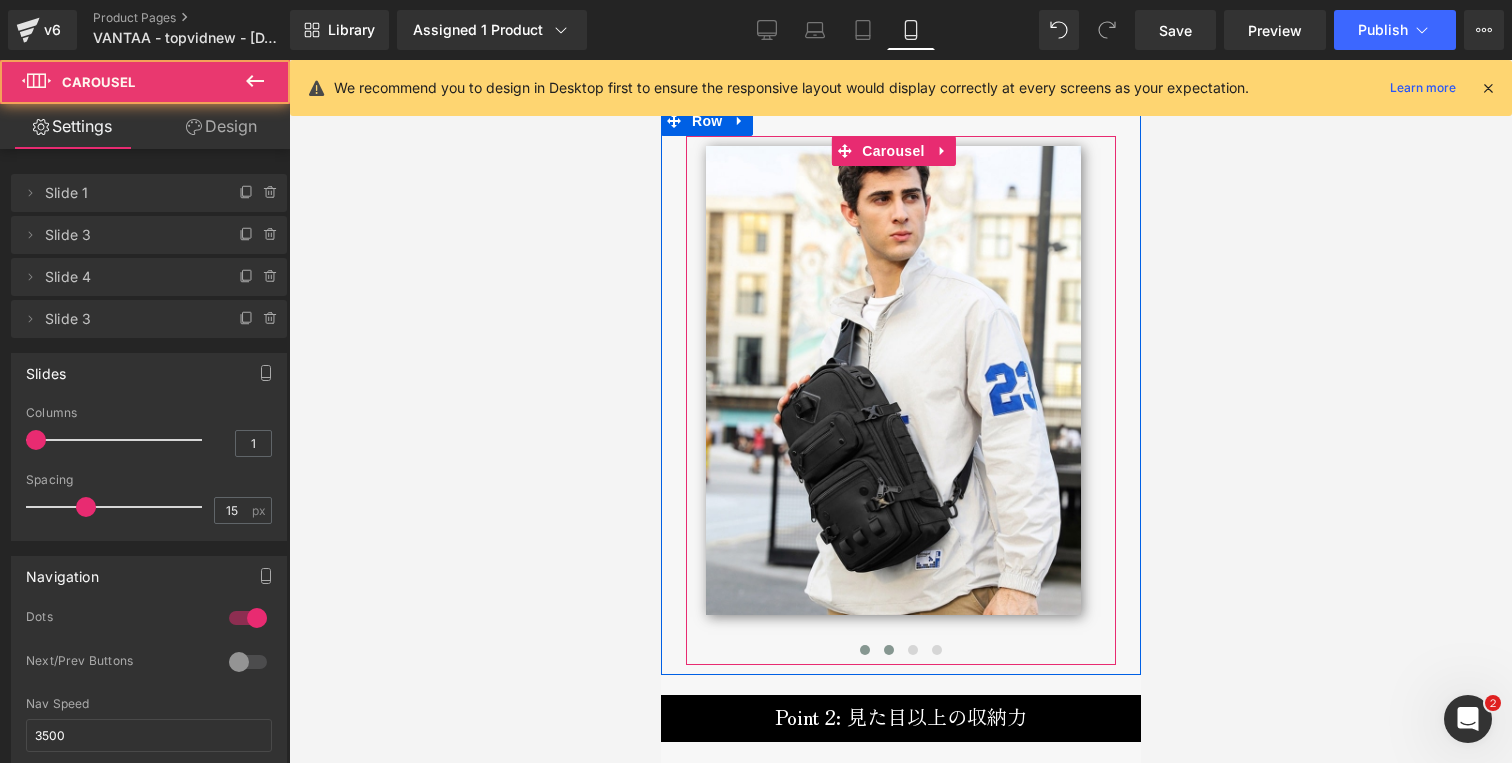 click at bounding box center [864, 650] 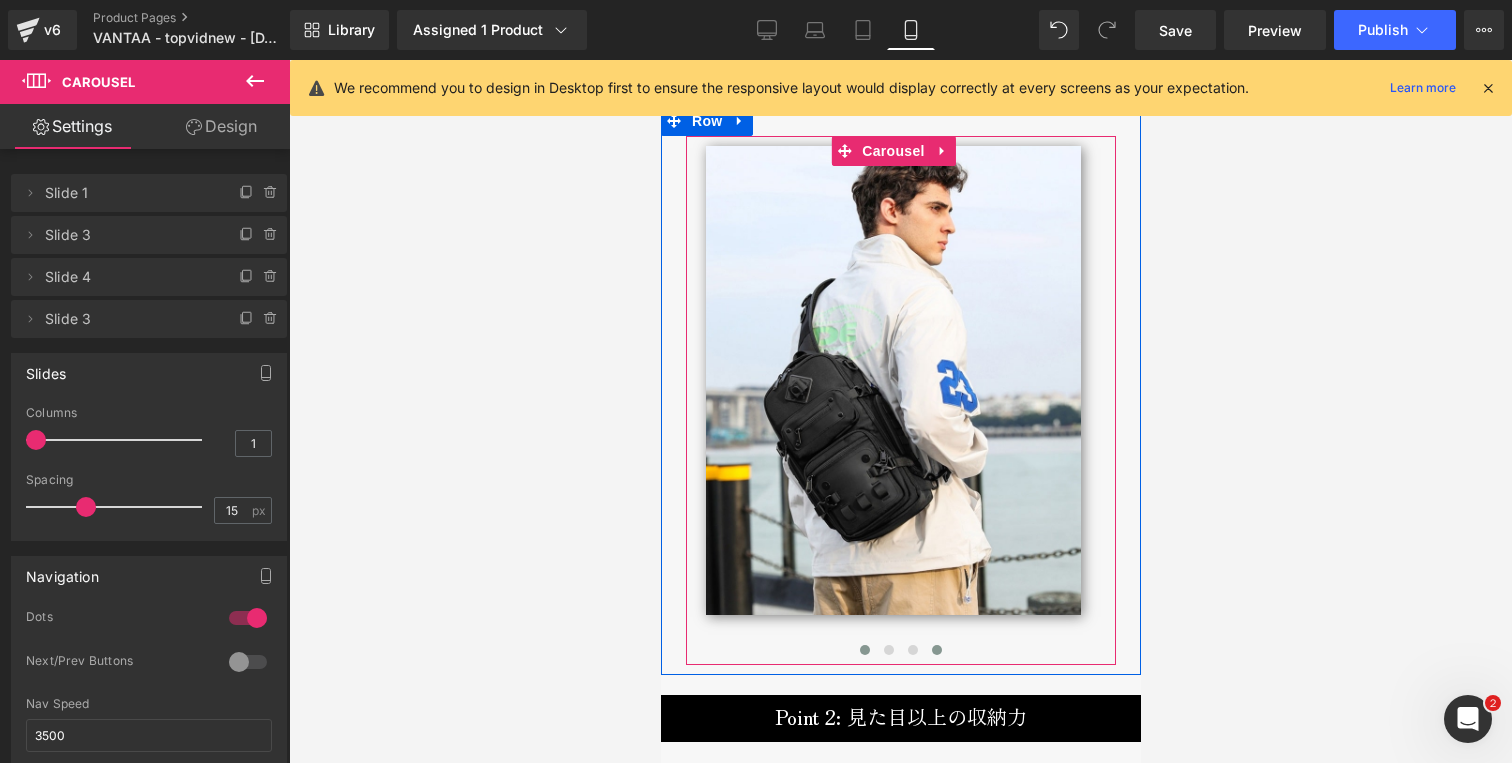 click at bounding box center [936, 650] 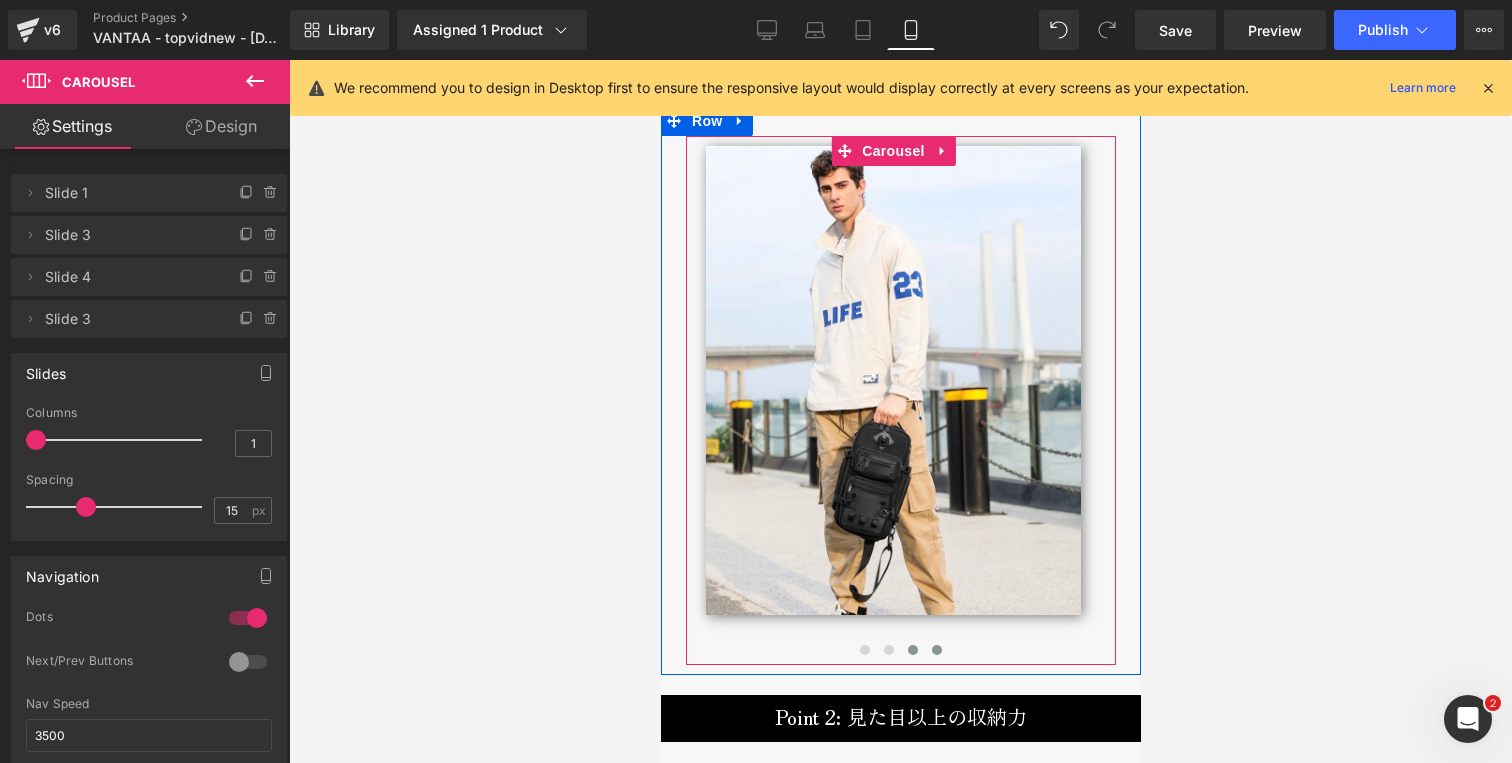 click at bounding box center (912, 650) 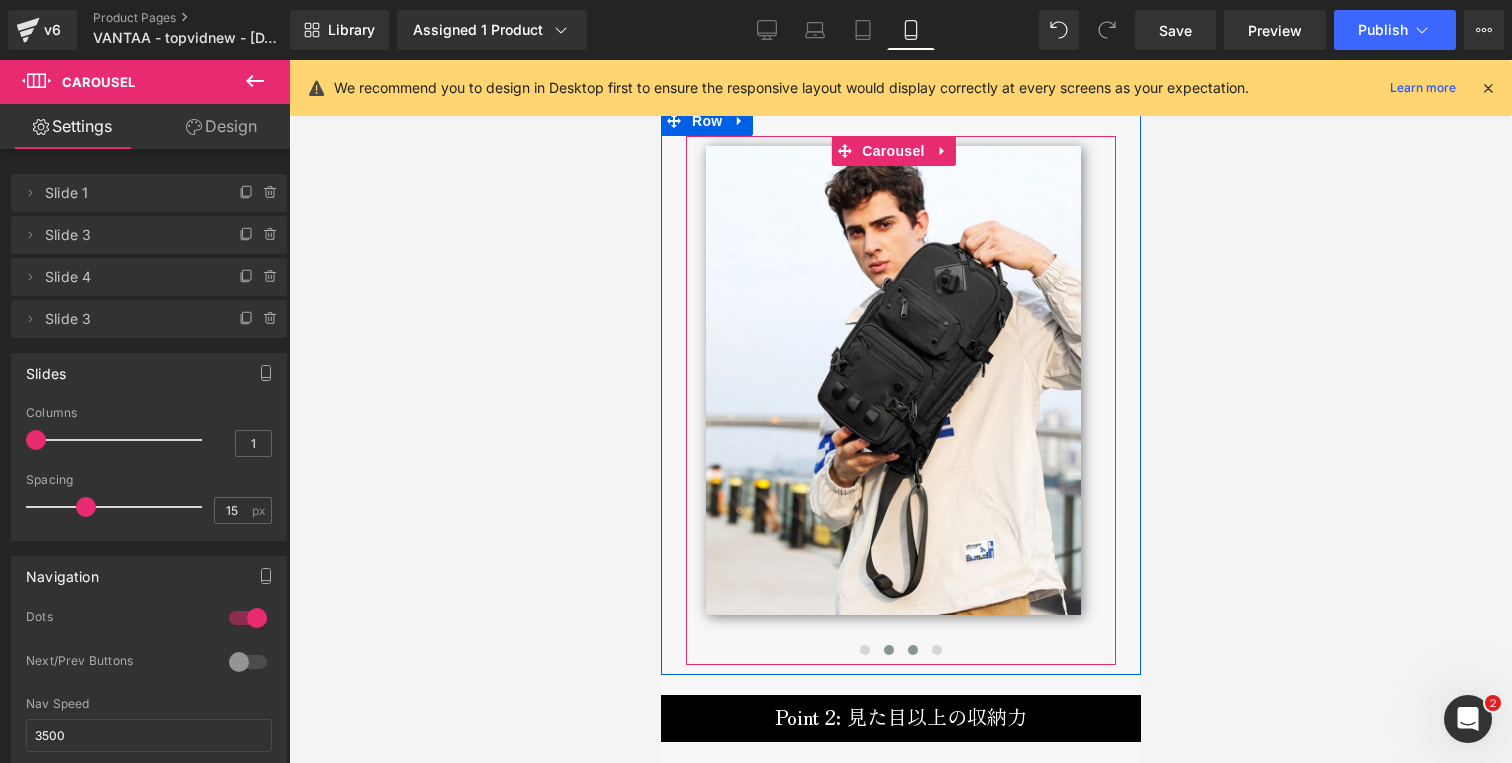 click at bounding box center (888, 650) 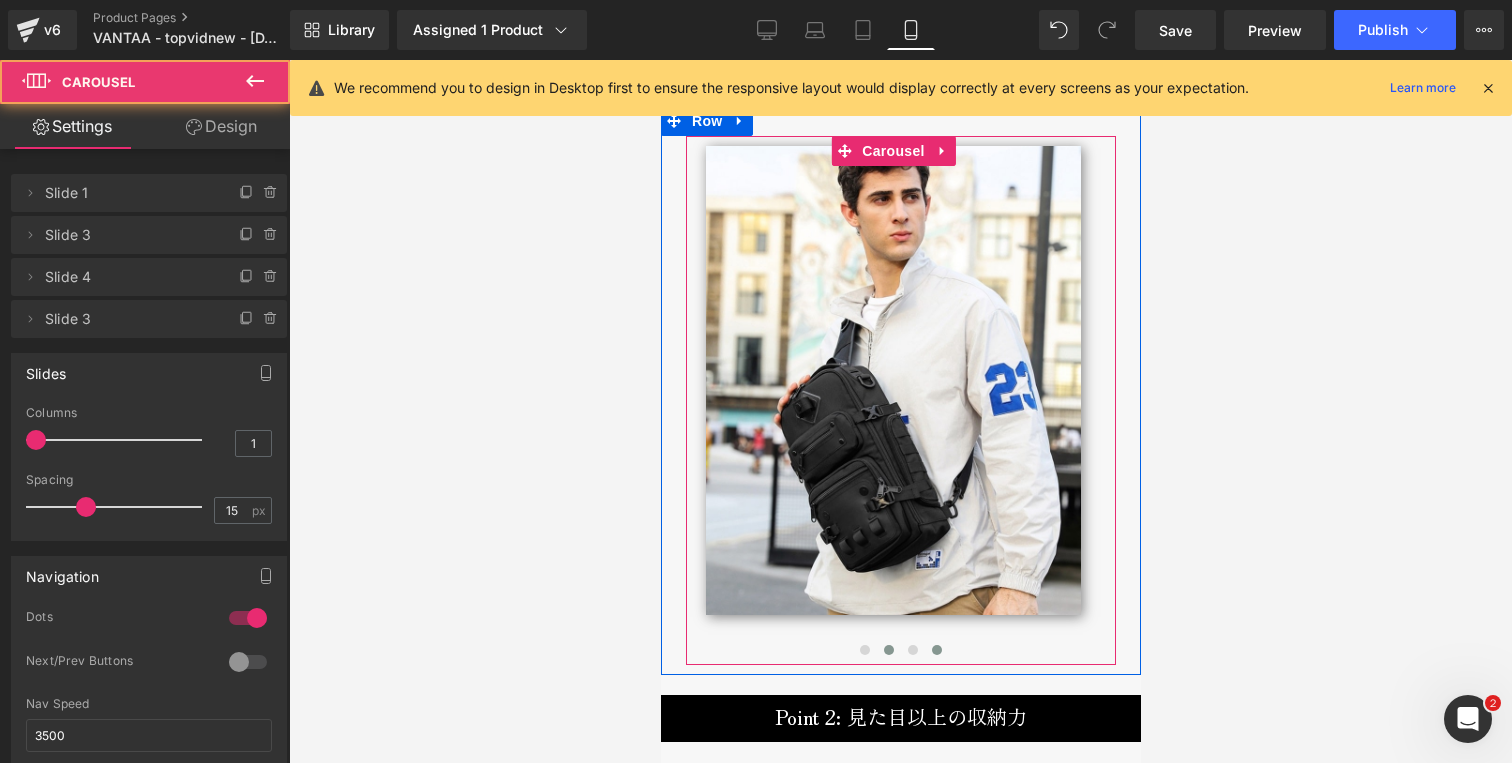 click at bounding box center [936, 650] 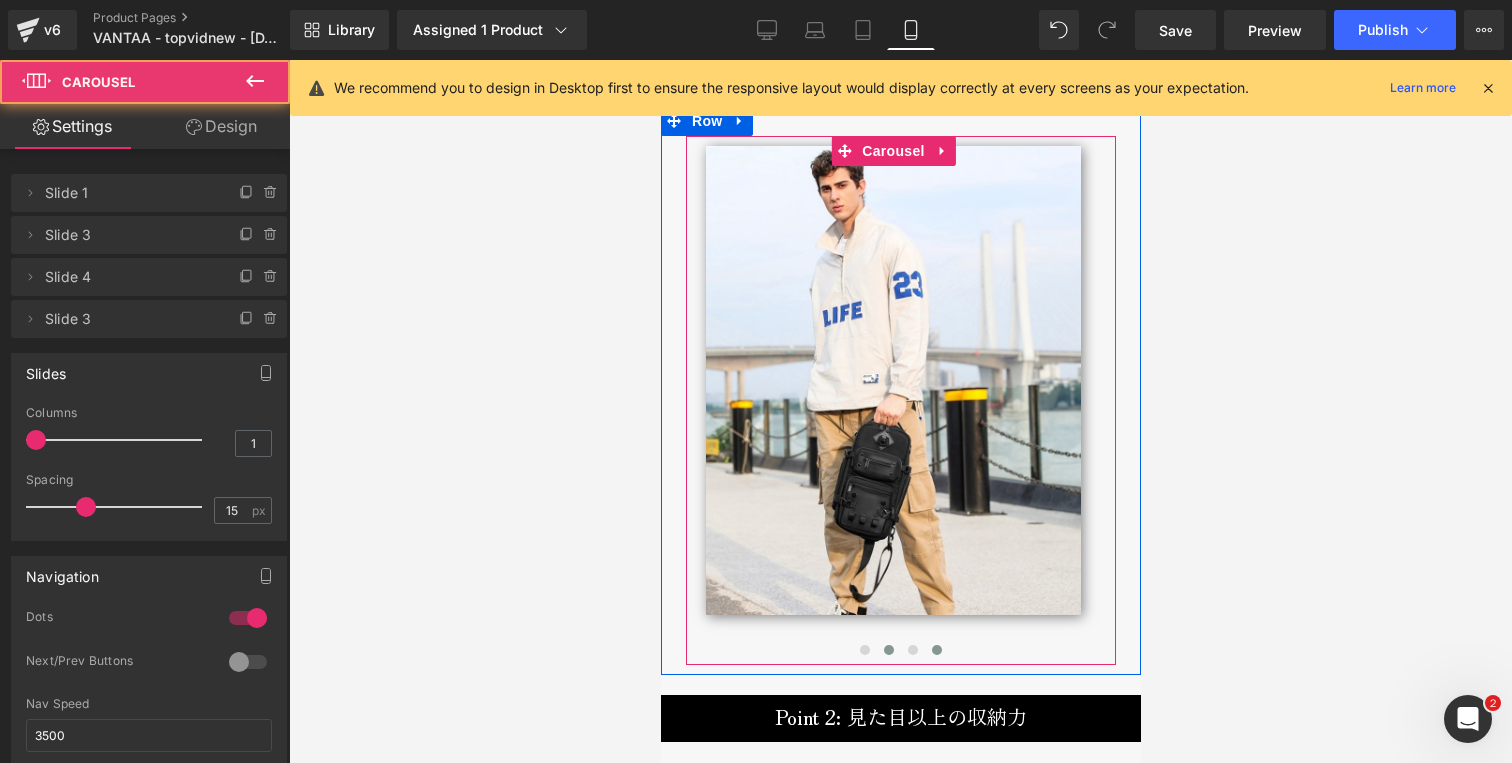click at bounding box center (888, 650) 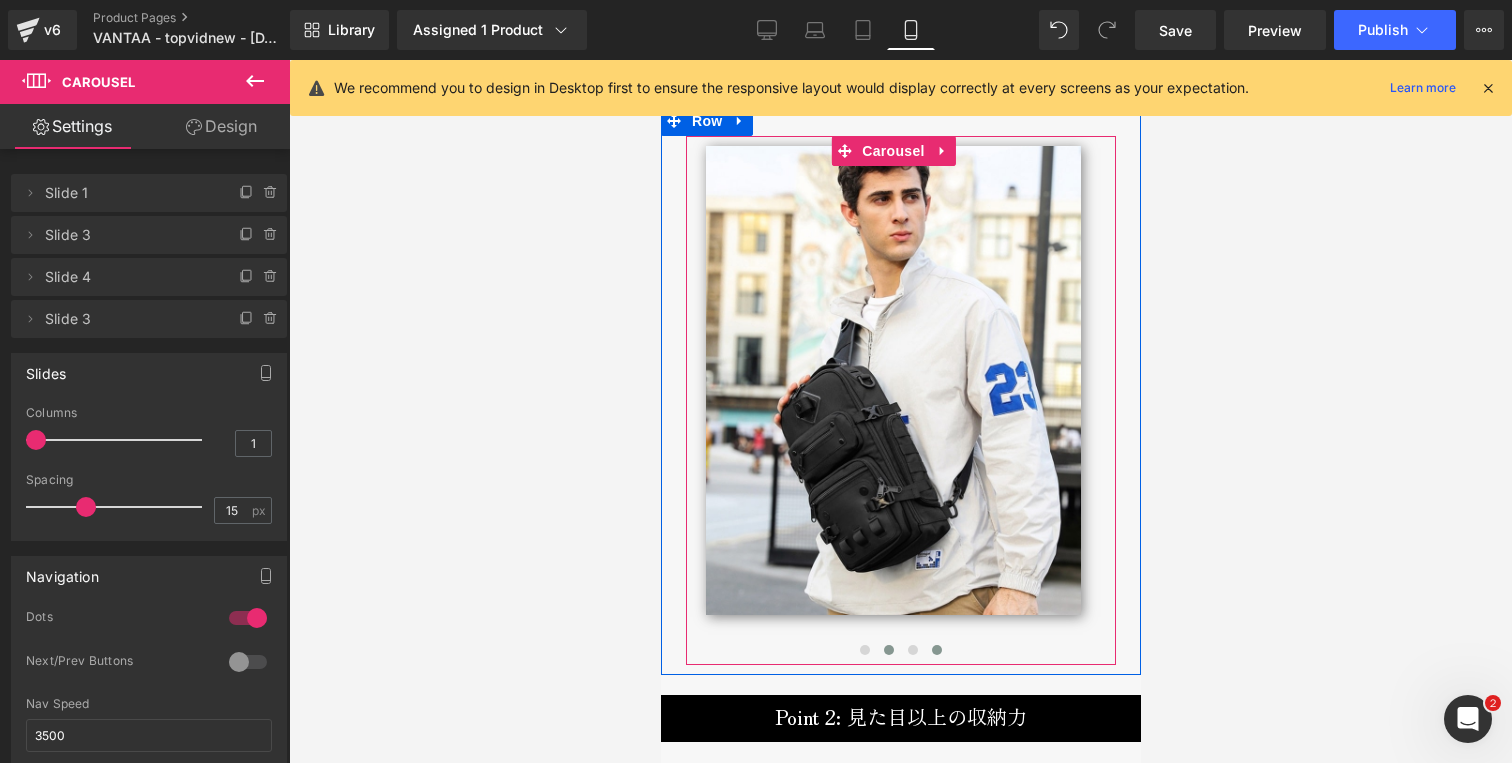 click at bounding box center (936, 650) 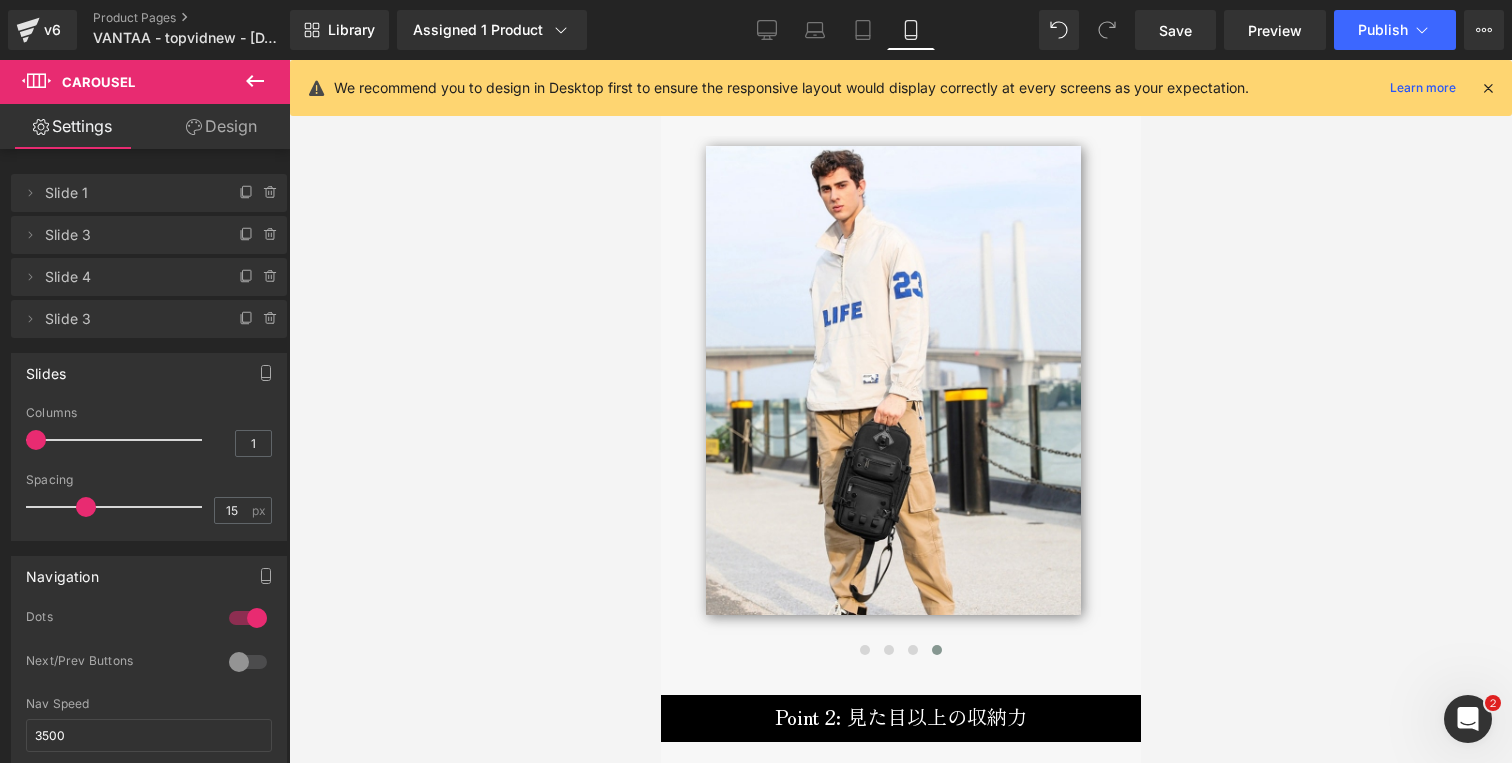 click 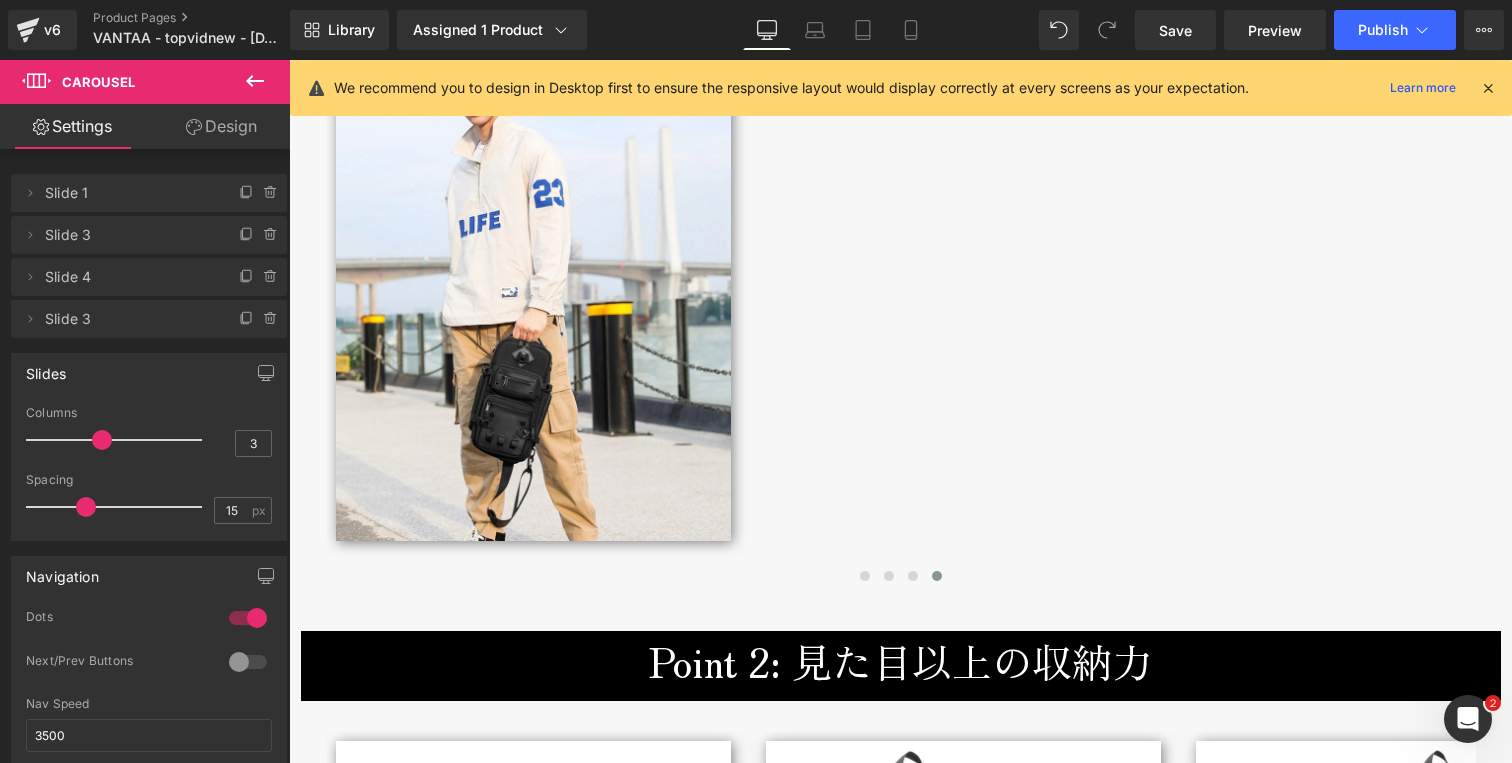 scroll, scrollTop: 2666, scrollLeft: 0, axis: vertical 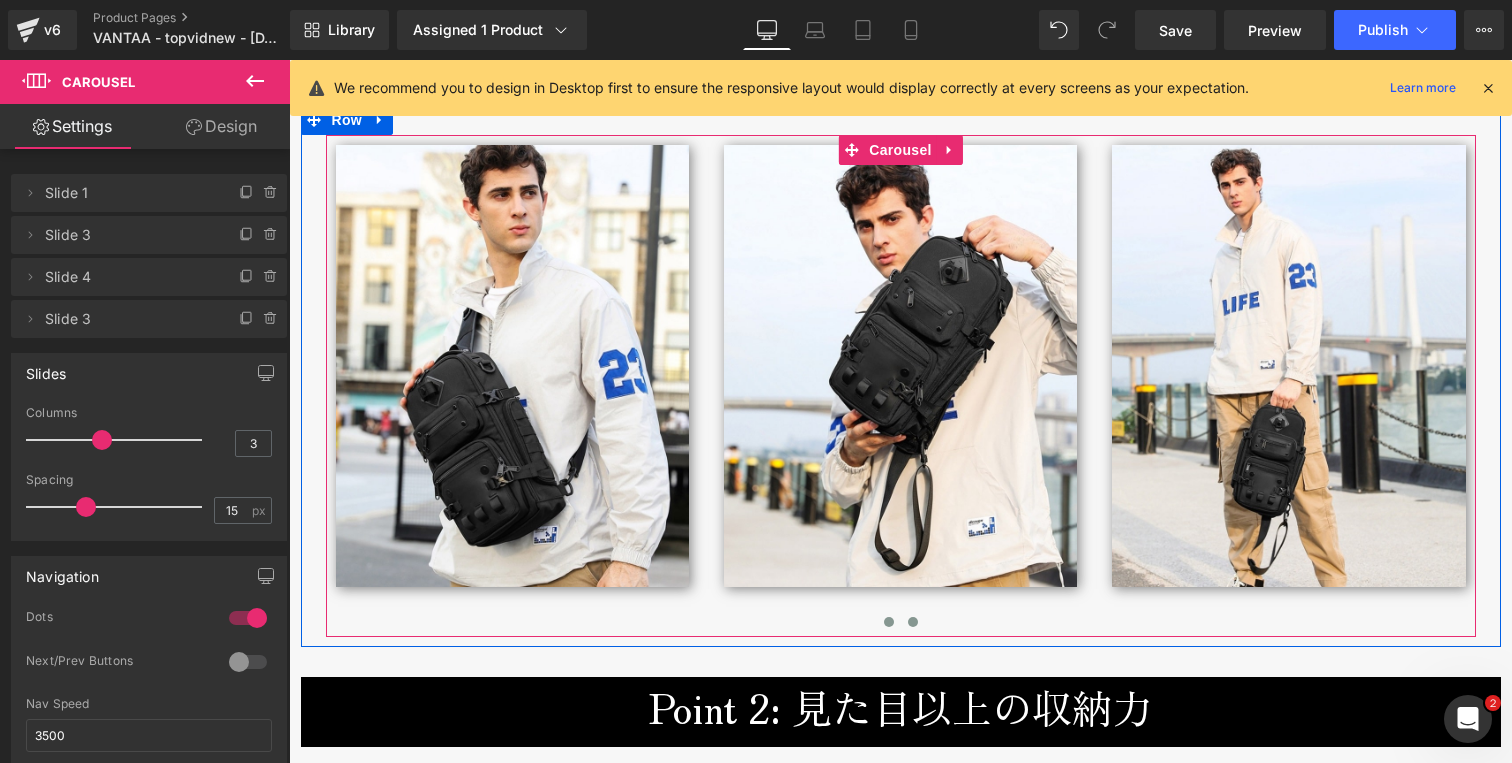 click at bounding box center (889, 622) 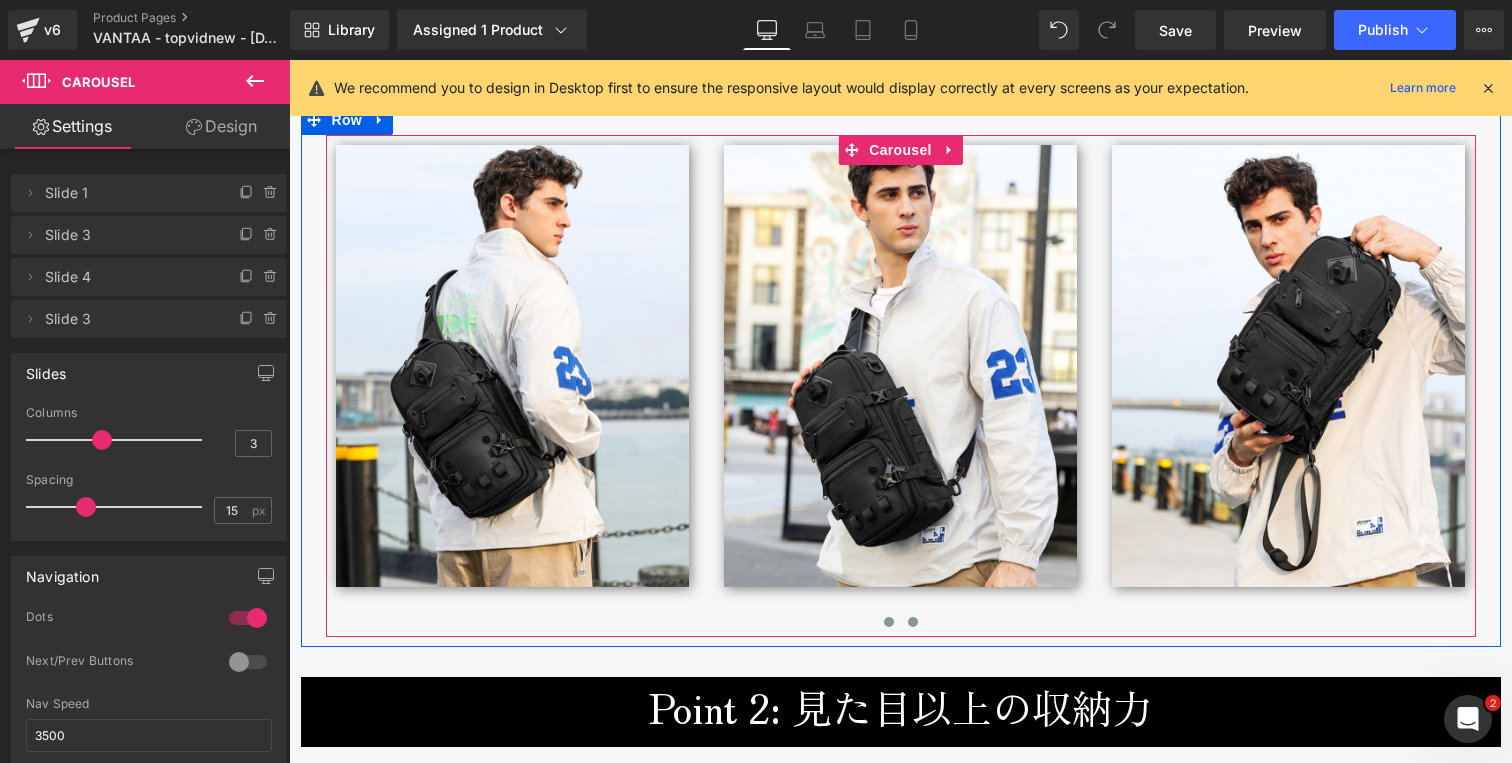 click at bounding box center [913, 622] 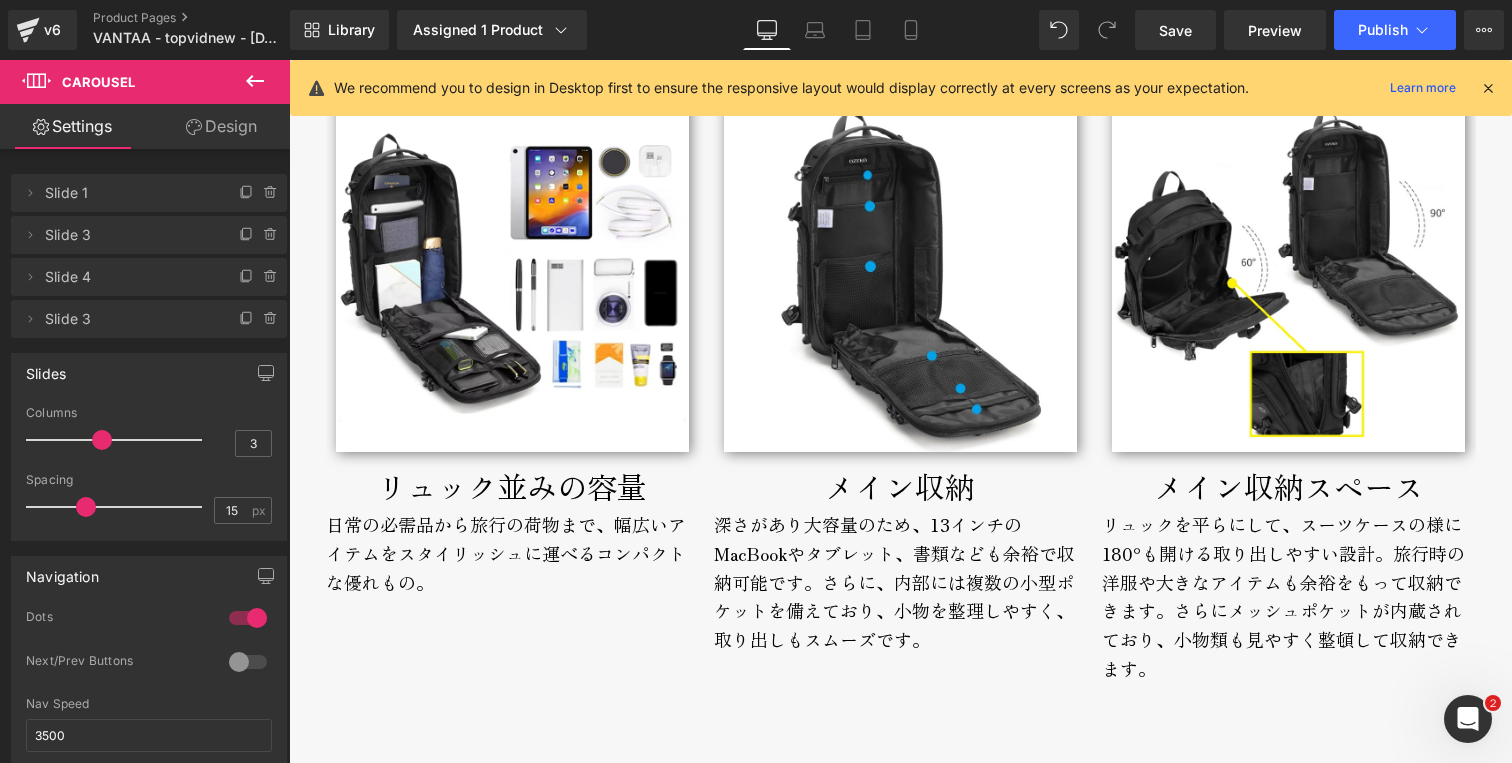 scroll, scrollTop: 3355, scrollLeft: 0, axis: vertical 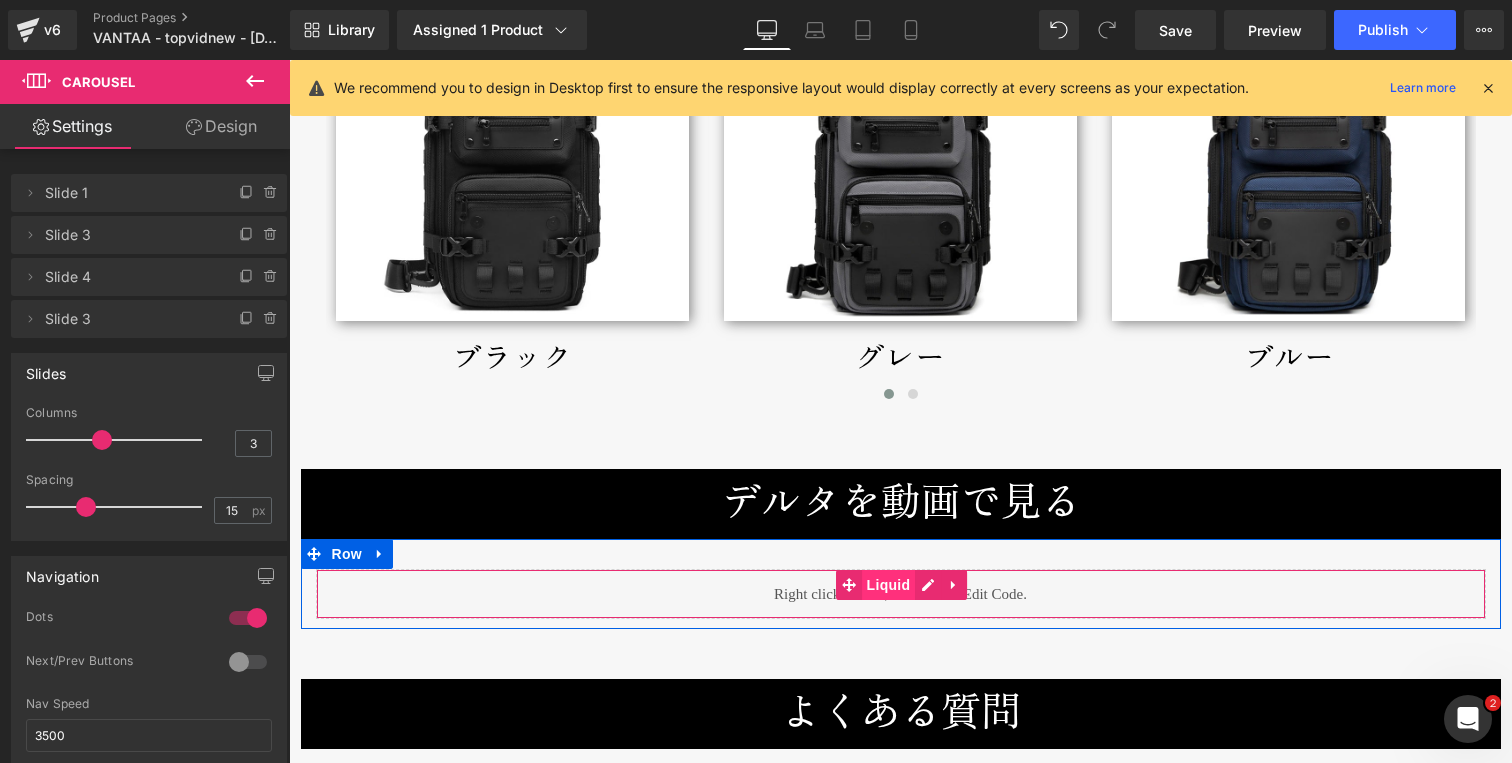 click on "Liquid" at bounding box center [889, 585] 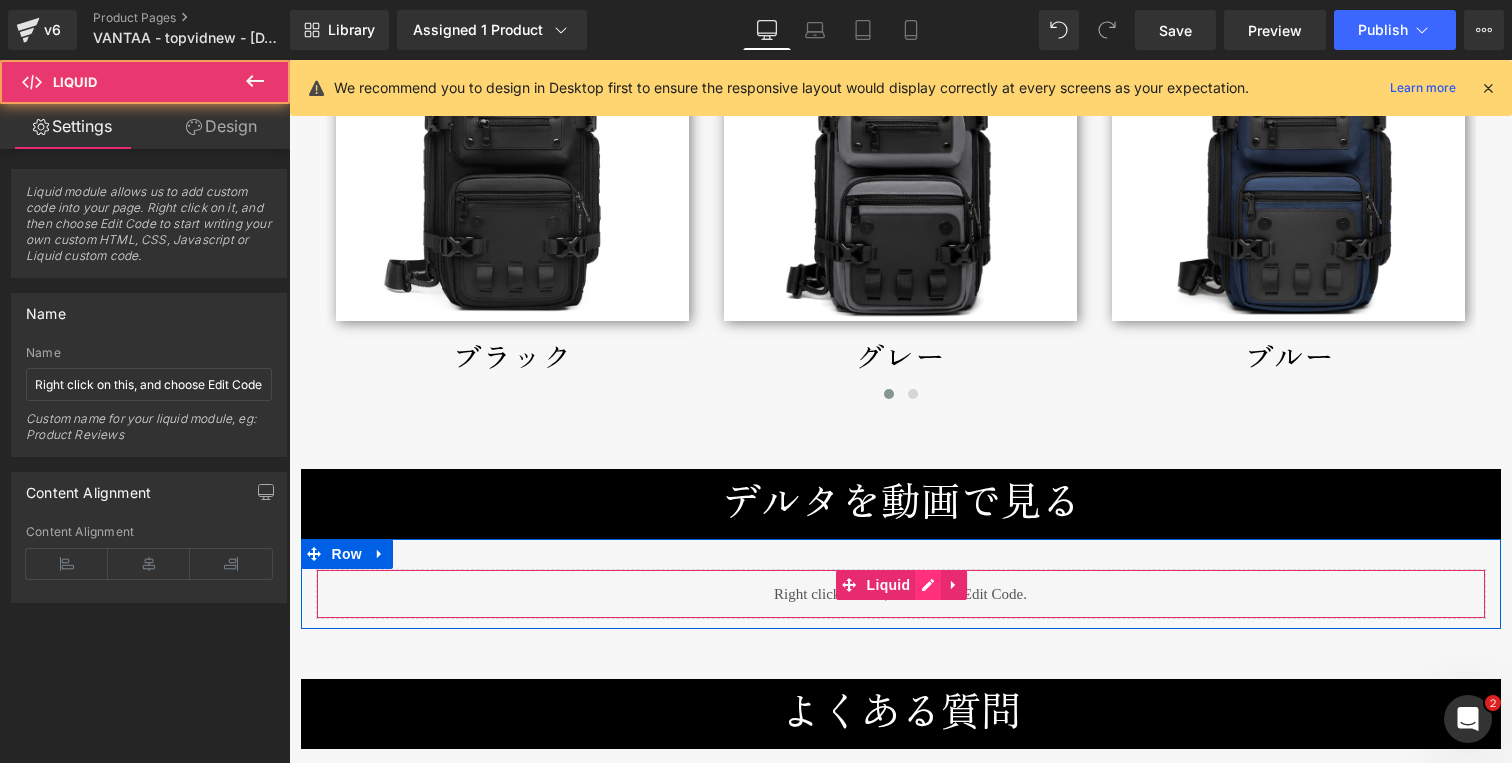 click on "Liquid" at bounding box center [901, 594] 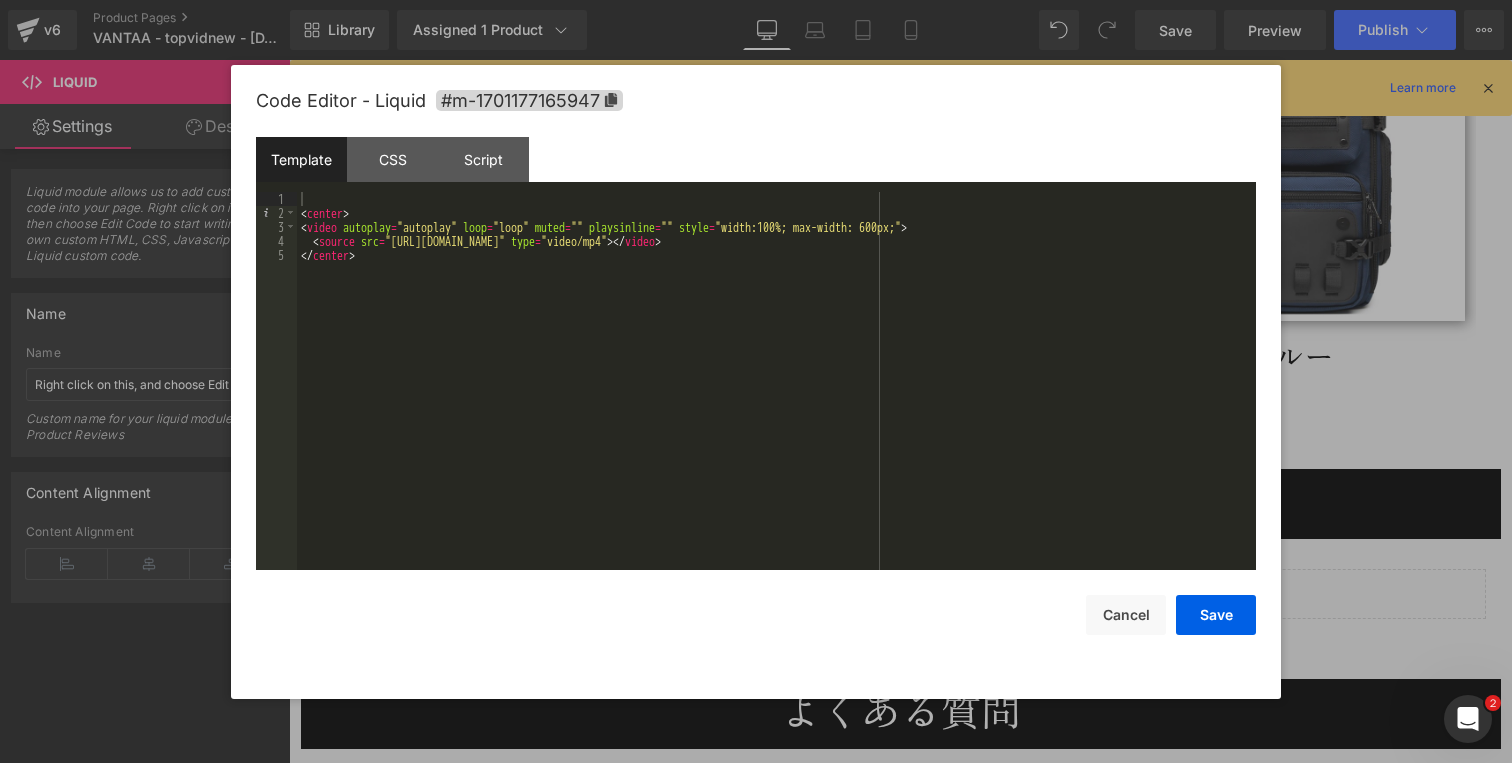 click on "< center > < video   autoplay = "autoplay"   loop = "loop"   muted = ""   playsinline = ""   style = "width:100%; max-width: 600px;" >    < source   src = "[URL][DOMAIN_NAME]"   type = "video/mp4" > </ video > </ center >" at bounding box center (776, 395) 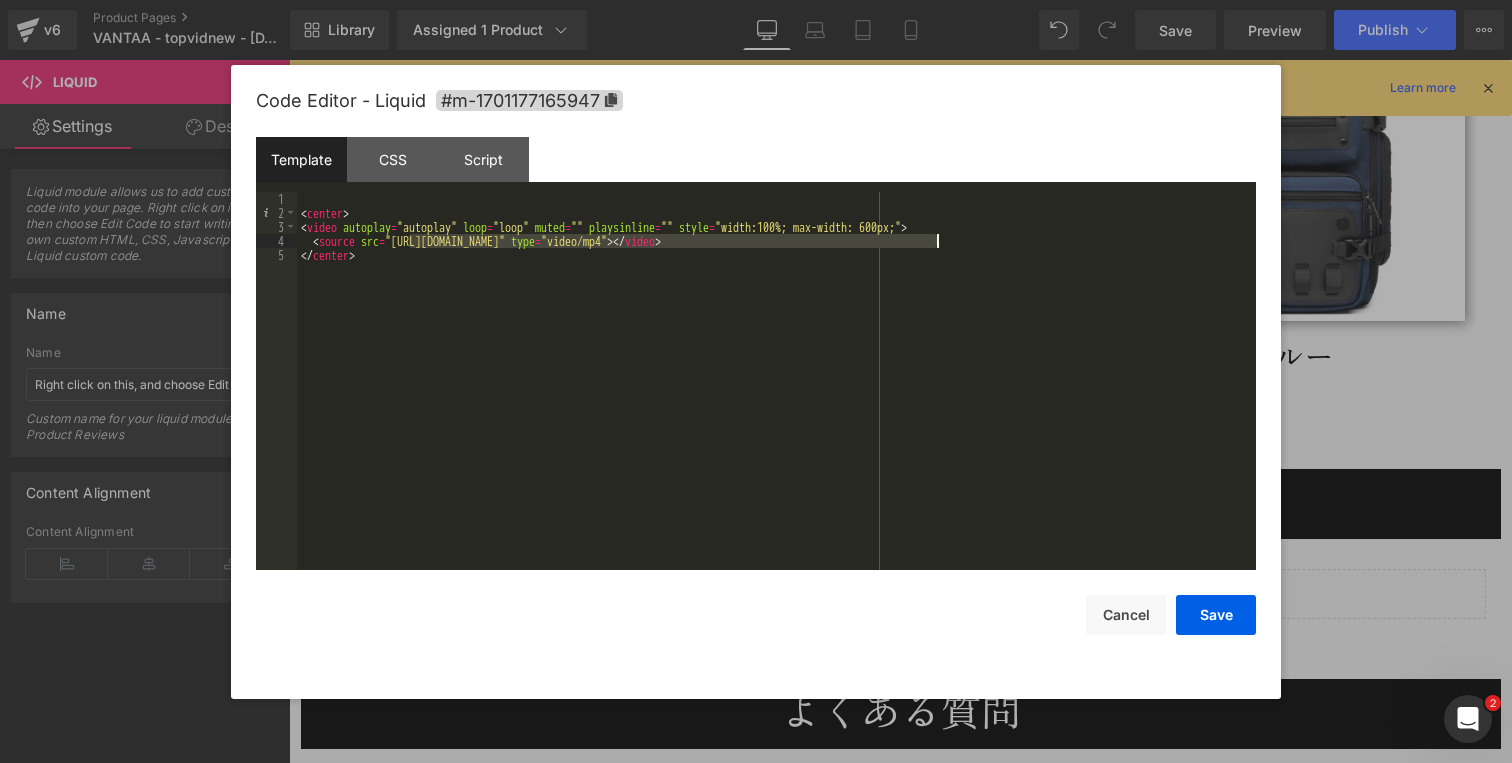 click on "< center > < video   autoplay = "autoplay"   loop = "loop"   muted = ""   playsinline = ""   style = "width:100%; max-width: 600px;" >    < source   src = "[URL][DOMAIN_NAME]"   type = "video/mp4" > </ video > </ center >" at bounding box center (776, 395) 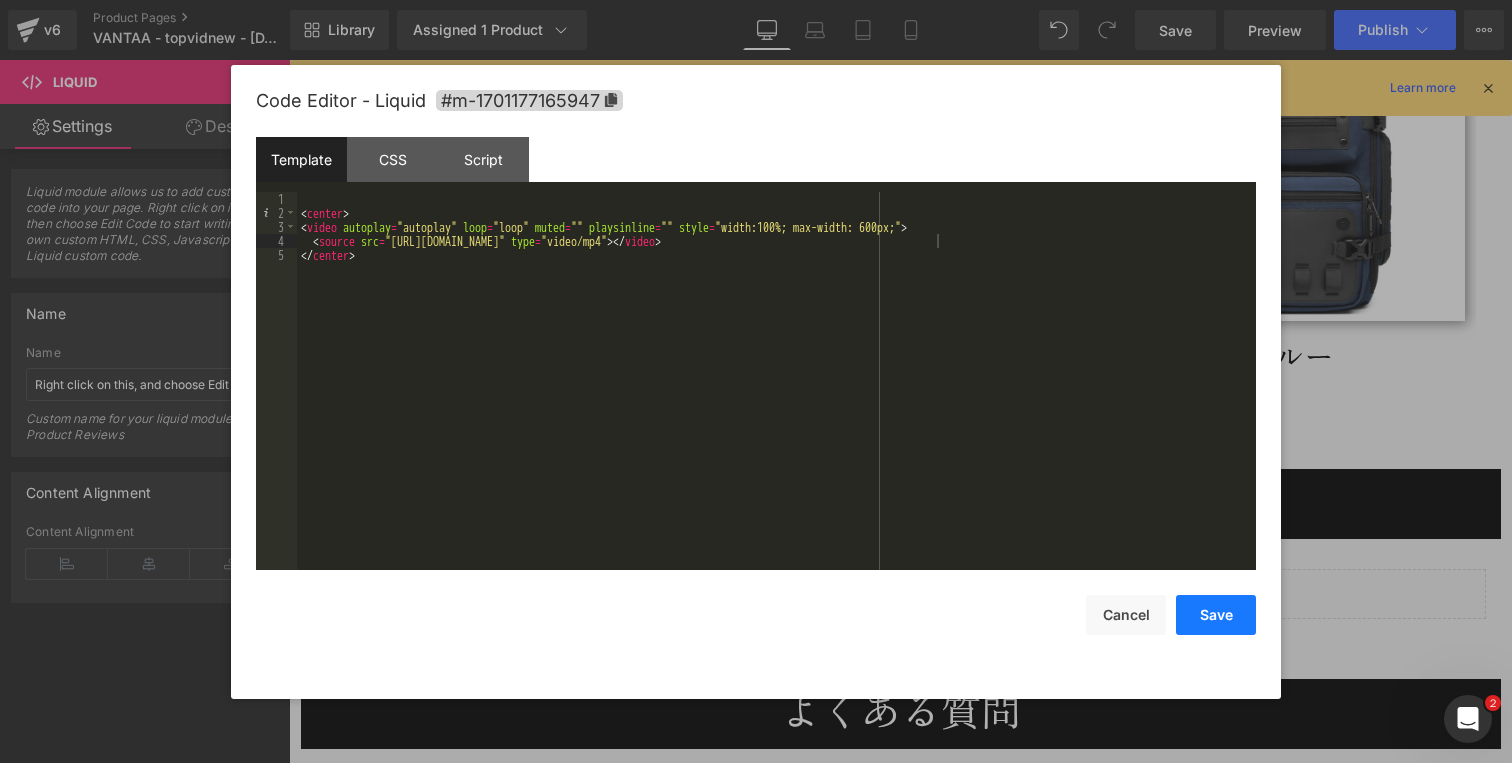 click on "Save" at bounding box center (1216, 615) 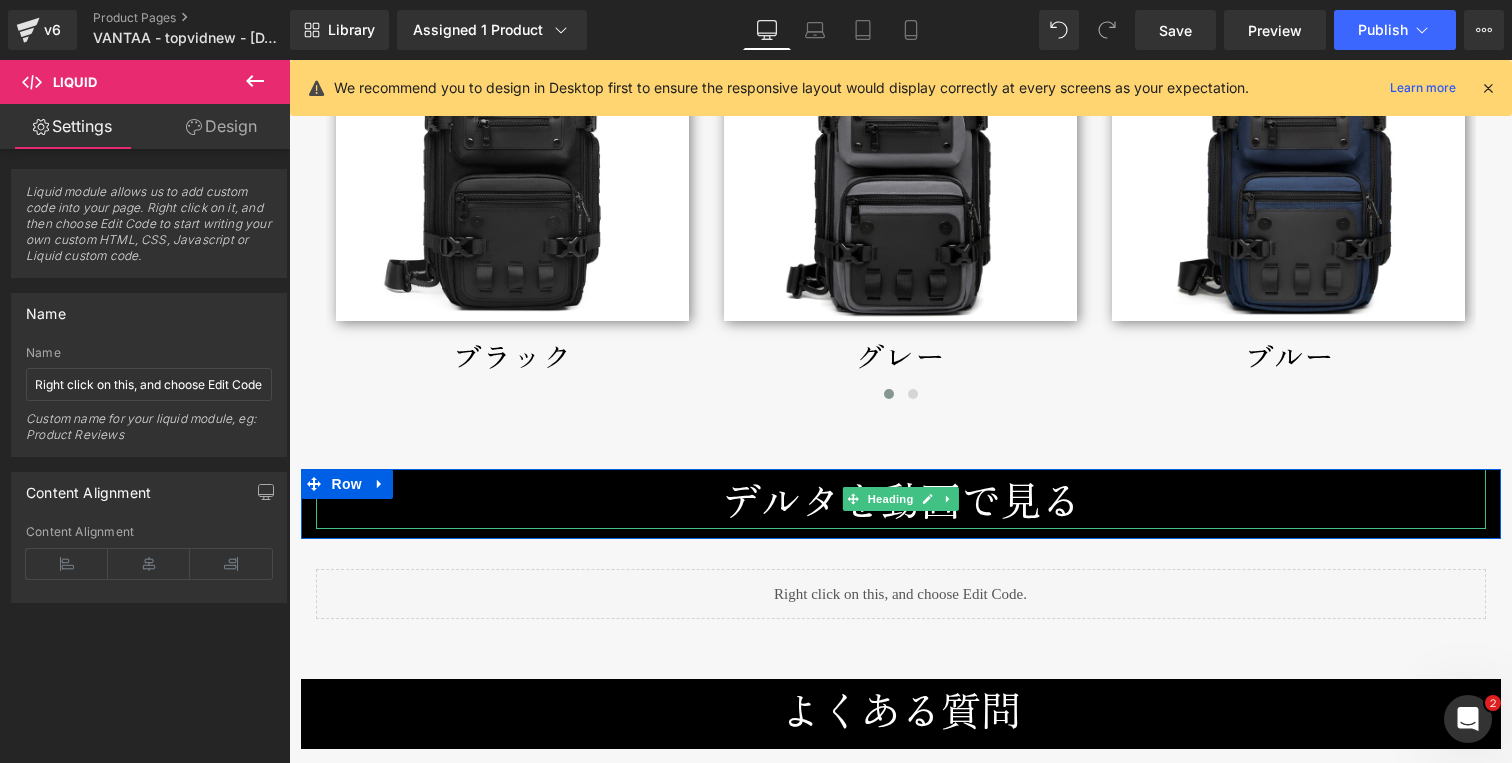 click on "デルタを動画で見る" at bounding box center (901, 499) 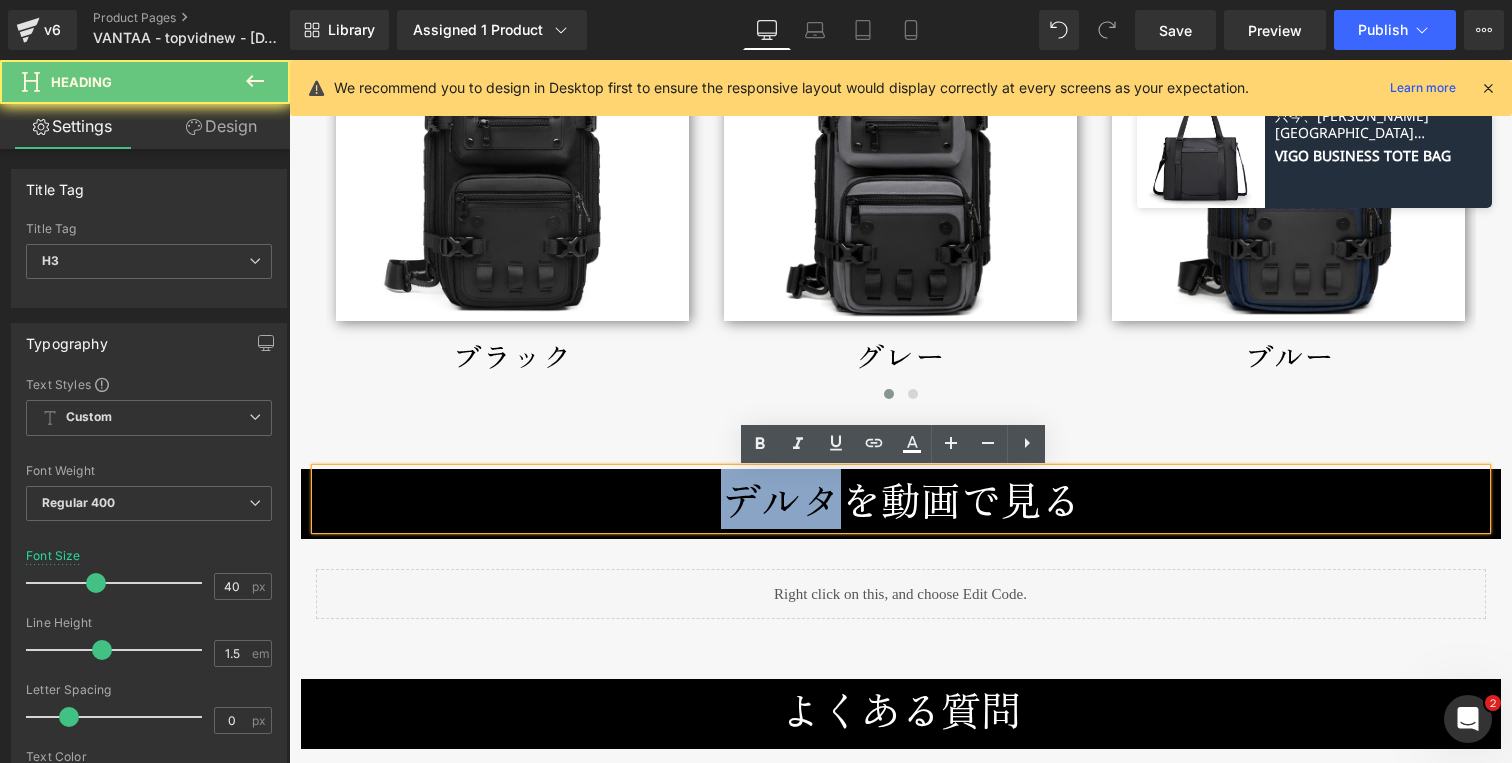 drag, startPoint x: 709, startPoint y: 506, endPoint x: 821, endPoint y: 502, distance: 112.0714 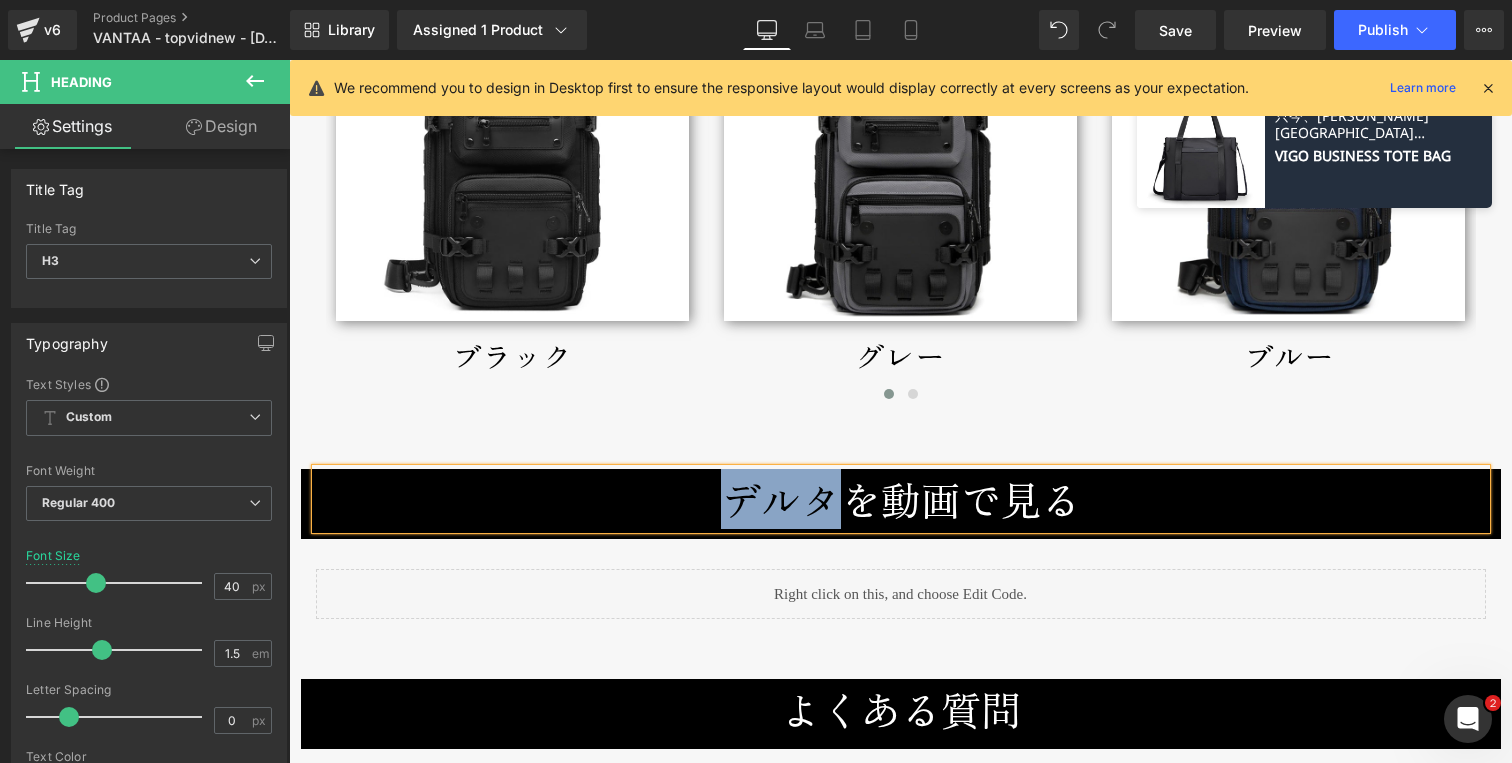 type 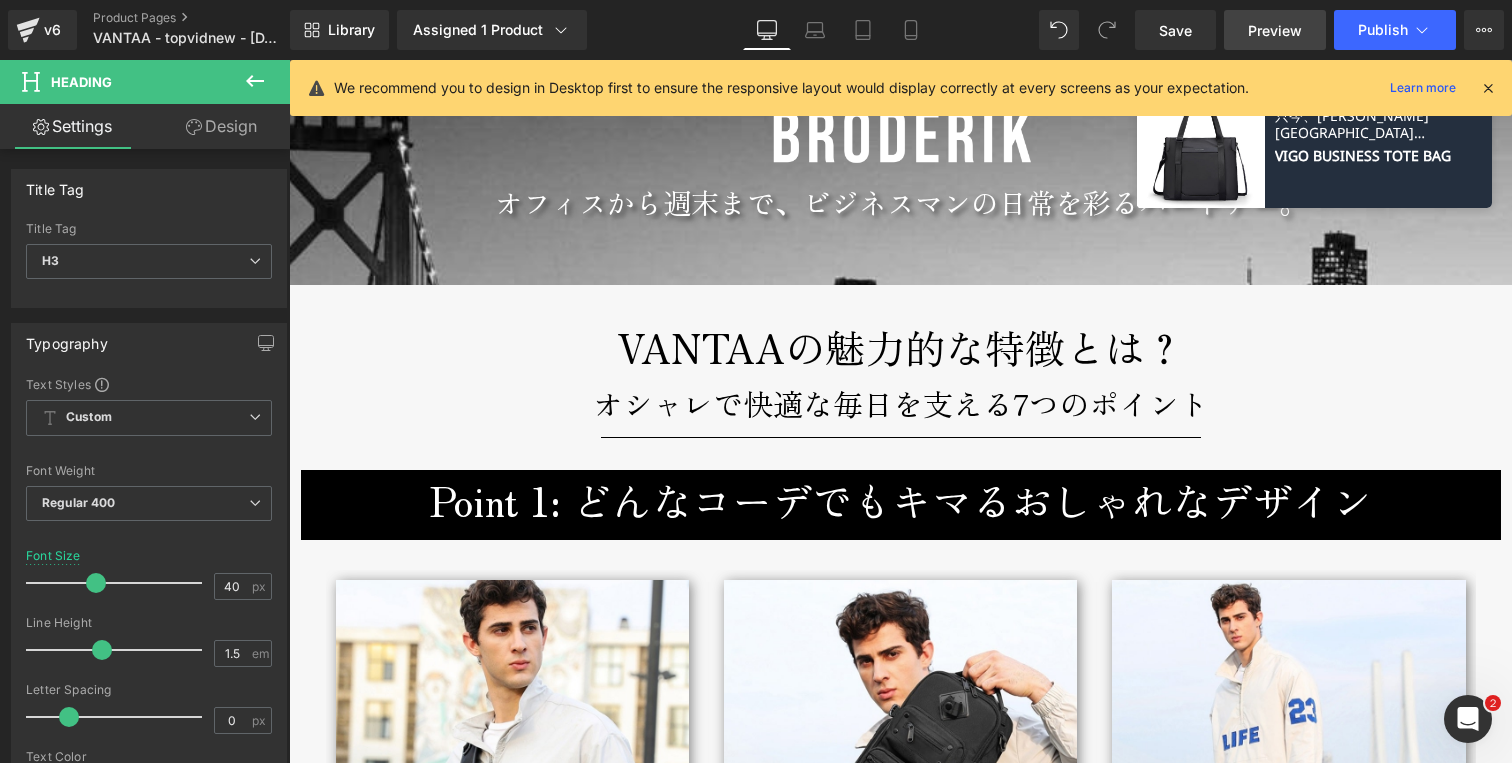 scroll, scrollTop: 2233, scrollLeft: 0, axis: vertical 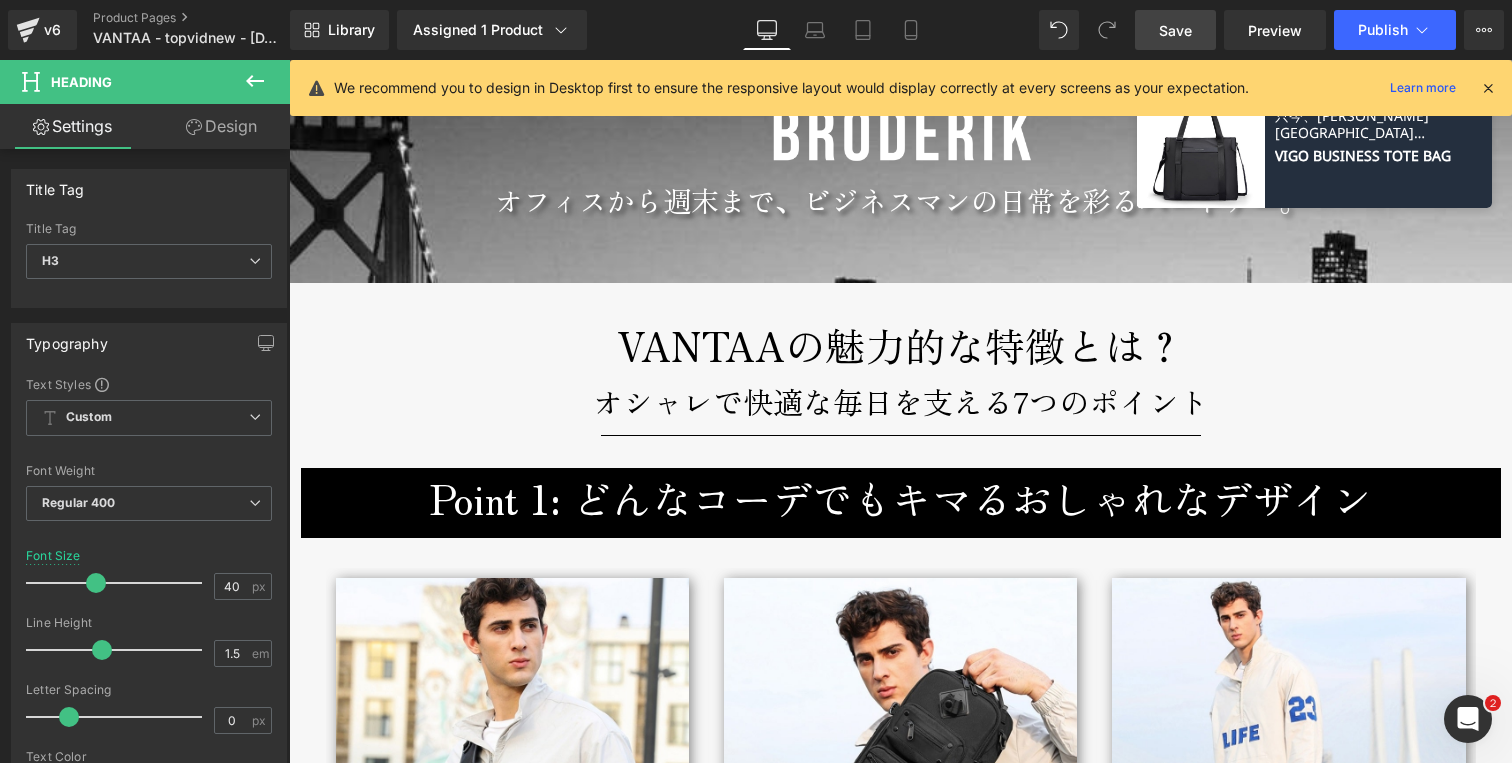click on "Save" at bounding box center (1175, 30) 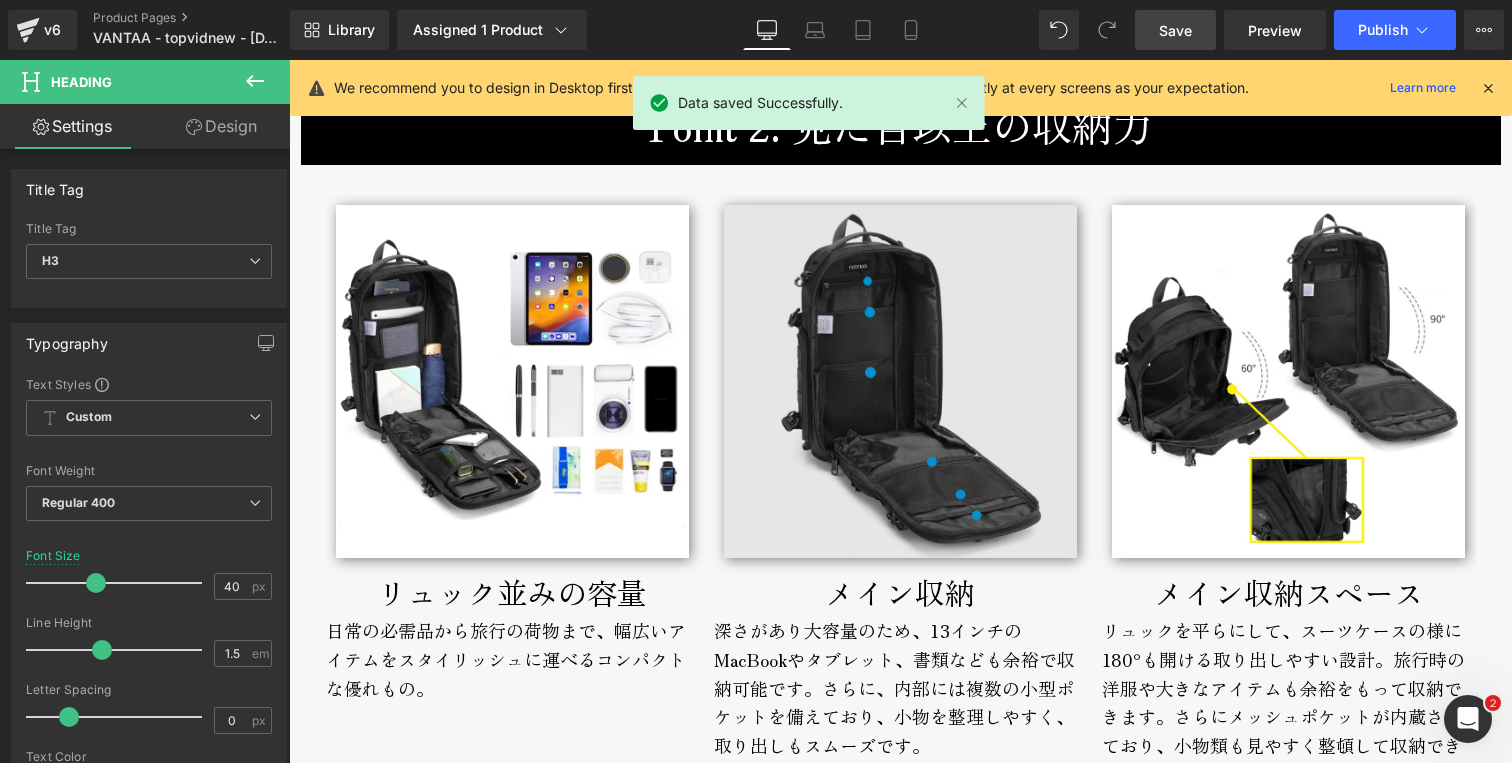scroll, scrollTop: 3363, scrollLeft: 0, axis: vertical 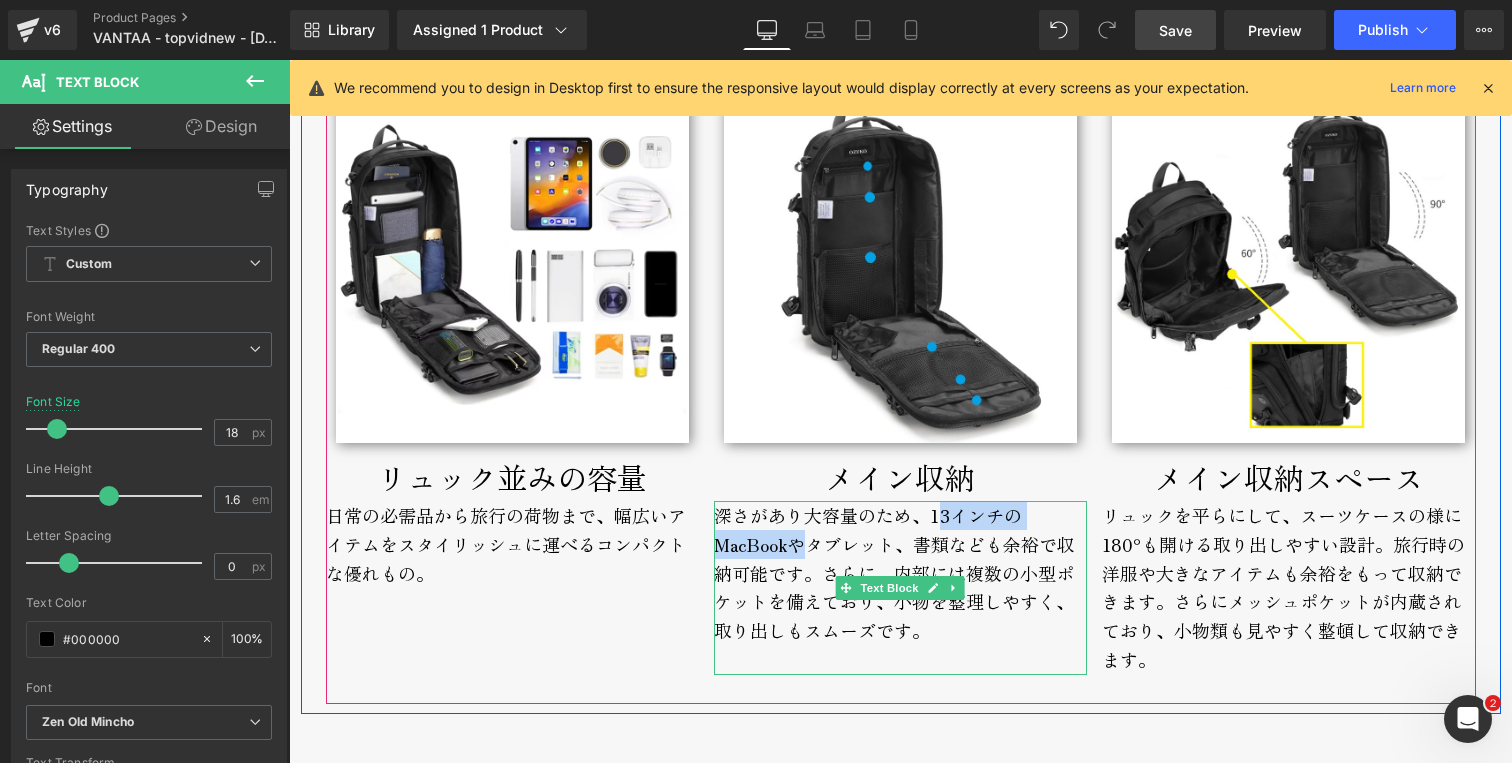 drag, startPoint x: 797, startPoint y: 547, endPoint x: 933, endPoint y: 520, distance: 138.65425 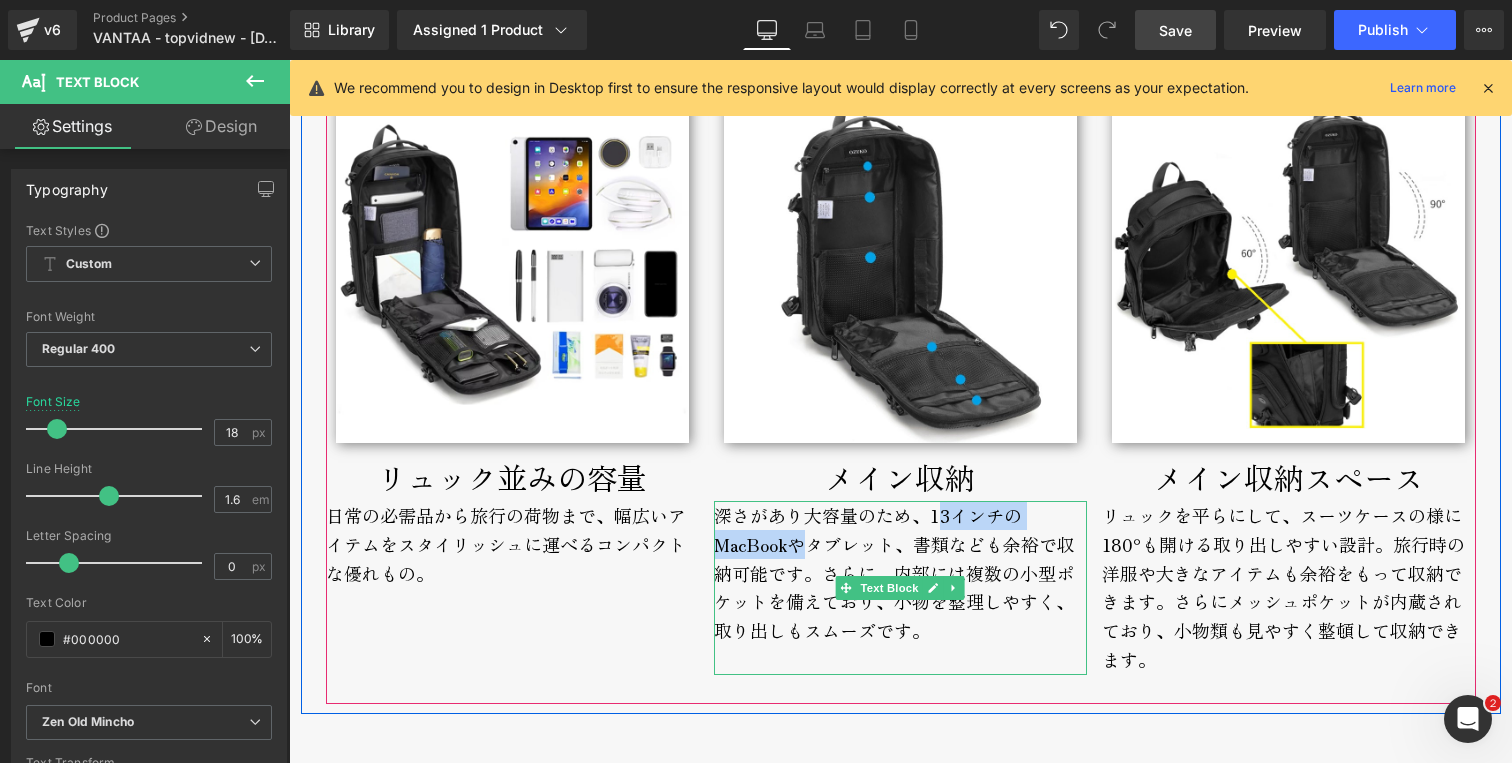 click on "深さがあり大容量のため、13インチのMacBookやタブレット、書類なども余裕で収納可能です。さらに、内部には複数の小型ポケットを備えており、小物を整理しやすく、取り出しもスムーズです。" at bounding box center (900, 588) 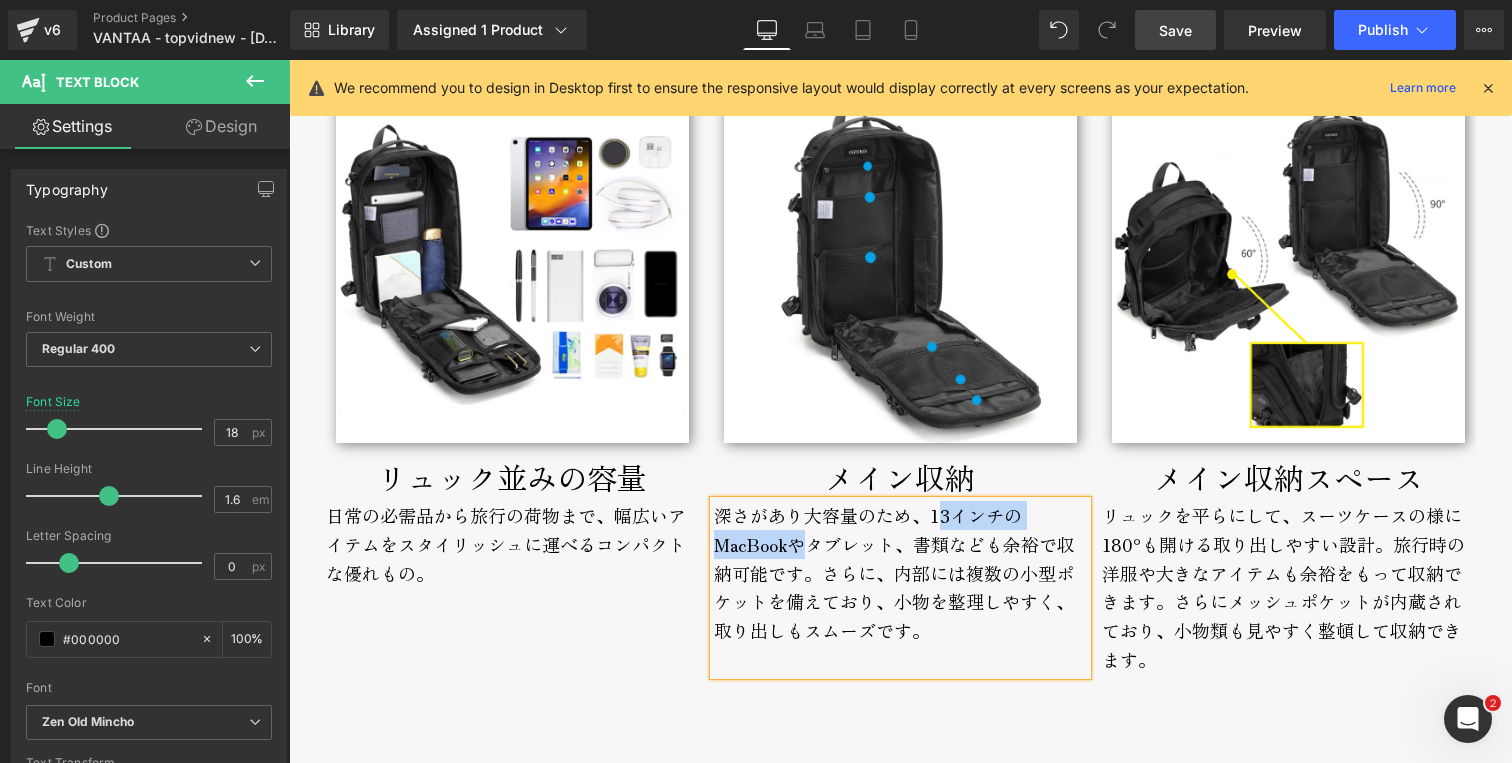 click on "深さがあり大容量のため、13インチのMacBookやタブレット、書類なども余裕で収納可能です。さらに、内部には複数の小型ポケットを備えており、小物を整理しやすく、取り出しもスムーズです。" at bounding box center (900, 588) 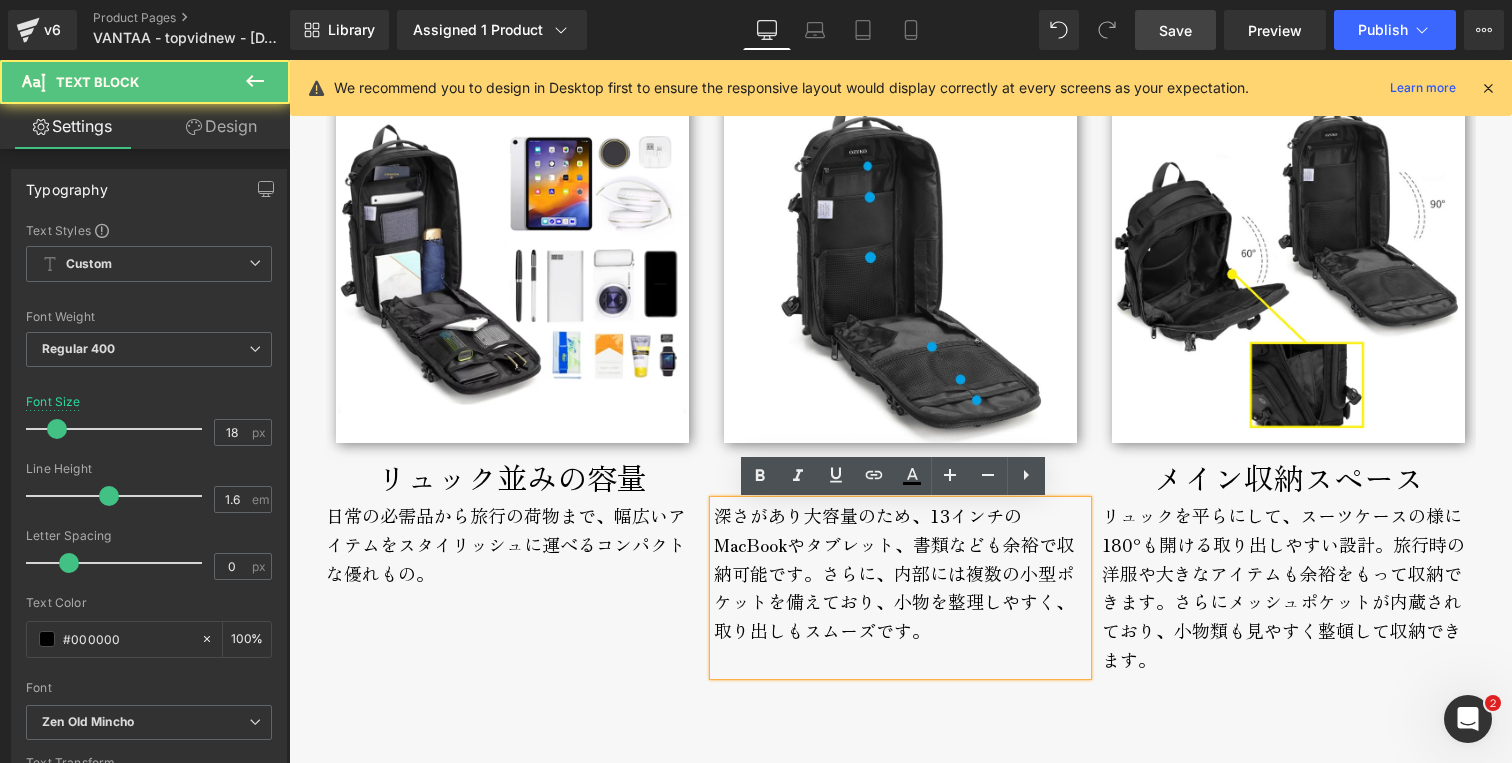 type 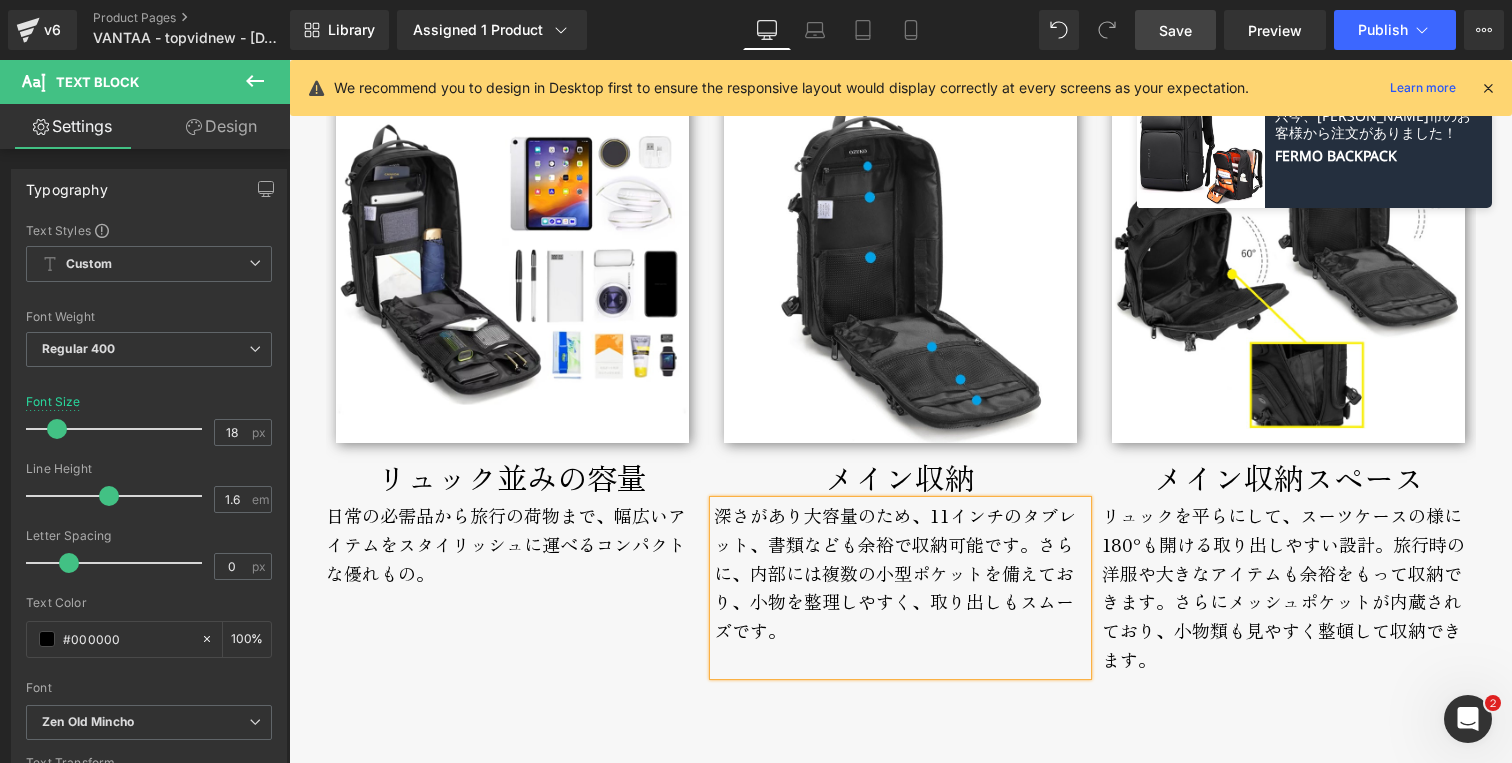 click on "Image         リュック並みの容量 Text Block         日常の必需品から旅行の荷物まで、幅広いアイテムをスタイリッシュに運べるコンパクトな優れもの。 Text Block
Image         メイン収納 Text Block         Text Block
Image         メイン収納スペース" at bounding box center [908, 392] 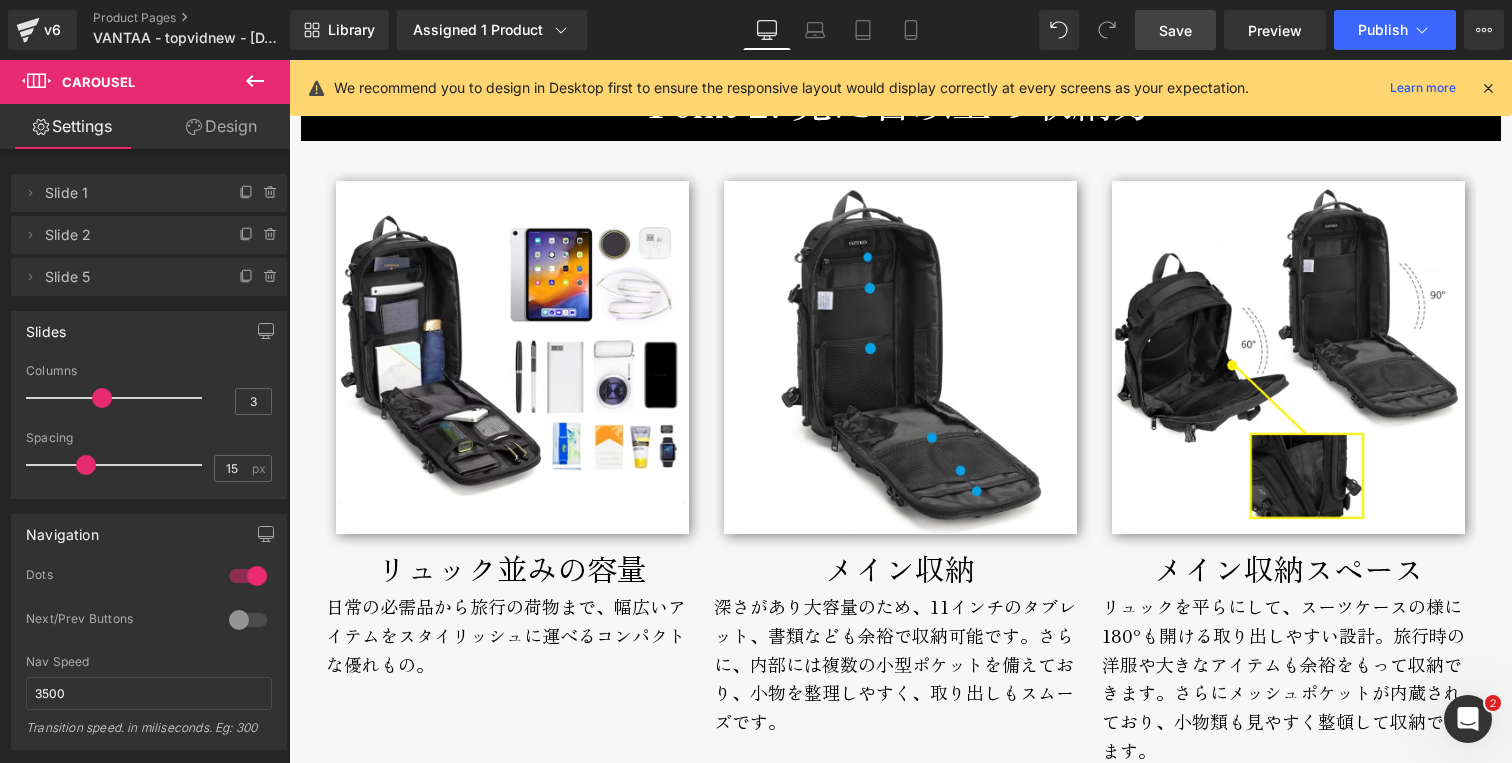 scroll, scrollTop: 3244, scrollLeft: 0, axis: vertical 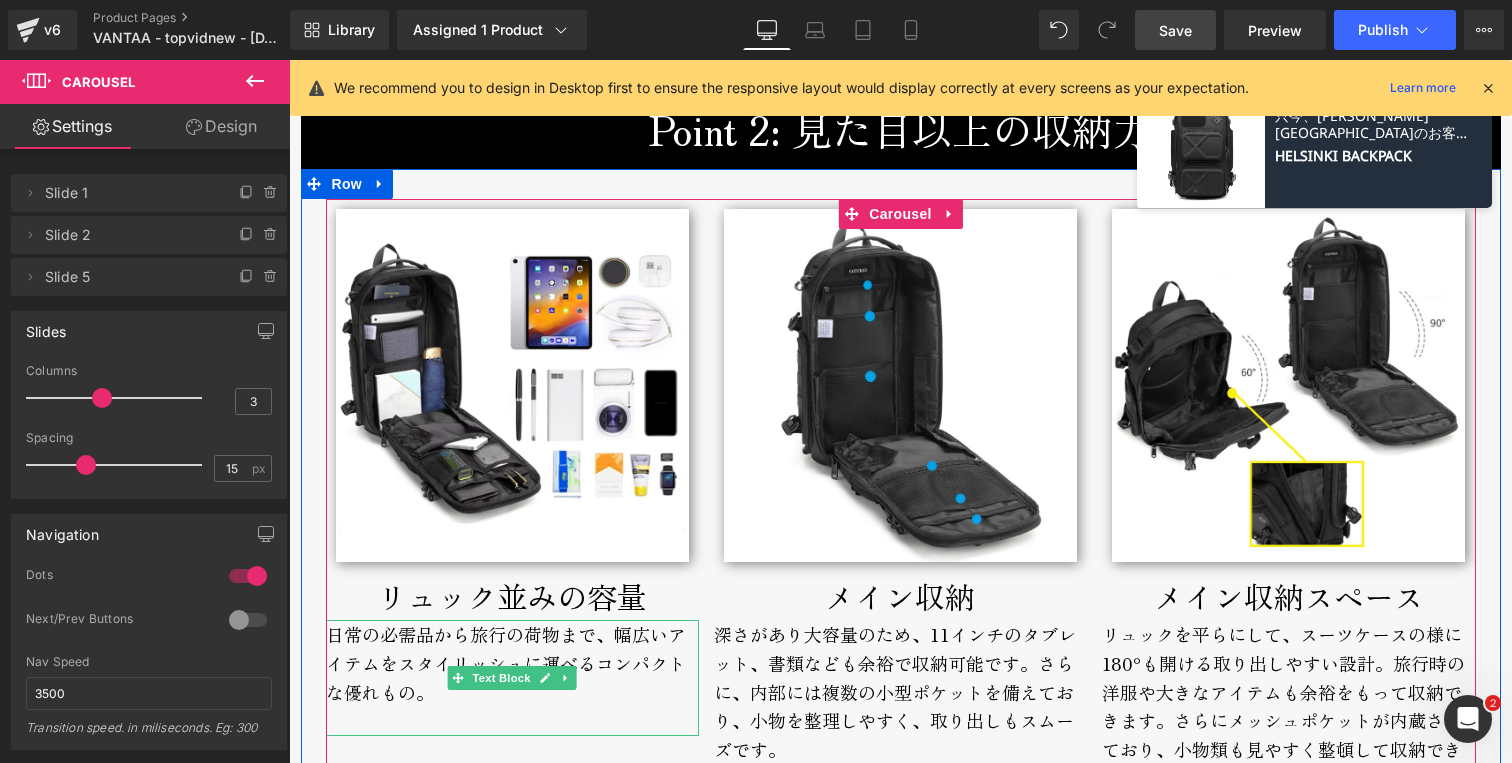click on "日常の必需品から旅行の荷物まで、幅広いアイテムをスタイリッシュに運べるコンパクトな優れもの。" at bounding box center (512, 678) 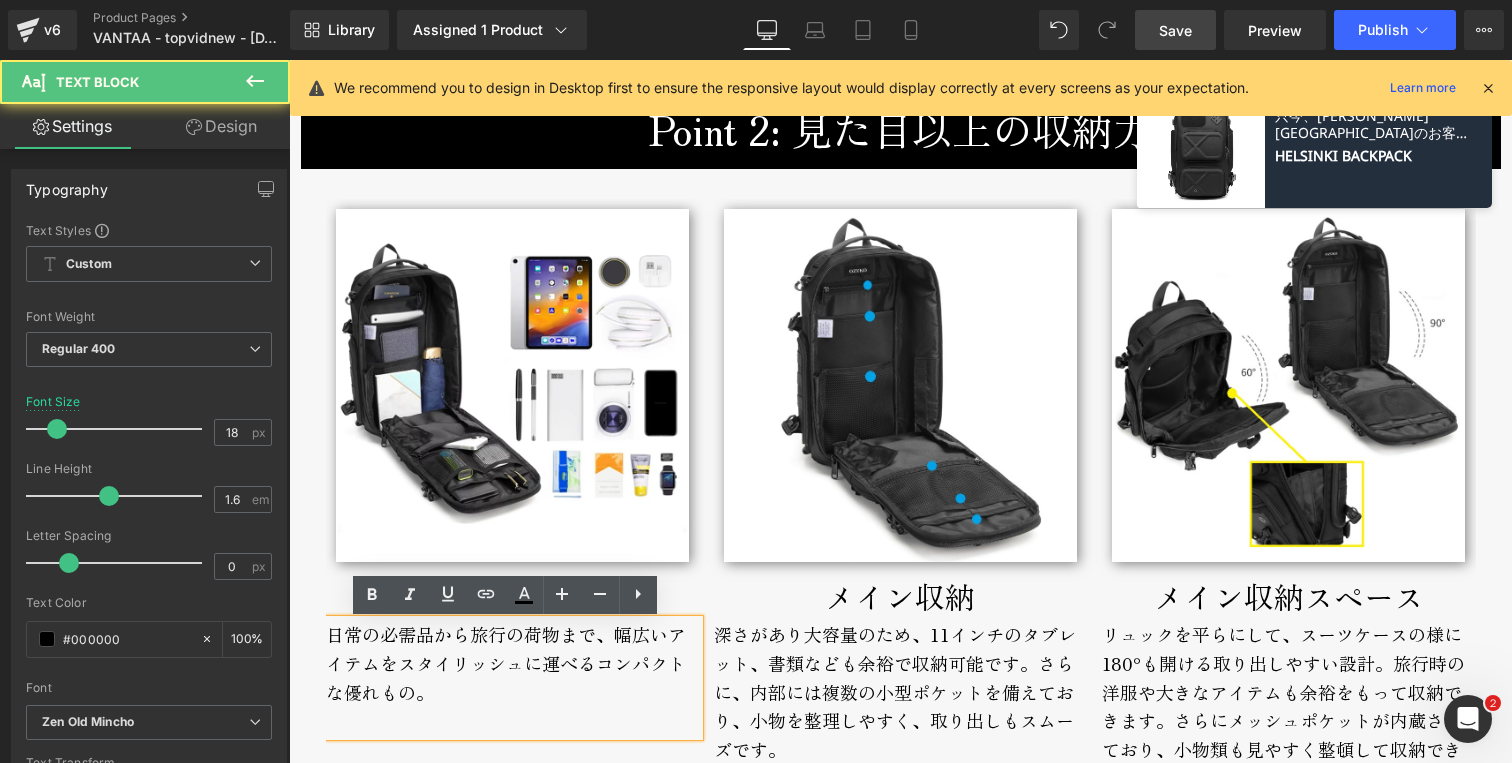 click on "日常の必需品から旅行の荷物まで、幅広いアイテムをスタイリッシュに運べるコンパクトな優れもの。" at bounding box center [512, 678] 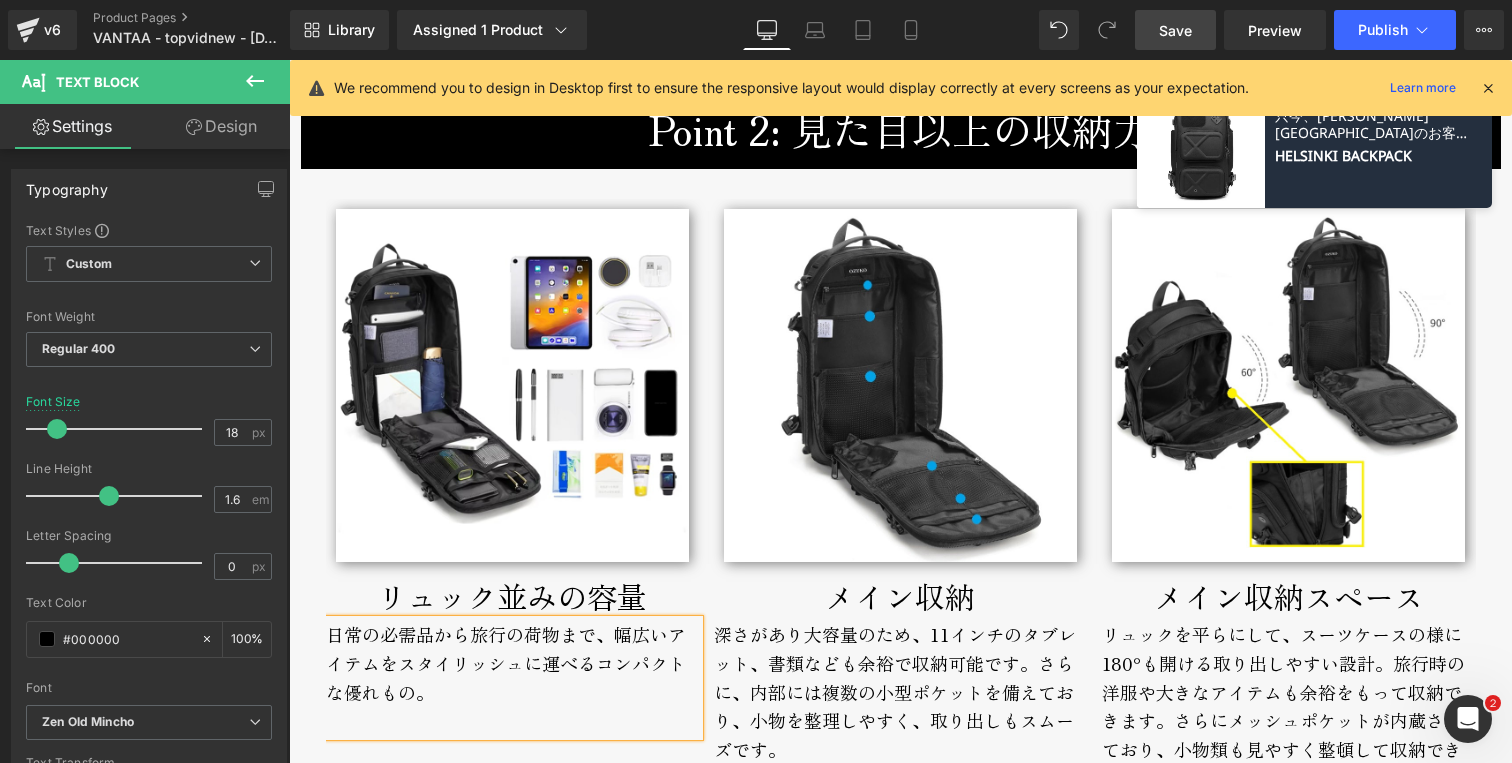 type 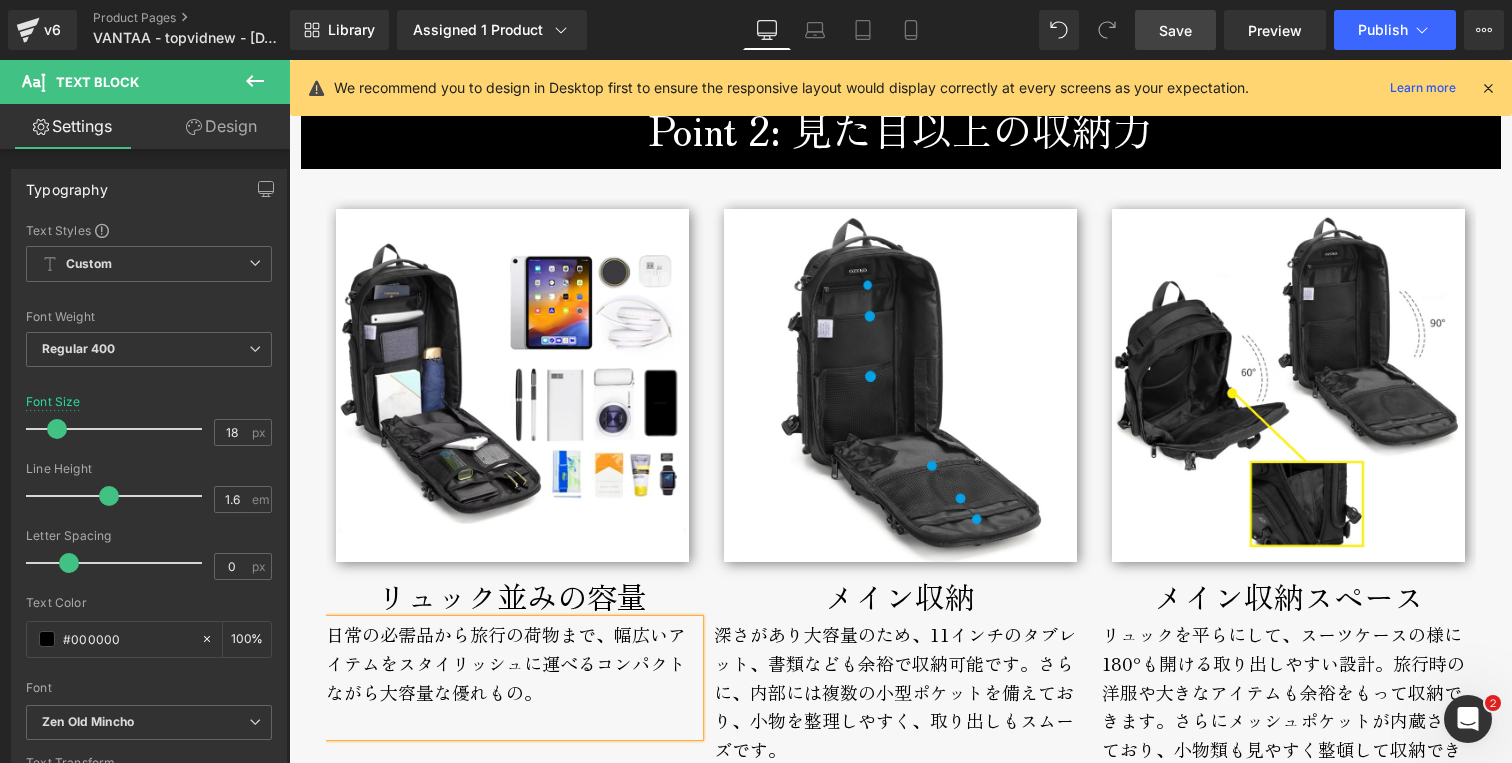 click on "Image         リュック並みの容量 Text Block         日常の必需品から旅行の荷物まで、幅広いアイテムをスタイリッシュに運べるコンパクトながら大容量な優れもの。 Text Block
Image         メイン収納 Text Block         Text Block
Image         Text Block" at bounding box center [908, 511] 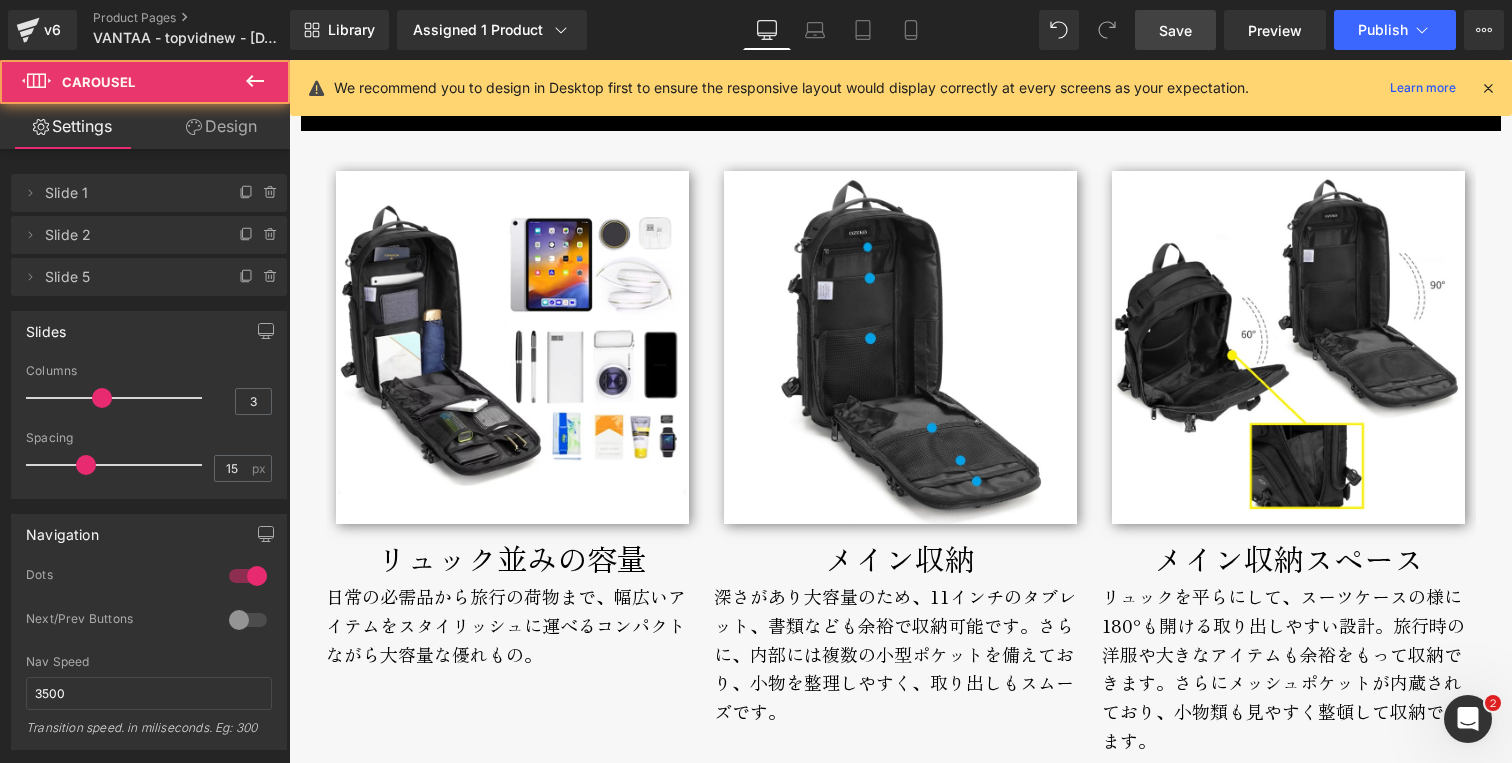 scroll, scrollTop: 3344, scrollLeft: 0, axis: vertical 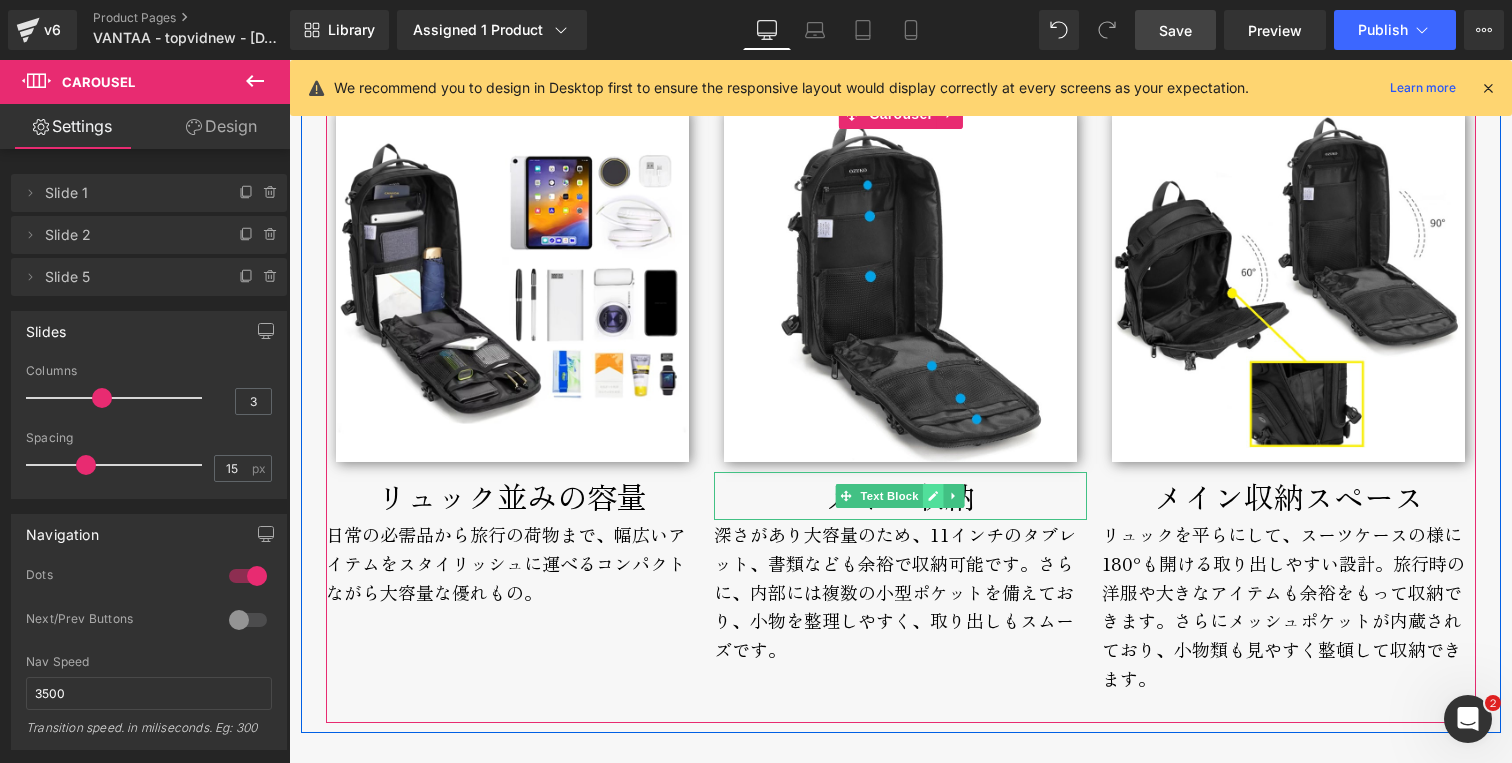 click at bounding box center (933, 496) 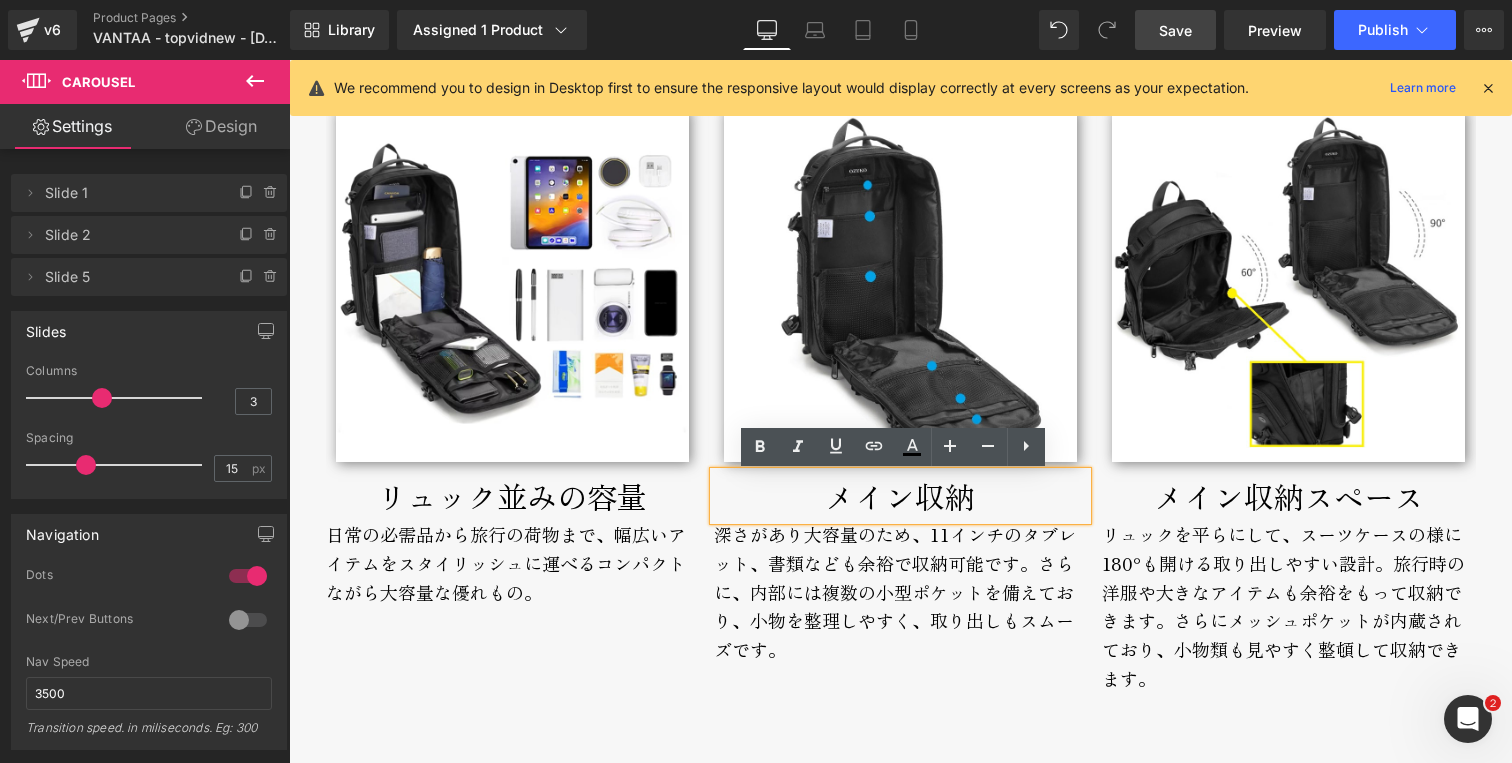 click on "メイン収納" at bounding box center [900, 496] 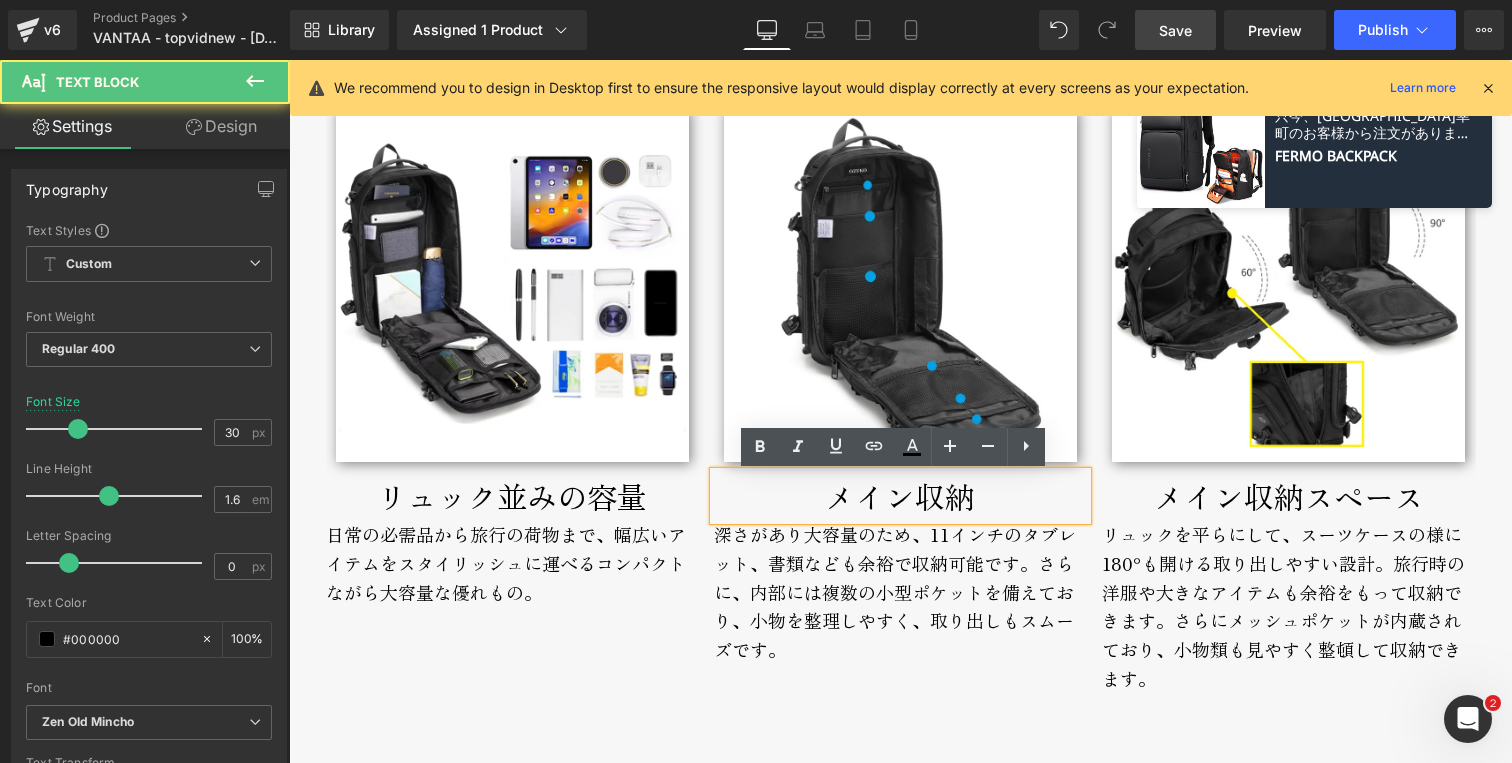type 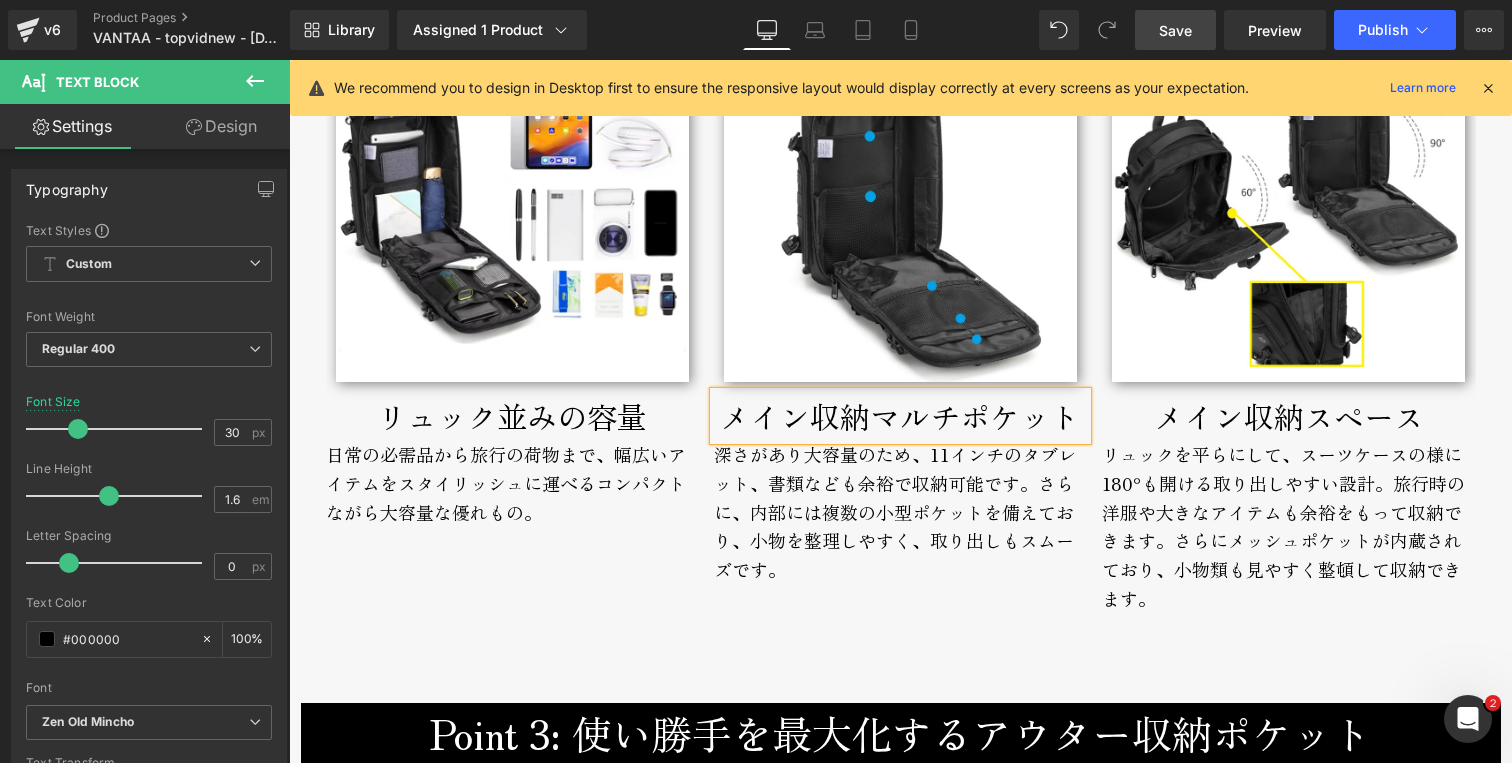 scroll, scrollTop: 3425, scrollLeft: 0, axis: vertical 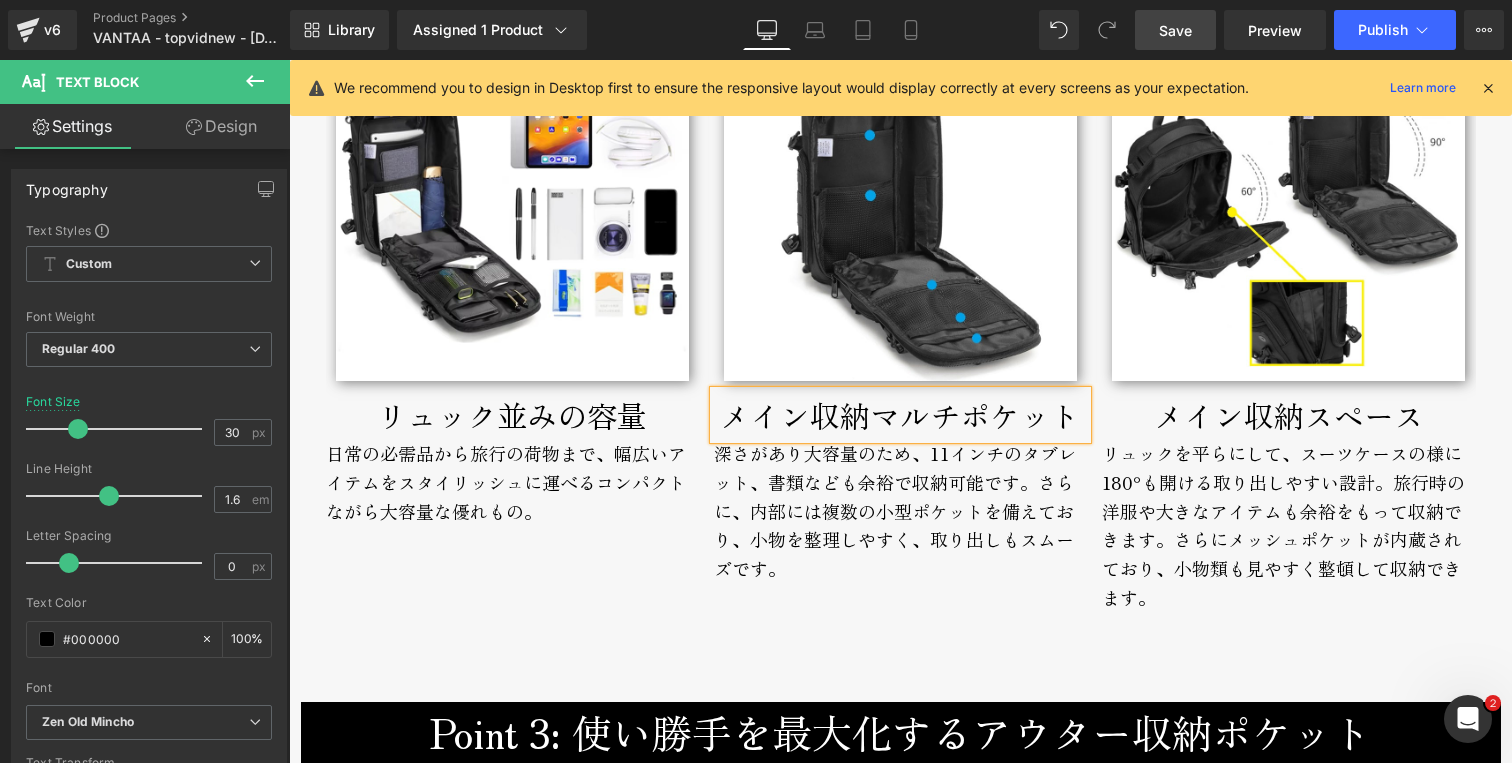 click on "深さがあり大容量のため、11インチのタブレット、書類なども余裕で収納可能です。さらに、内部には複数の小型ポケットを備えており、小物を整理しやすく、取り出しもスムーズです。" at bounding box center [900, 526] 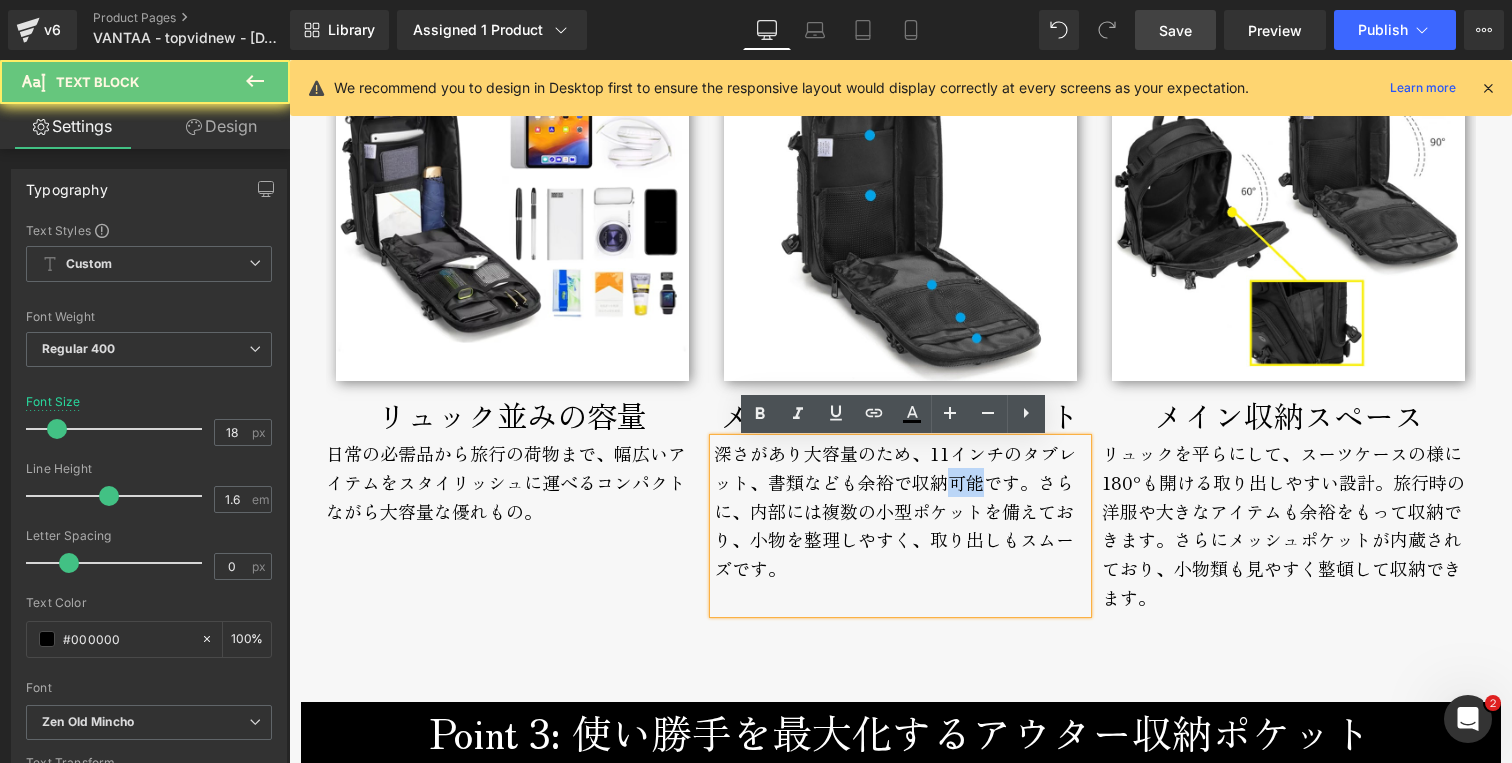 click on "深さがあり大容量のため、11インチのタブレット、書類なども余裕で収納可能です。さらに、内部には複数の小型ポケットを備えており、小物を整理しやすく、取り出しもスムーズです。" at bounding box center (900, 526) 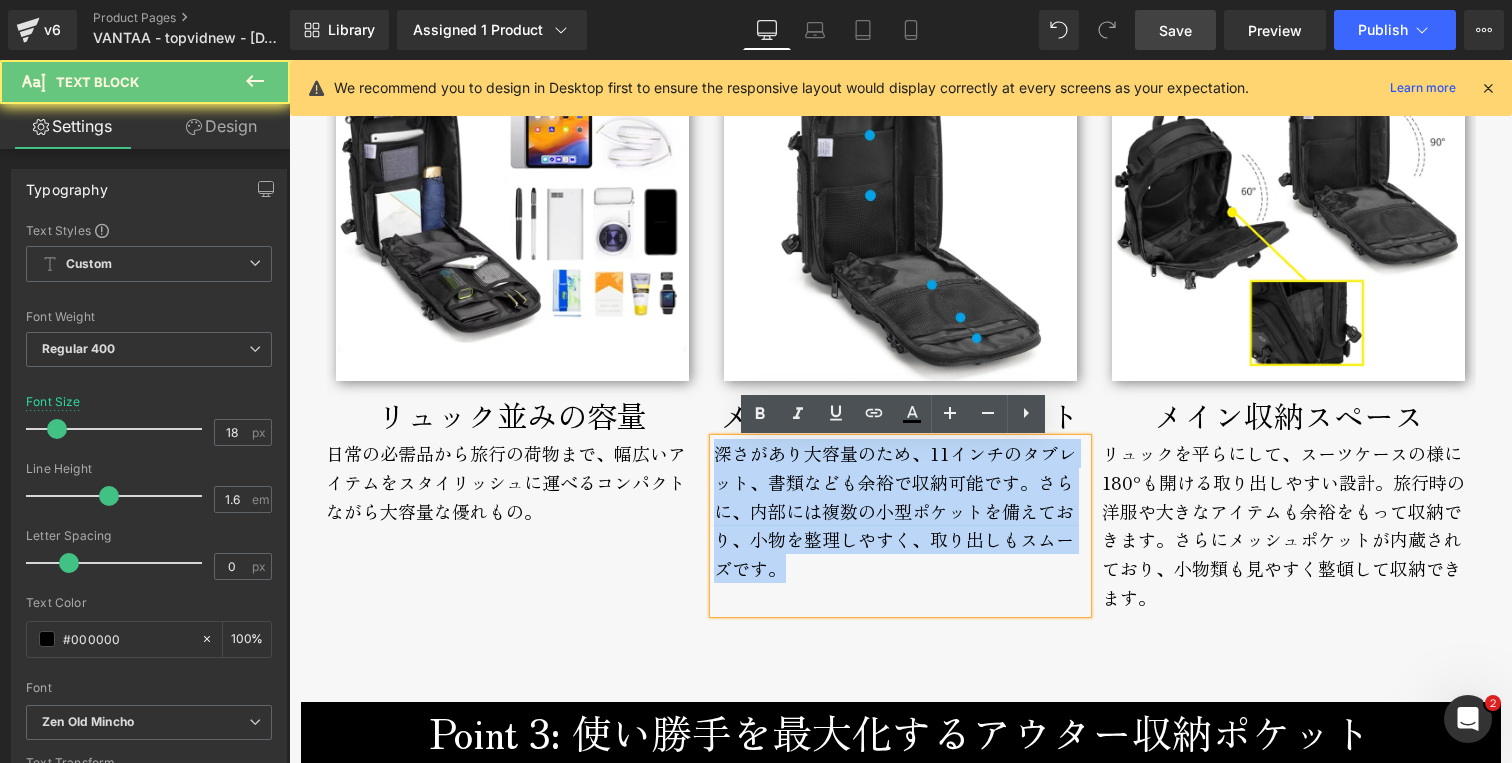 click on "深さがあり大容量のため、11インチのタブレット、書類なども余裕で収納可能です。さらに、内部には複数の小型ポケットを備えており、小物を整理しやすく、取り出しもスムーズです。" at bounding box center (900, 526) 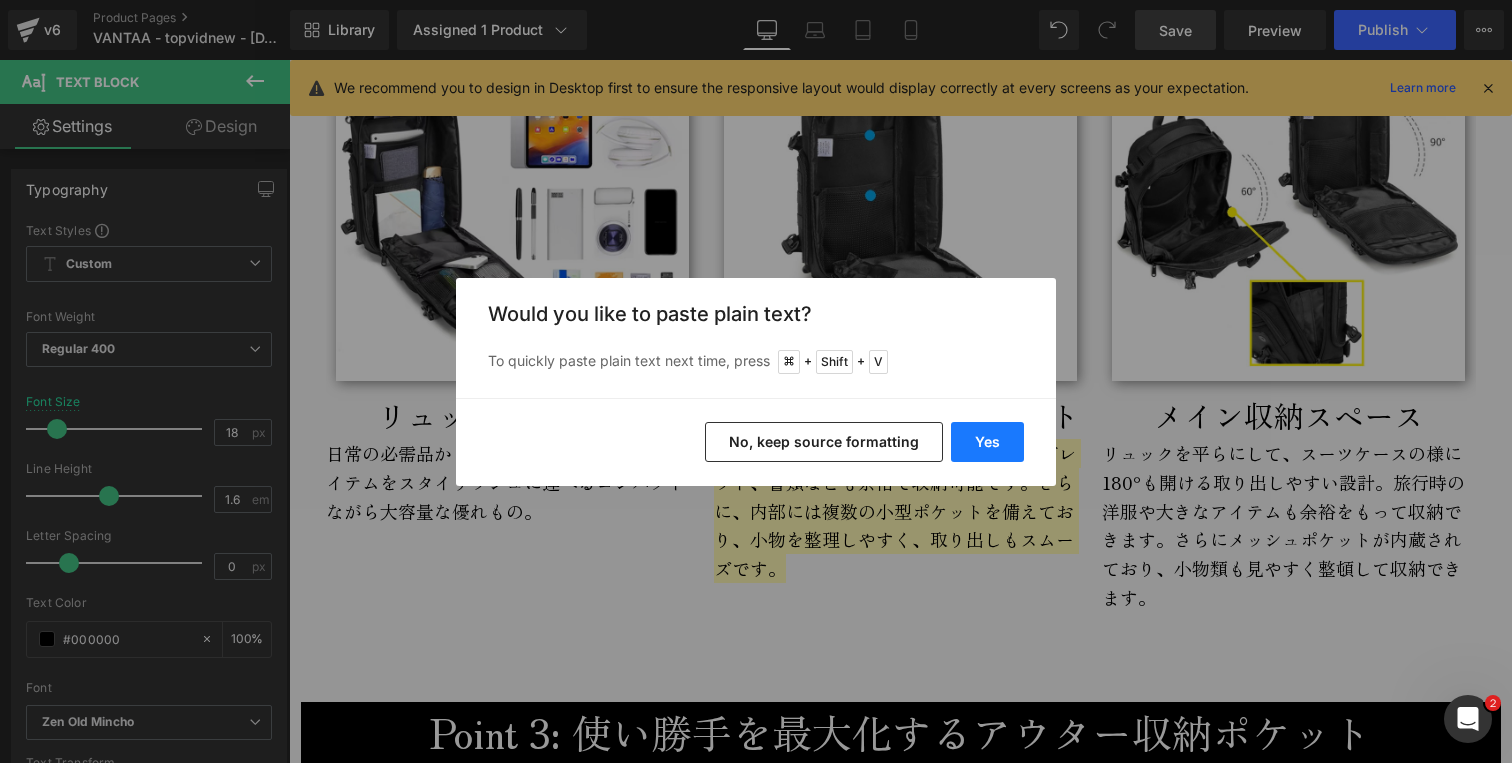 click on "Yes" at bounding box center [987, 442] 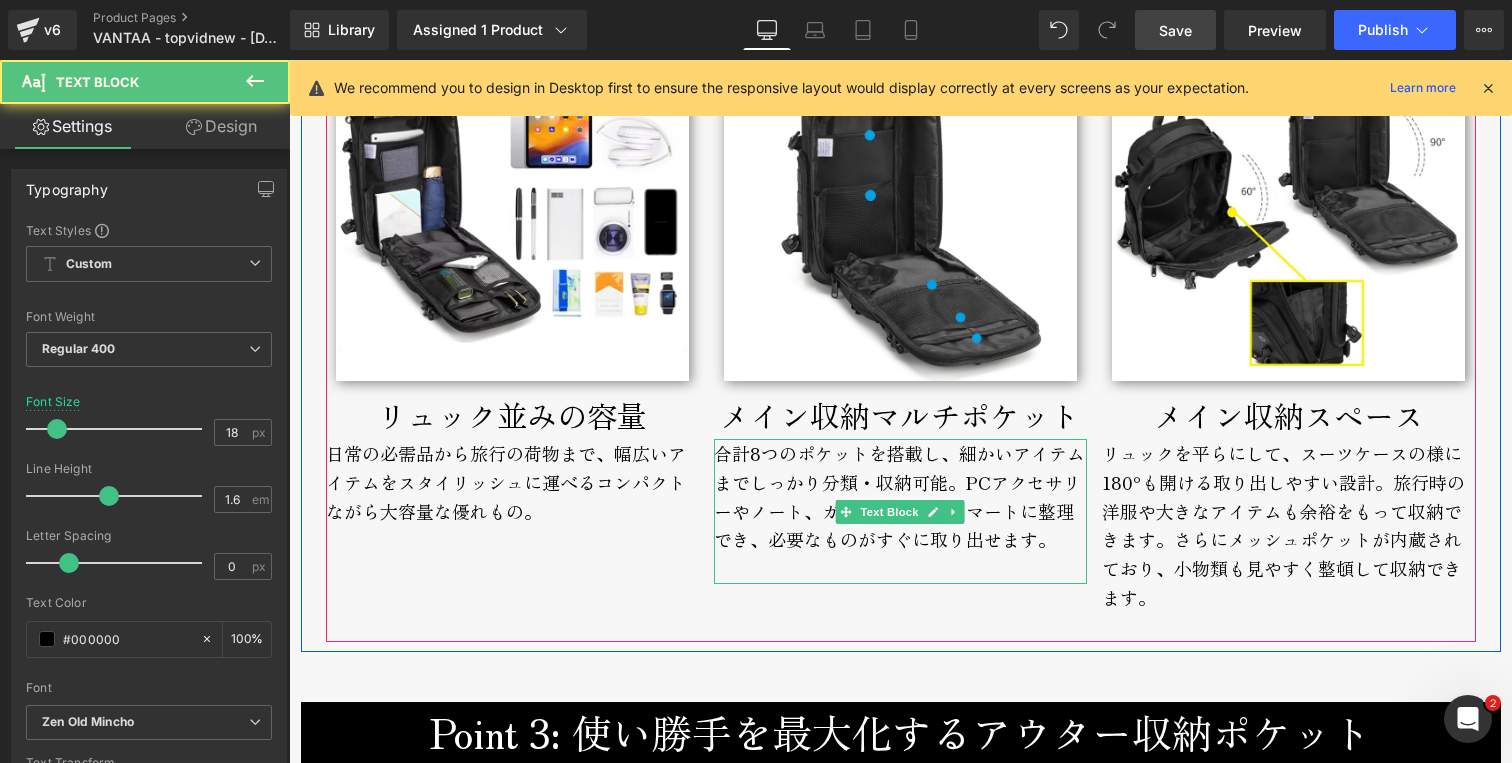click on "合計8つのポケットを搭載し、細かいアイテムまでしっかり分類・収納可能。PCアクセサリーやノート、ガジェット類もスマートに整理でき、必要なものがすぐに取り出せます。" at bounding box center [900, 511] 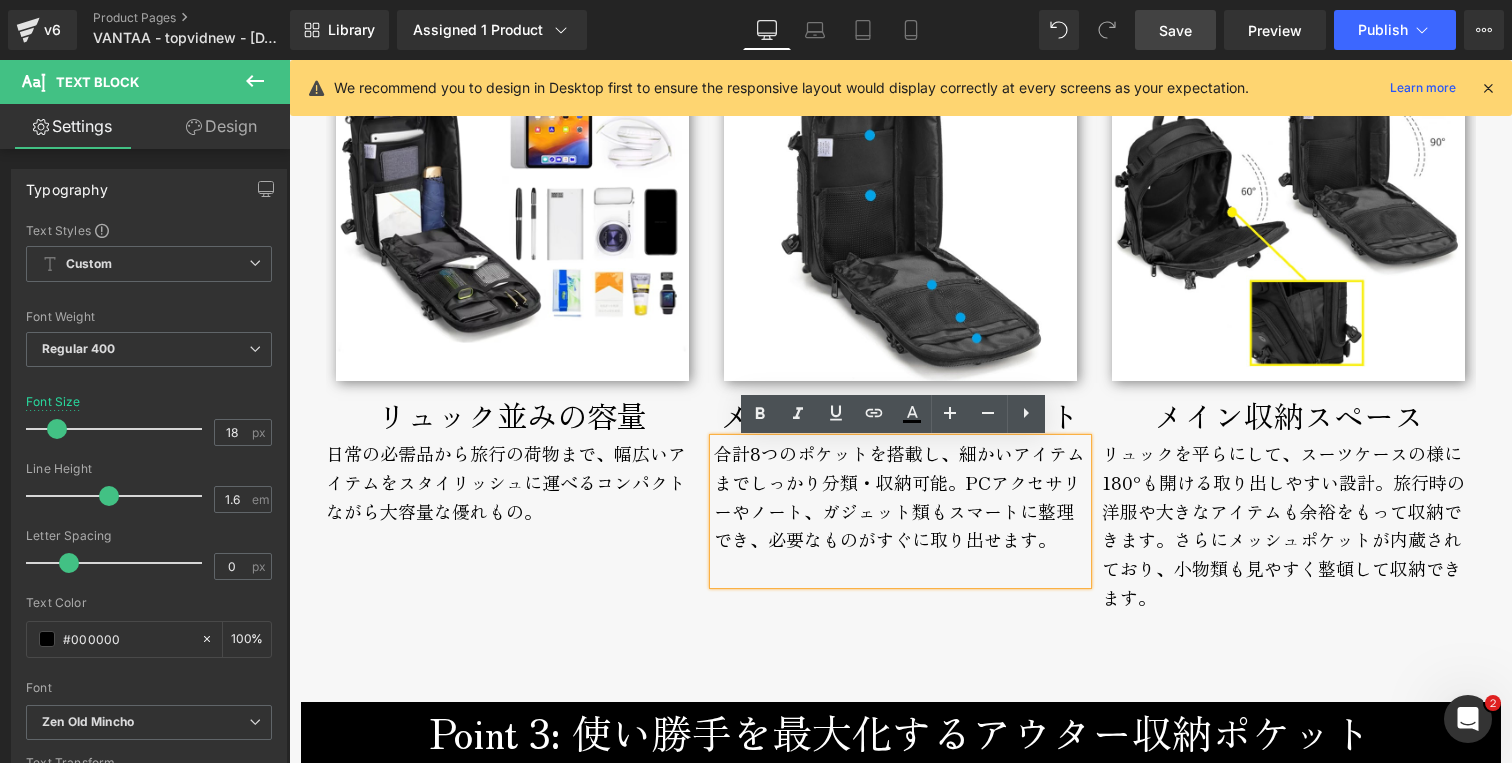 click on "合計8つのポケットを搭載し、細かいアイテムまでしっかり分類・収納可能。PCアクセサリーやノート、ガジェット類もスマートに整理でき、必要なものがすぐに取り出せます。" at bounding box center (900, 511) 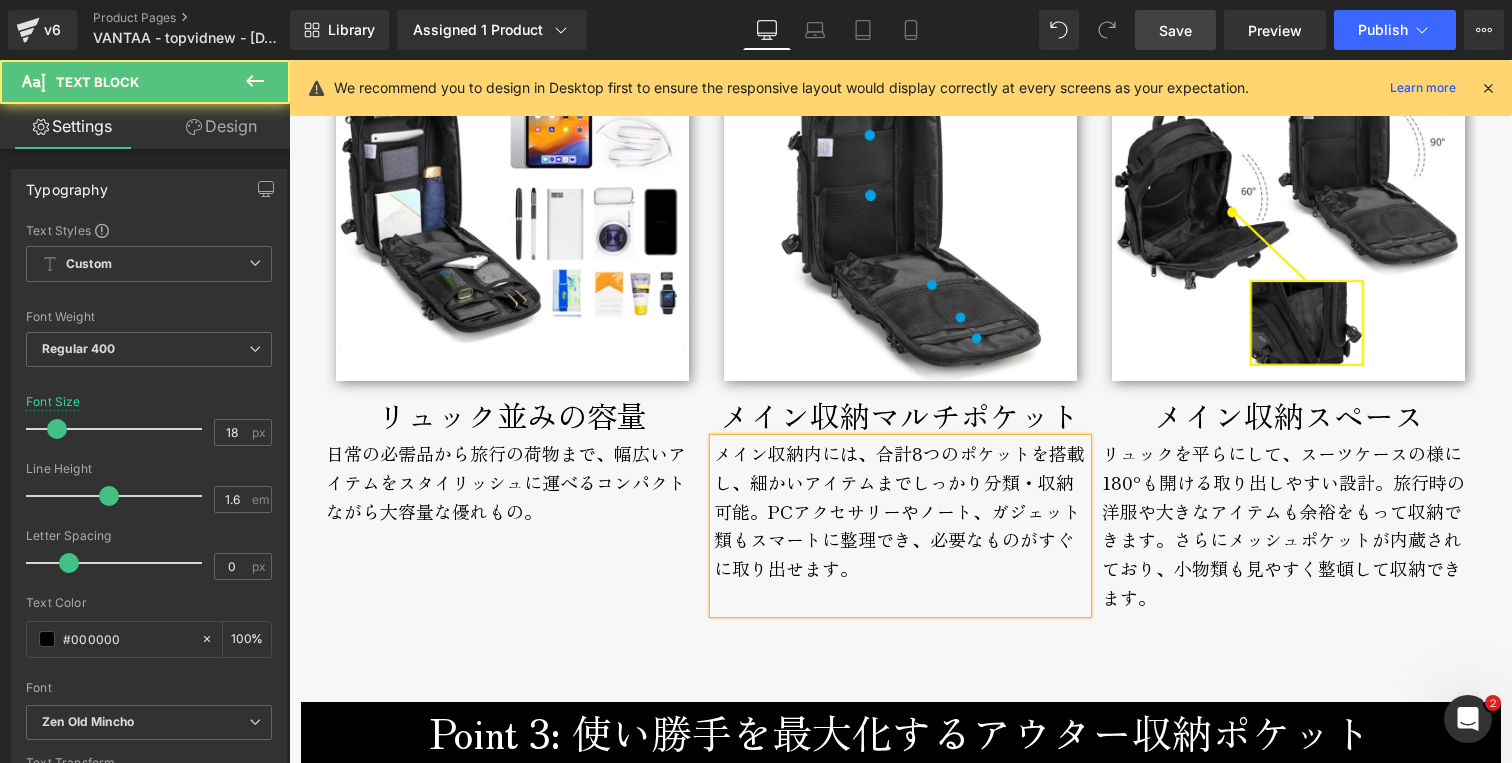 click on "メイン収納内には、合計8つのポケットを搭載し、細かいアイテムまでしっかり分類・収納可能。PCアクセサリーやノート、ガジェット類もスマートに整理でき、必要なものがすぐに取り出せます。" at bounding box center (900, 526) 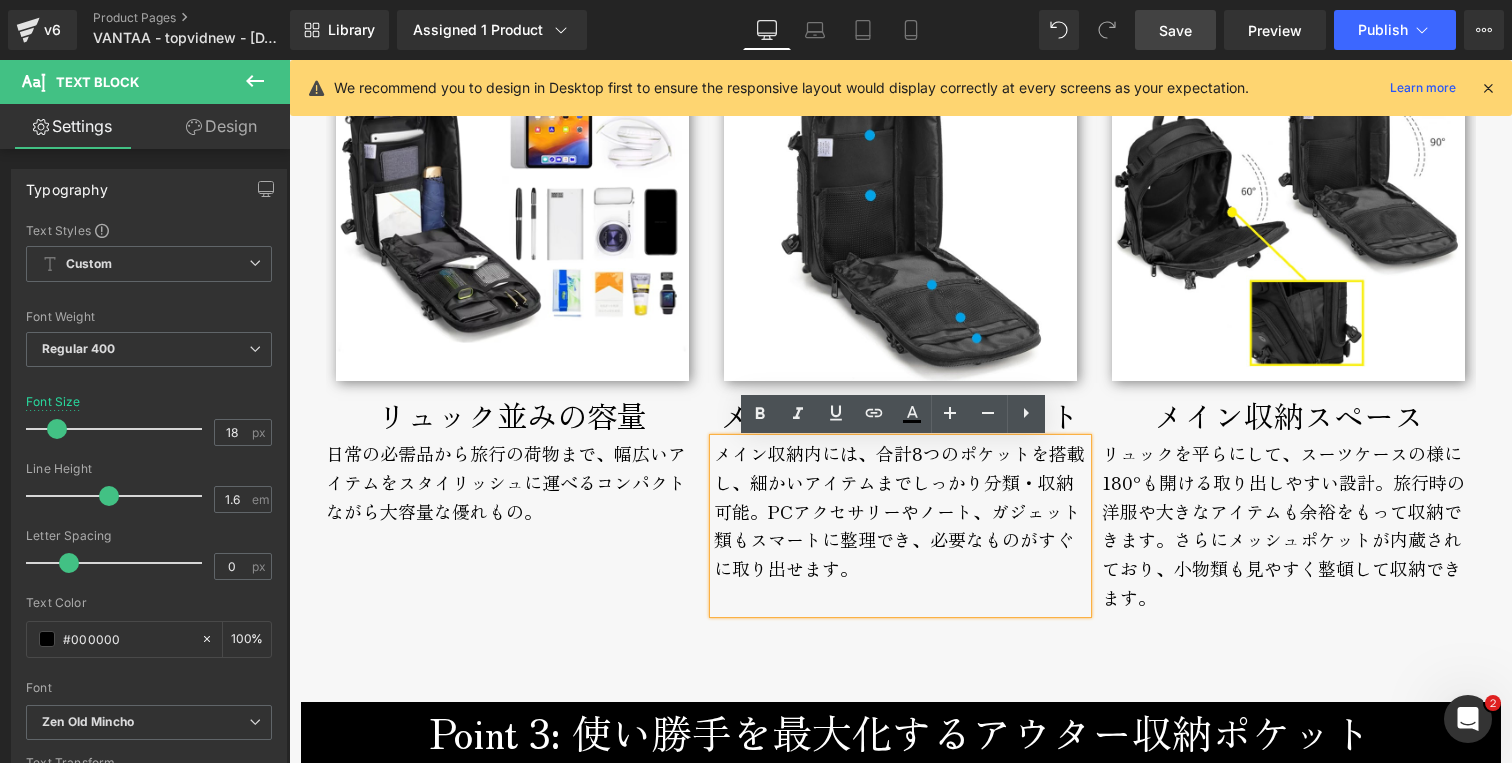 click on "メイン収納内には、合計8つのポケットを搭載し、細かいアイテムまでしっかり分類・収納可能。PCアクセサリーやノート、ガジェット類もスマートに整理でき、必要なものがすぐに取り出せます。" at bounding box center (900, 526) 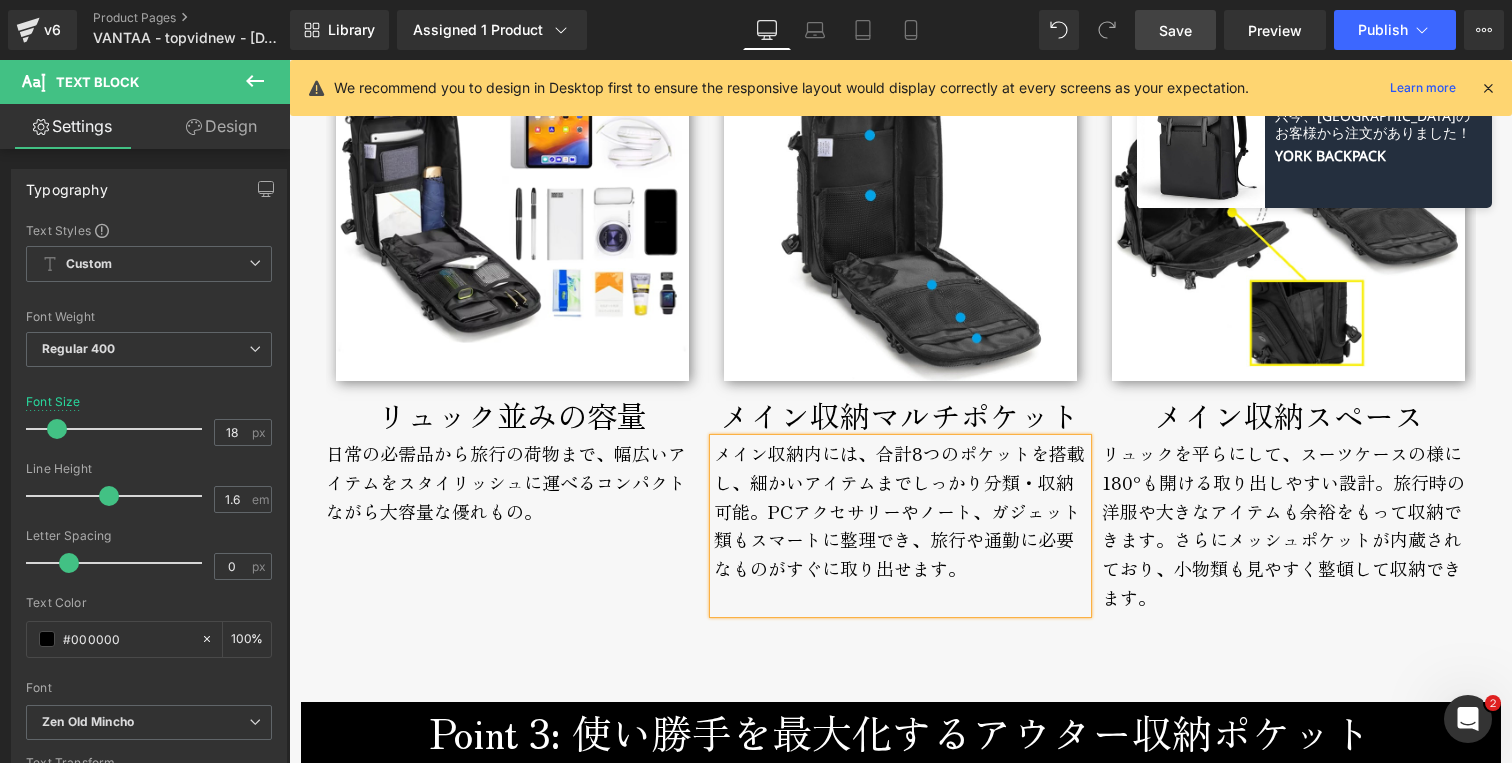 click on "Image         リュック並みの容量 Text Block         日常の必需品から旅行の荷物まで、幅広いアイテムをスタイリッシュに運べるコンパクトながら大容量な優れもの。 Text Block
Image         メイン収納マルチポケット Text Block         Text Block" at bounding box center (908, 330) 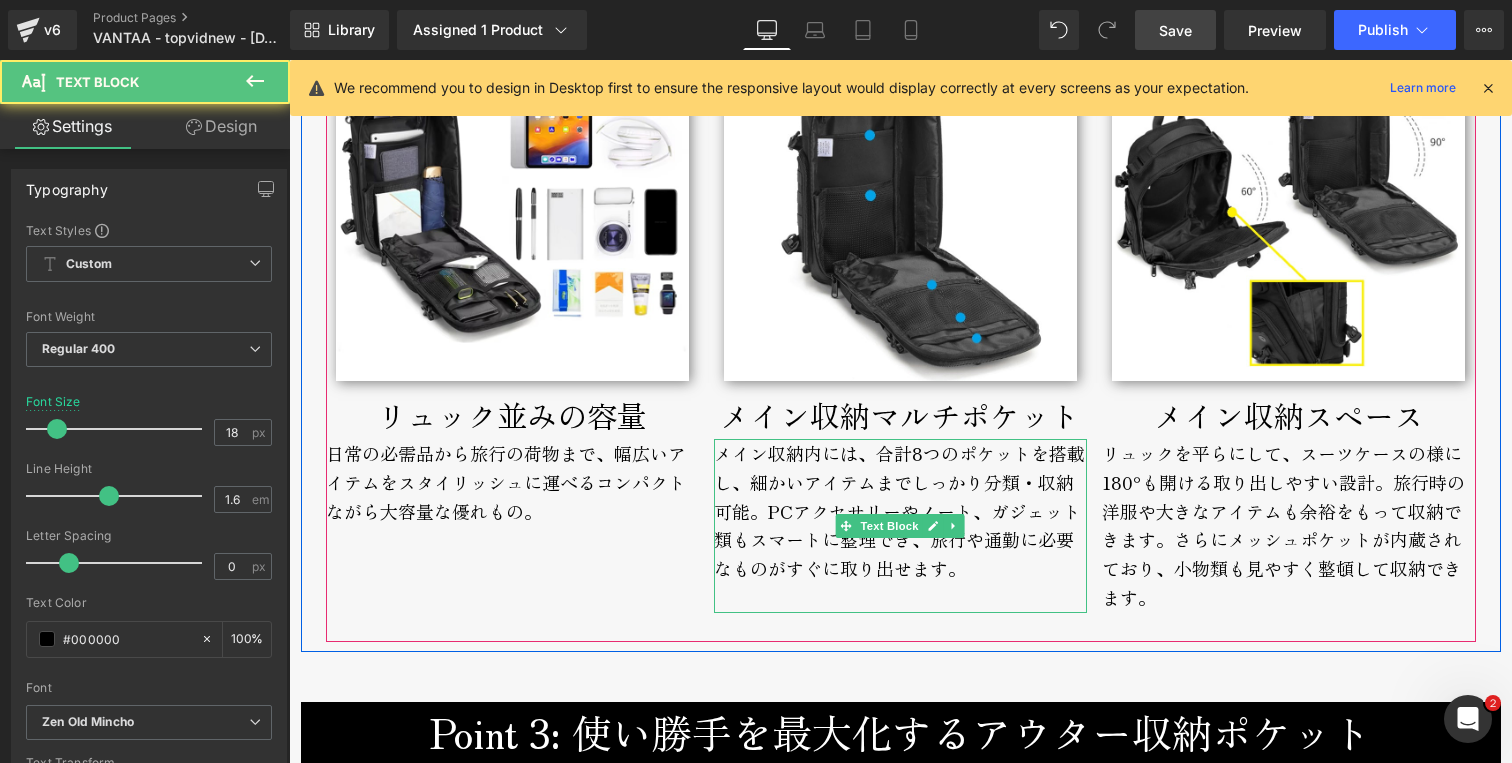 click on "メイン収納内には、合計8つのポケットを搭載し、細かいアイテムまでしっかり分類・収納可能。PCアクセサリーやノート、ガジェット類もスマートに整理でき、旅行や通勤に必要なものがすぐに取り出せます。" at bounding box center (900, 526) 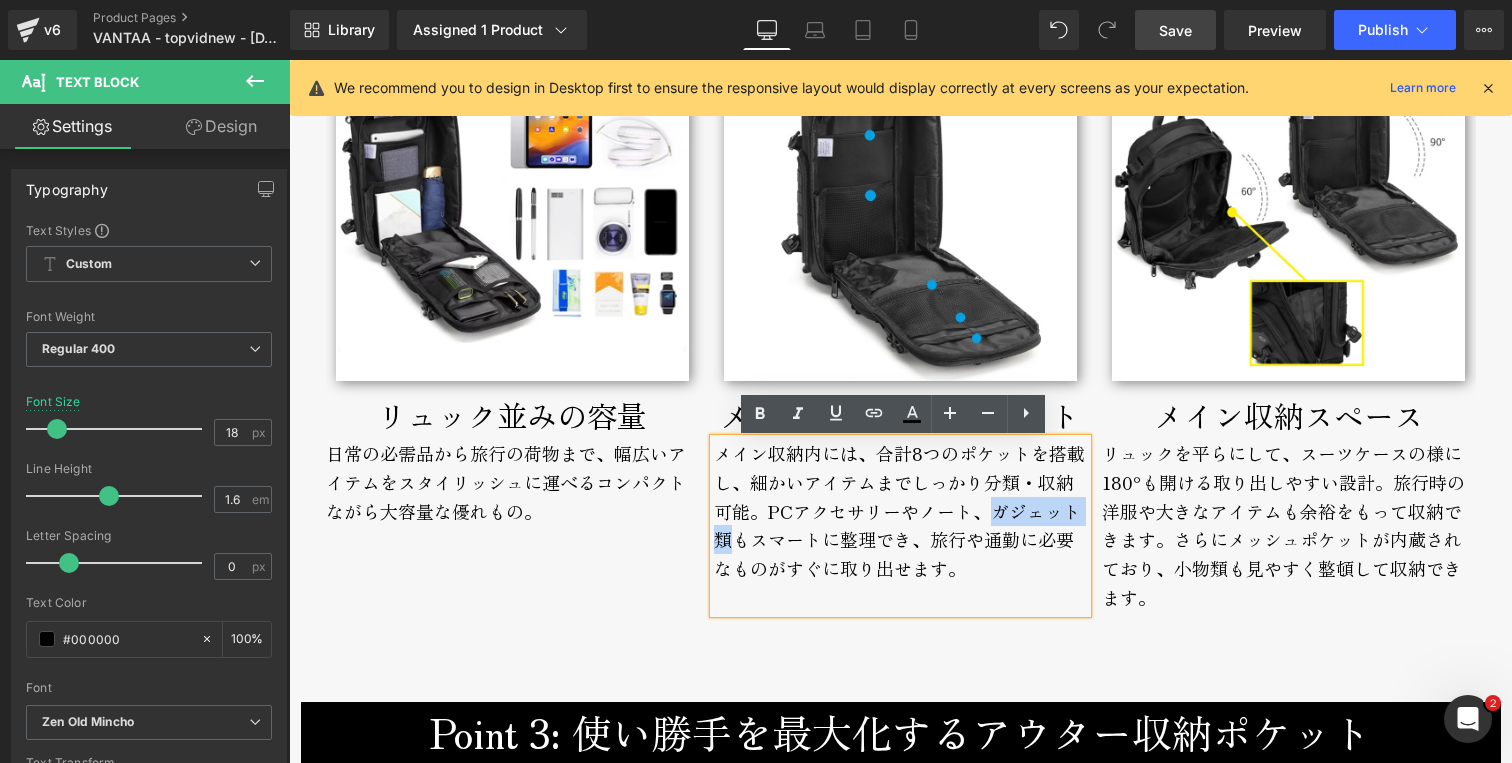 drag, startPoint x: 984, startPoint y: 513, endPoint x: 729, endPoint y: 543, distance: 256.75864 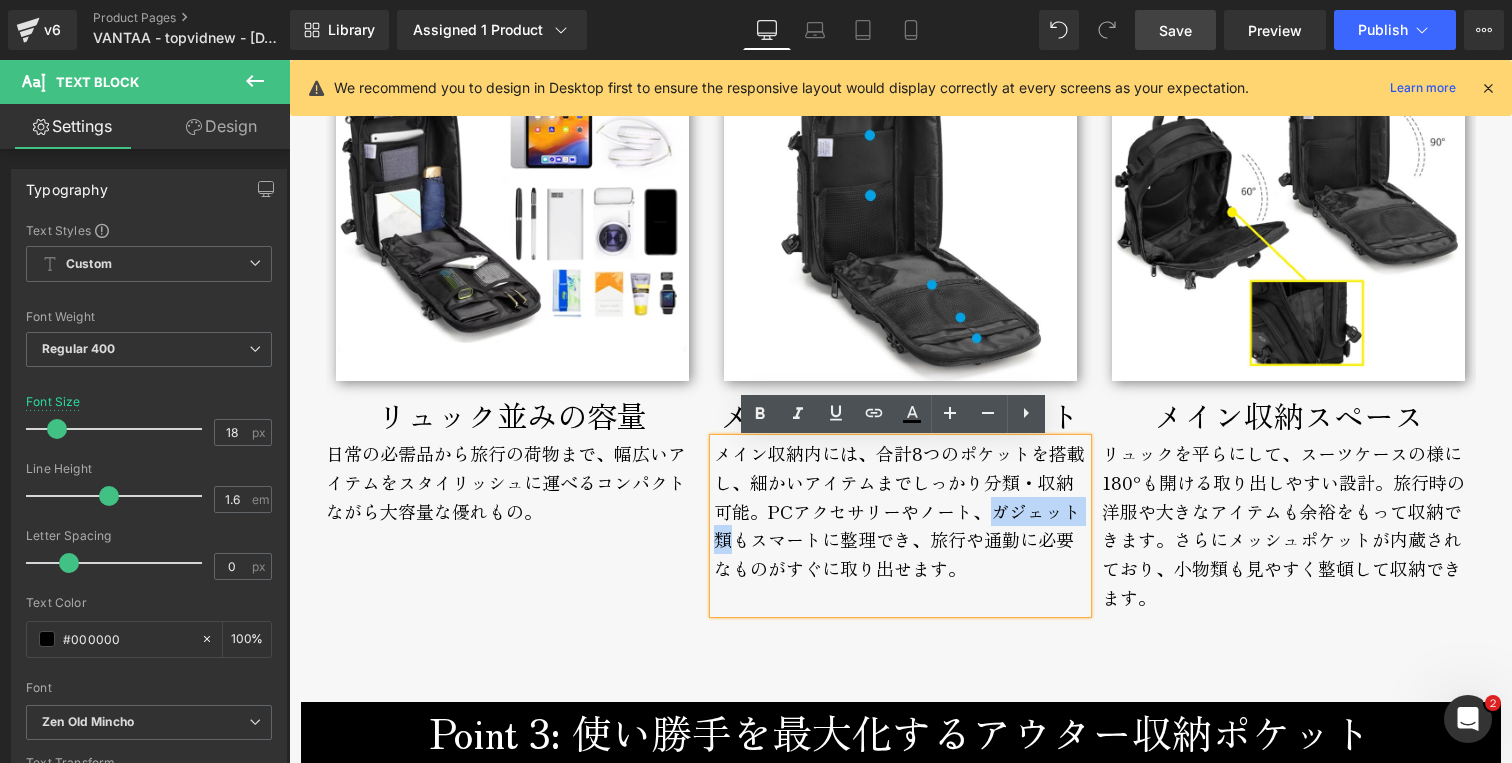 click on "メイン収納内には、合計8つのポケットを搭載し、細かいアイテムまでしっかり分類・収納可能。PCアクセサリーやノート、ガジェット類もスマートに整理でき、旅行や通勤に必要なものがすぐに取り出せます。" at bounding box center (900, 526) 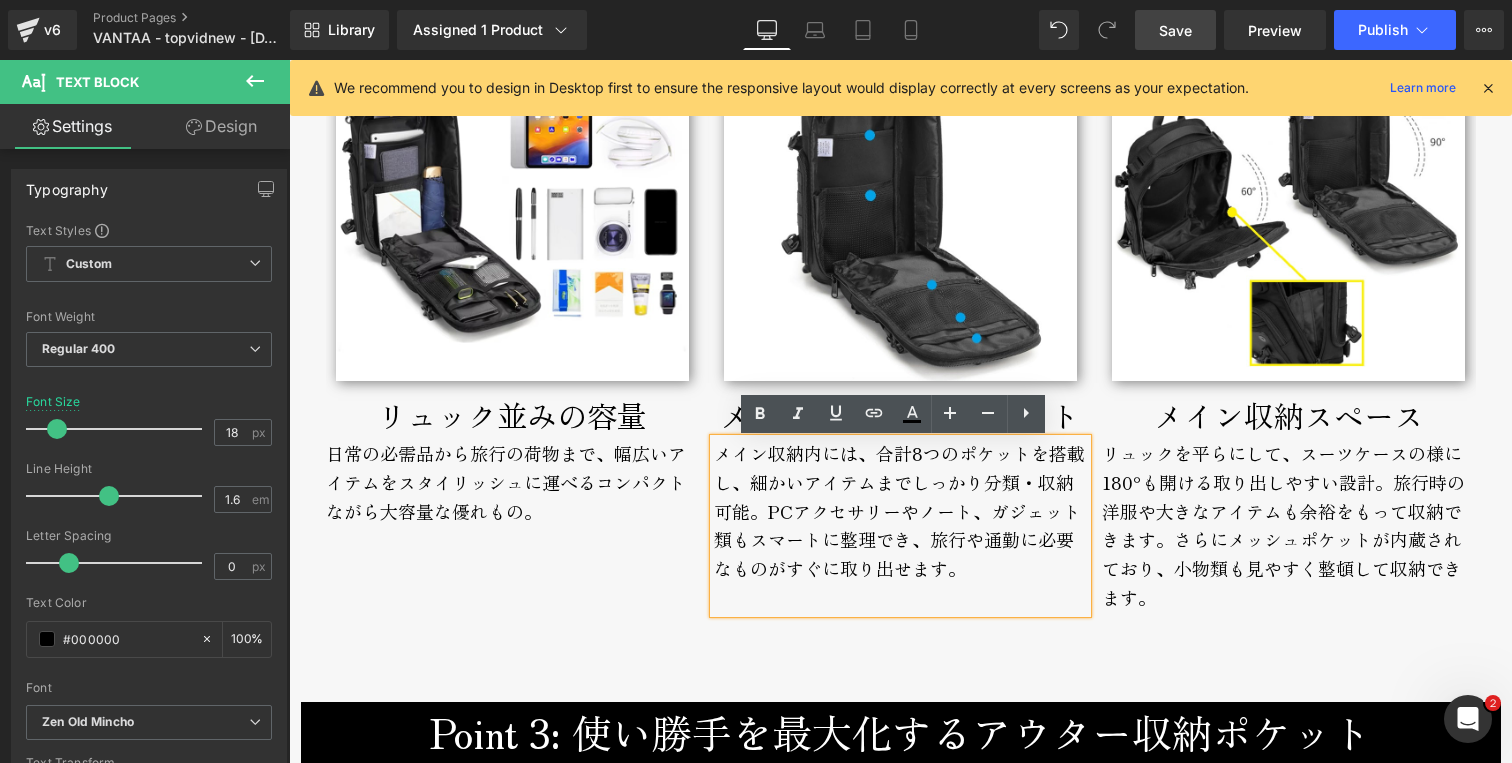 click on "メイン収納内には、合計8つのポケットを搭載し、細かいアイテムまでしっかり分類・収納可能。PCアクセサリーやノート、ガジェット類もスマートに整理でき、旅行や通勤に必要なものがすぐに取り出せます。" at bounding box center (900, 526) 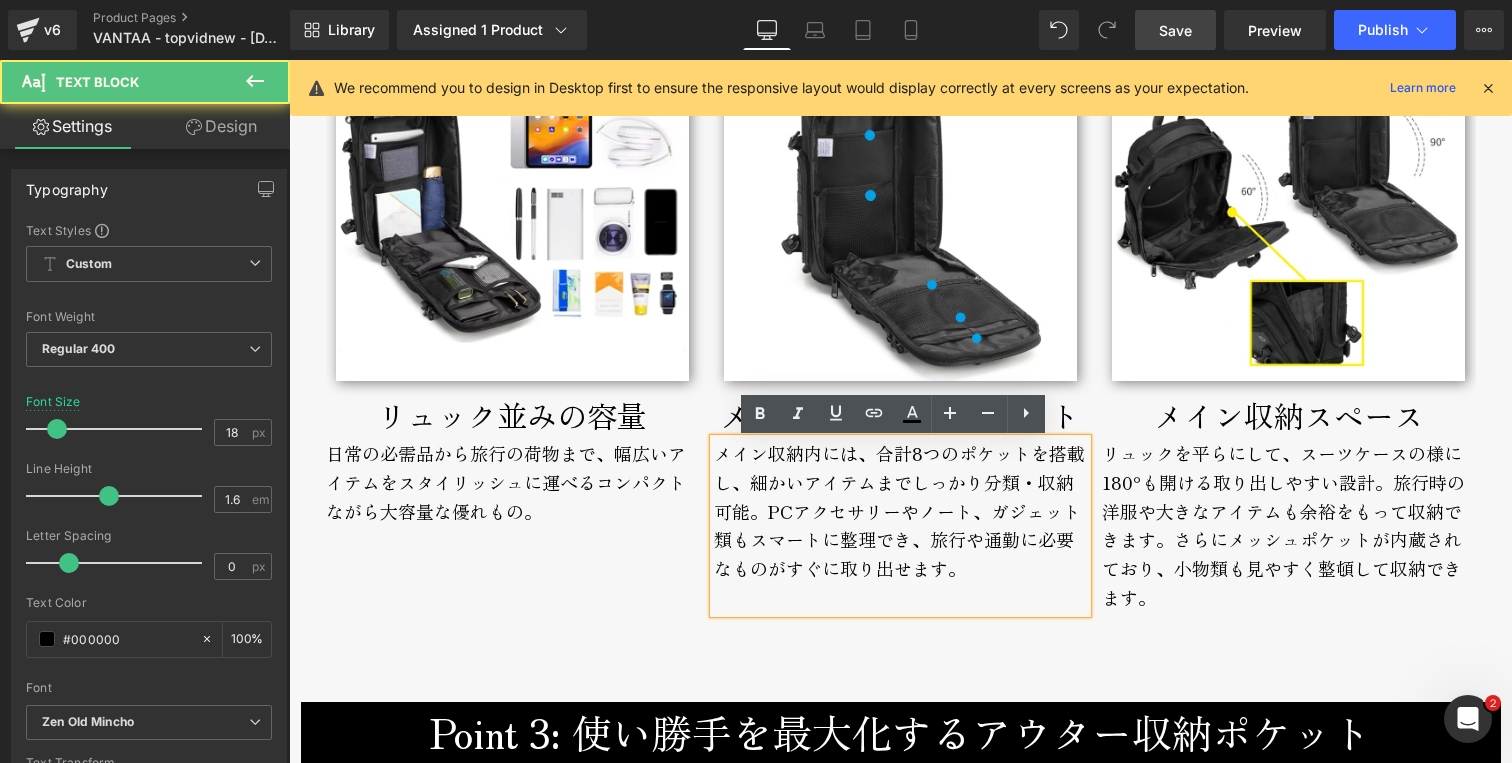 click on "メイン収納内には、合計8つのポケットを搭載し、細かいアイテムまでしっかり分類・収納可能。PCアクセサリーやノート、ガジェット類もスマートに整理でき、旅行や通勤に必要なものがすぐに取り出せます。" at bounding box center [900, 526] 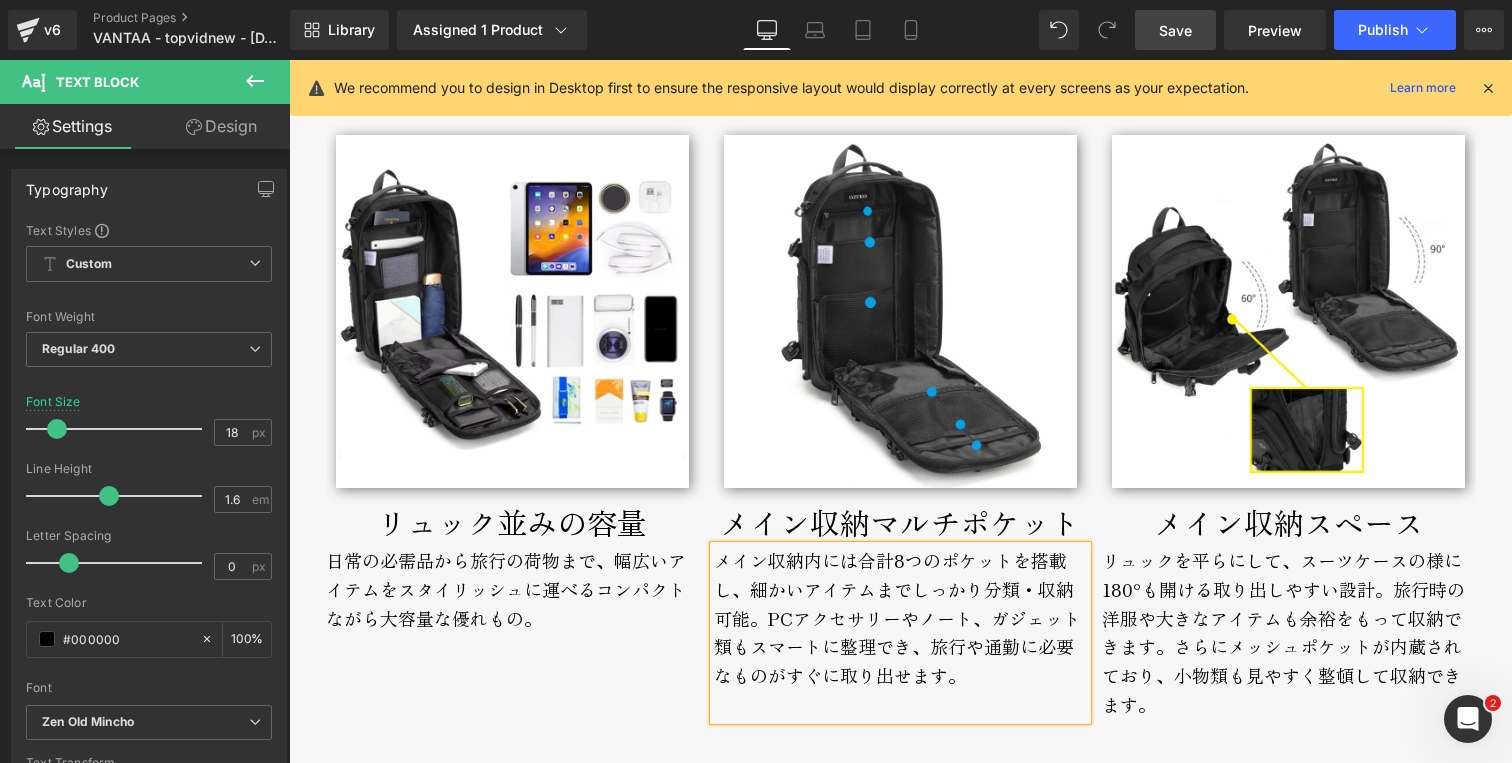 scroll, scrollTop: 3316, scrollLeft: 0, axis: vertical 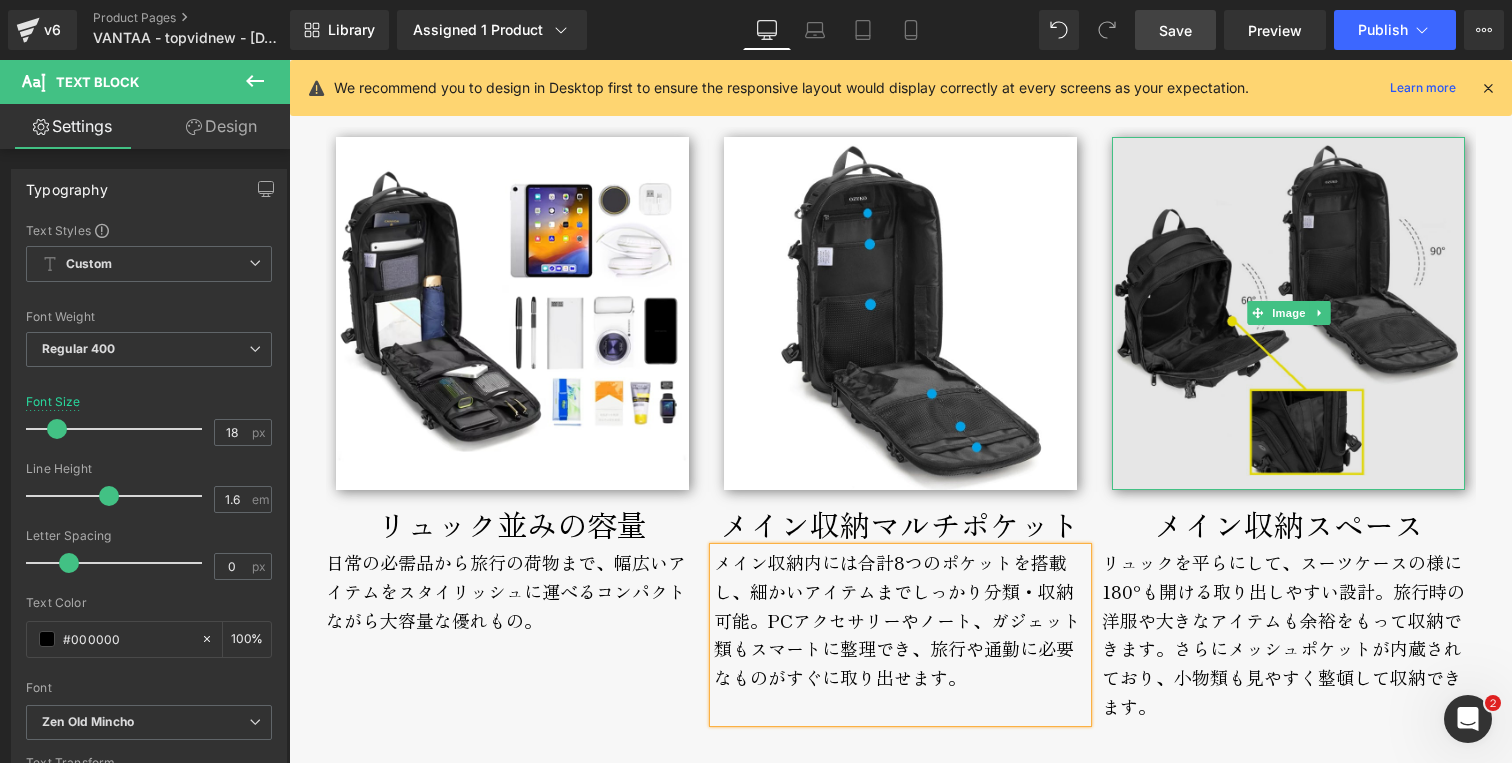 click at bounding box center [1288, 313] 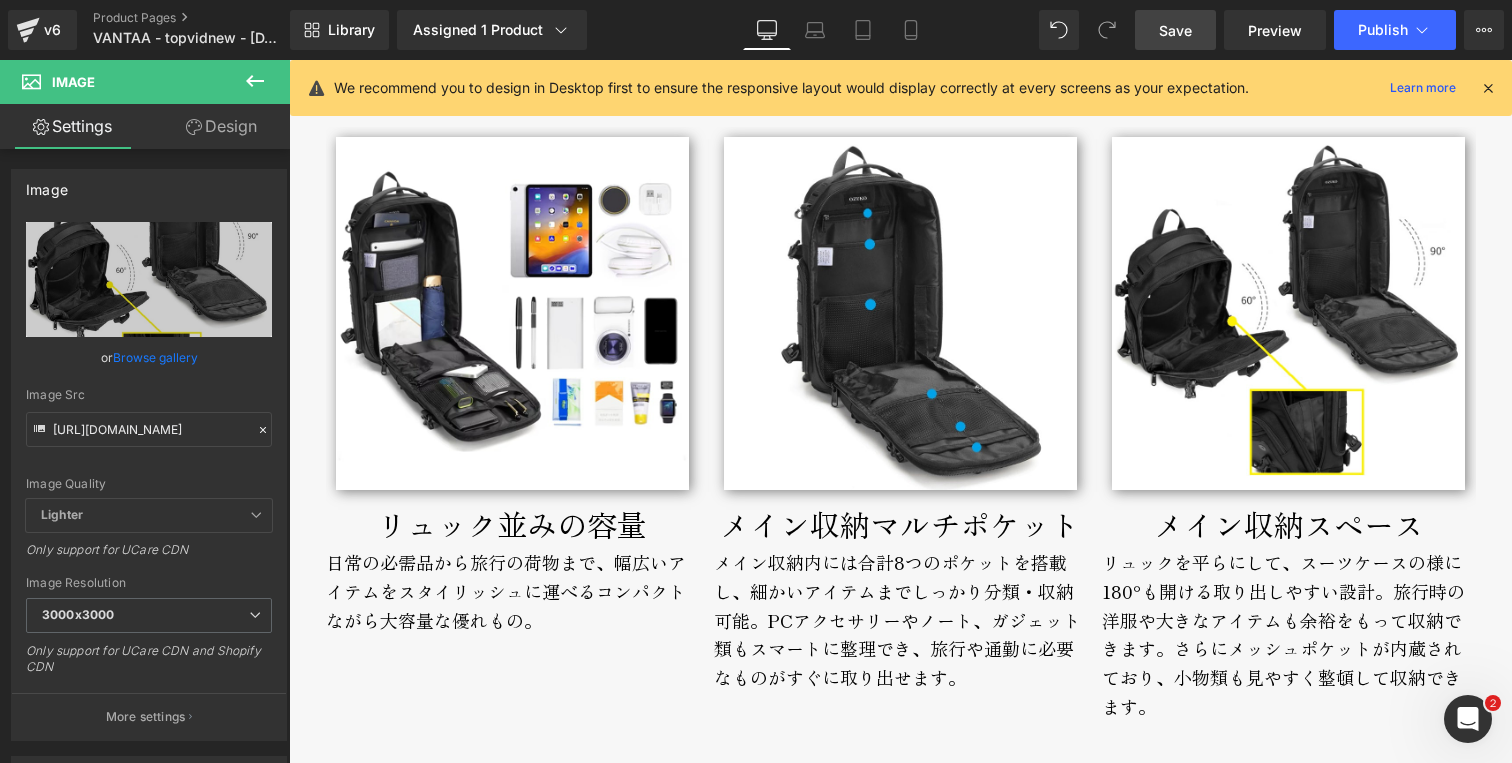 click on "メイン収納マルチポケット Text Block" at bounding box center (900, 524) 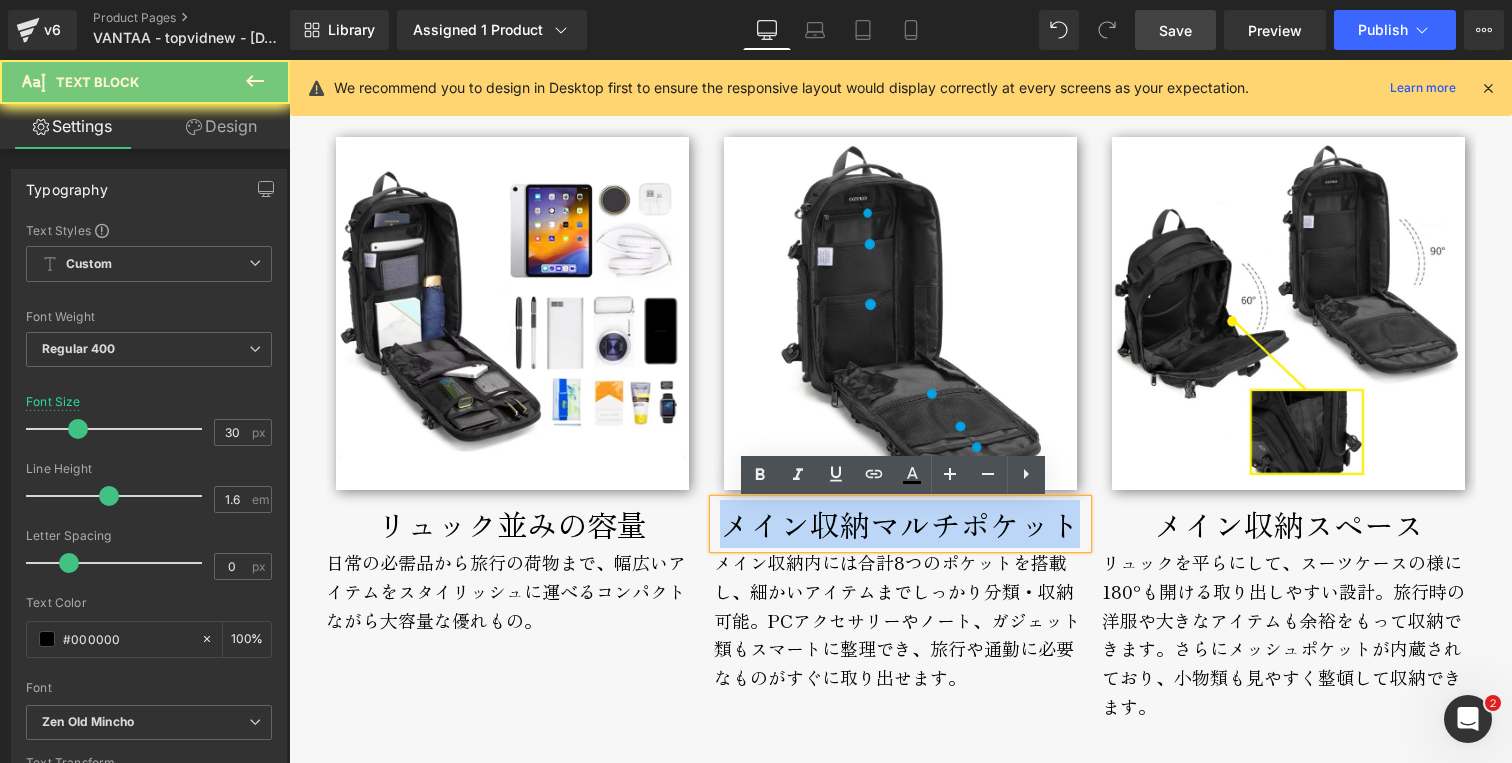 click on "メイン収納マルチポケット" at bounding box center (900, 524) 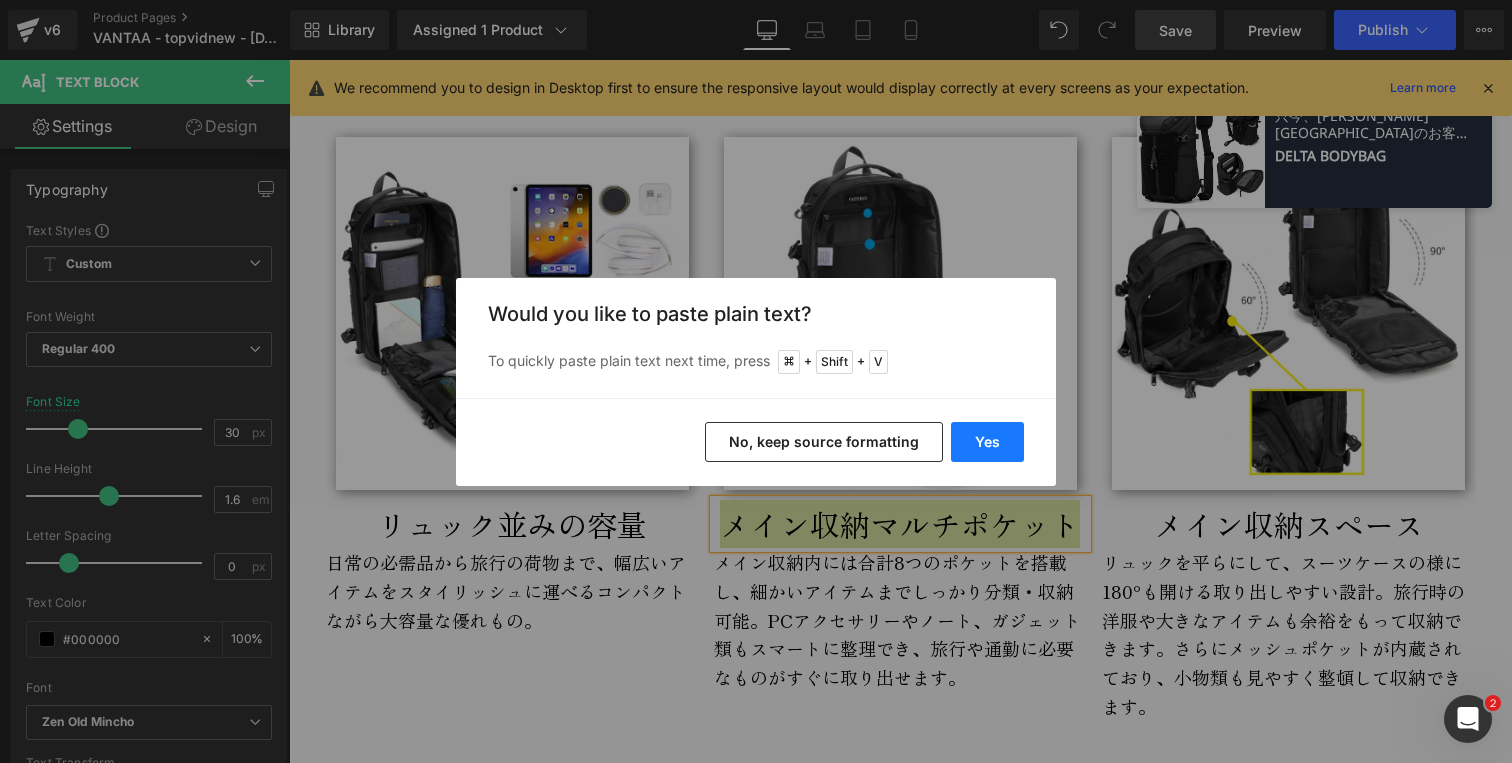click on "Yes" at bounding box center [987, 442] 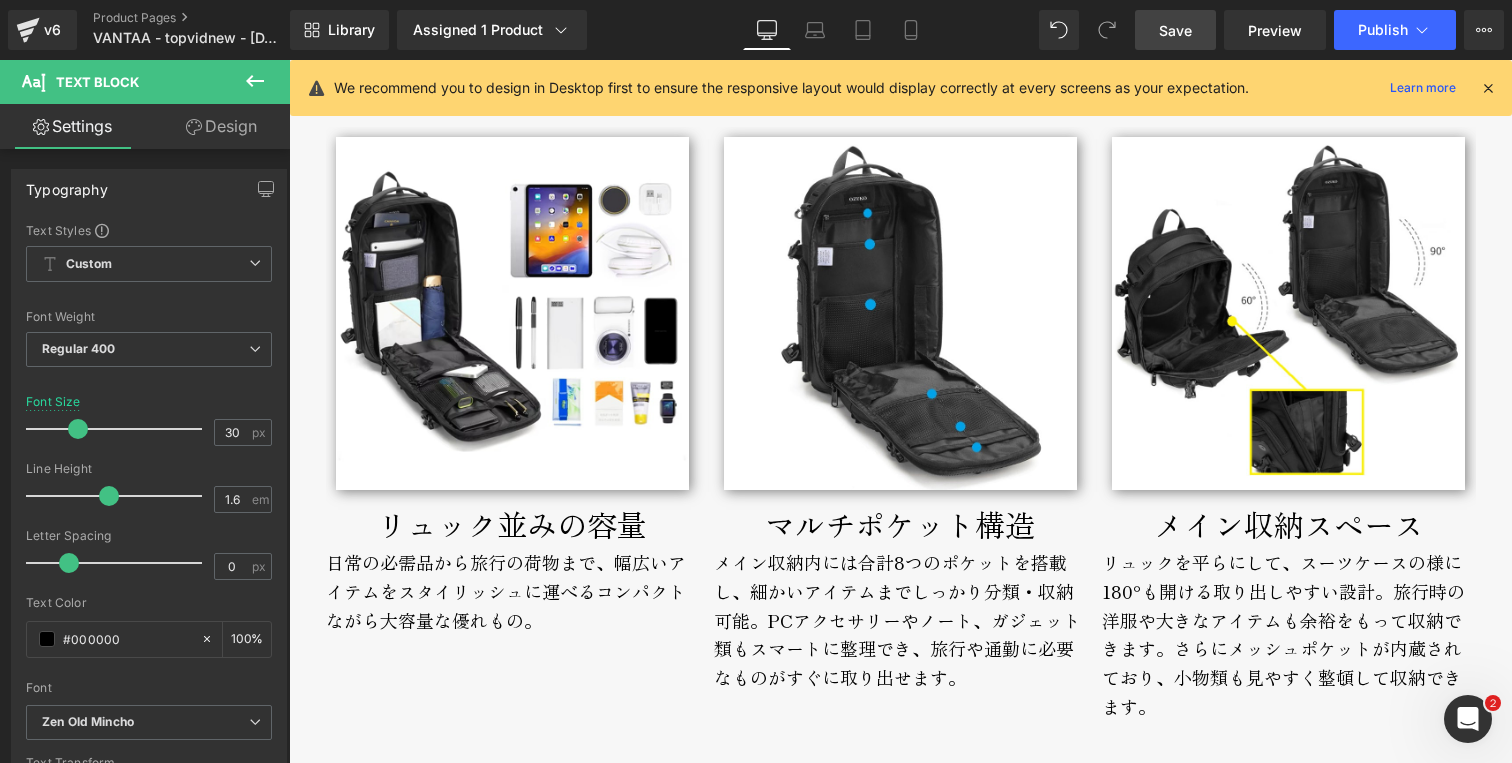 click on "メイン収納内には合計8つのポケットを搭載し、細かいアイテムまでしっかり分類・収納可能。PCアクセサリーやノート、ガジェット類もスマートに整理でき、旅行や通勤に必要なものがすぐに取り出せます。" at bounding box center (900, 635) 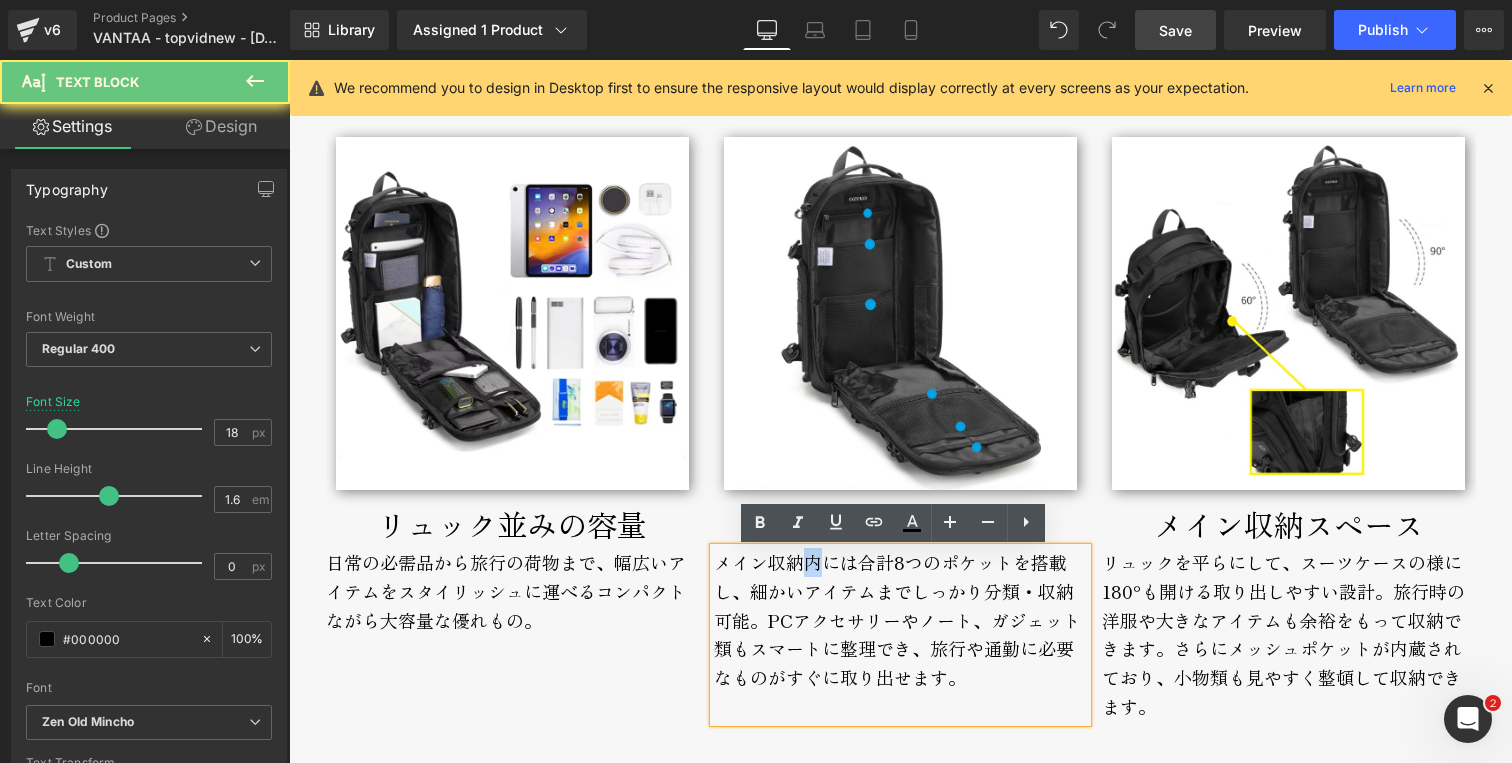 click on "メイン収納内には合計8つのポケットを搭載し、細かいアイテムまでしっかり分類・収納可能。PCアクセサリーやノート、ガジェット類もスマートに整理でき、旅行や通勤に必要なものがすぐに取り出せます。" at bounding box center (900, 635) 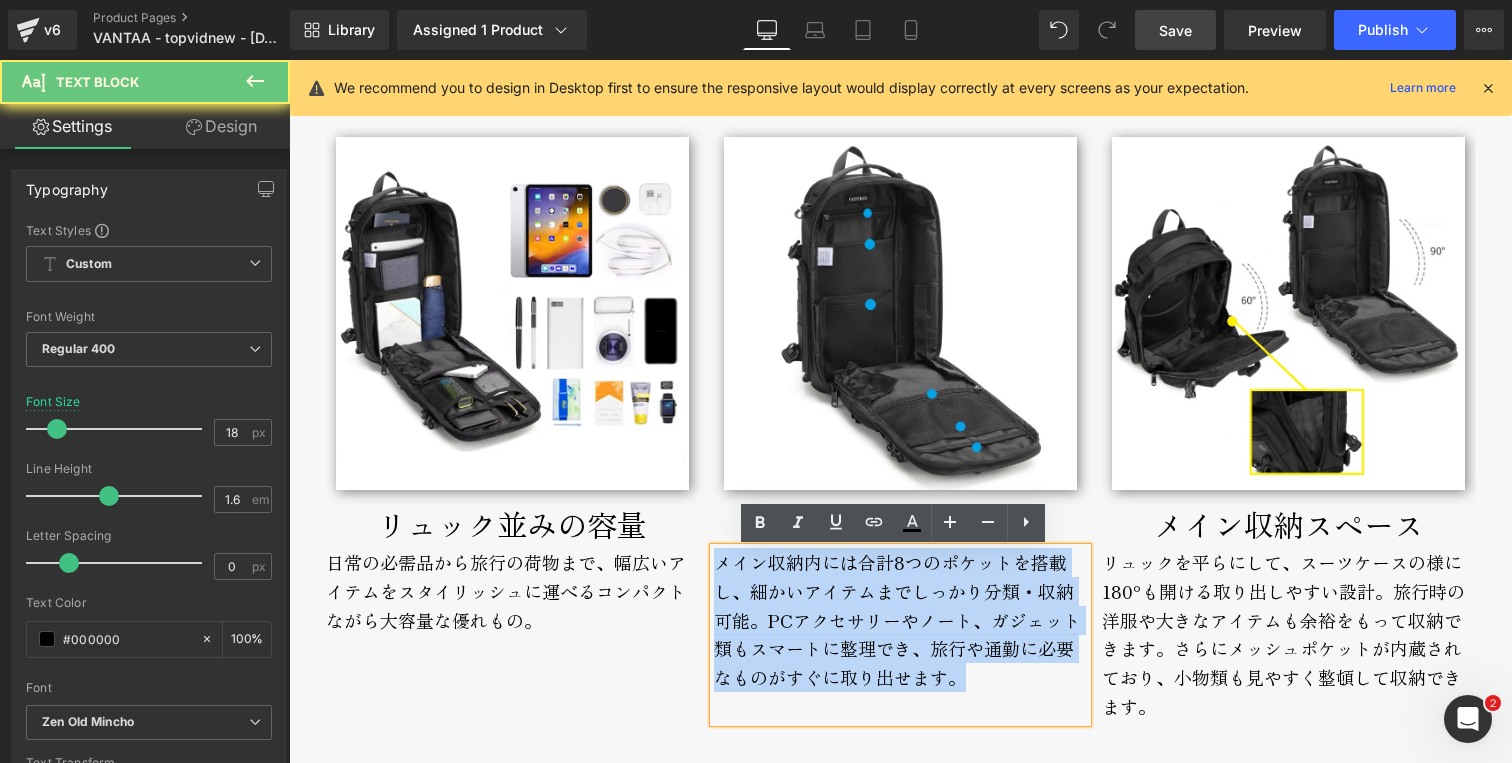 click on "メイン収納内には合計8つのポケットを搭載し、細かいアイテムまでしっかり分類・収納可能。PCアクセサリーやノート、ガジェット類もスマートに整理でき、旅行や通勤に必要なものがすぐに取り出せます。" at bounding box center (900, 635) 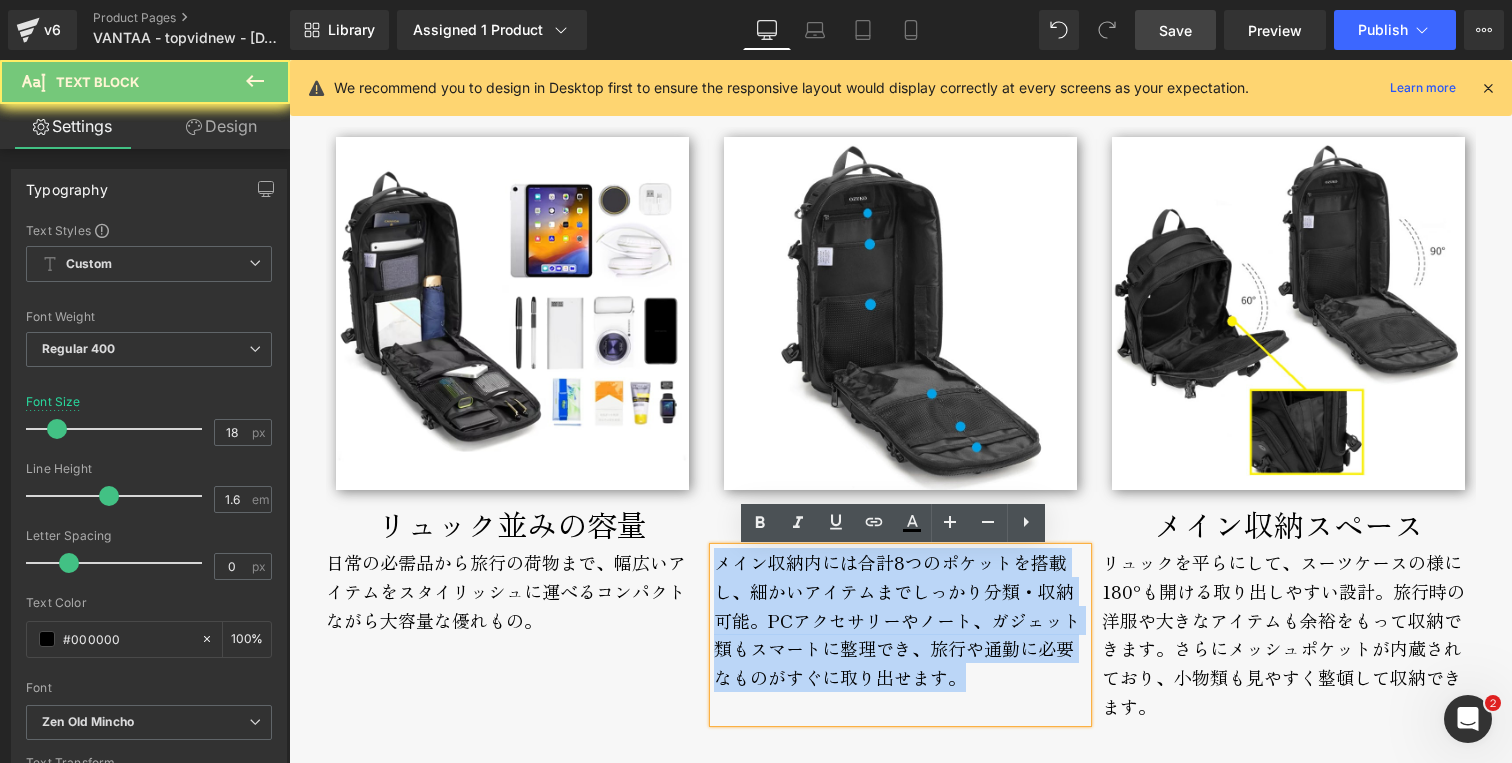 click on "メイン収納内には合計8つのポケットを搭載し、細かいアイテムまでしっかり分類・収納可能。PCアクセサリーやノート、ガジェット類もスマートに整理でき、旅行や通勤に必要なものがすぐに取り出せます。" at bounding box center [900, 635] 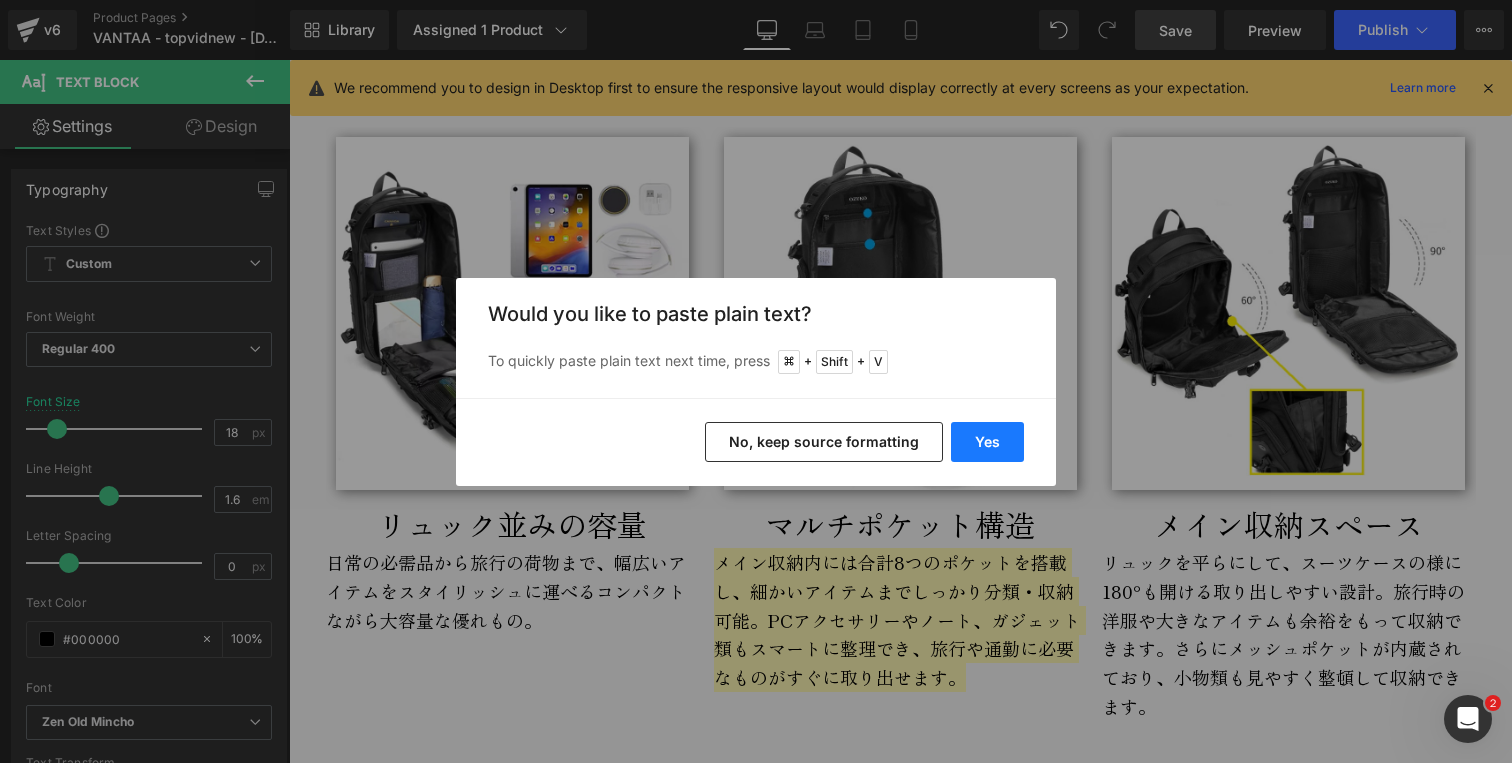 click on "Yes" at bounding box center [987, 442] 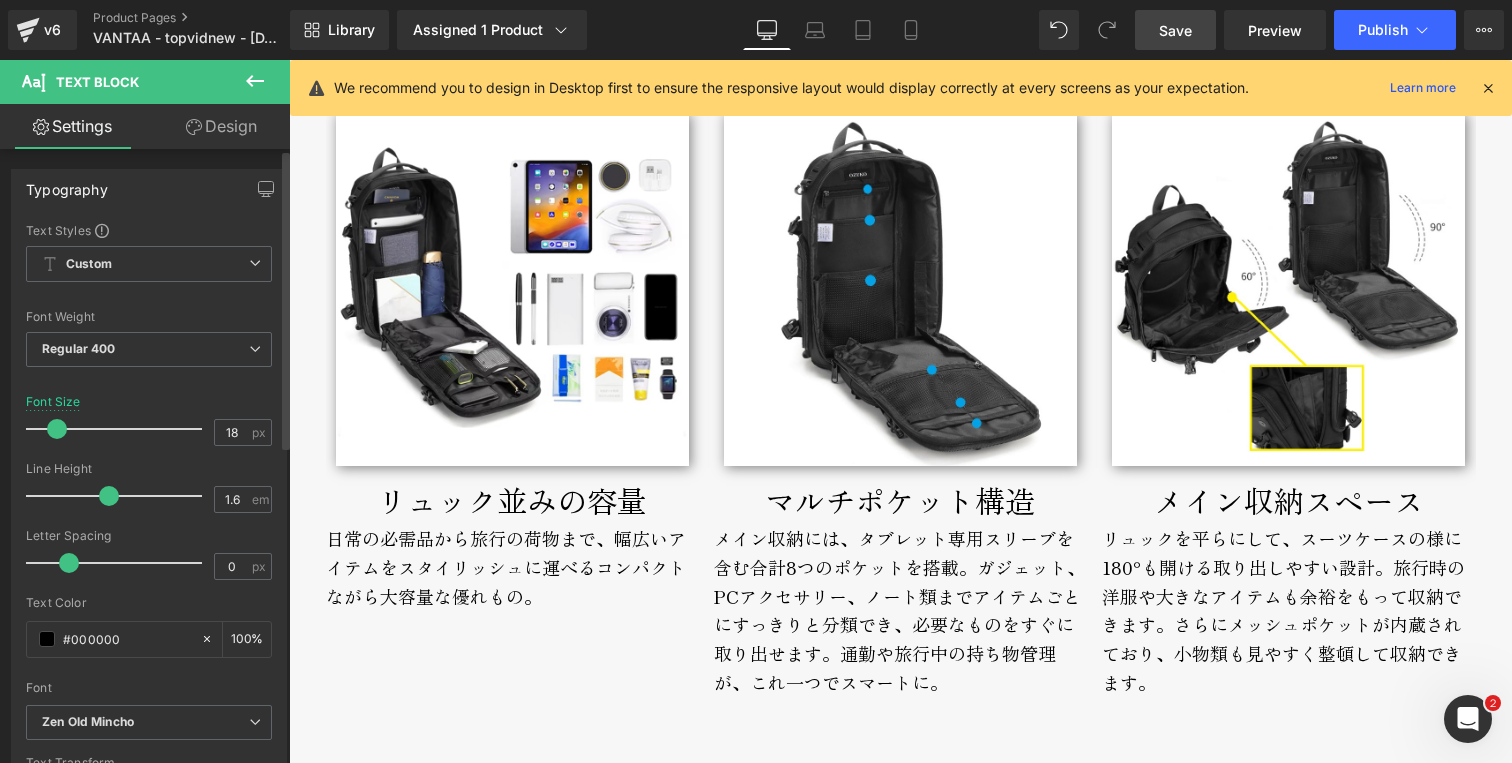 scroll, scrollTop: 3341, scrollLeft: 0, axis: vertical 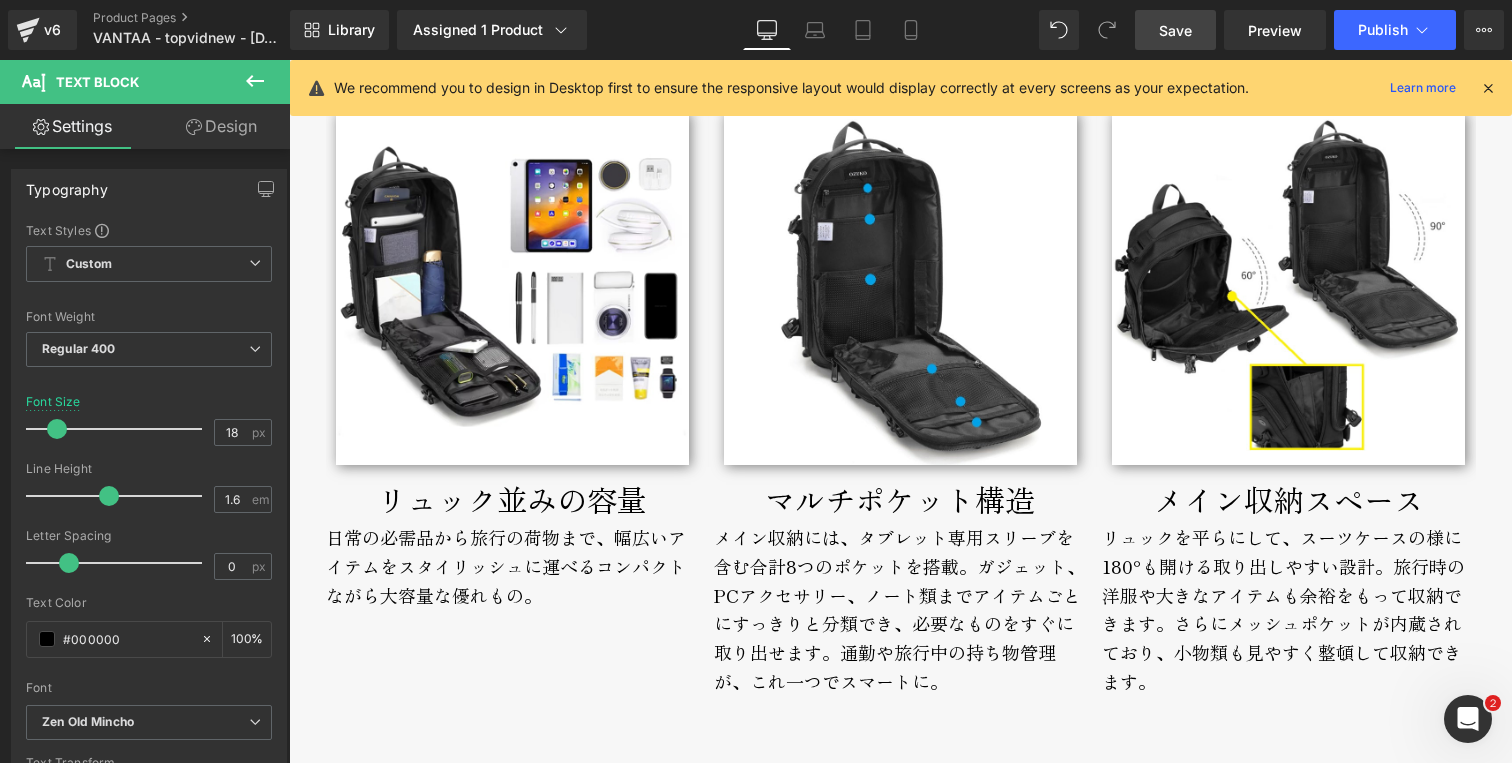 click on "リュックを平らにして、スーツケースの様に180°も開ける取り出しやすい設計。旅行時の洋服や大きなアイテムも余裕をもって収納できます。さらにメッシュポケットが内蔵されており、小物類も見やすく整頓して収納できます。" at bounding box center [1288, 624] 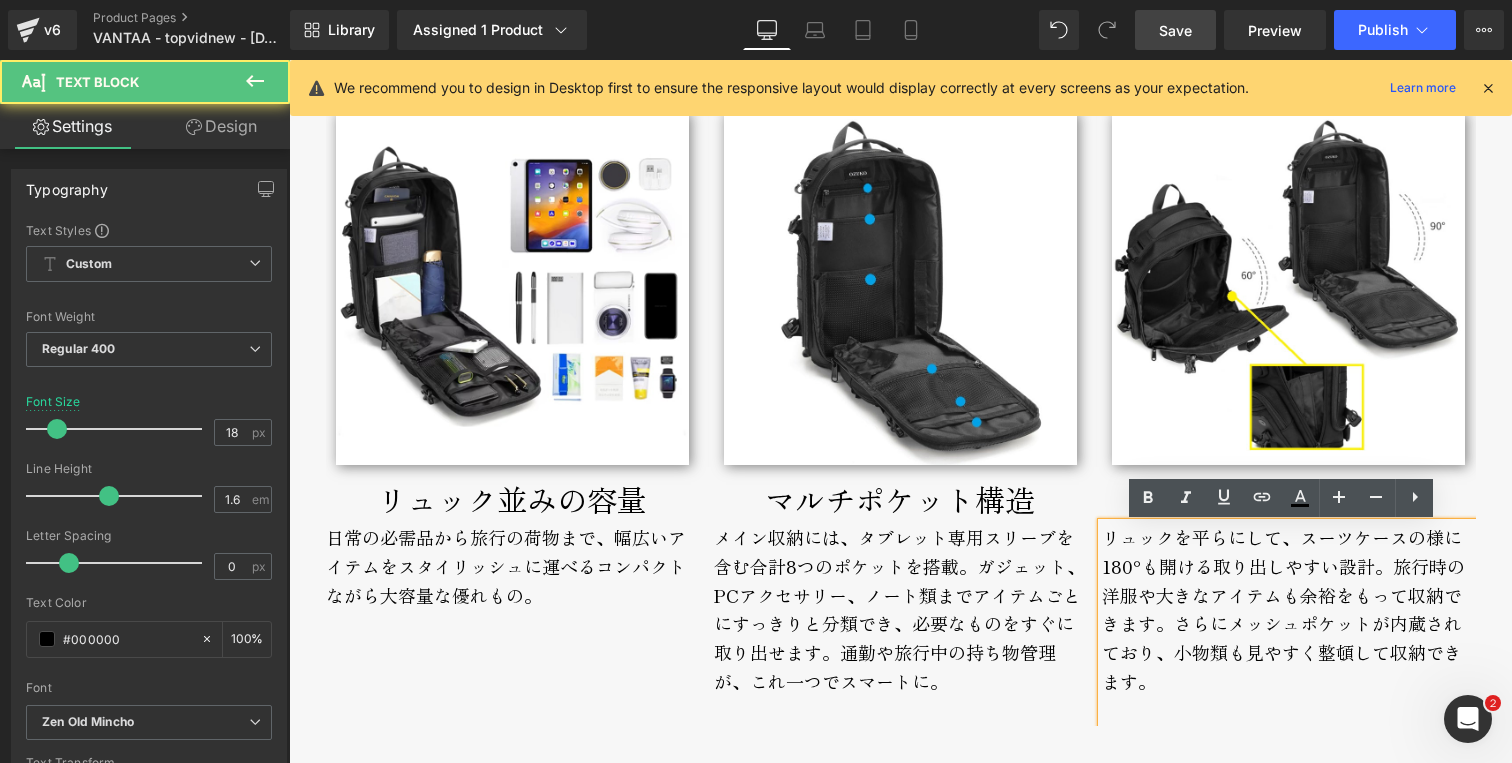 click on "リュックを平らにして、スーツケースの様に180°も開ける取り出しやすい設計。旅行時の洋服や大きなアイテムも余裕をもって収納できます。さらにメッシュポケットが内蔵されており、小物類も見やすく整頓して収納できます。" at bounding box center [1288, 624] 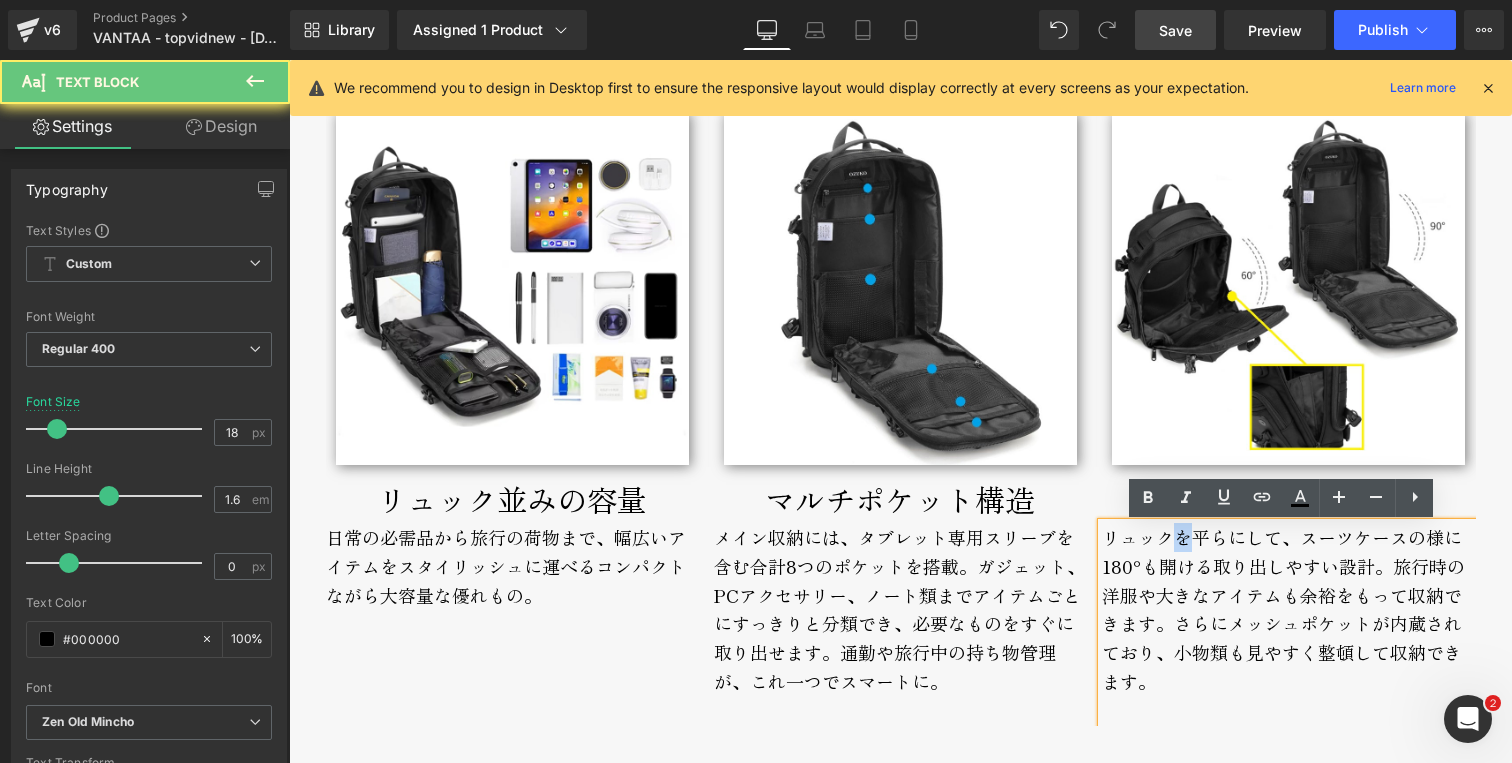 click on "リュックを平らにして、スーツケースの様に180°も開ける取り出しやすい設計。旅行時の洋服や大きなアイテムも余裕をもって収納できます。さらにメッシュポケットが内蔵されており、小物類も見やすく整頓して収納できます。" at bounding box center (1288, 624) 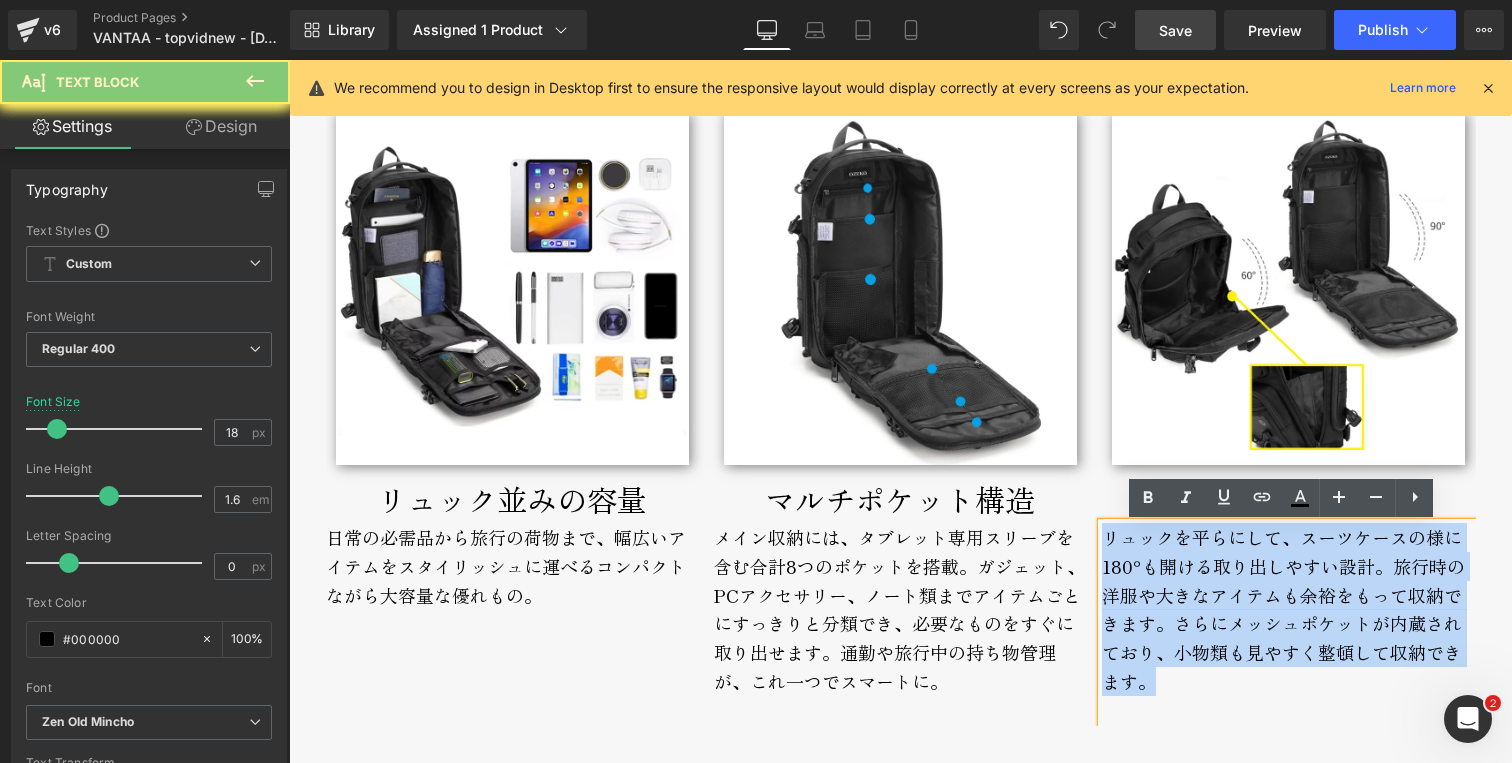 click on "リュックを平らにして、スーツケースの様に180°も開ける取り出しやすい設計。旅行時の洋服や大きなアイテムも余裕をもって収納できます。さらにメッシュポケットが内蔵されており、小物類も見やすく整頓して収納できます。" at bounding box center (1288, 624) 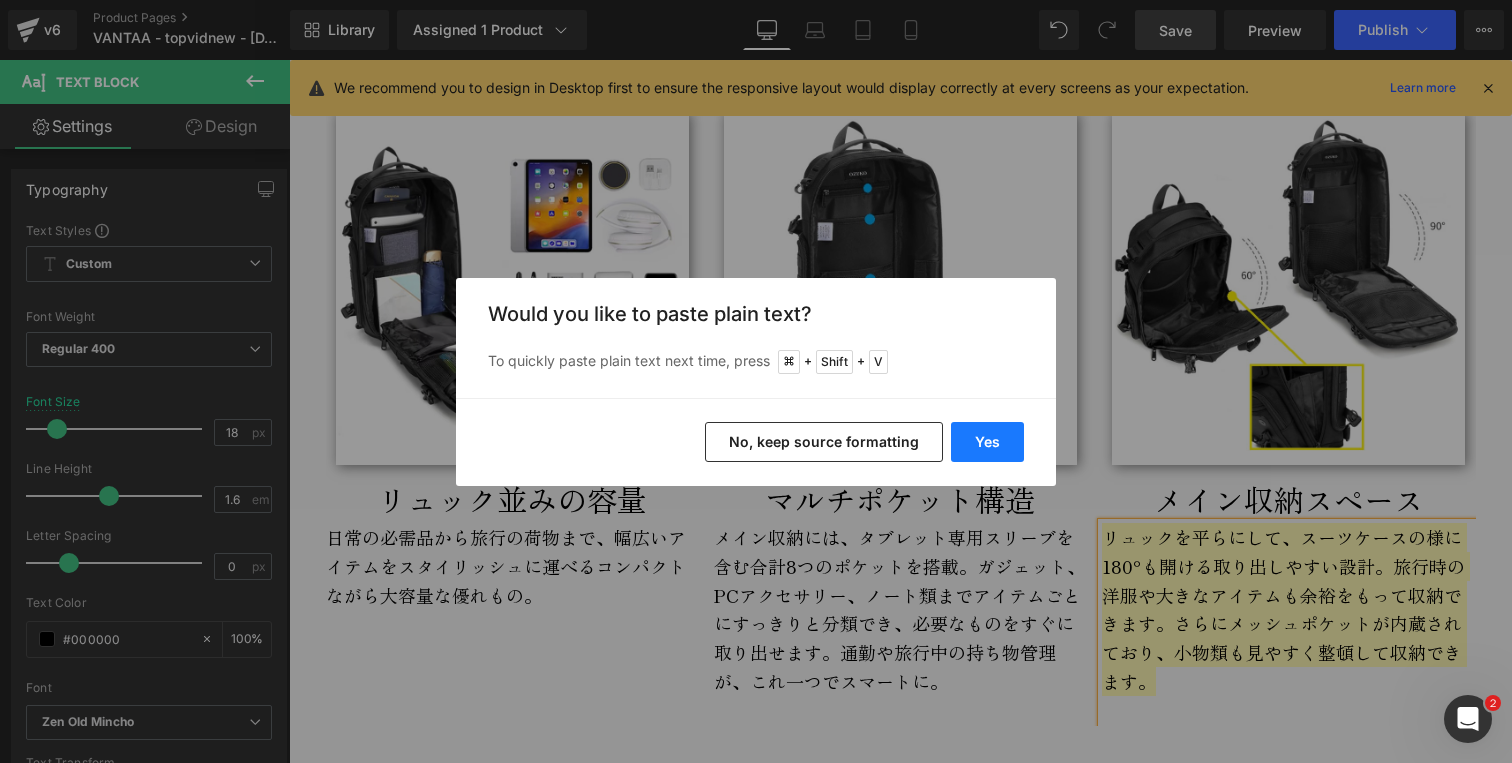 drag, startPoint x: 976, startPoint y: 440, endPoint x: 687, endPoint y: 382, distance: 294.7626 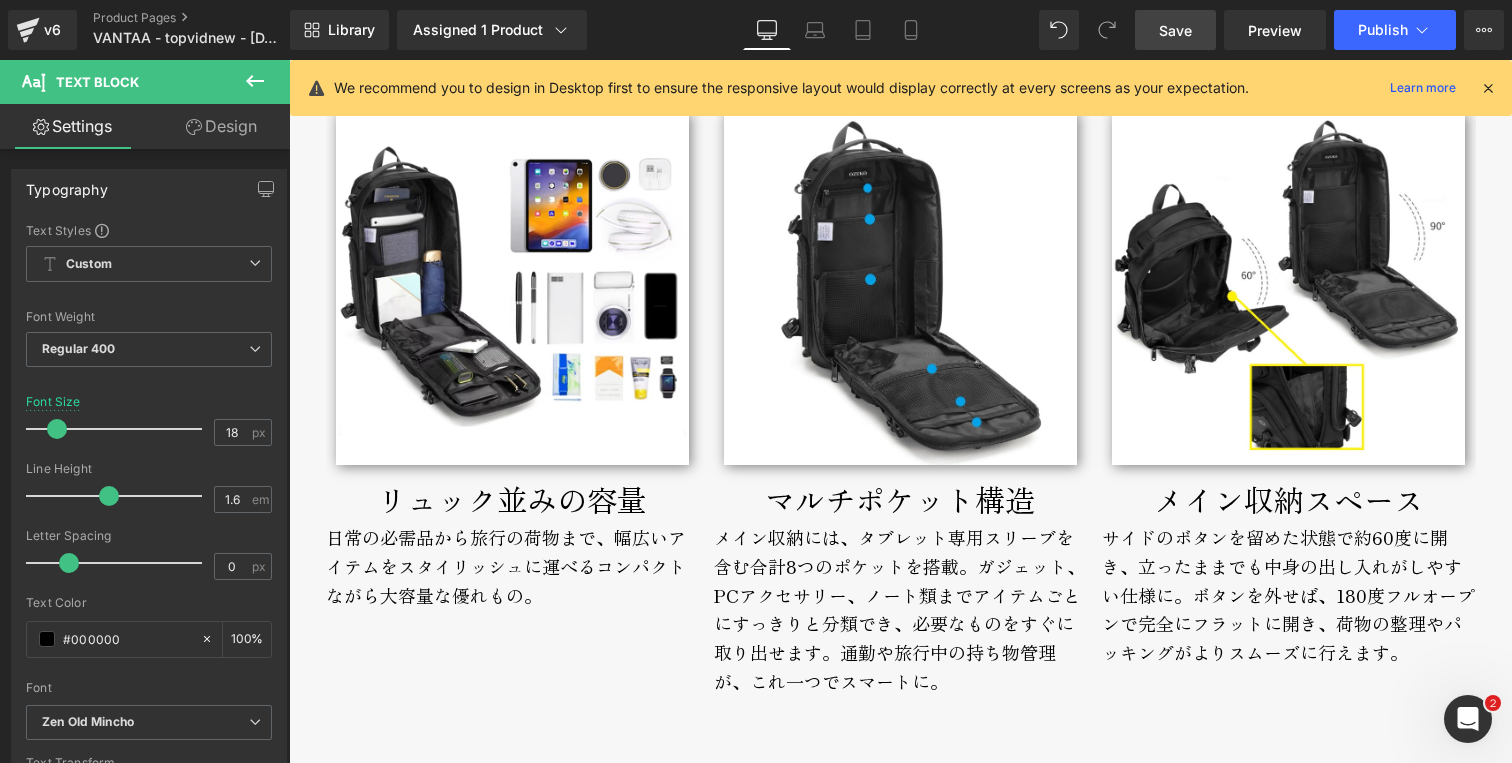 click on "メイン収納スペース" at bounding box center [1288, 499] 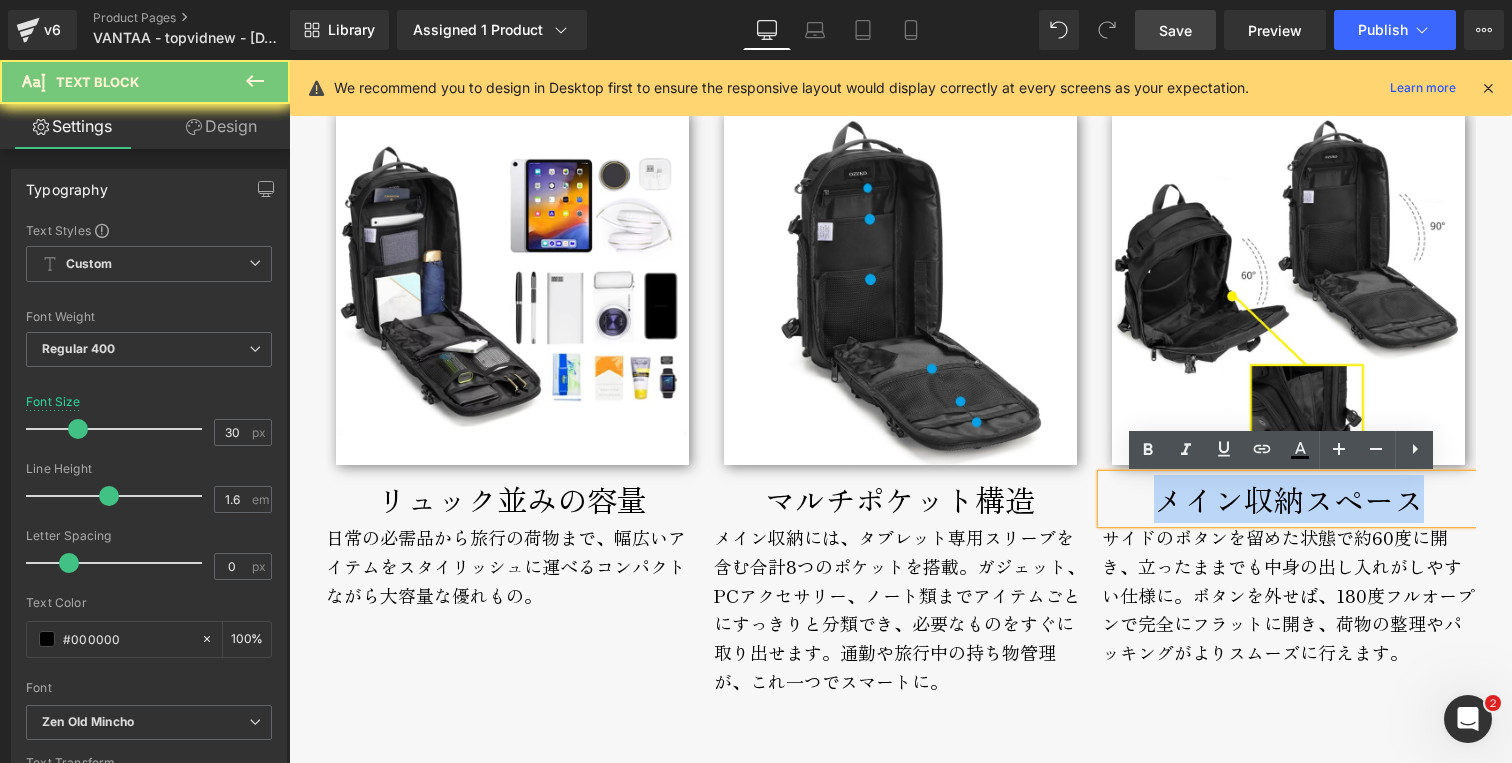 click on "メイン収納スペース" at bounding box center [1288, 499] 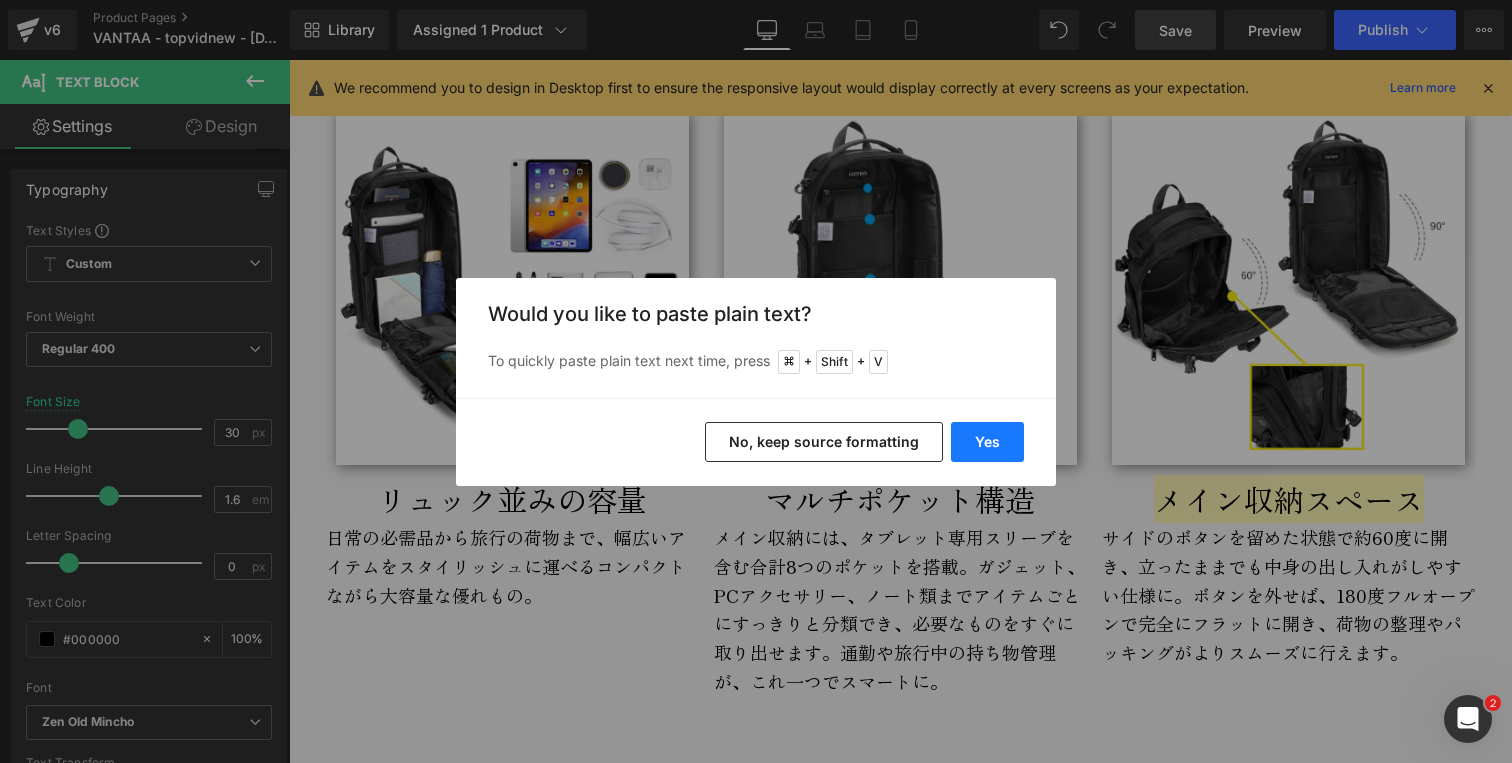 click on "Yes" at bounding box center [987, 442] 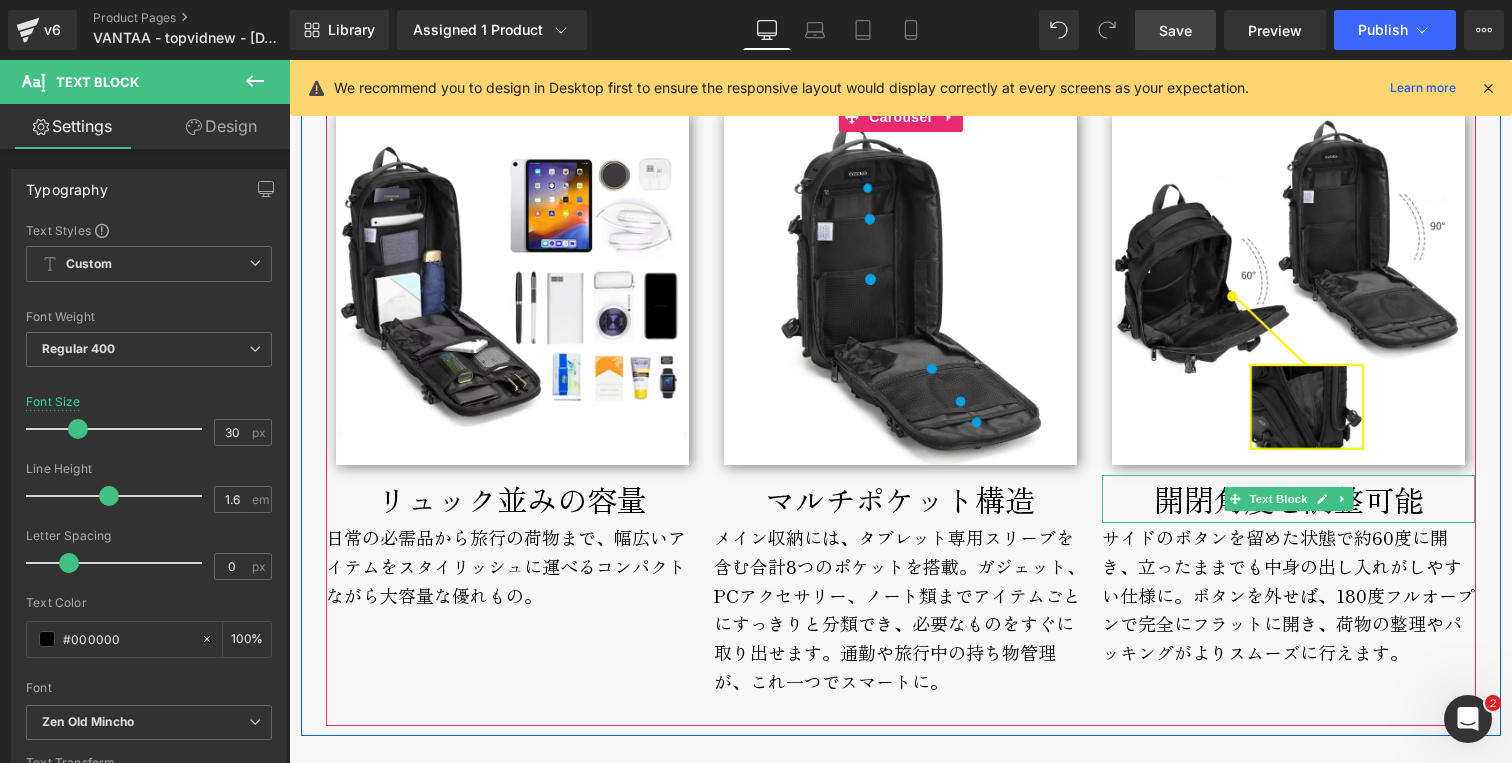 click on "開閉角度を調整可能" at bounding box center (1288, 499) 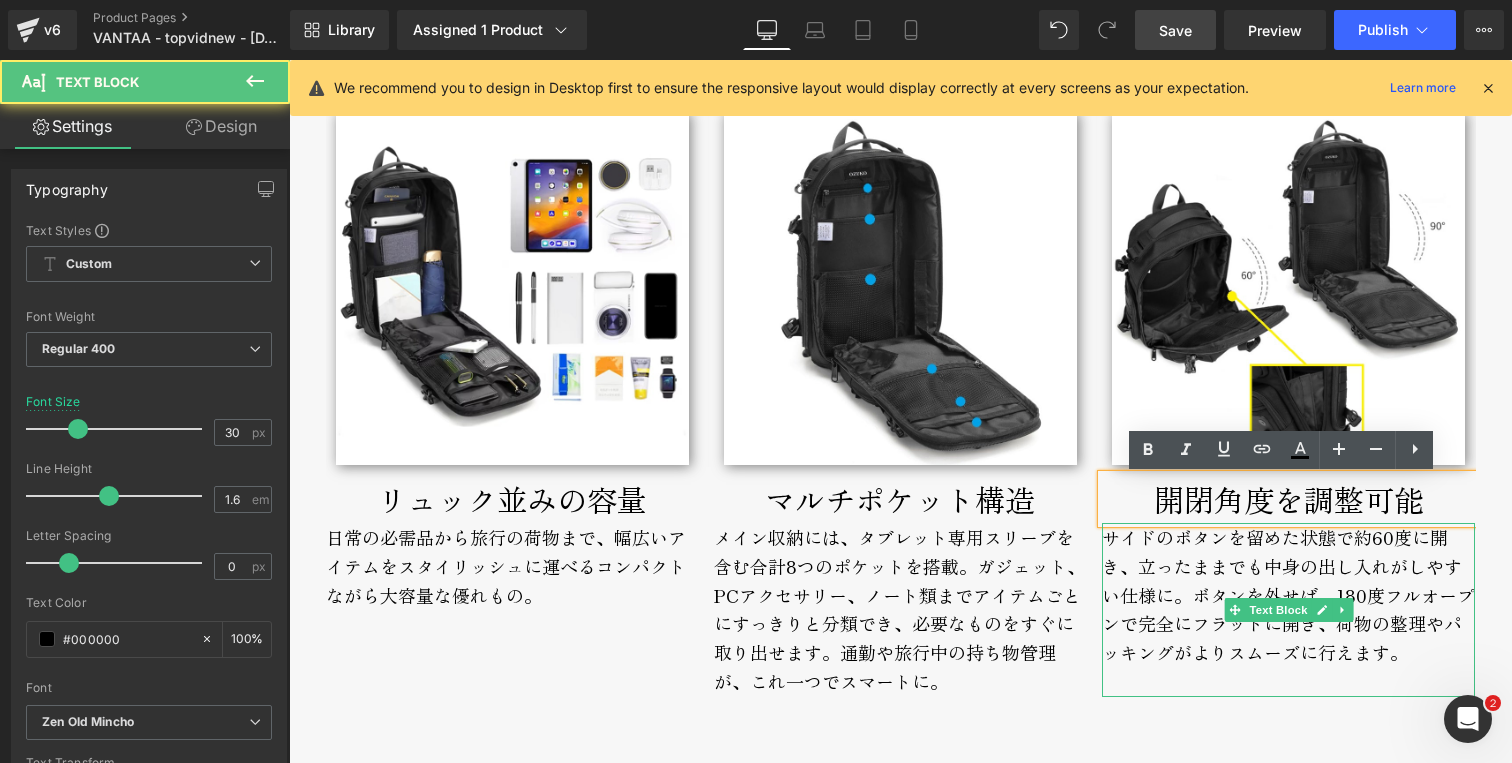 click on "サイドのボタンを留めた状態で約60度に開き、立ったままでも中身の出し入れがしやすい仕様に。ボタンを外せば、180度フルオープンで完全にフラットに開き、荷物の整理やパッキングがよりスムーズに行えます。" at bounding box center (1288, 610) 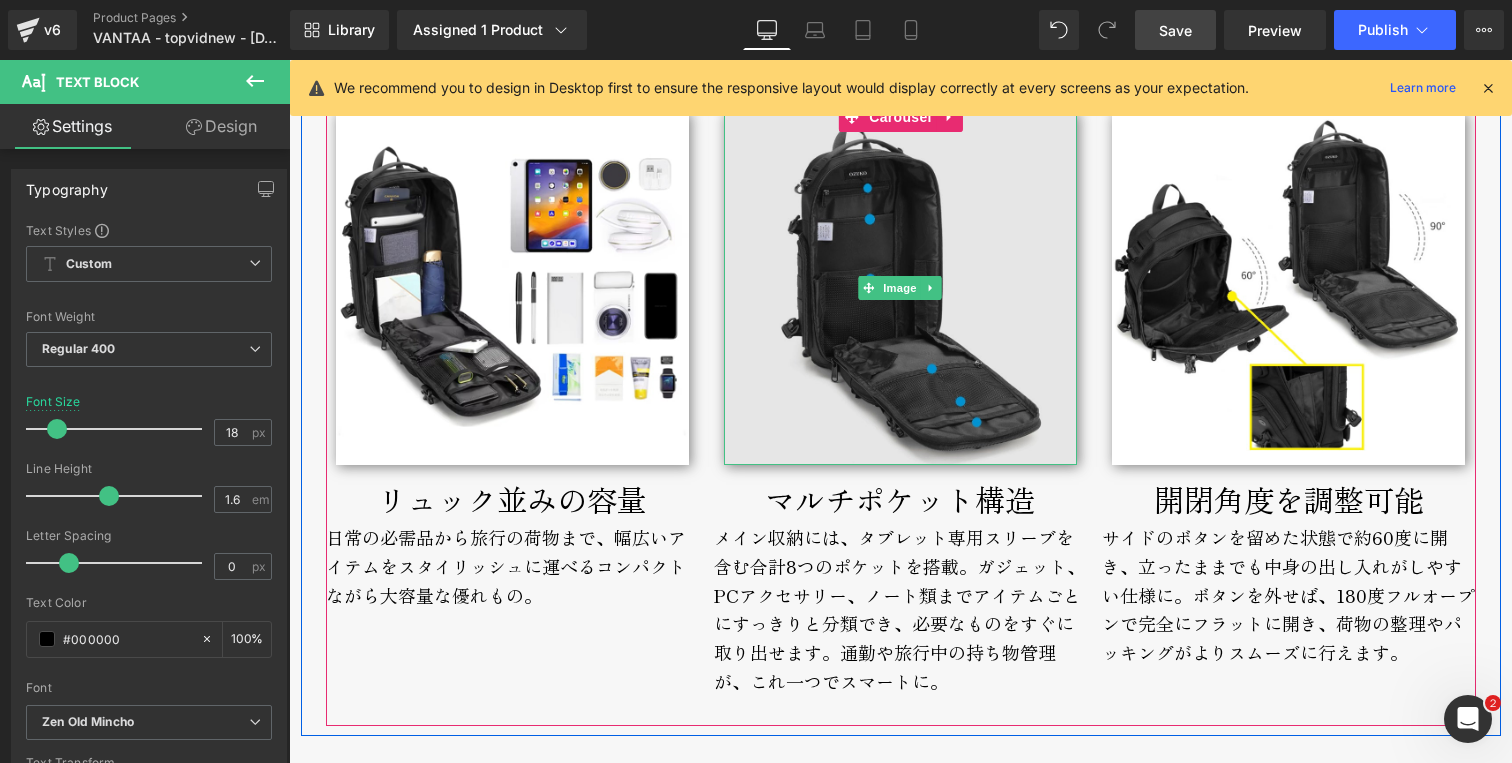 click at bounding box center [900, 288] 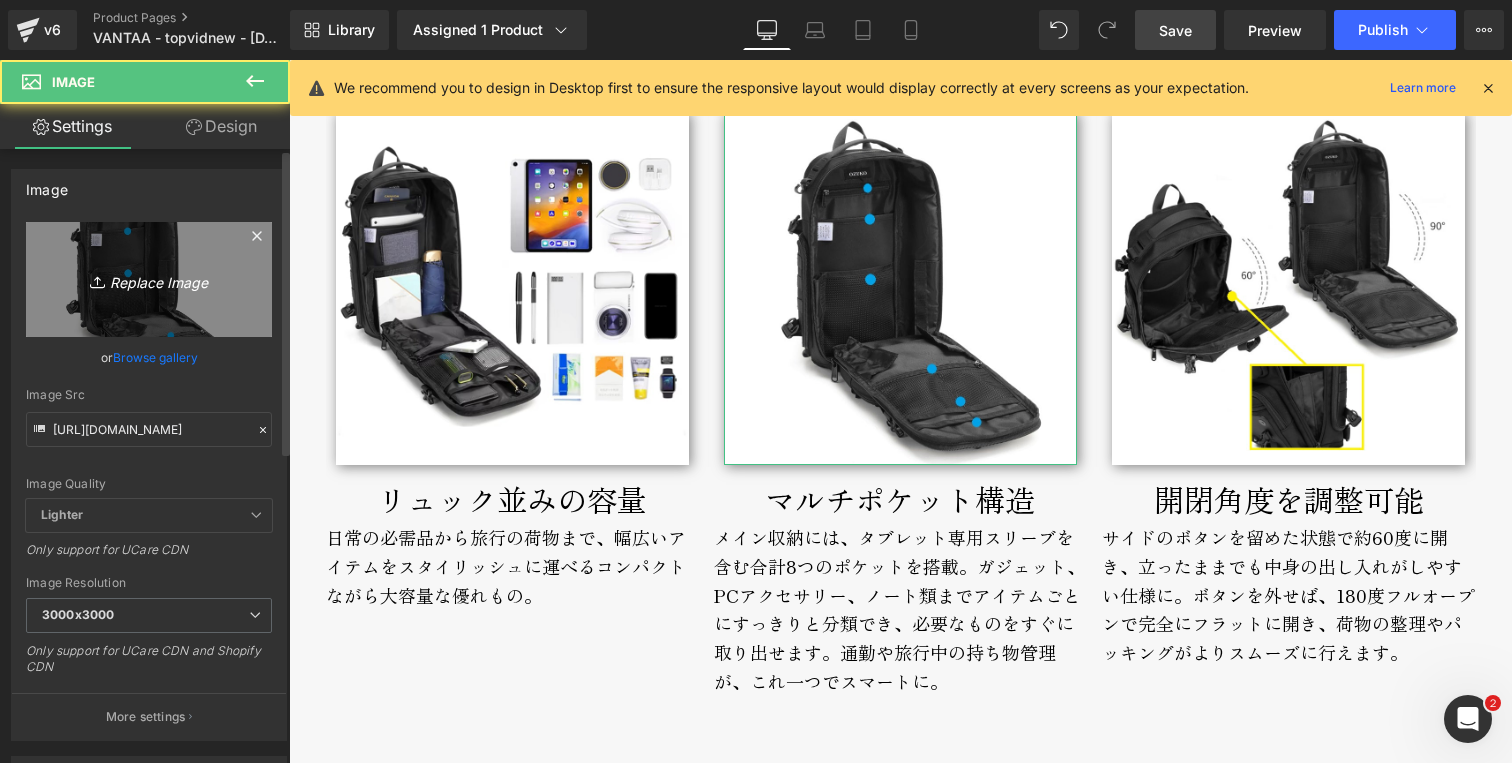 click on "Replace Image" at bounding box center (149, 279) 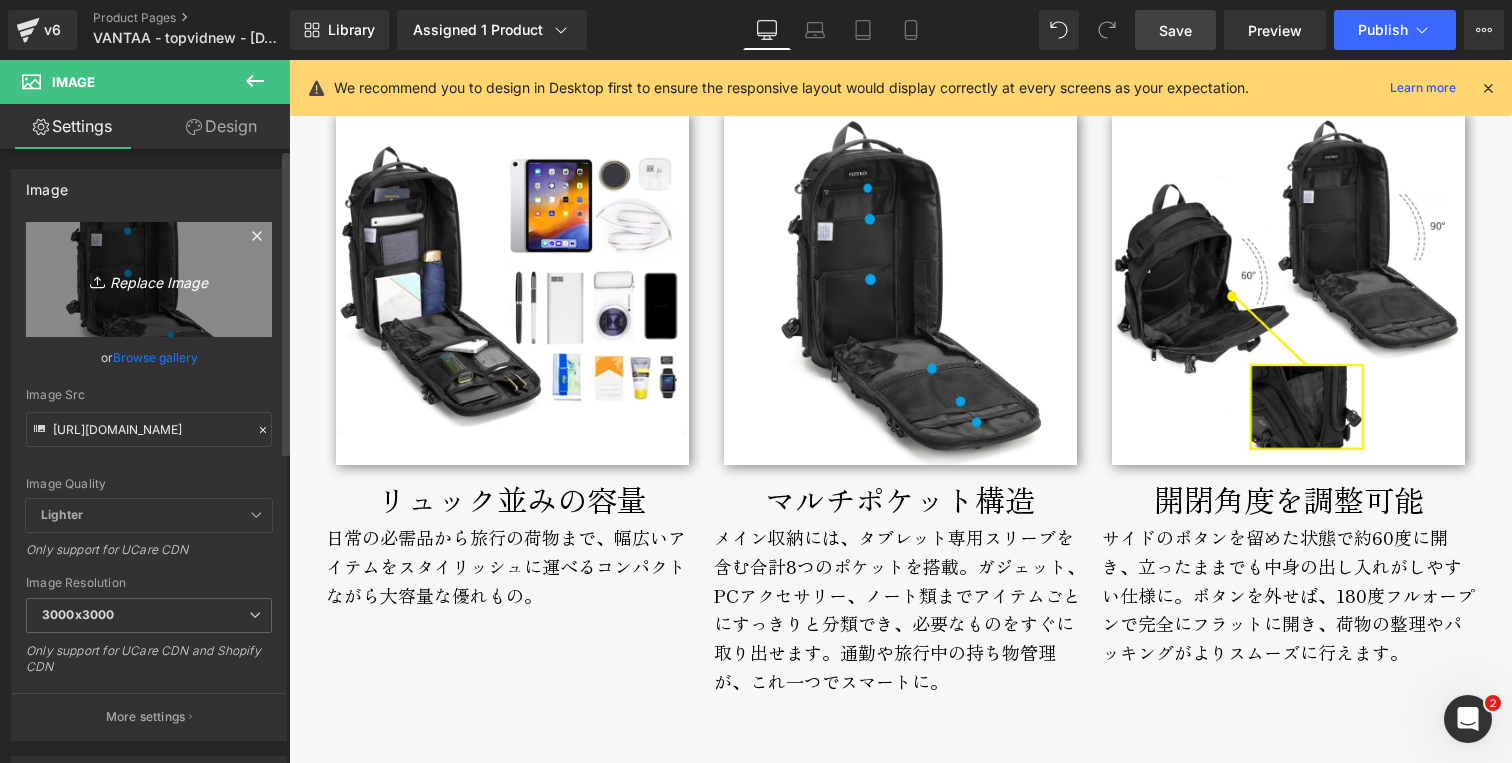 type on "C:\fakepath\vantaa-broderik-insidepockets-numbered-800px.jpg" 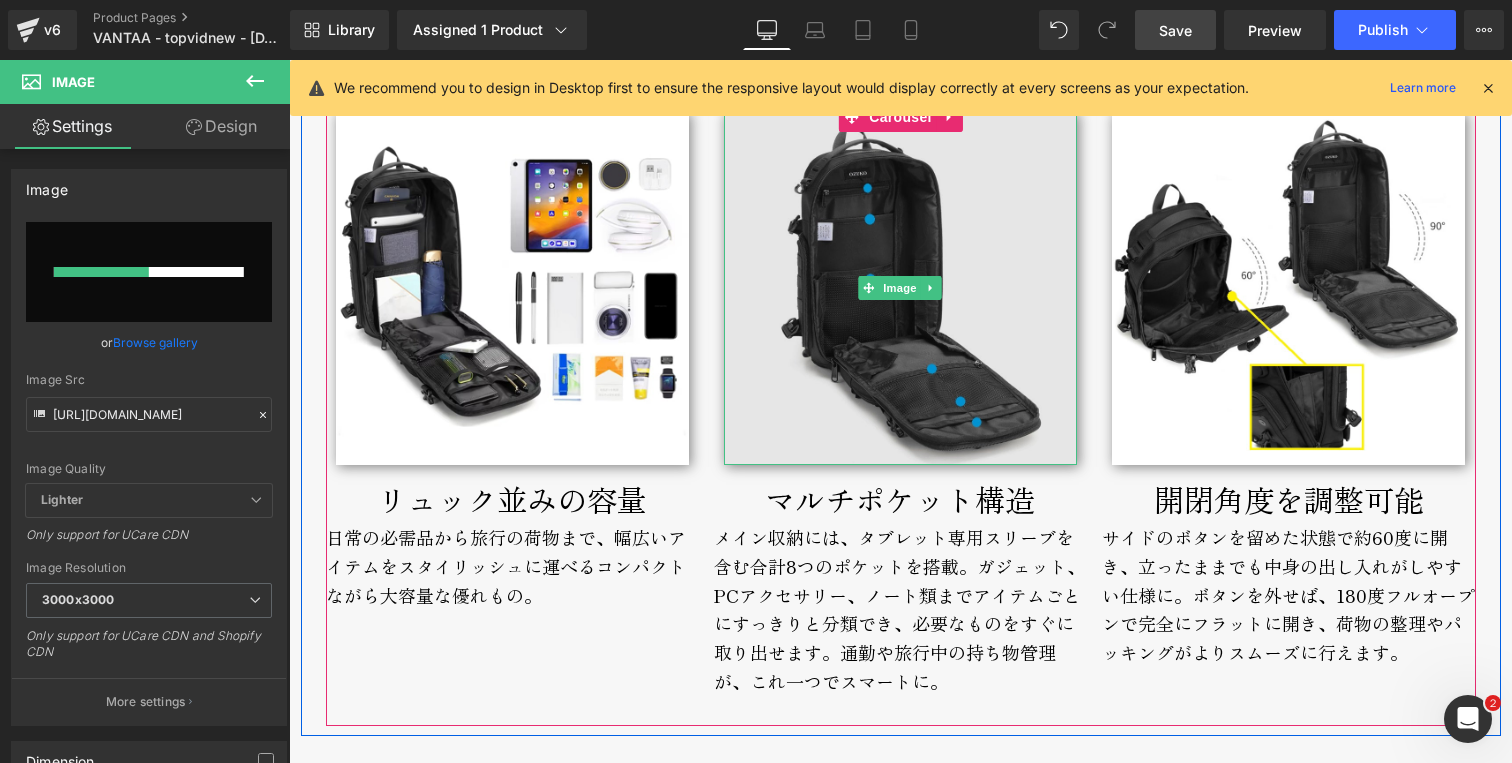 type 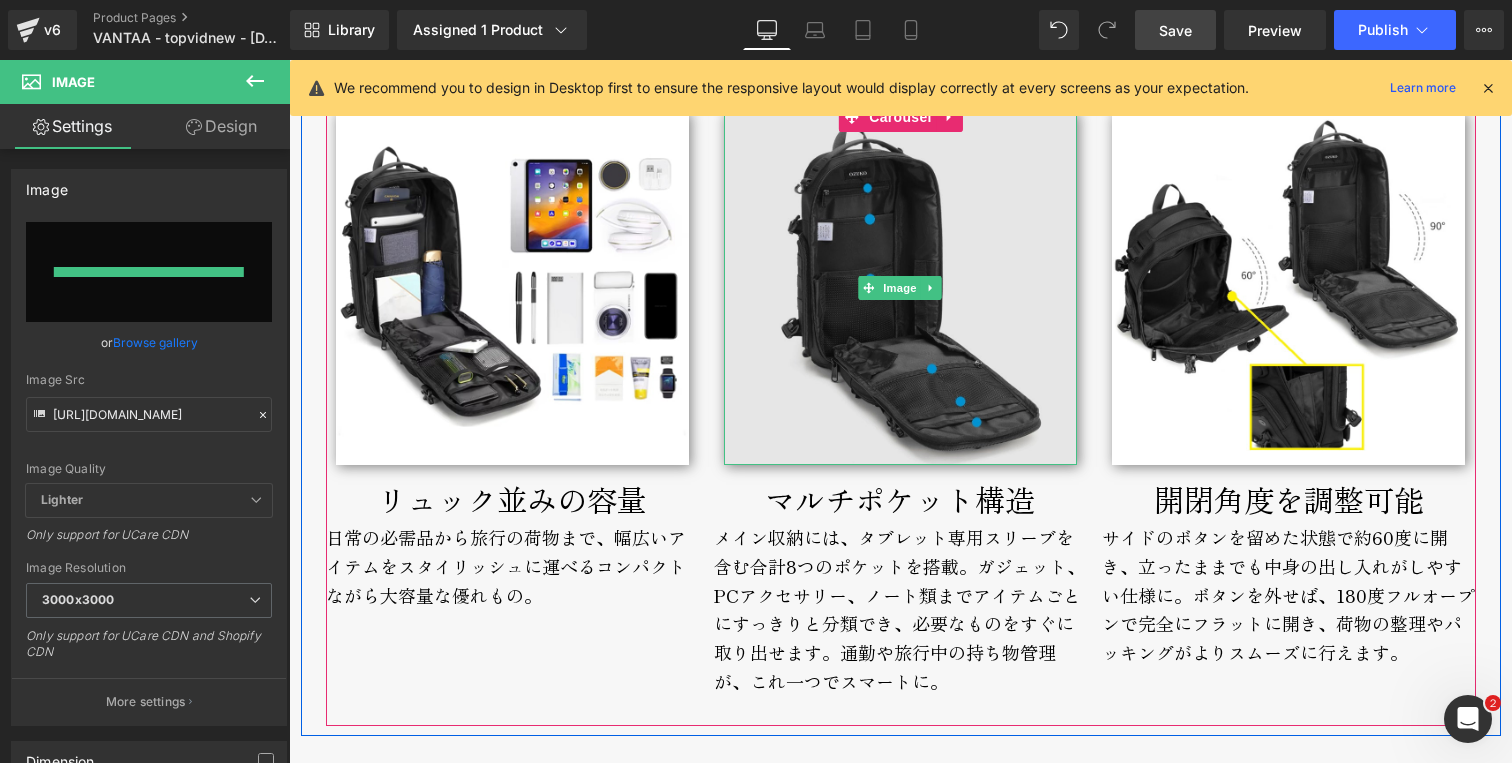 type on "[URL][DOMAIN_NAME]" 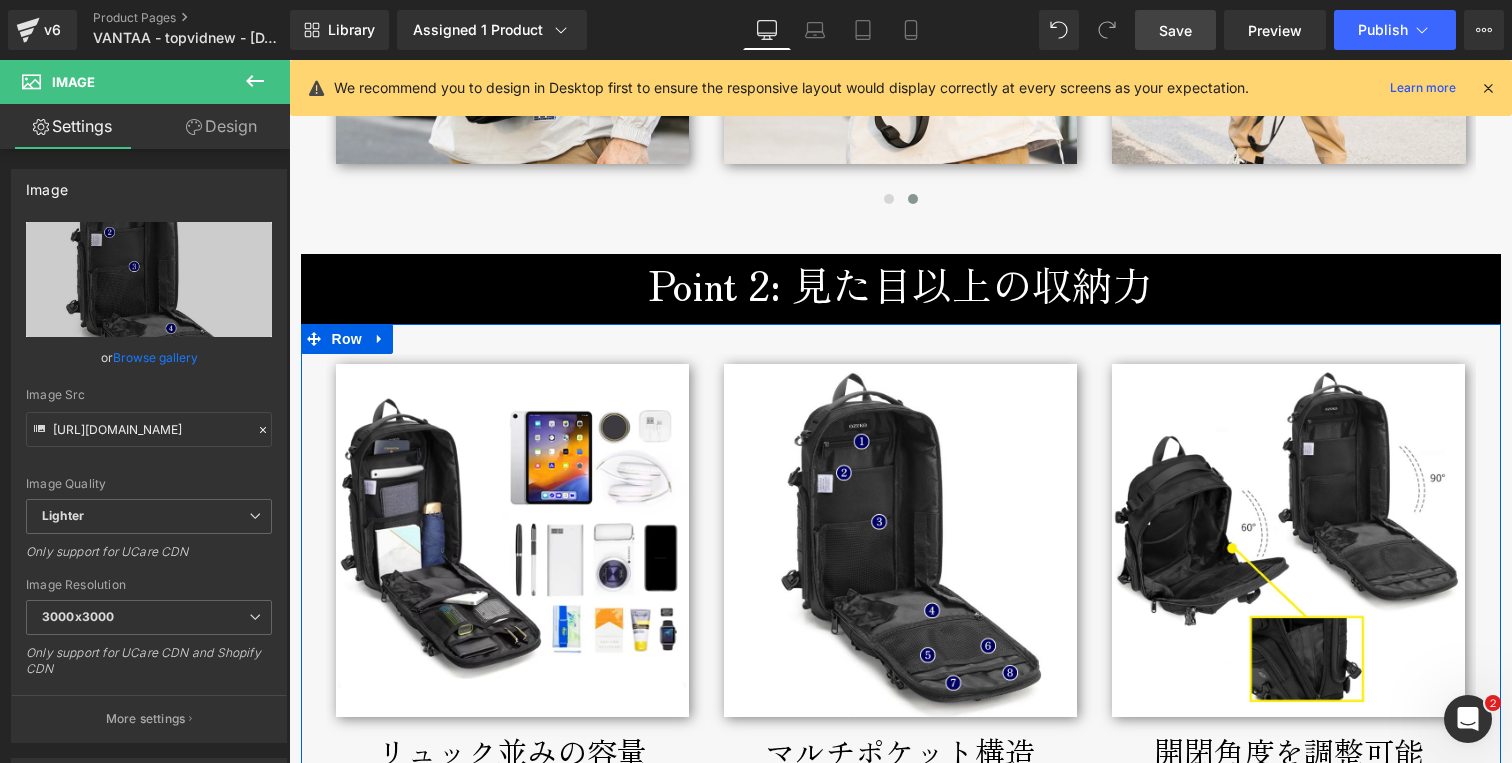 scroll, scrollTop: 3087, scrollLeft: 0, axis: vertical 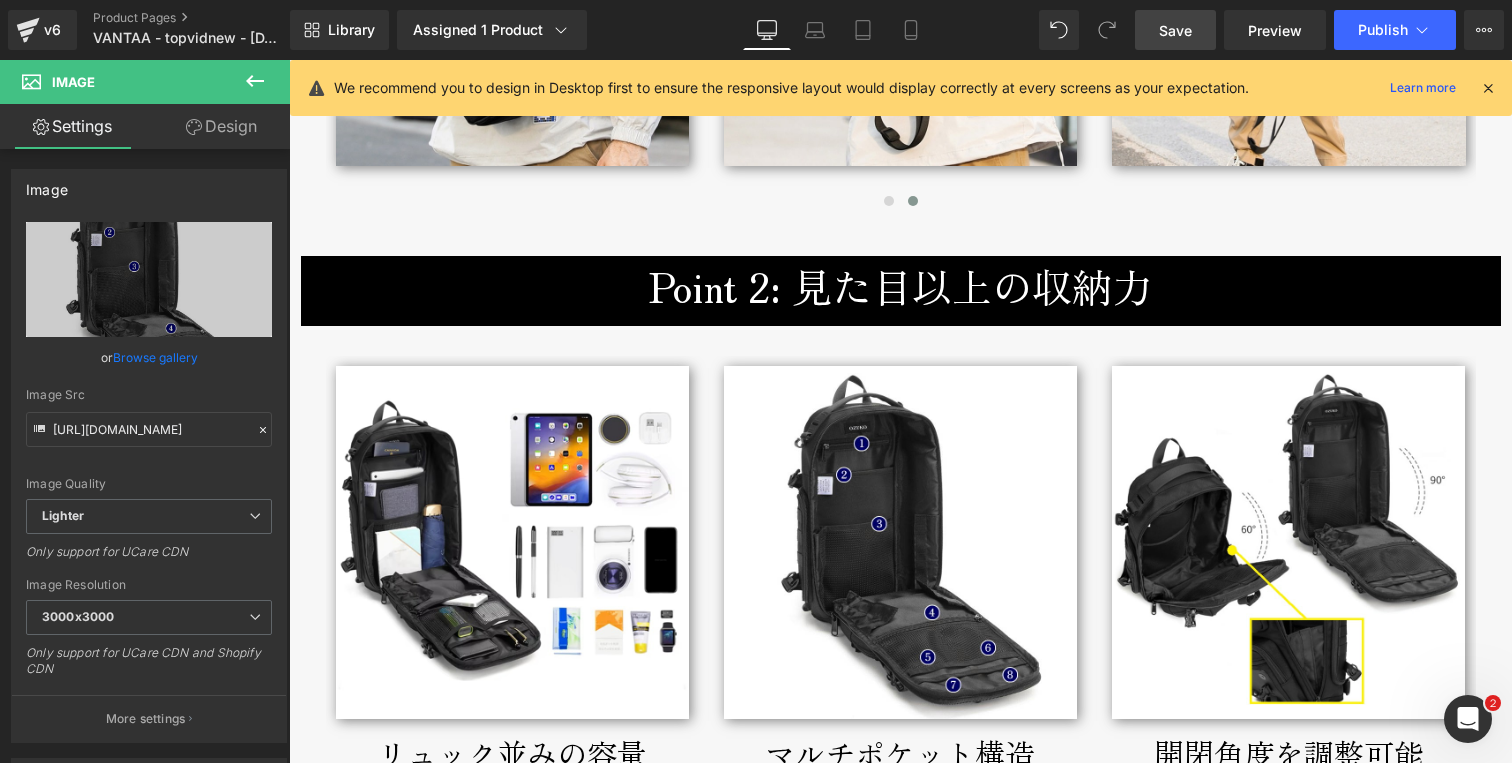 click on "Save" at bounding box center (1175, 30) 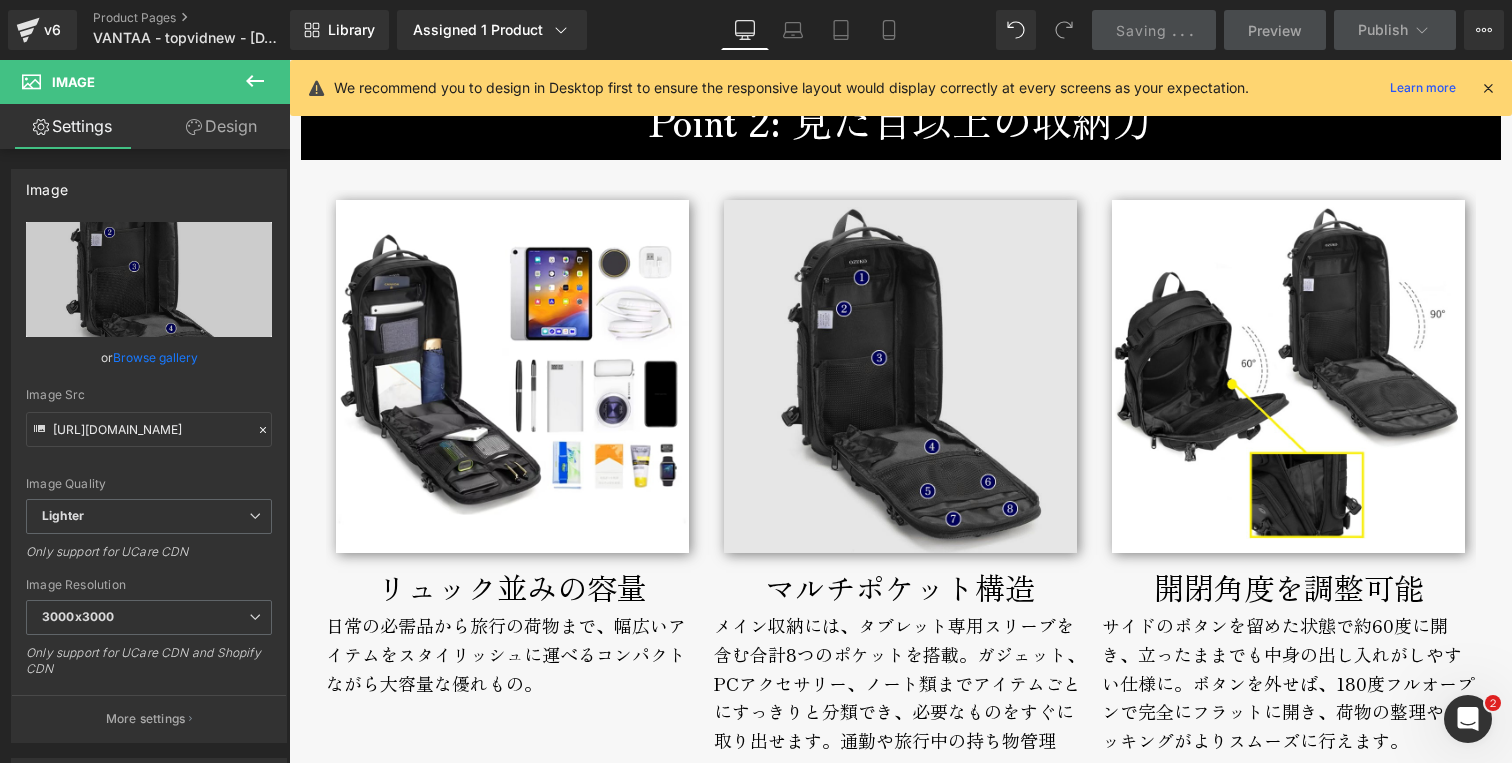 scroll, scrollTop: 3306, scrollLeft: 0, axis: vertical 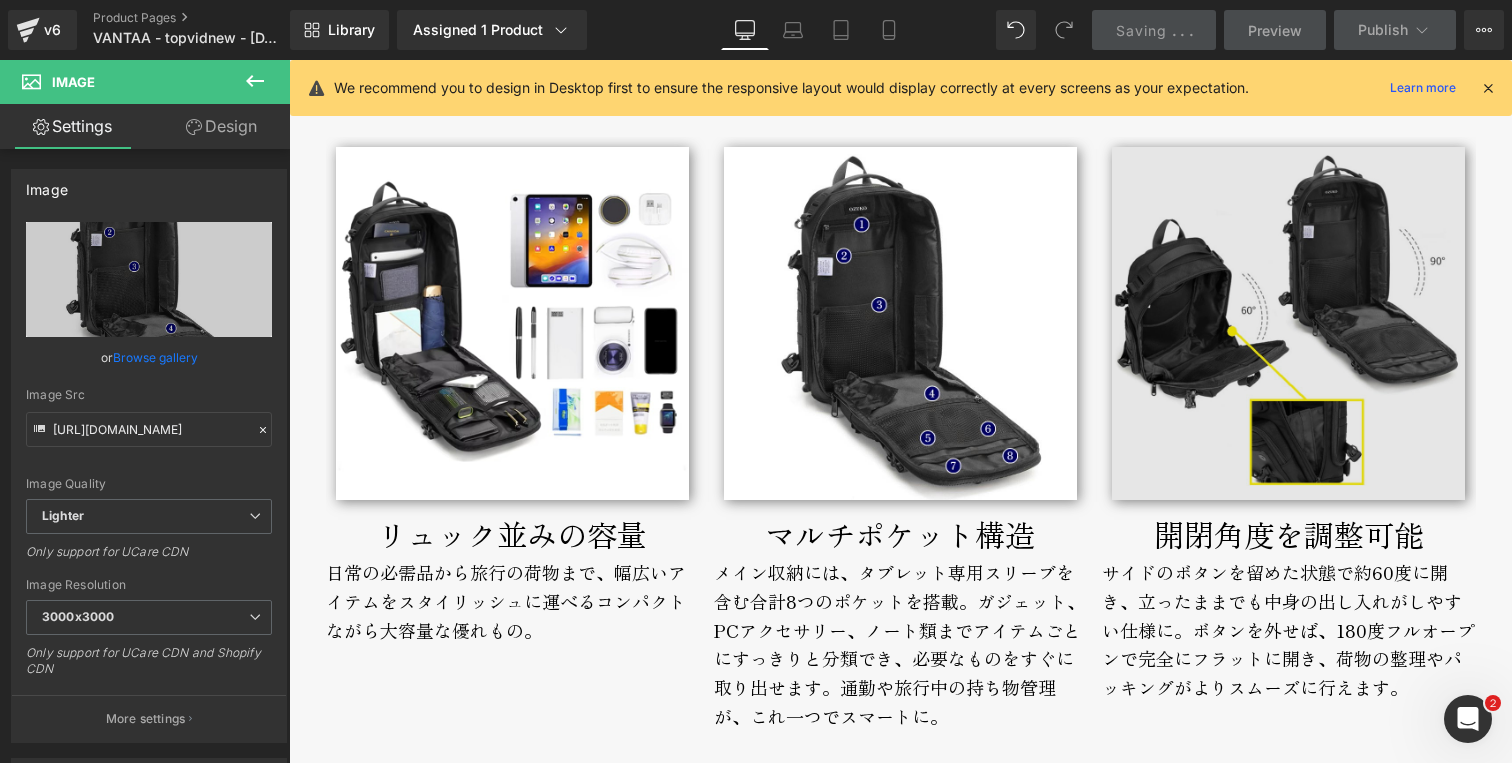 click at bounding box center [1288, 323] 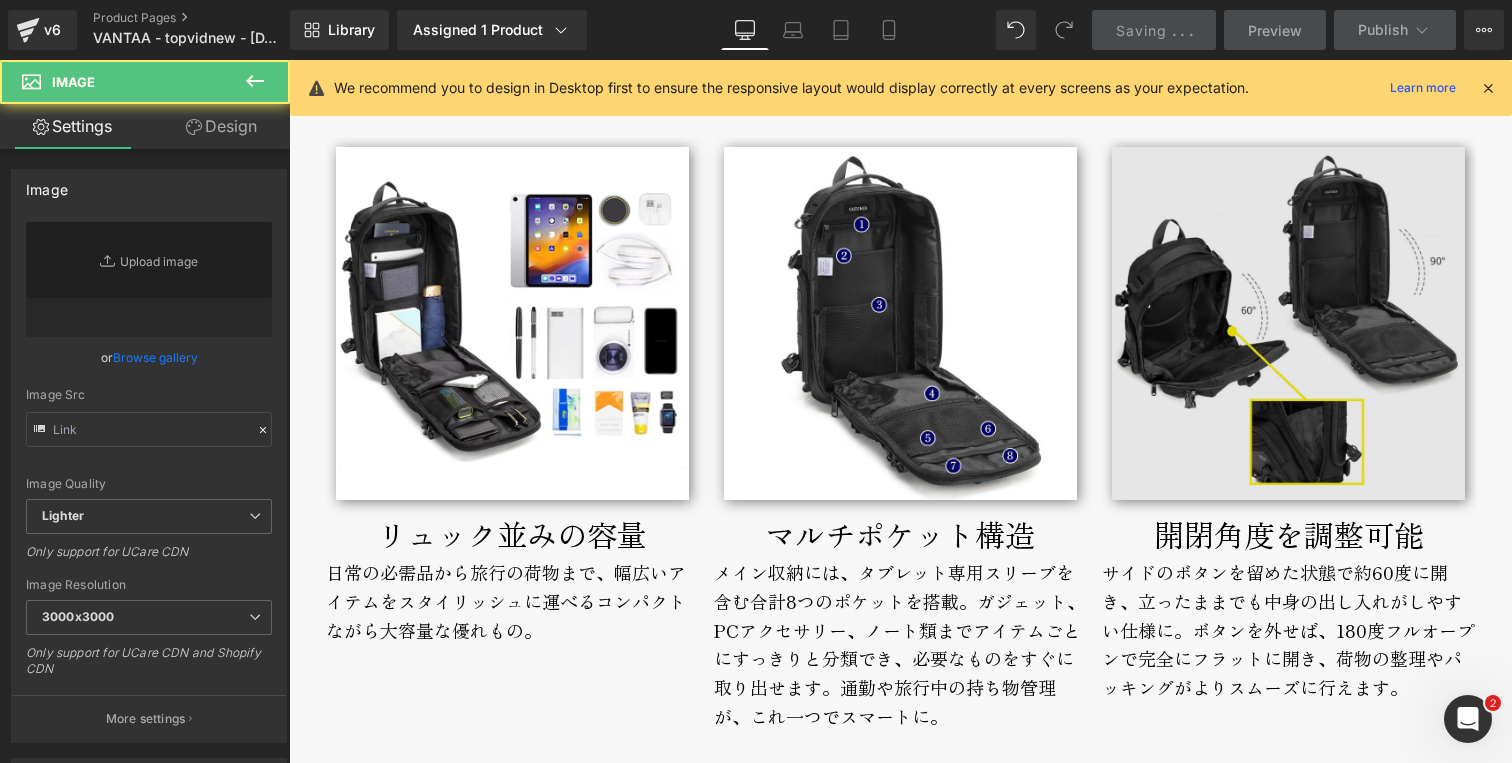 type on "[URL][DOMAIN_NAME]" 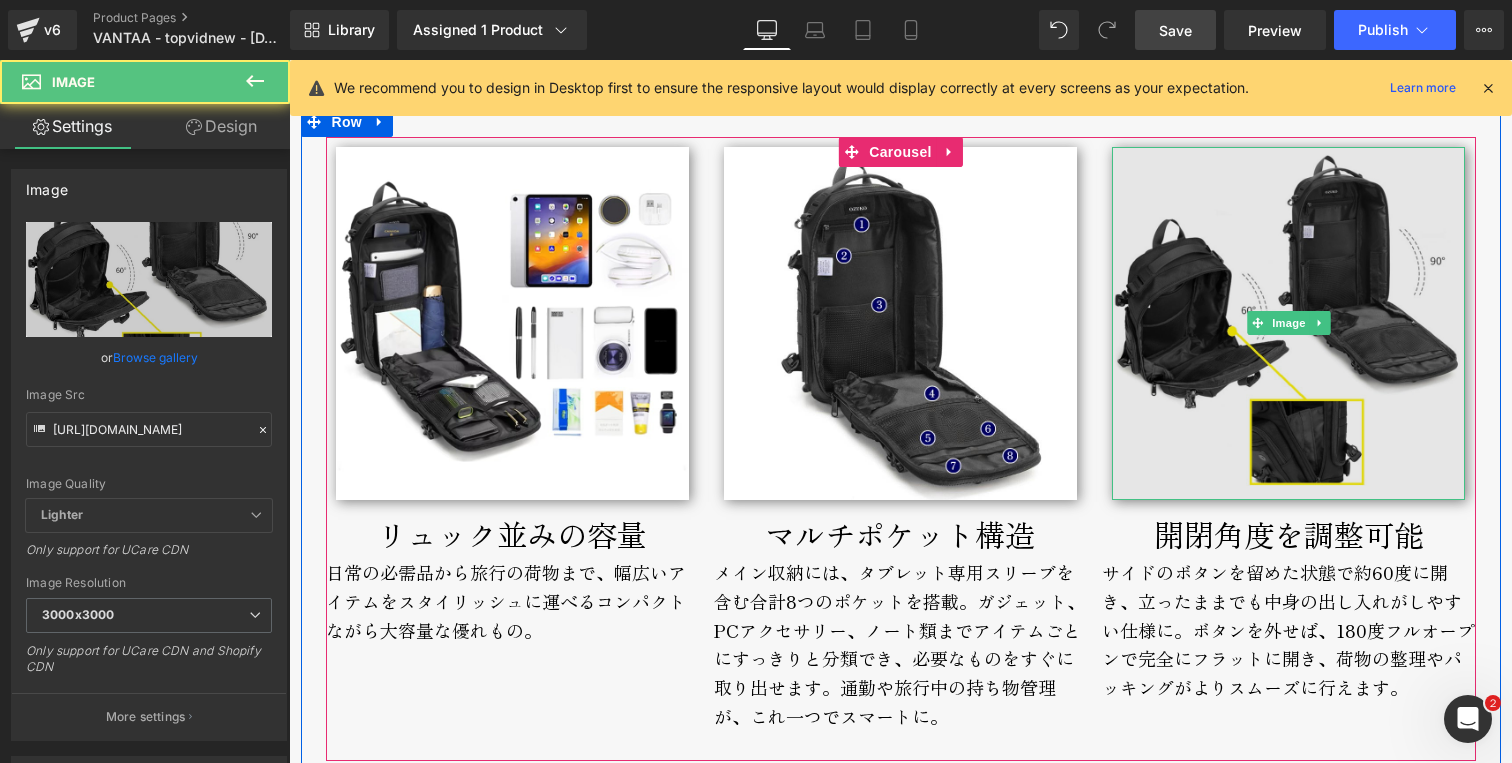 click at bounding box center (1288, 323) 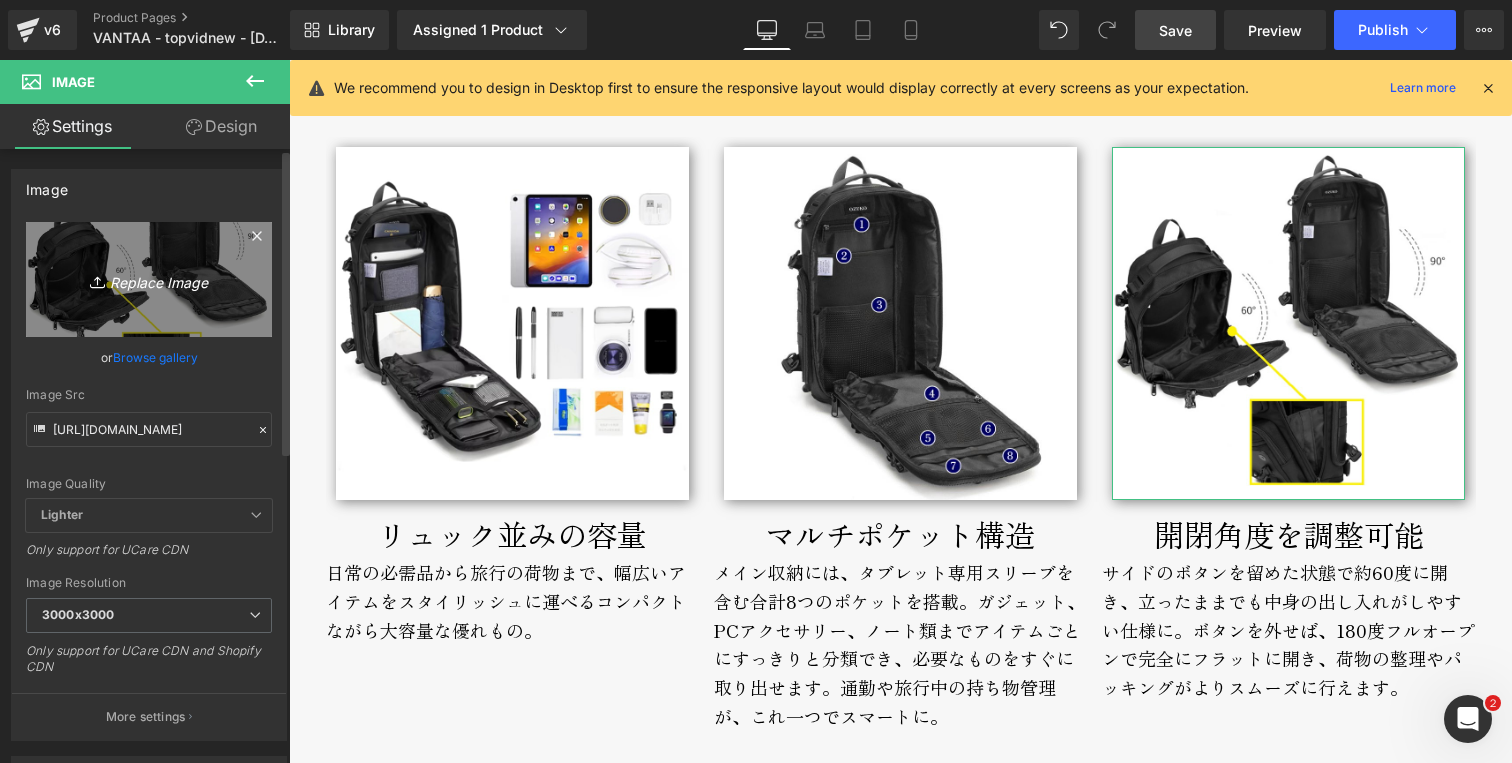 click on "Replace Image" at bounding box center (149, 279) 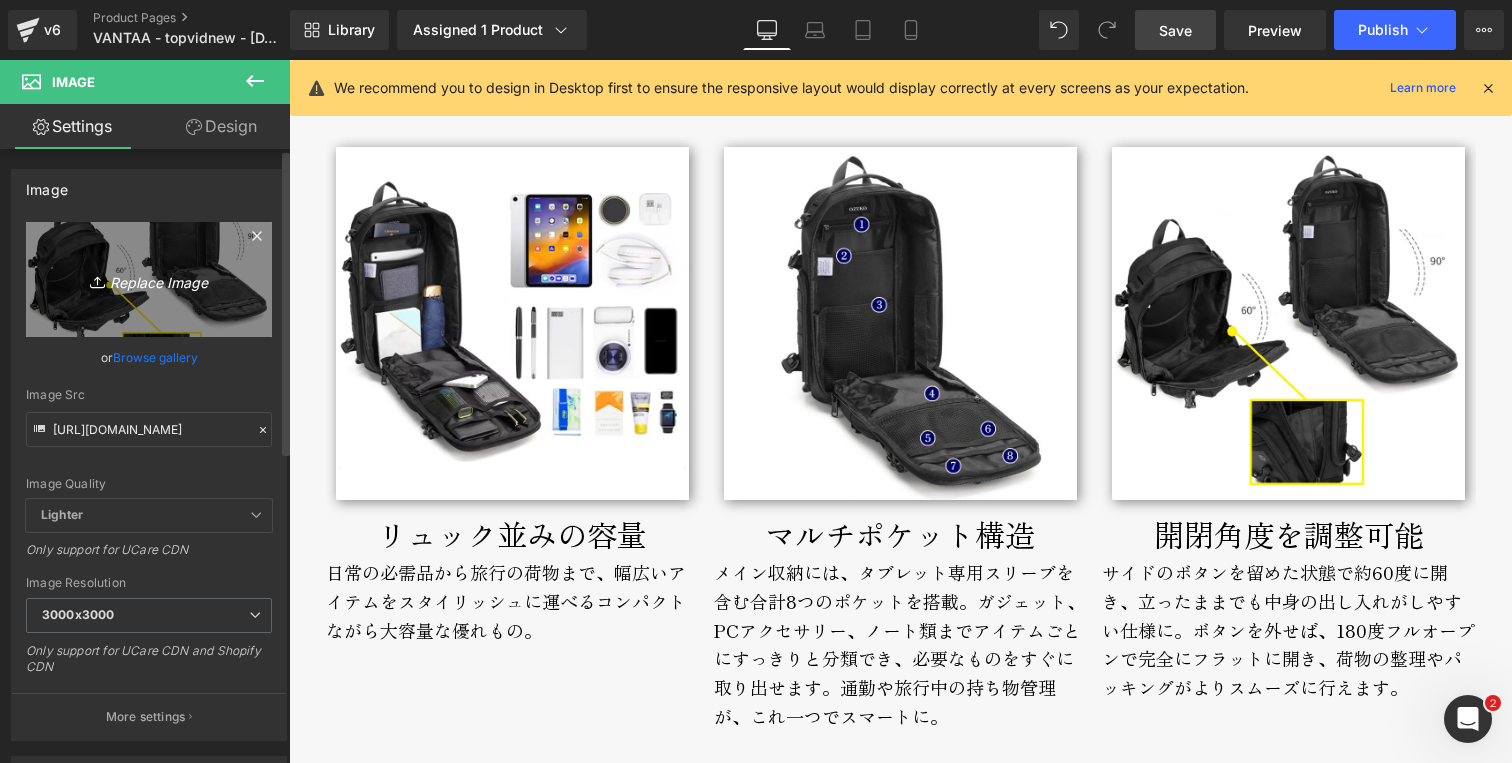 type on "C:\fakepath\vantaa-broderik-mainspaceopening1-800px.jpg" 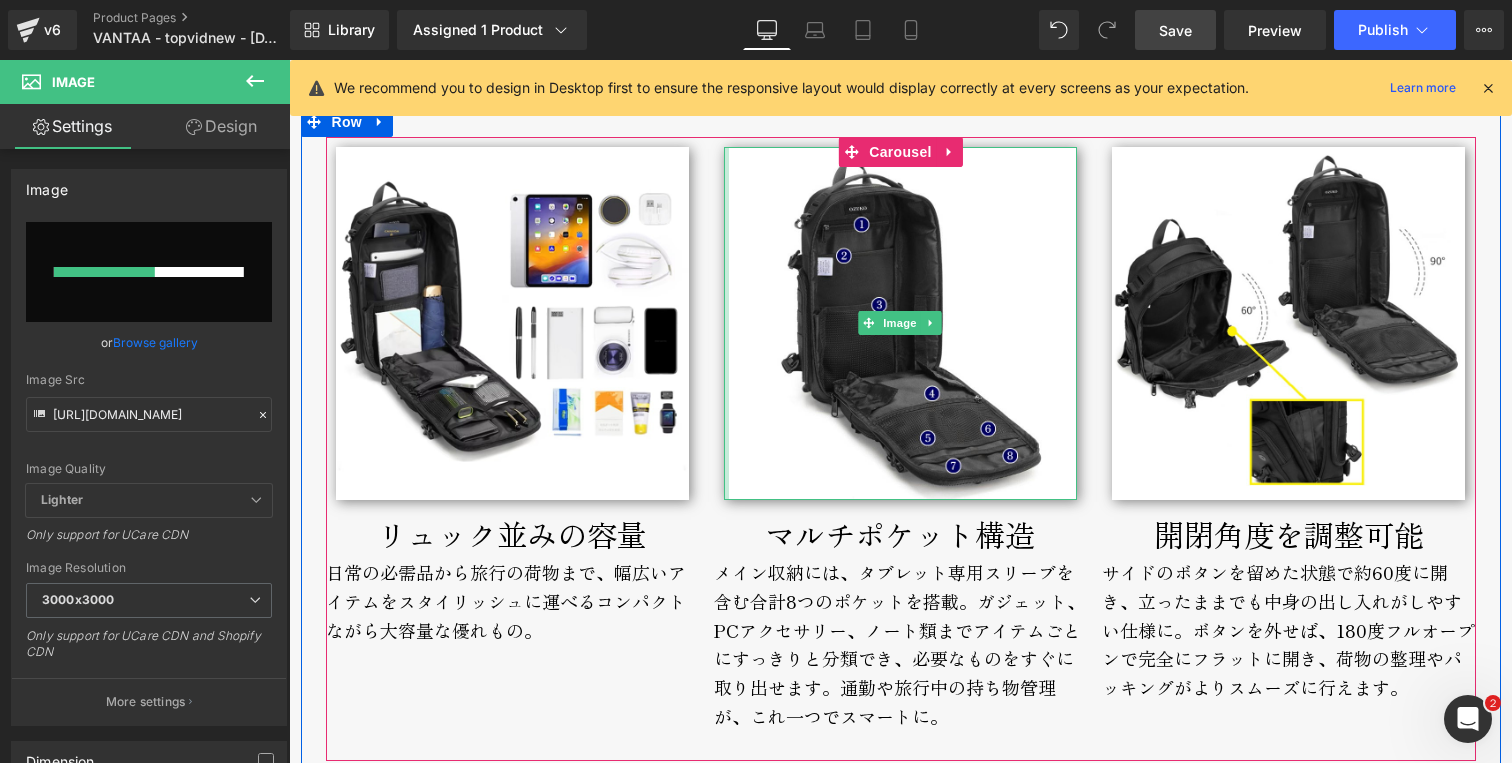 type 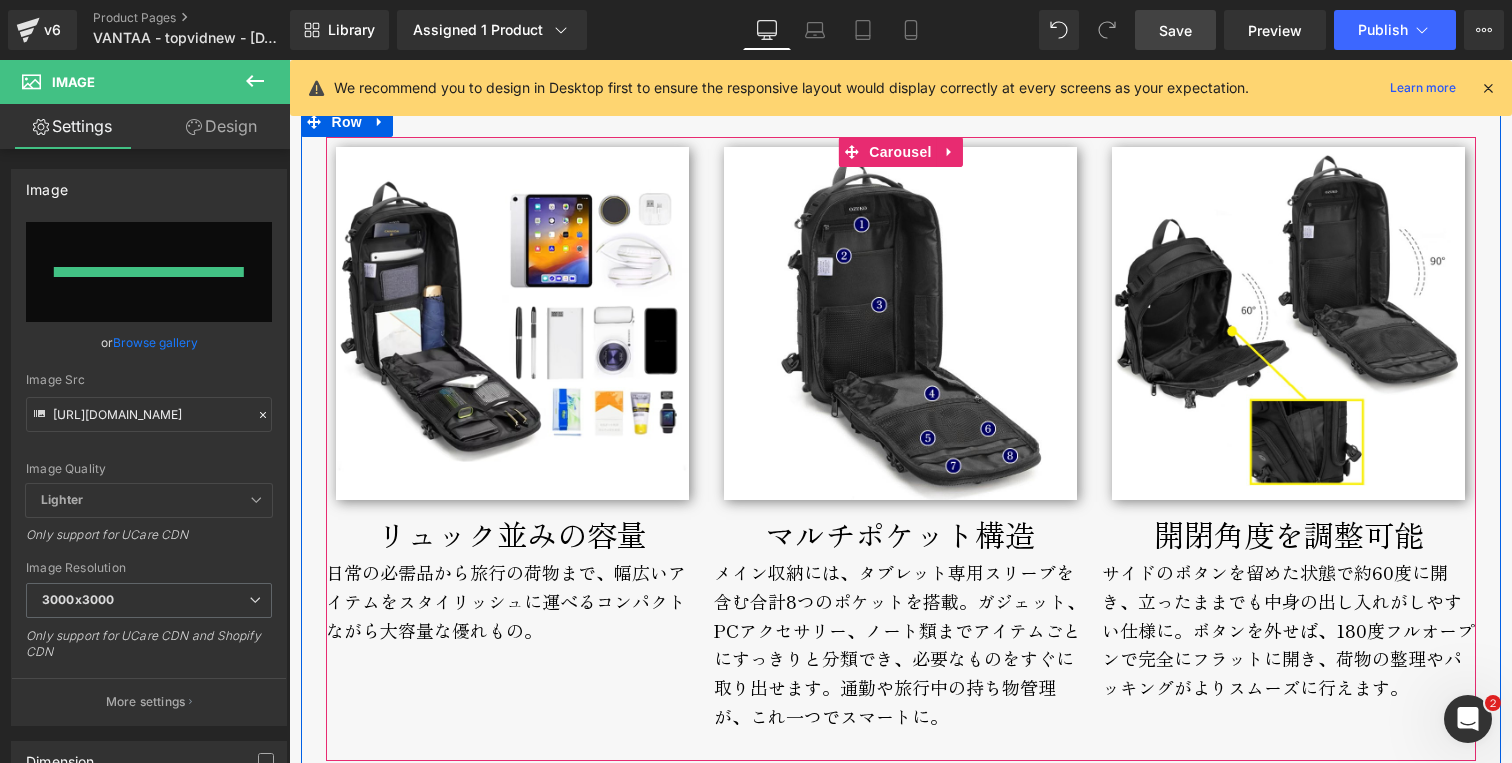 type on "[URL][DOMAIN_NAME]" 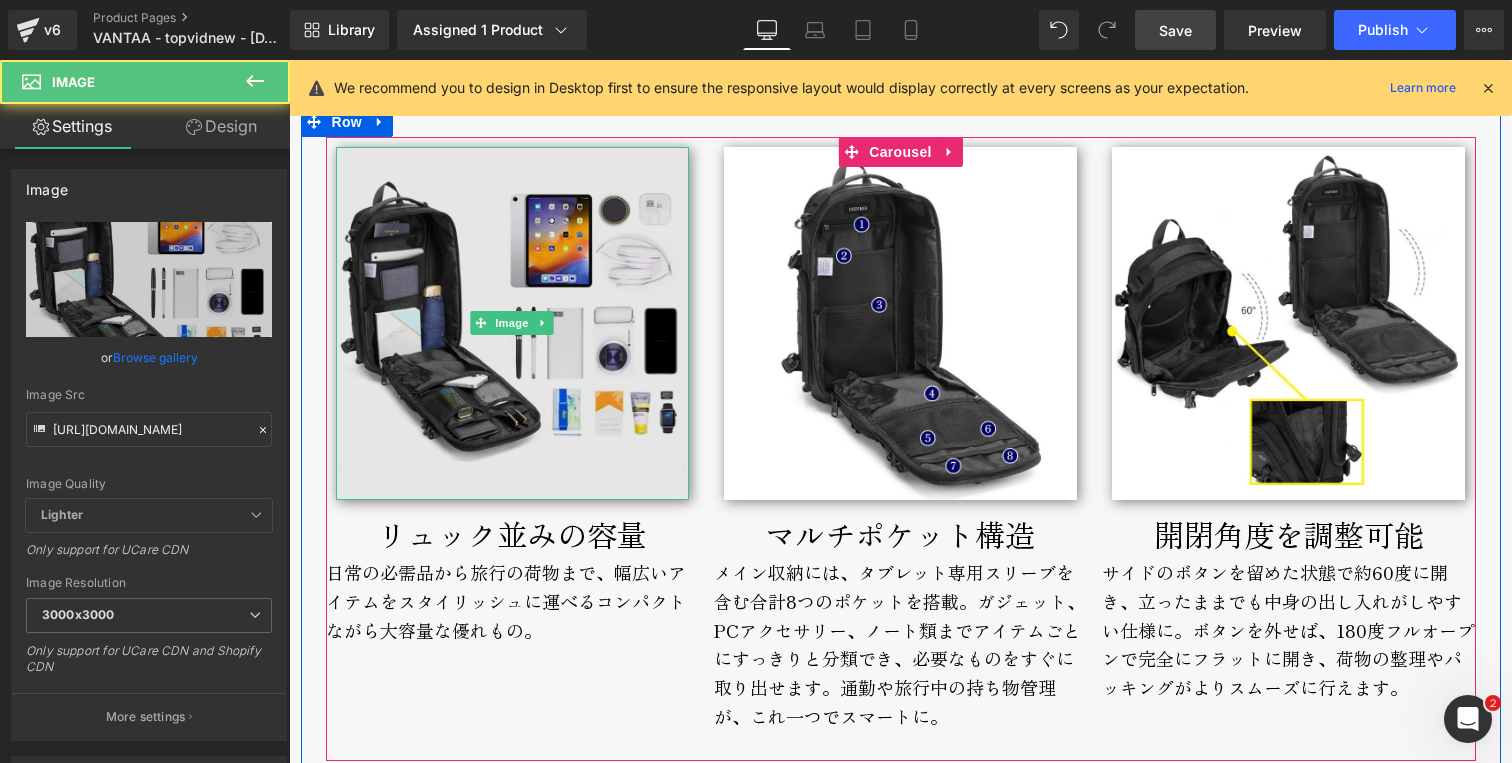 click at bounding box center (512, 323) 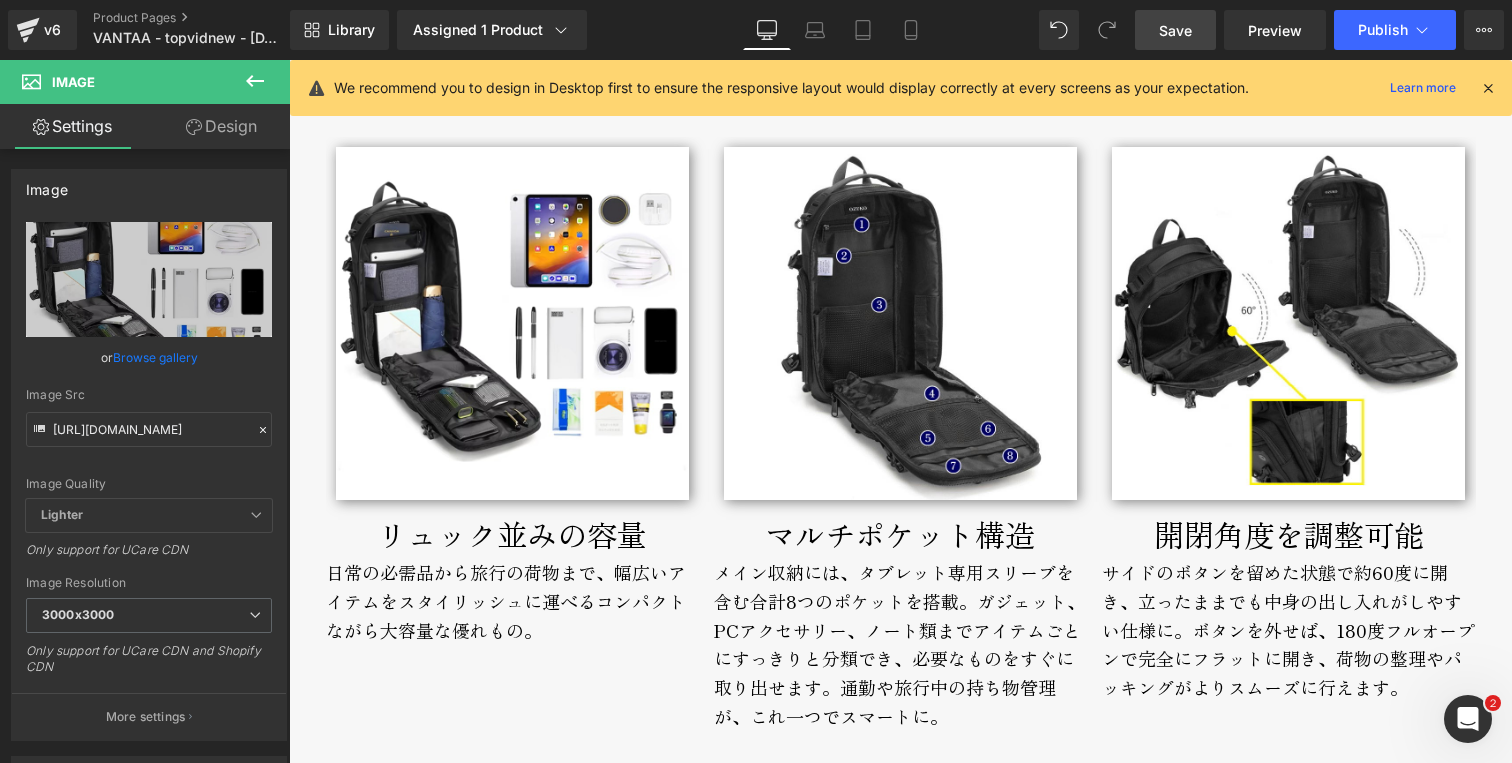 click on "日常の必需品から旅行の荷物まで、幅広いアイテムをスタイリッシュに運べるコンパクトながら大容量な優れもの。" at bounding box center [512, 616] 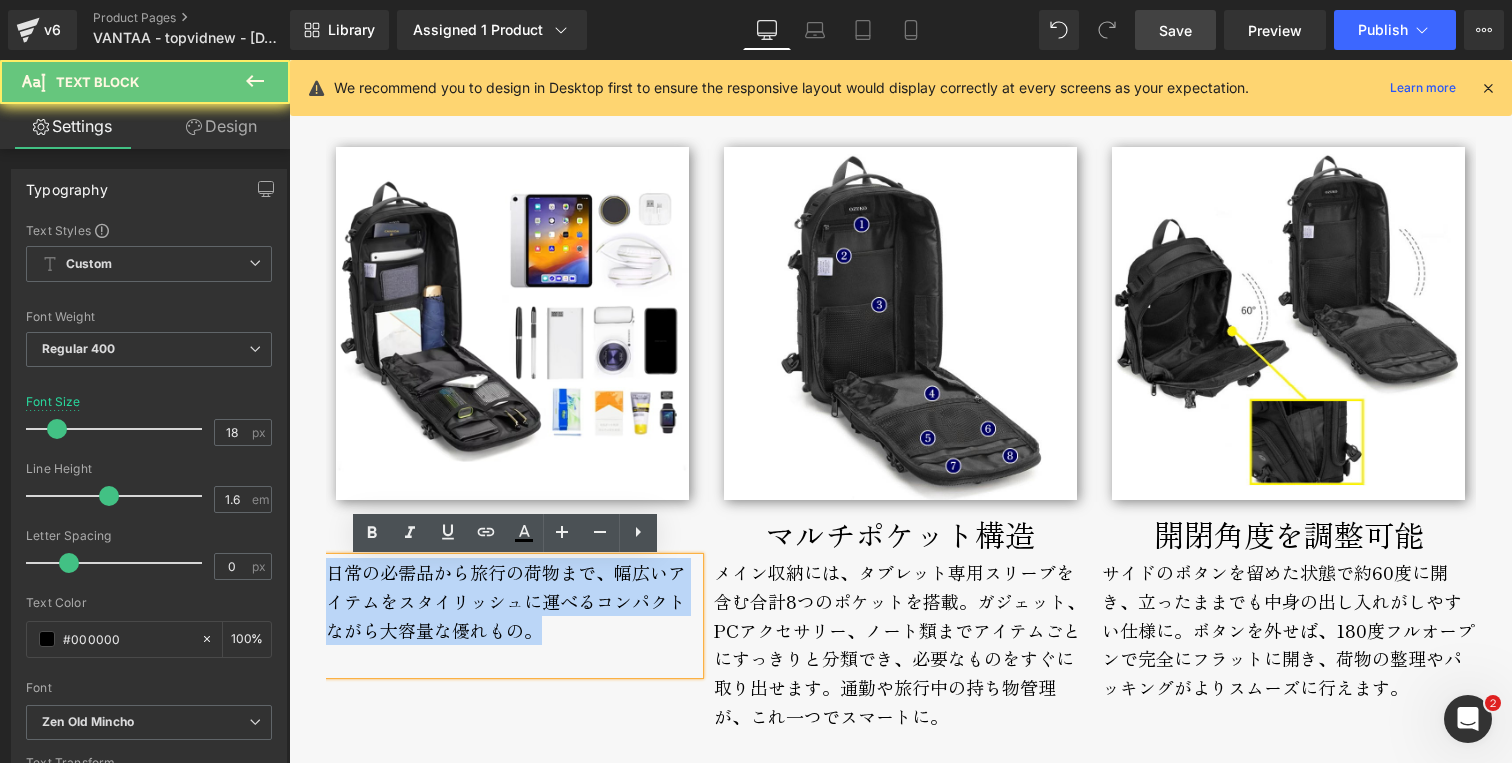 drag, startPoint x: 581, startPoint y: 640, endPoint x: 305, endPoint y: 564, distance: 286.27258 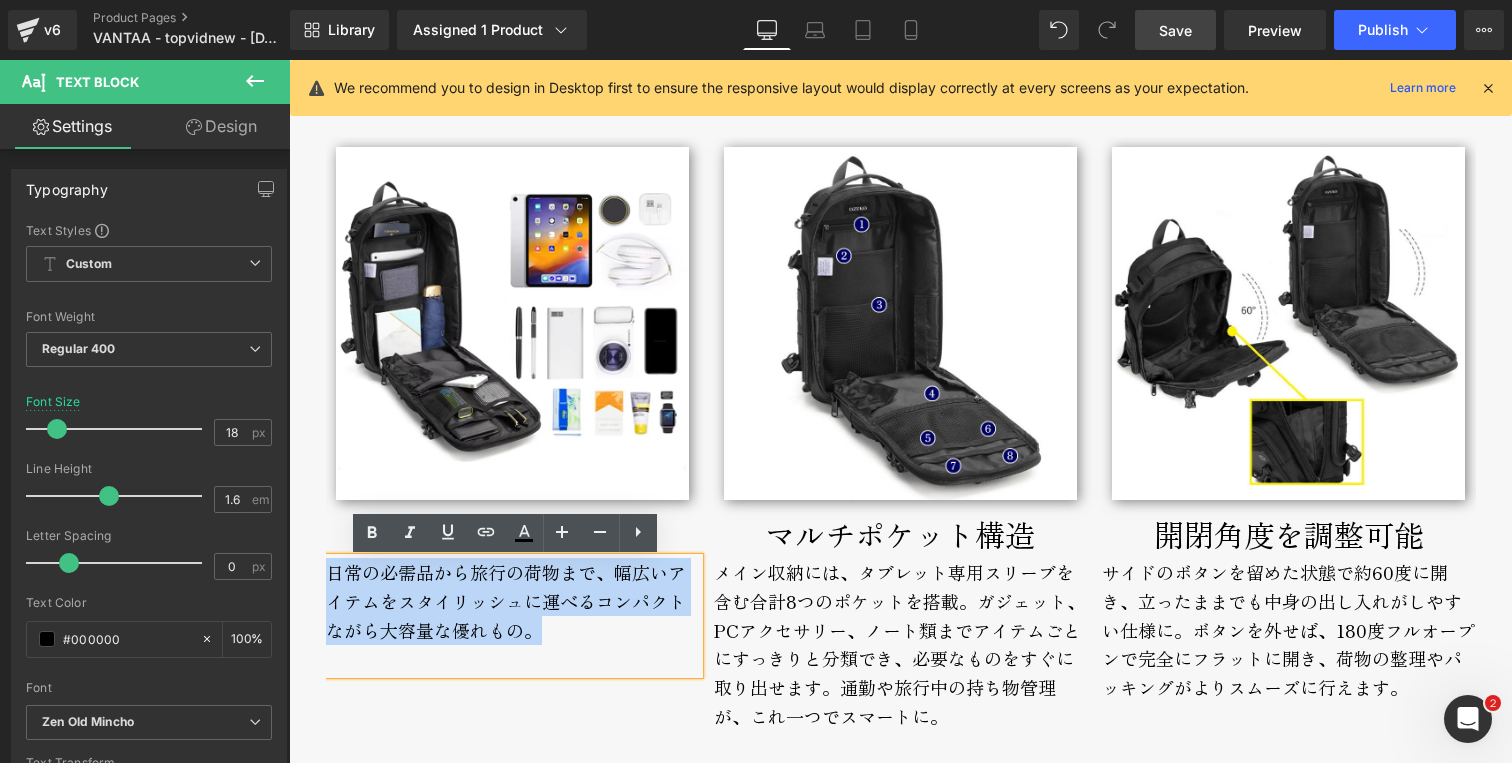 copy on "日常の必需品から旅行の荷物まで、幅広いアイテムをスタイリッシュに運べるコンパクトながら大容量な優れもの。" 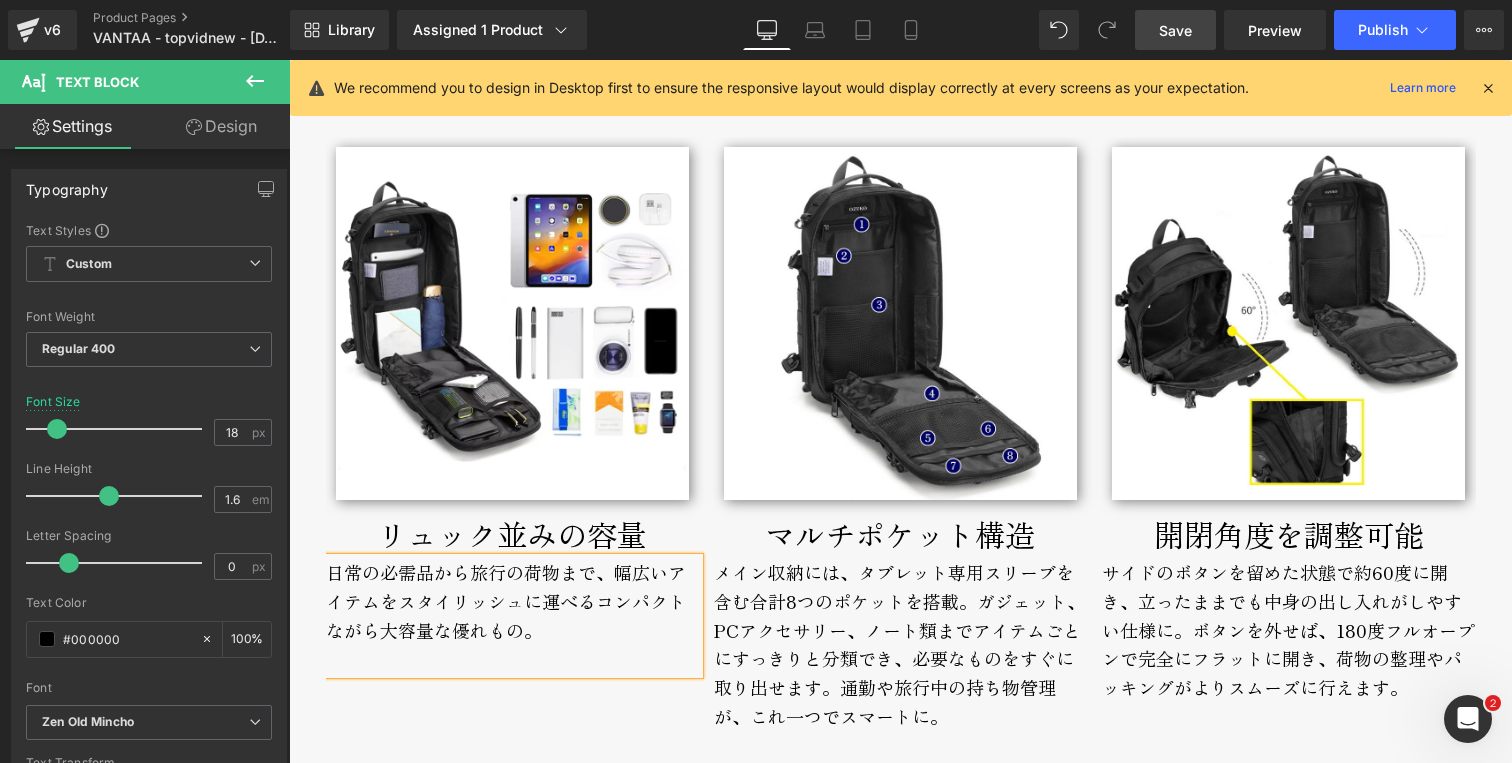 click on "日常の必需品から旅行の荷物まで、幅広いアイテムをスタイリッシュに運べるコンパクトながら大容量な優れもの。" at bounding box center (512, 616) 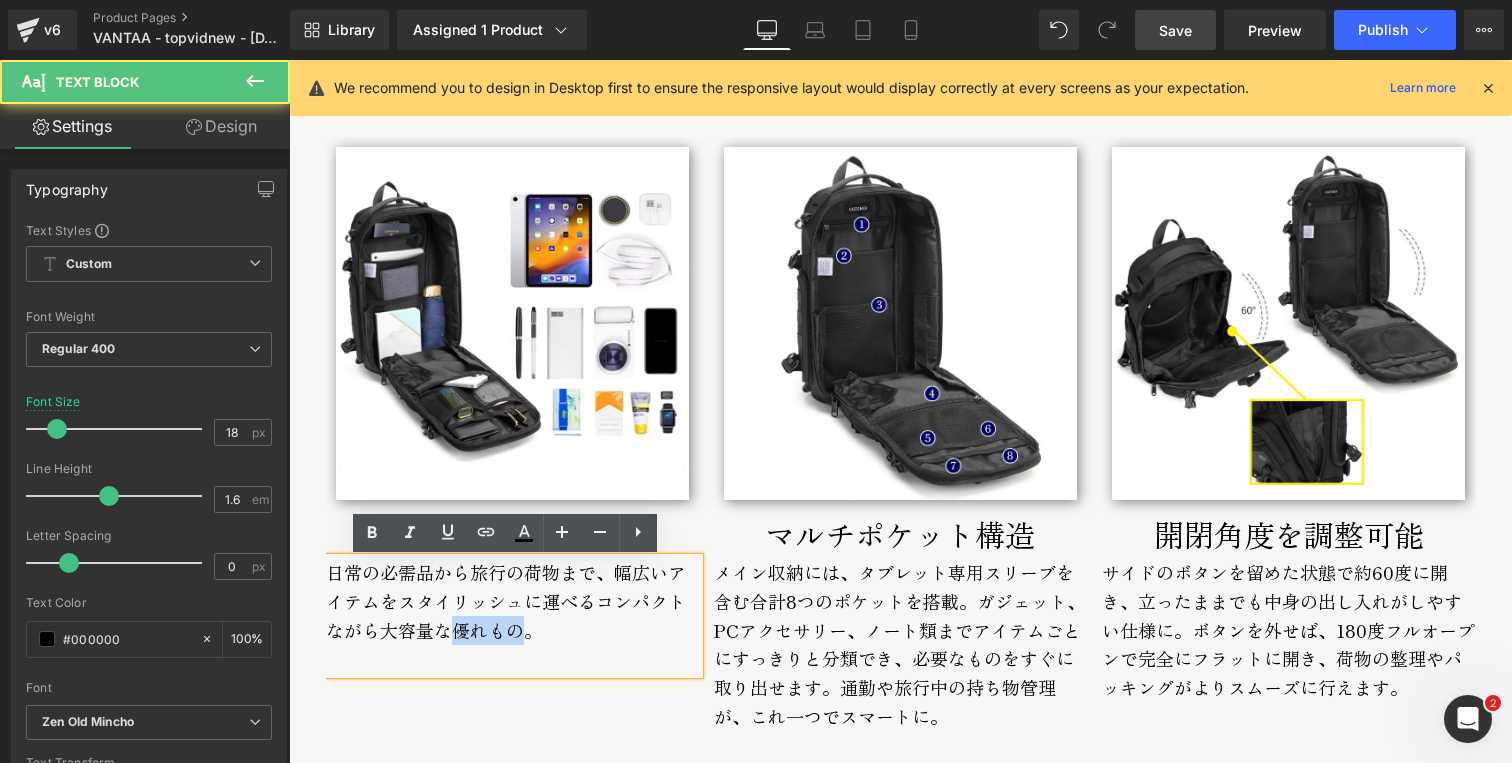 drag, startPoint x: 440, startPoint y: 634, endPoint x: 509, endPoint y: 635, distance: 69.00725 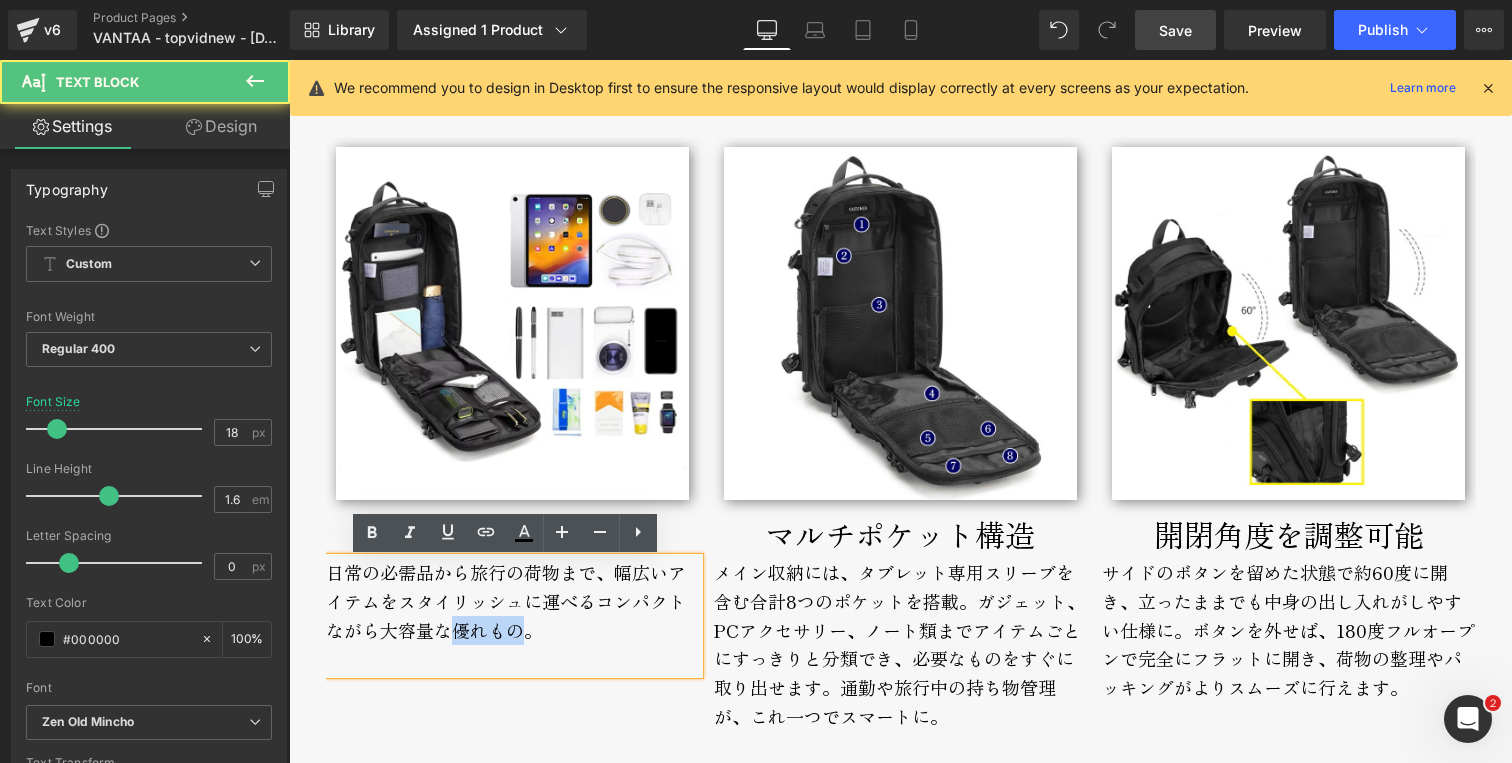 click on "日常の必需品から旅行の荷物まで、幅広いアイテムをスタイリッシュに運べるコンパクトながら大容量な優れもの。" at bounding box center (512, 616) 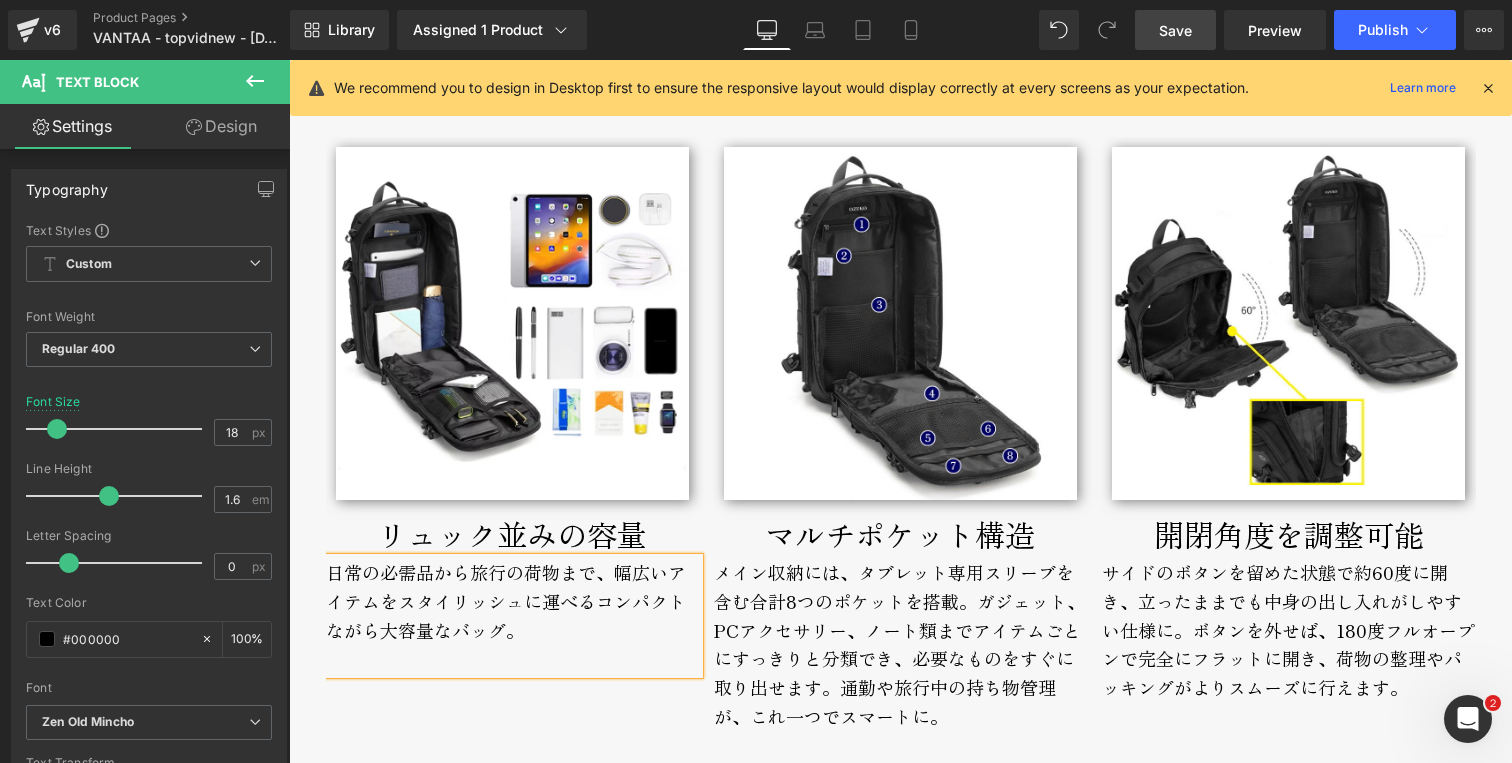 click on "Save" at bounding box center (1175, 30) 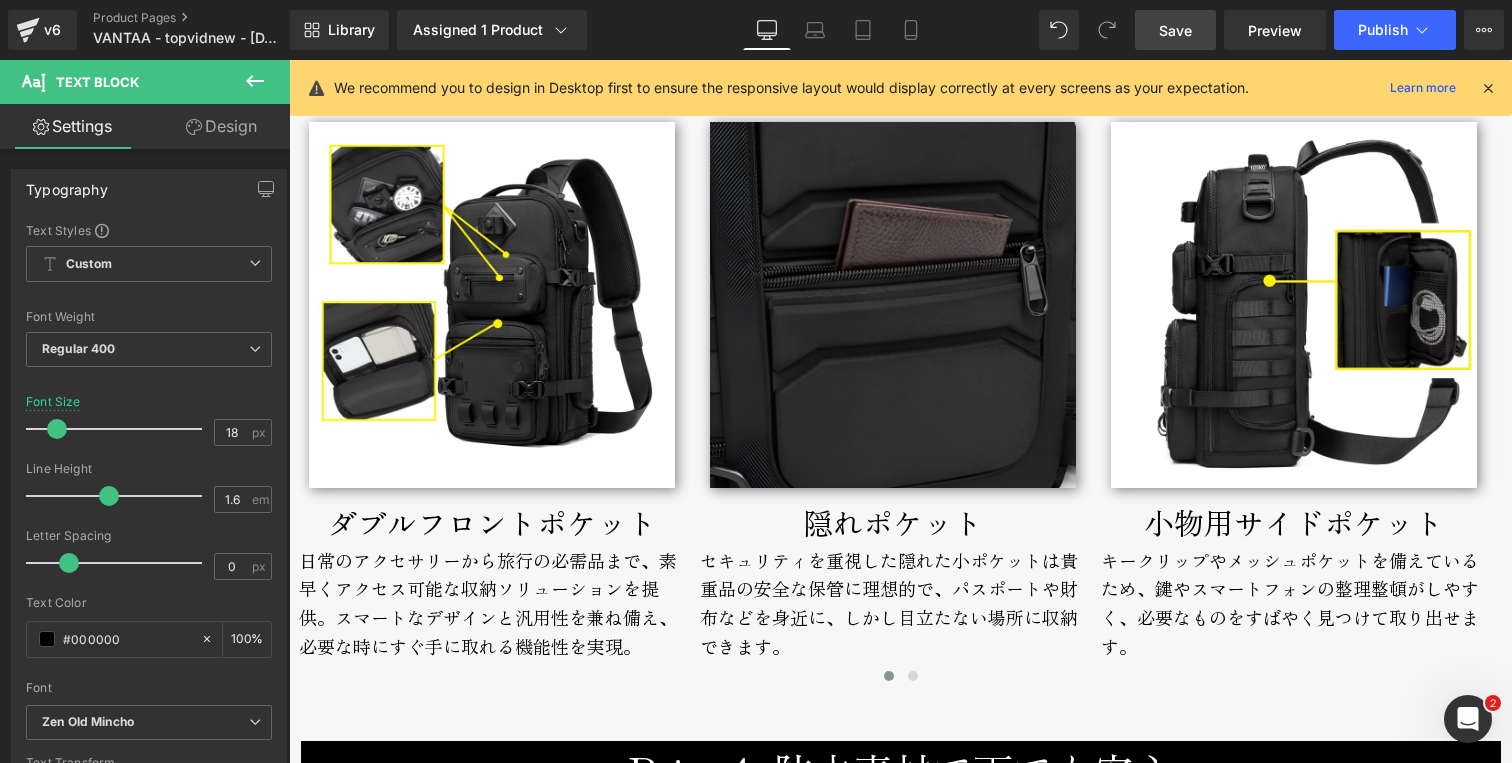 scroll, scrollTop: 3934, scrollLeft: 0, axis: vertical 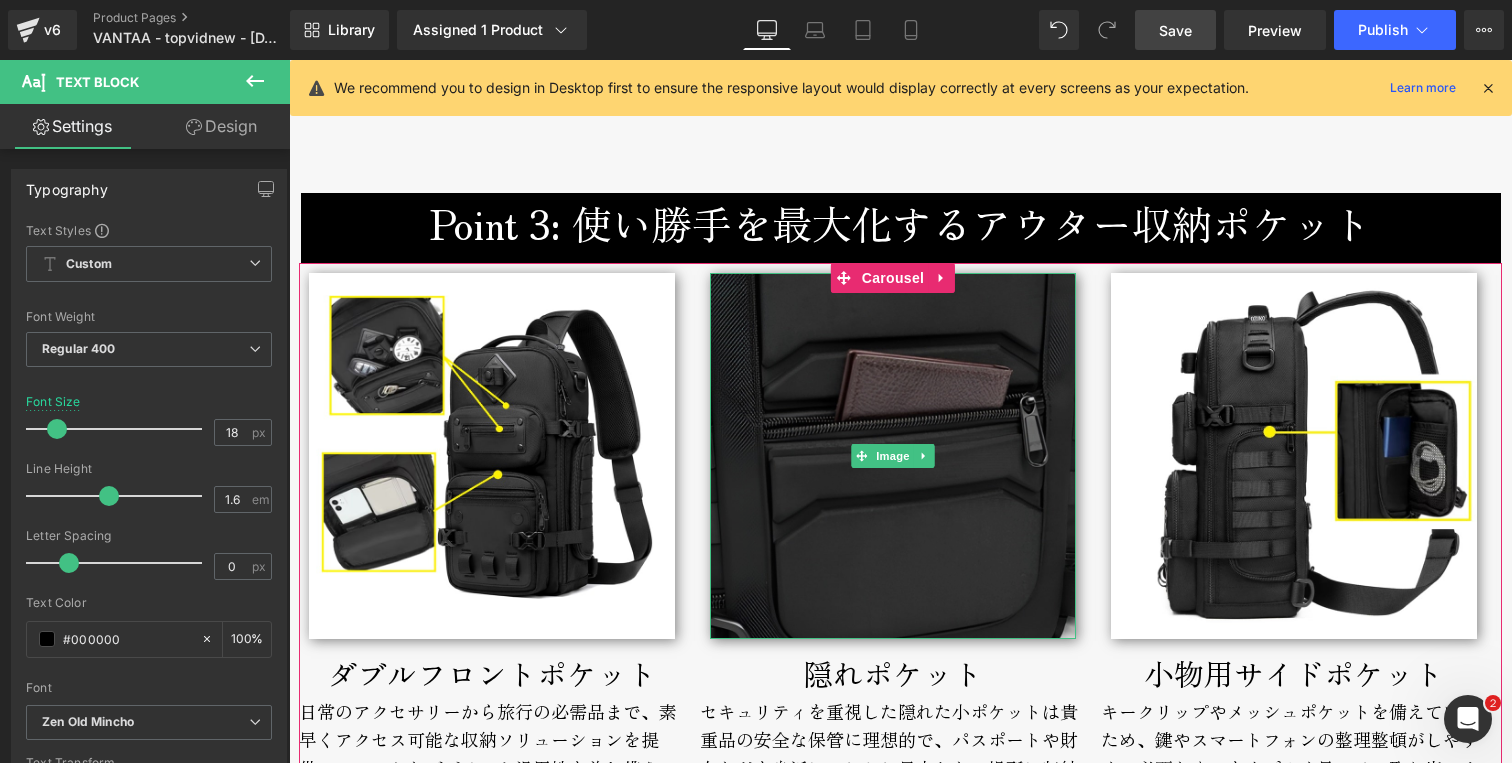 click at bounding box center [893, 456] 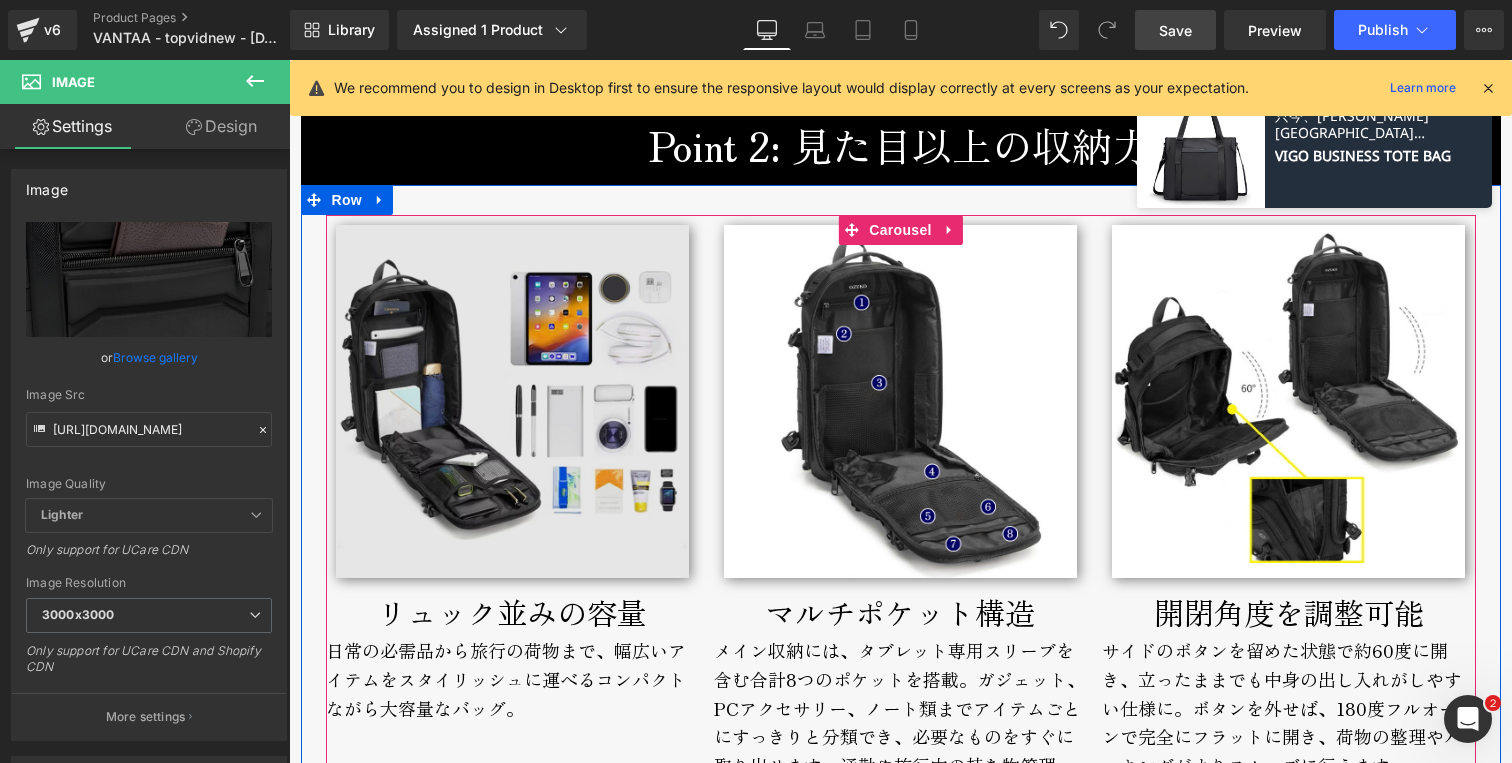 scroll, scrollTop: 3222, scrollLeft: 0, axis: vertical 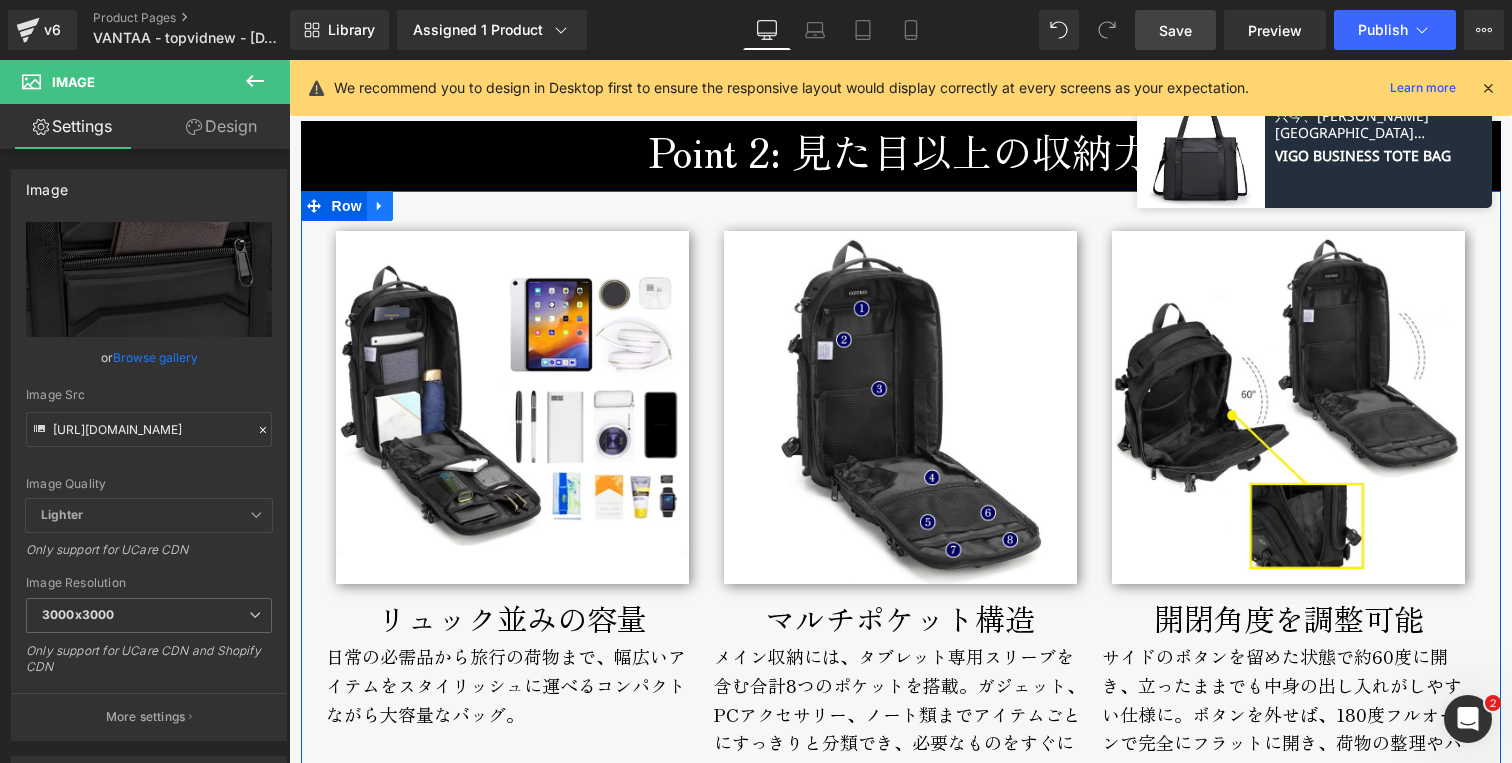 click 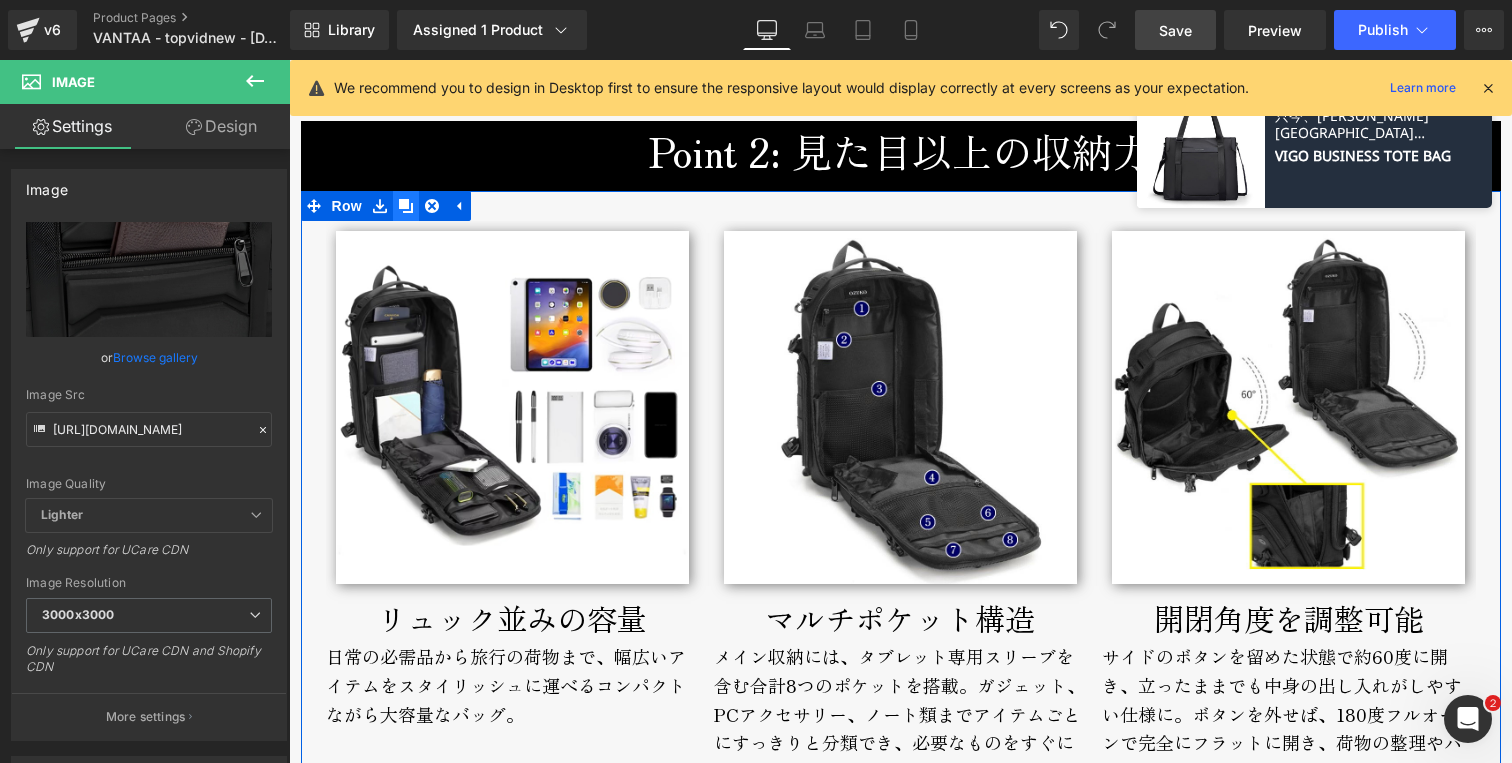 click 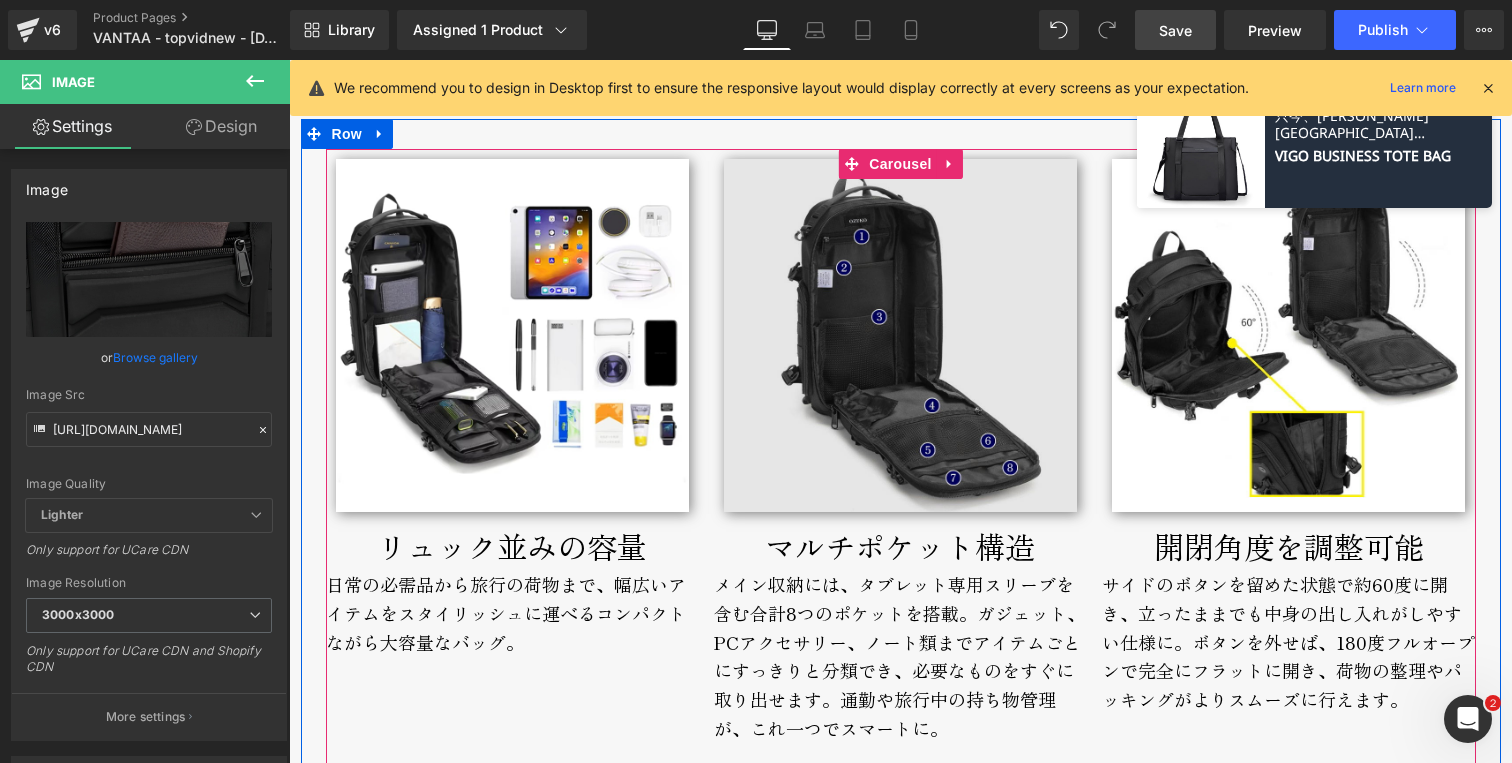 scroll, scrollTop: 3964, scrollLeft: 0, axis: vertical 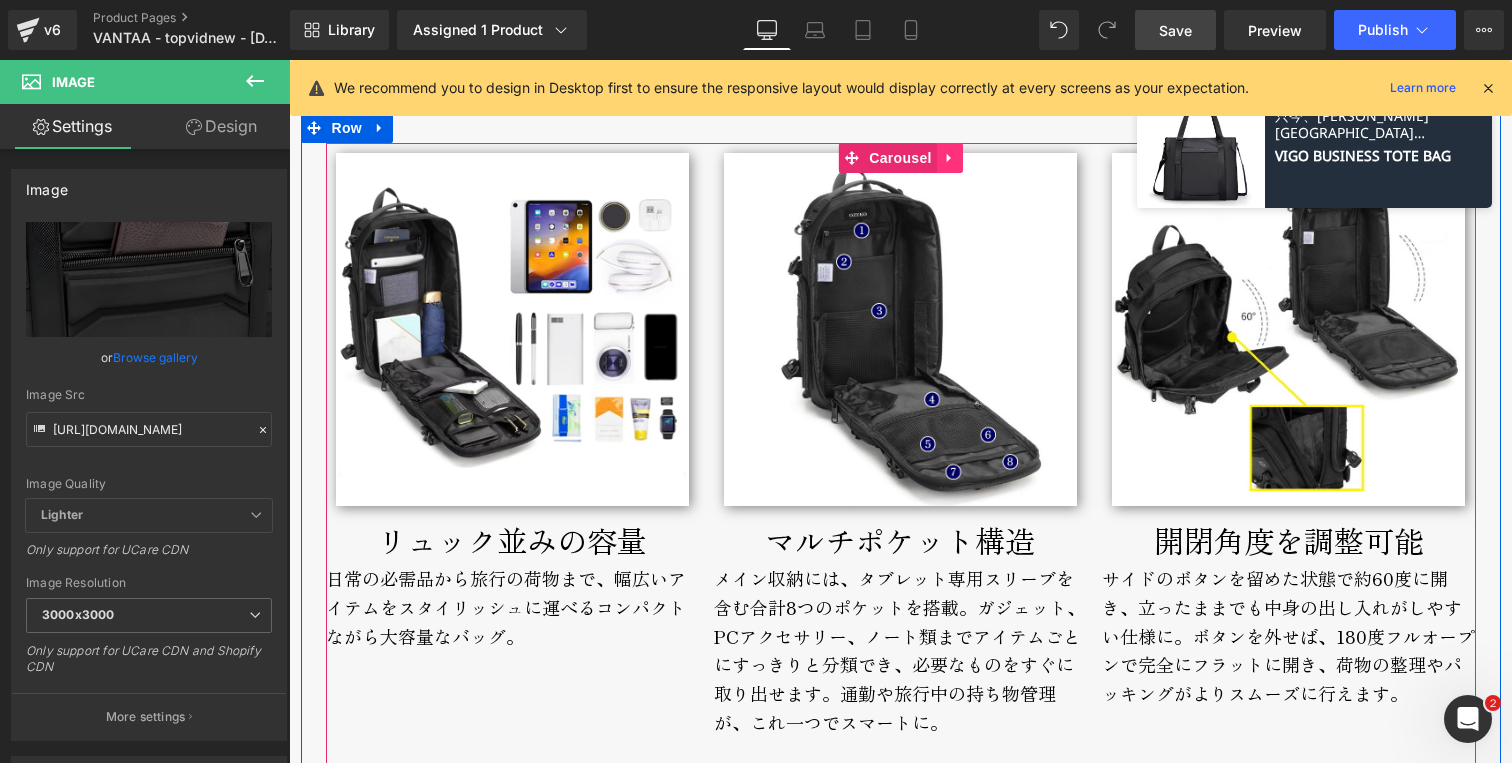 click 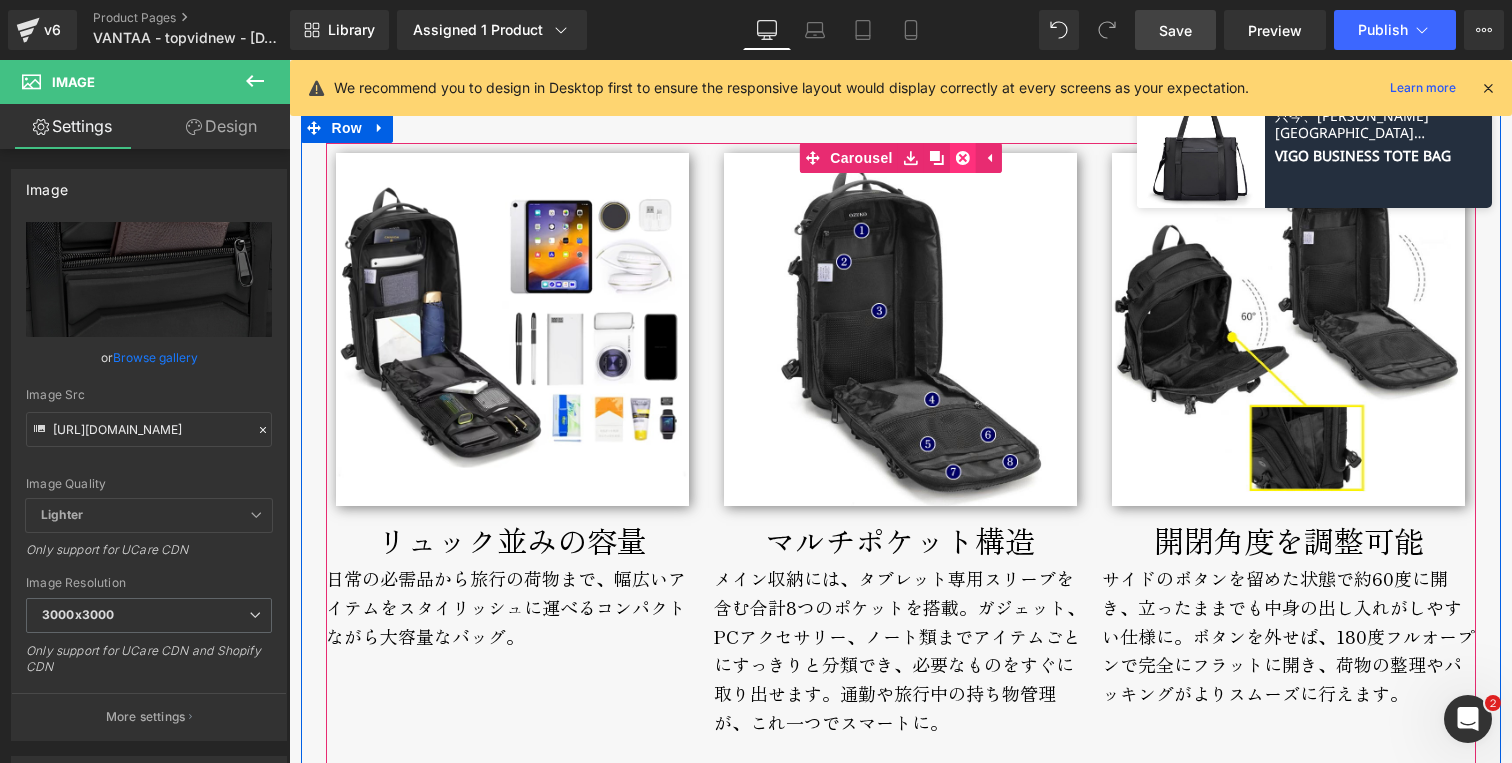 click 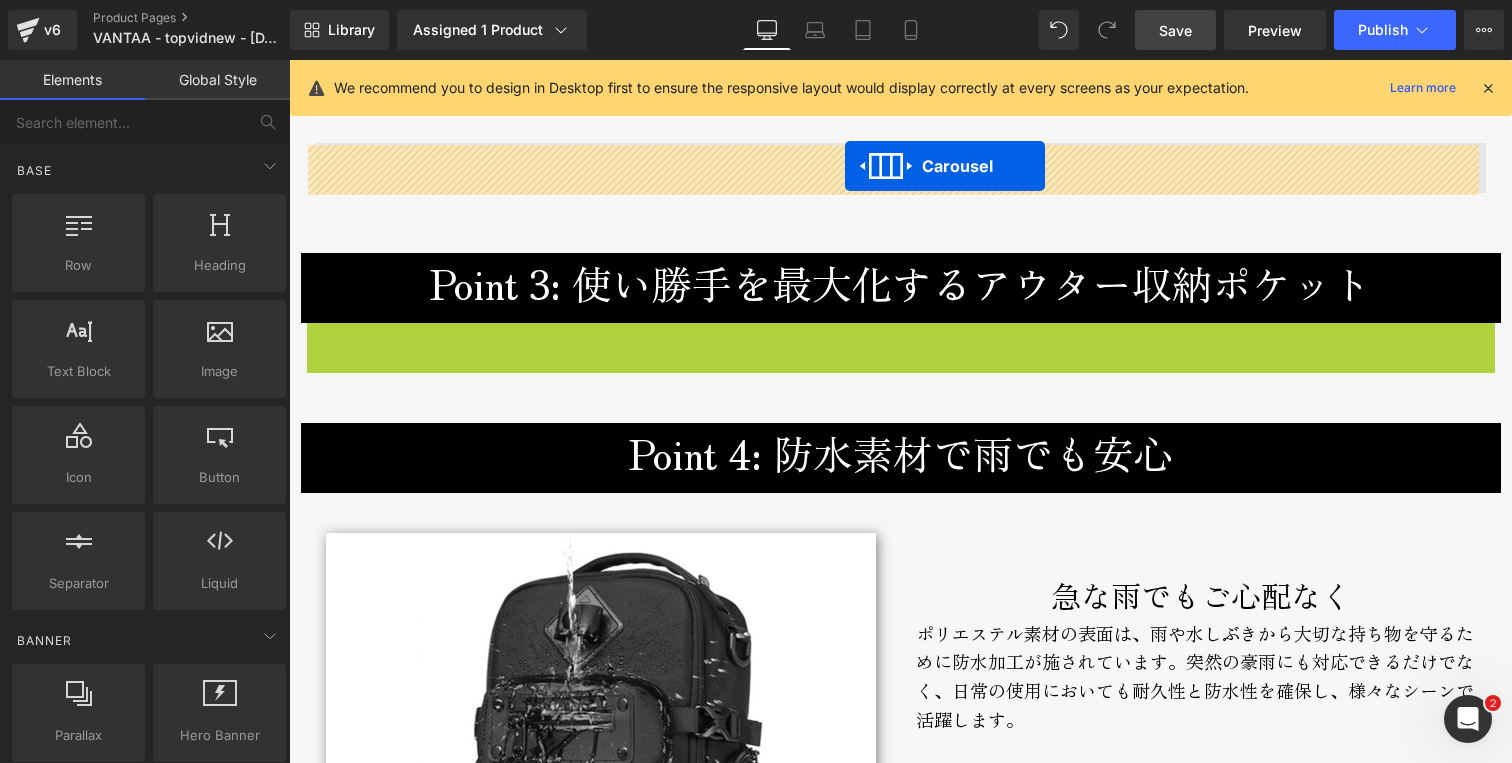 drag, startPoint x: 841, startPoint y: 339, endPoint x: 845, endPoint y: 166, distance: 173.04623 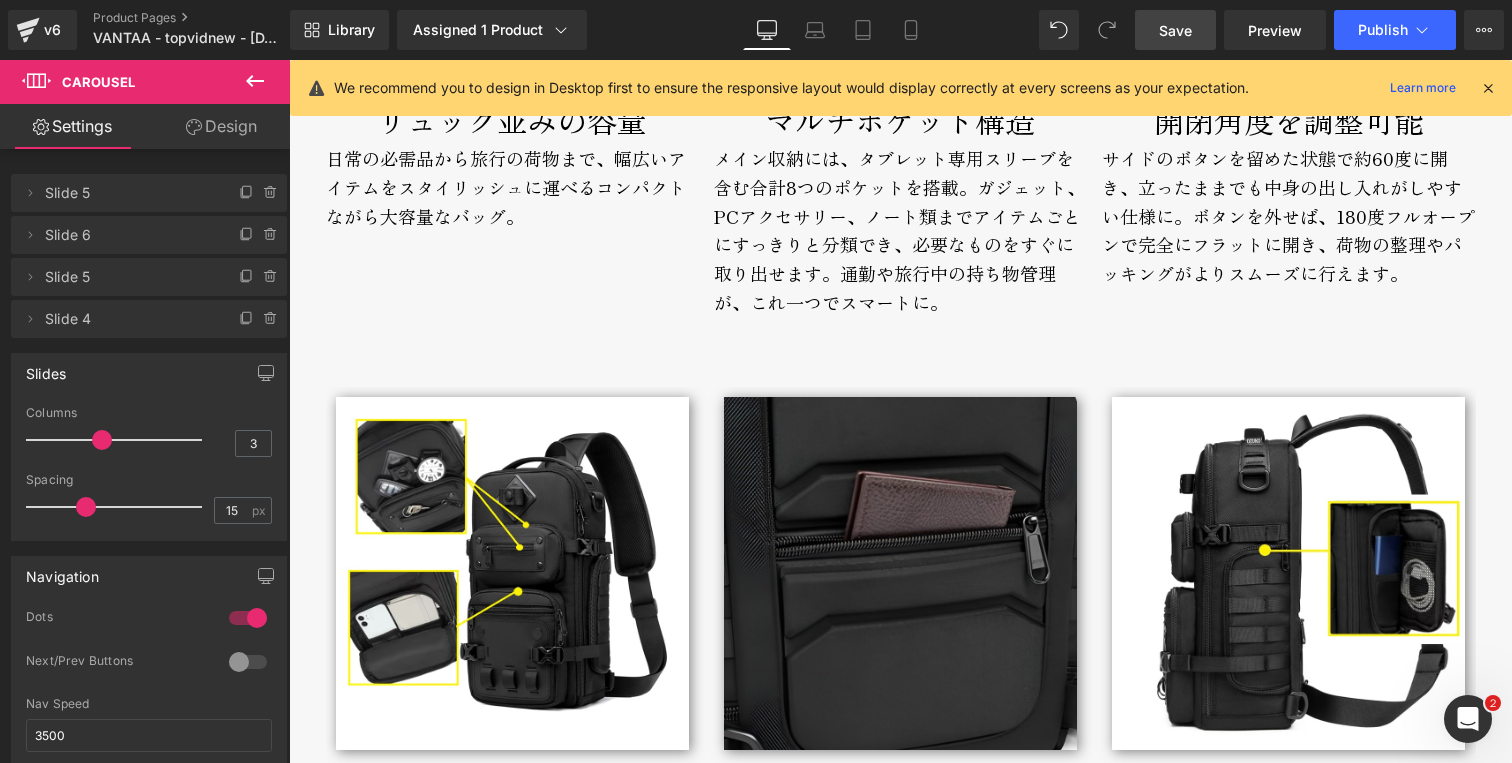 scroll, scrollTop: 3718, scrollLeft: 0, axis: vertical 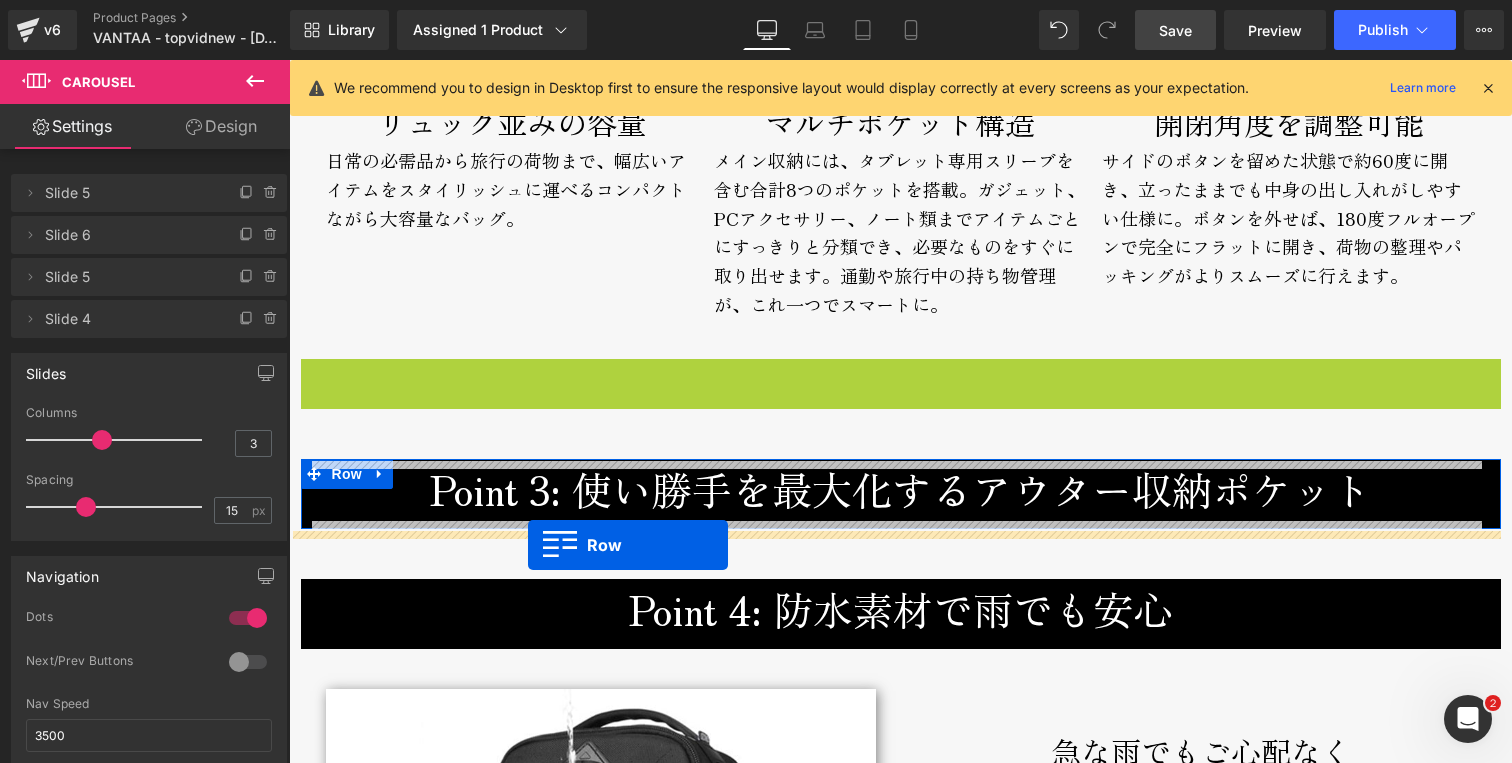 drag, startPoint x: 308, startPoint y: 375, endPoint x: 528, endPoint y: 544, distance: 277.41846 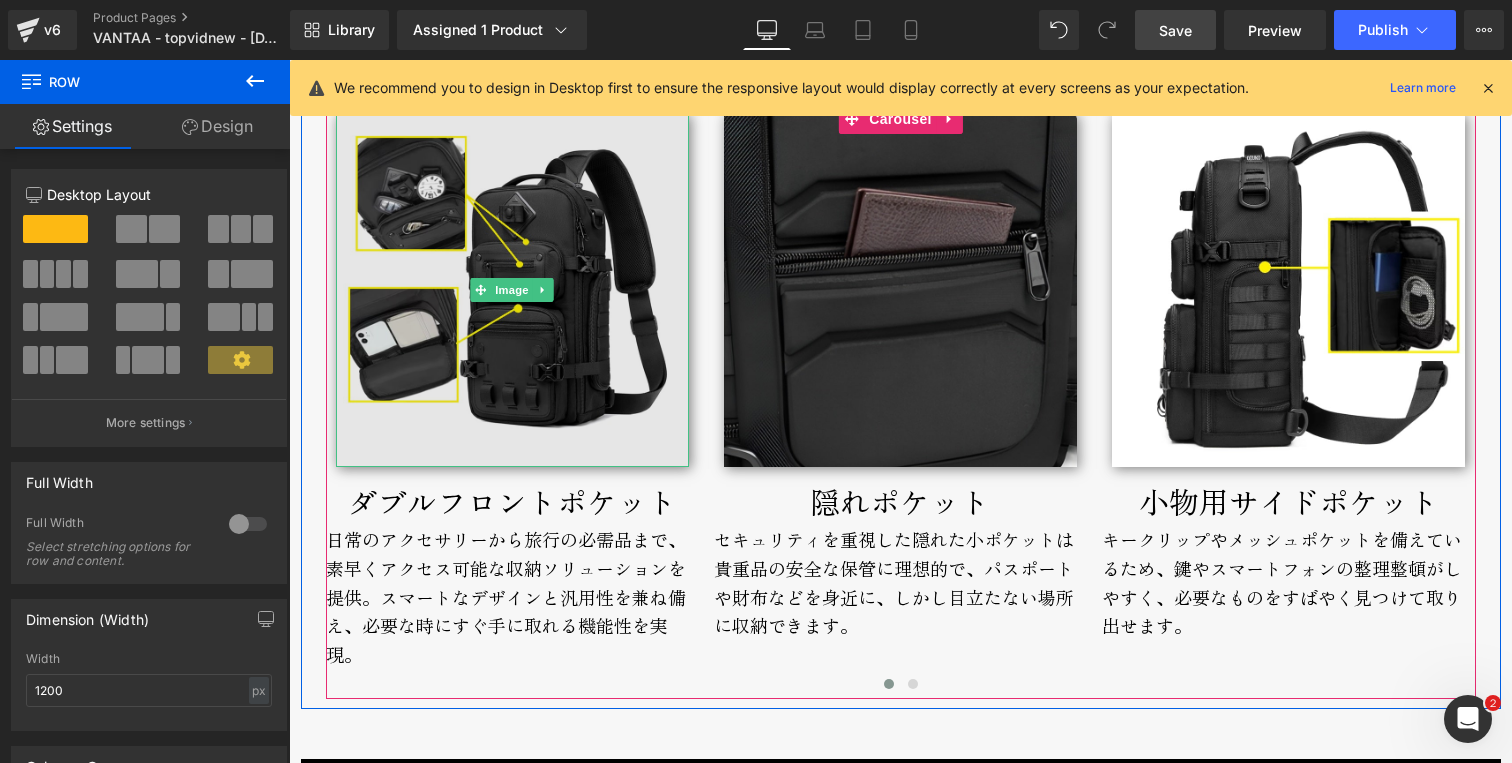 scroll, scrollTop: 4088, scrollLeft: 0, axis: vertical 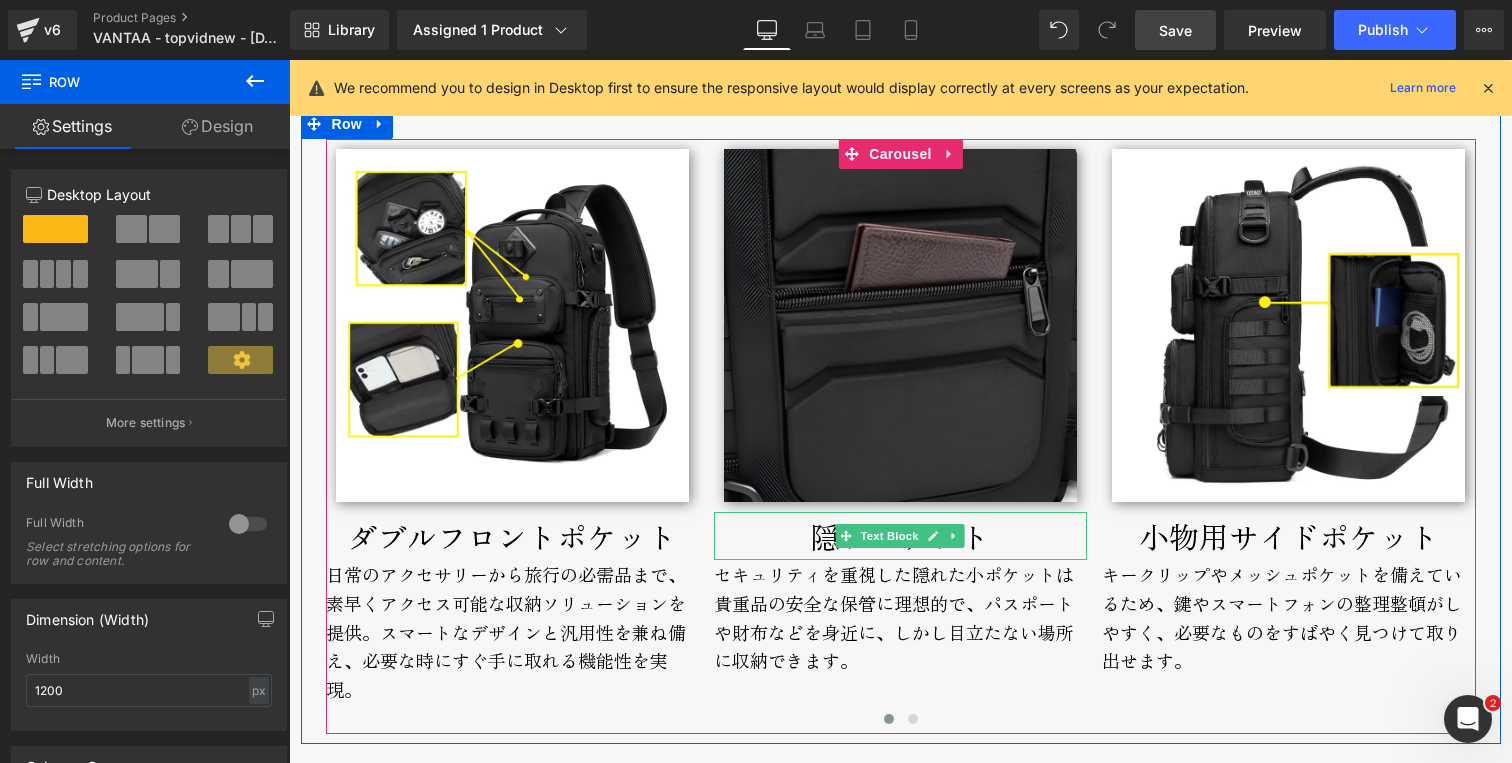 click on "隠れポケット" at bounding box center (900, 536) 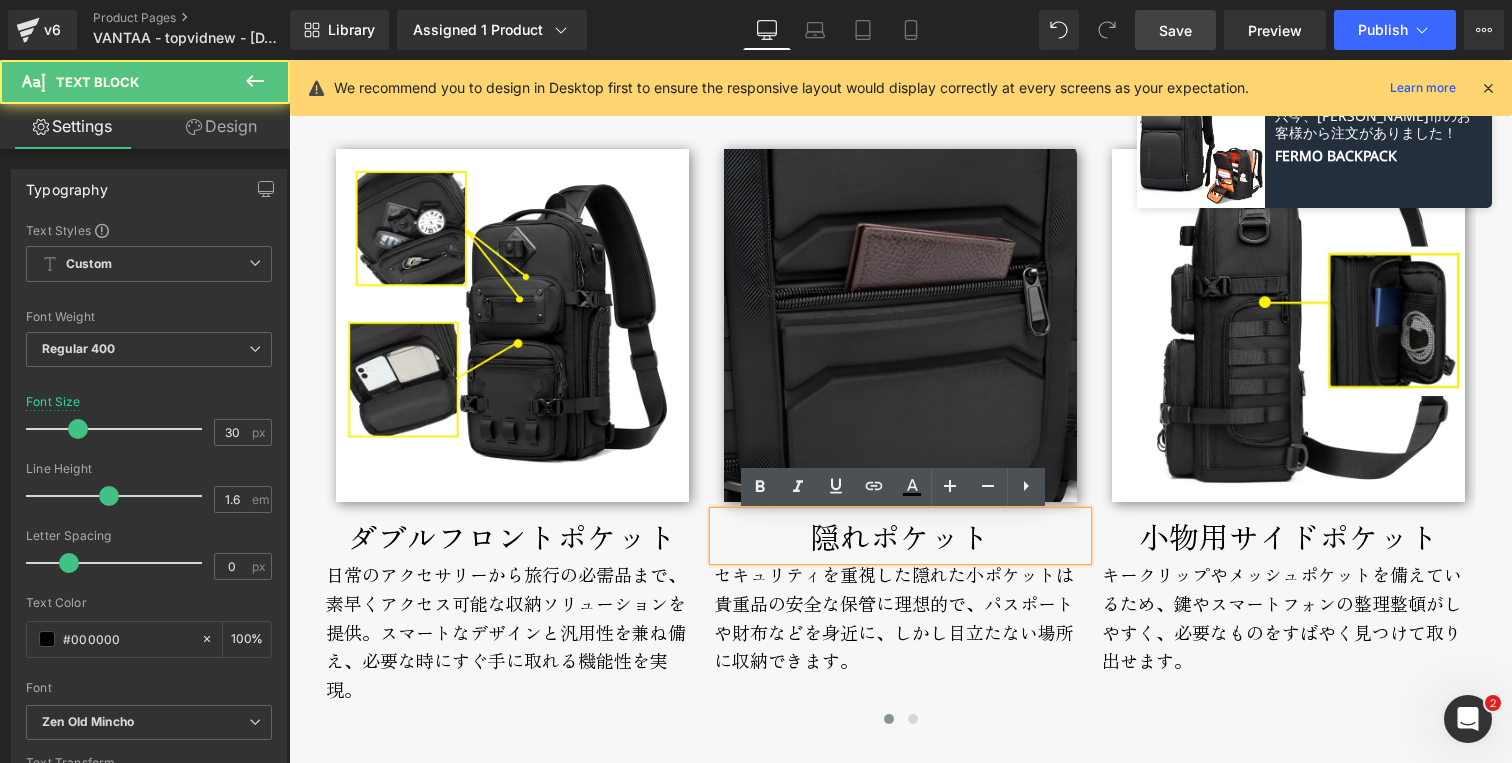 click on "隠れポケット" at bounding box center (900, 536) 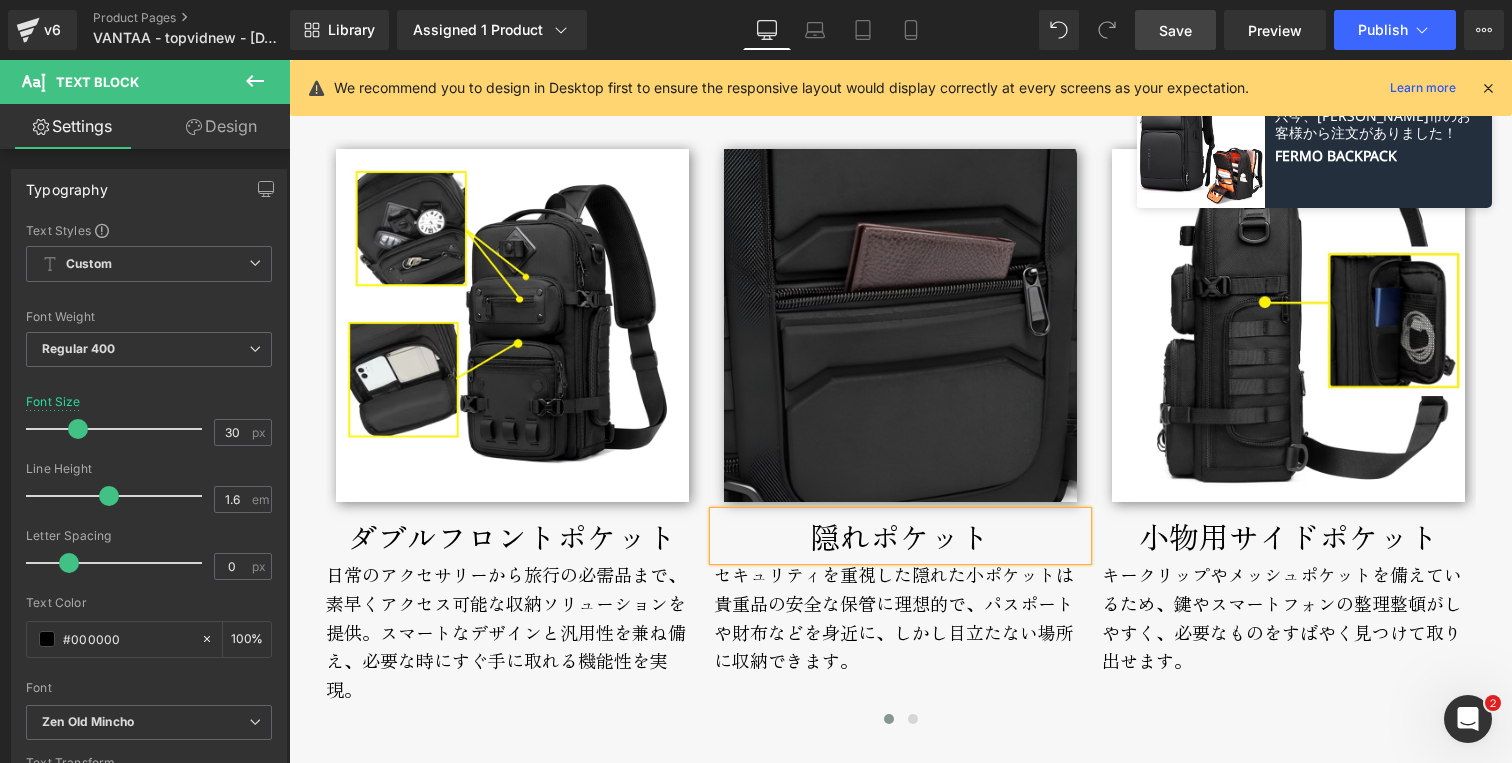 type 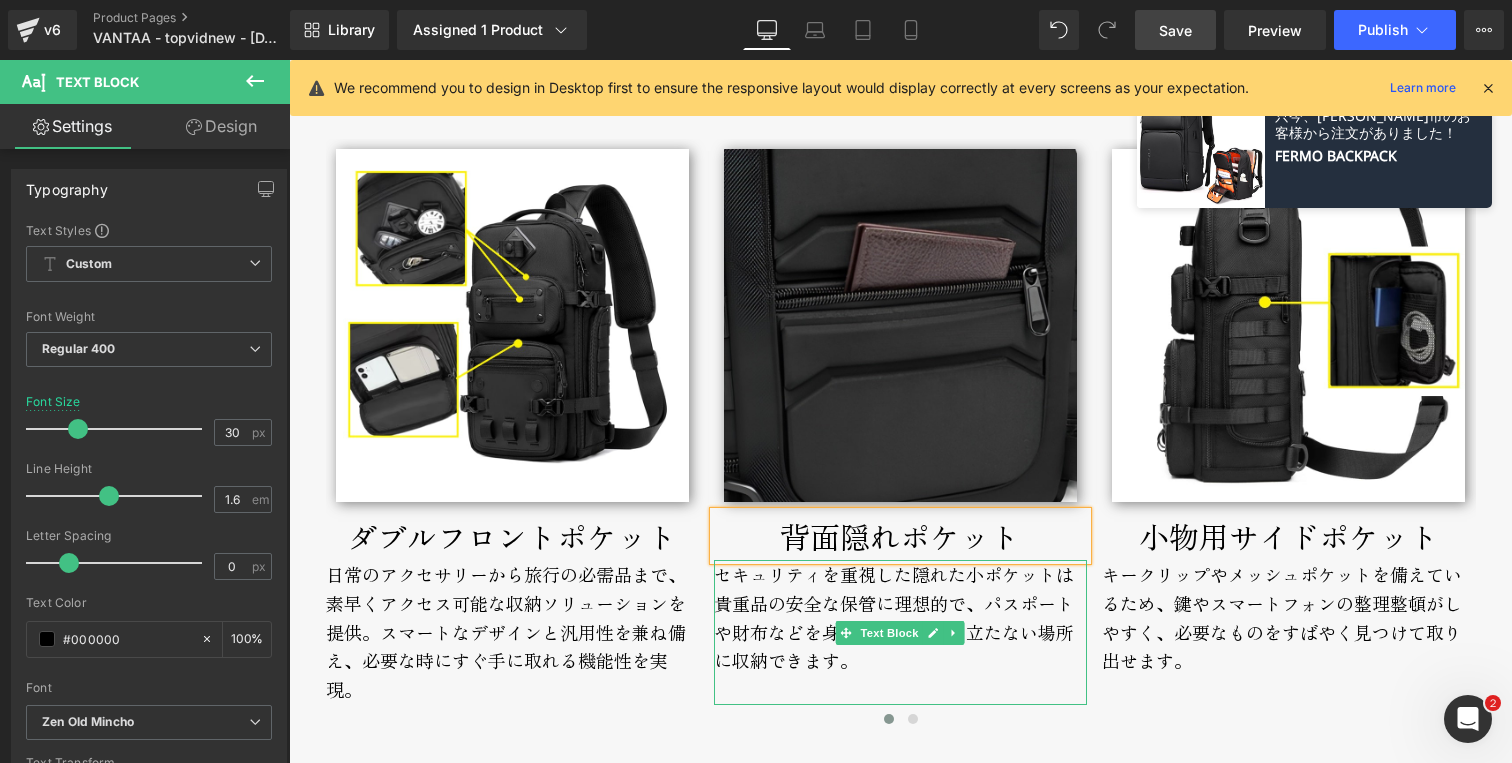 click on "セキュリティを重視した隠れた小ポケットは貴重品の安全な保管に理想的で、パスポートや財布などを身近に、しかし目立たない場所に収納できます。" at bounding box center (900, 632) 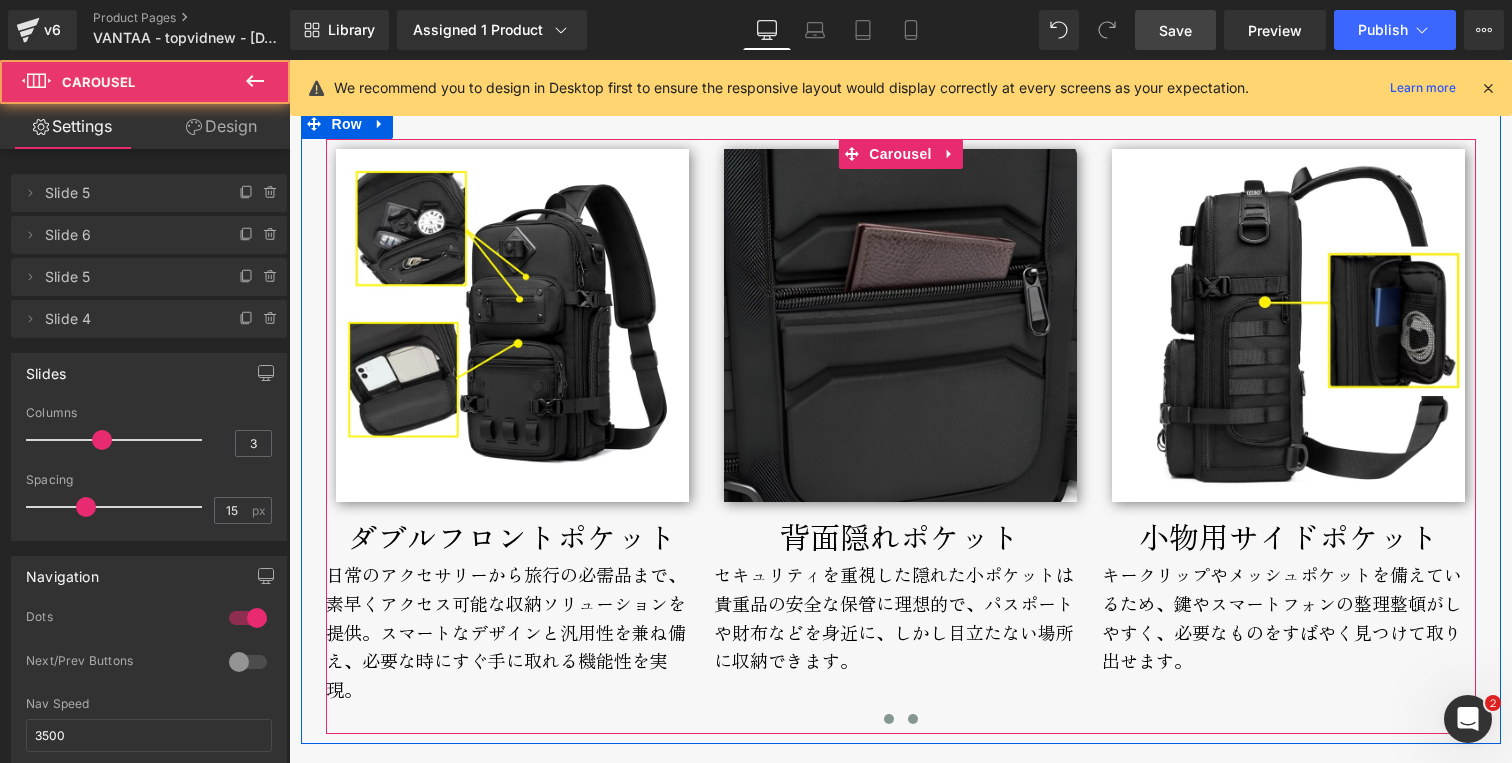 click at bounding box center (913, 719) 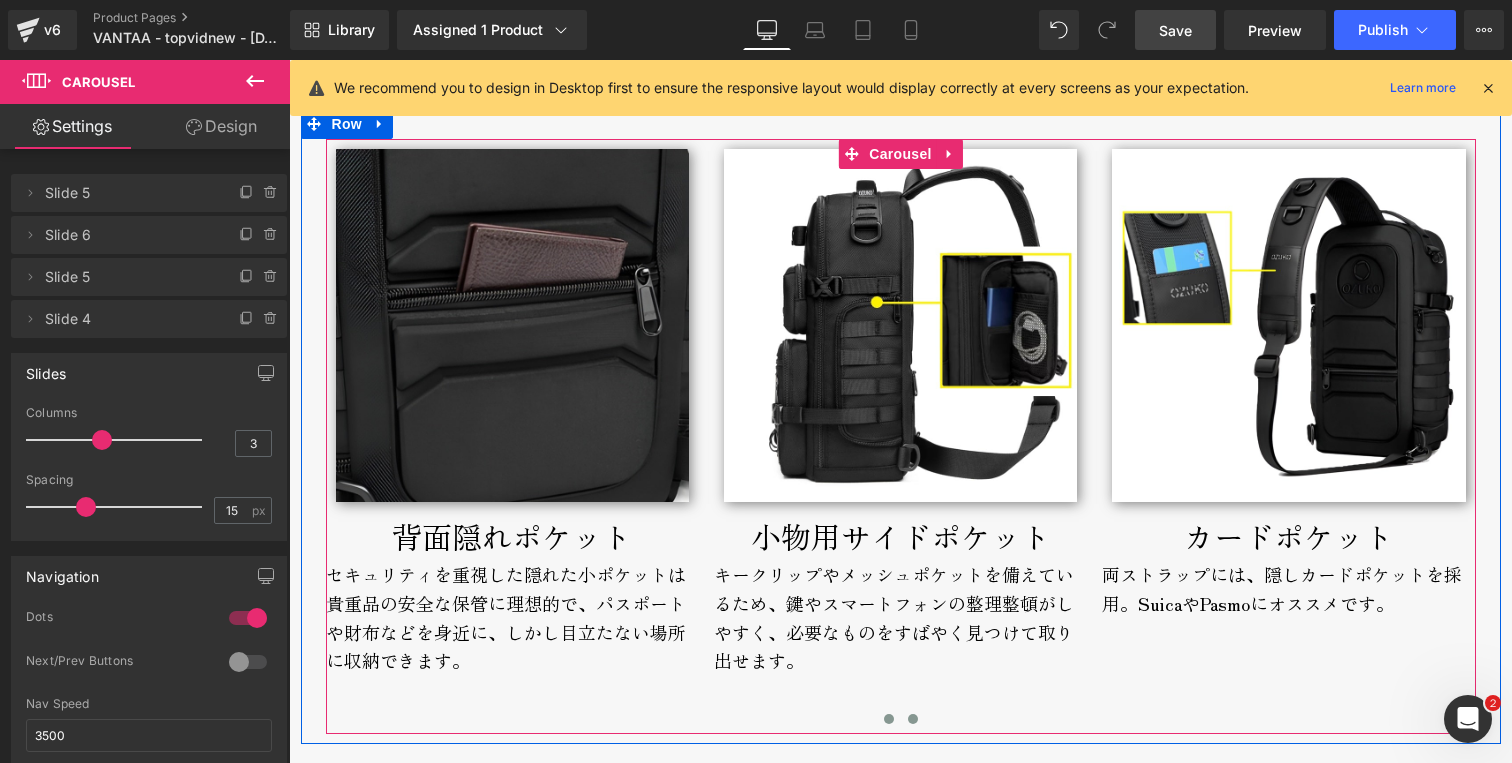 click at bounding box center (889, 719) 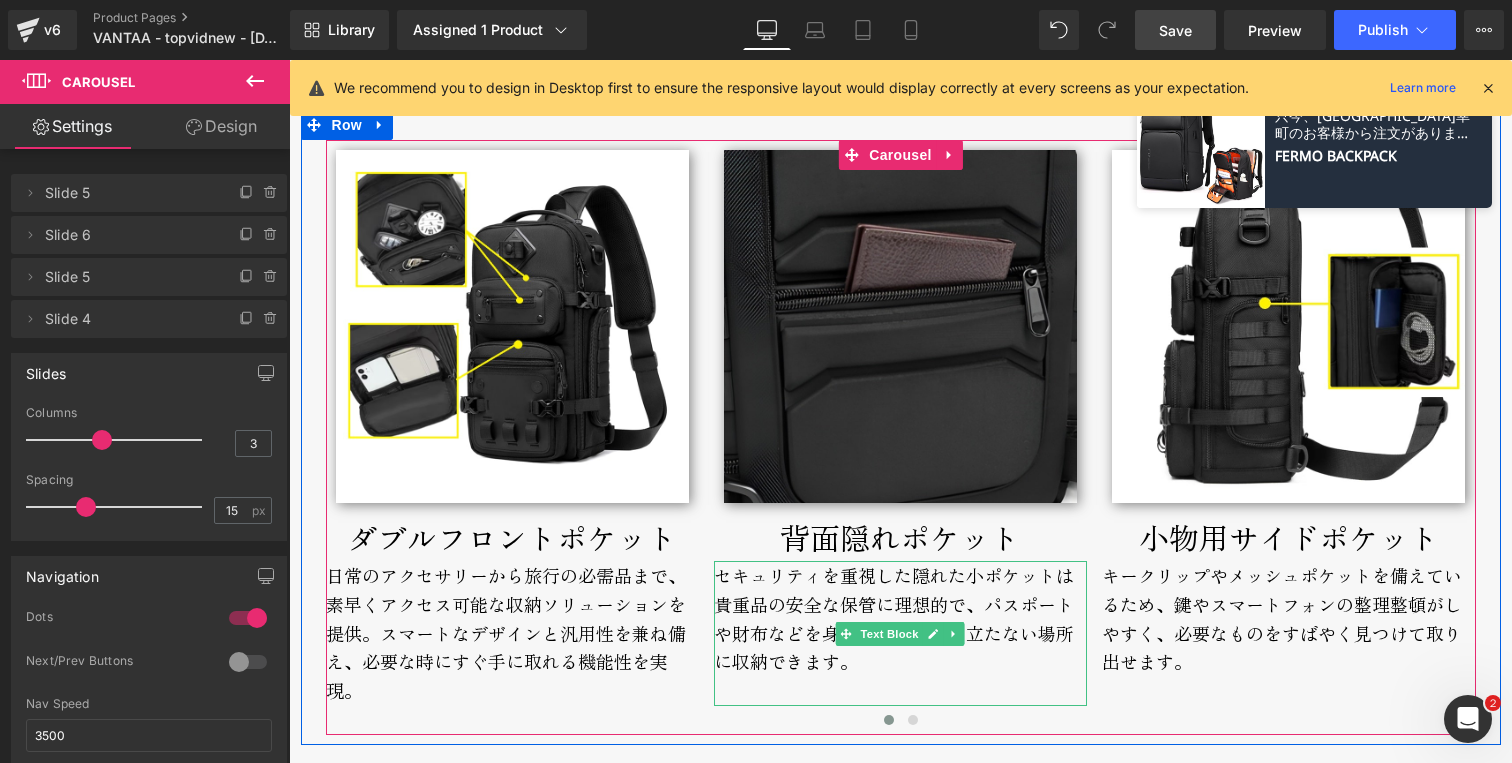 scroll, scrollTop: 4104, scrollLeft: 0, axis: vertical 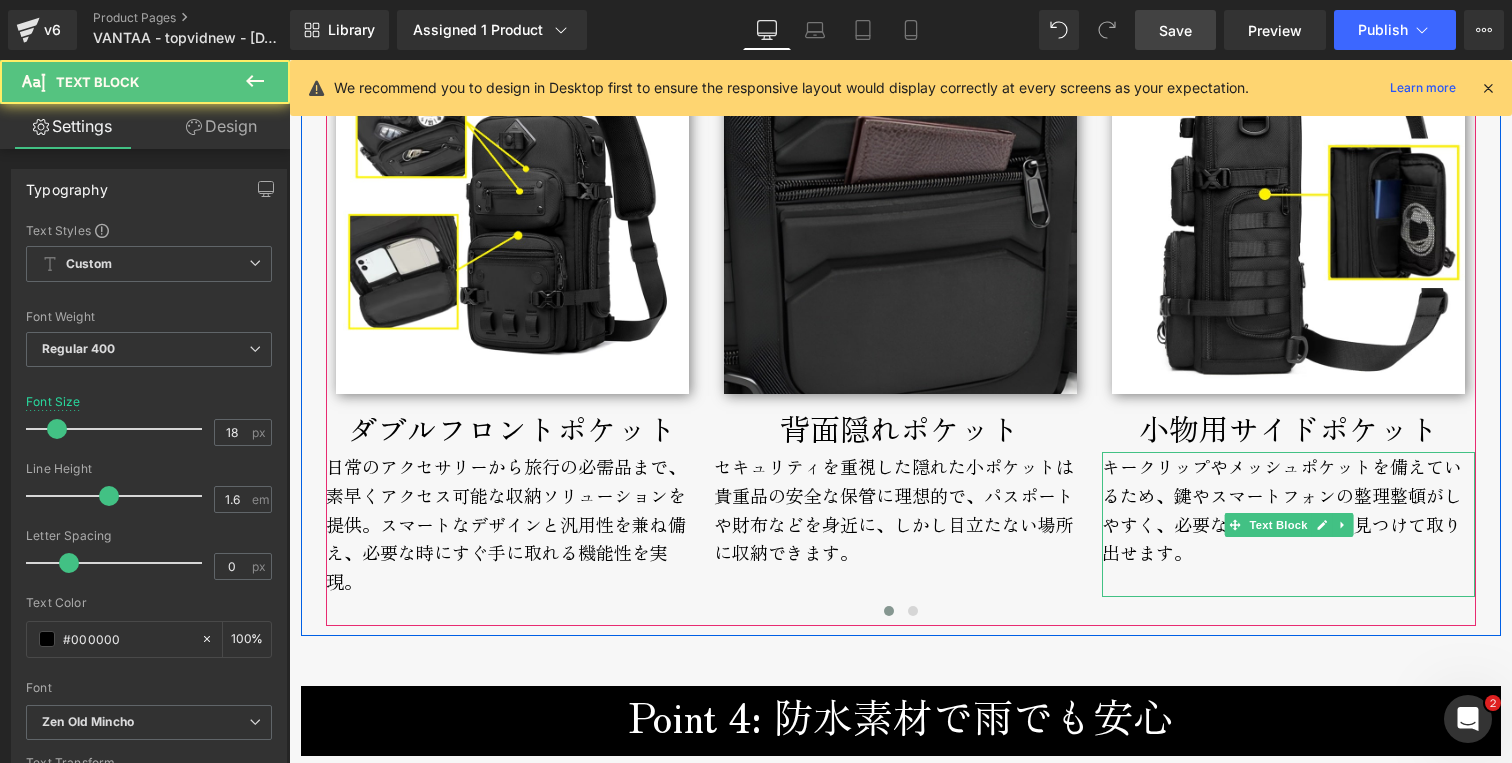 click on "キークリップやメッシュポケットを備えているため、鍵やスマートフォンの整理整頓がしやすく、必要なものをすばやく見つけて取り出せます。" at bounding box center [1288, 524] 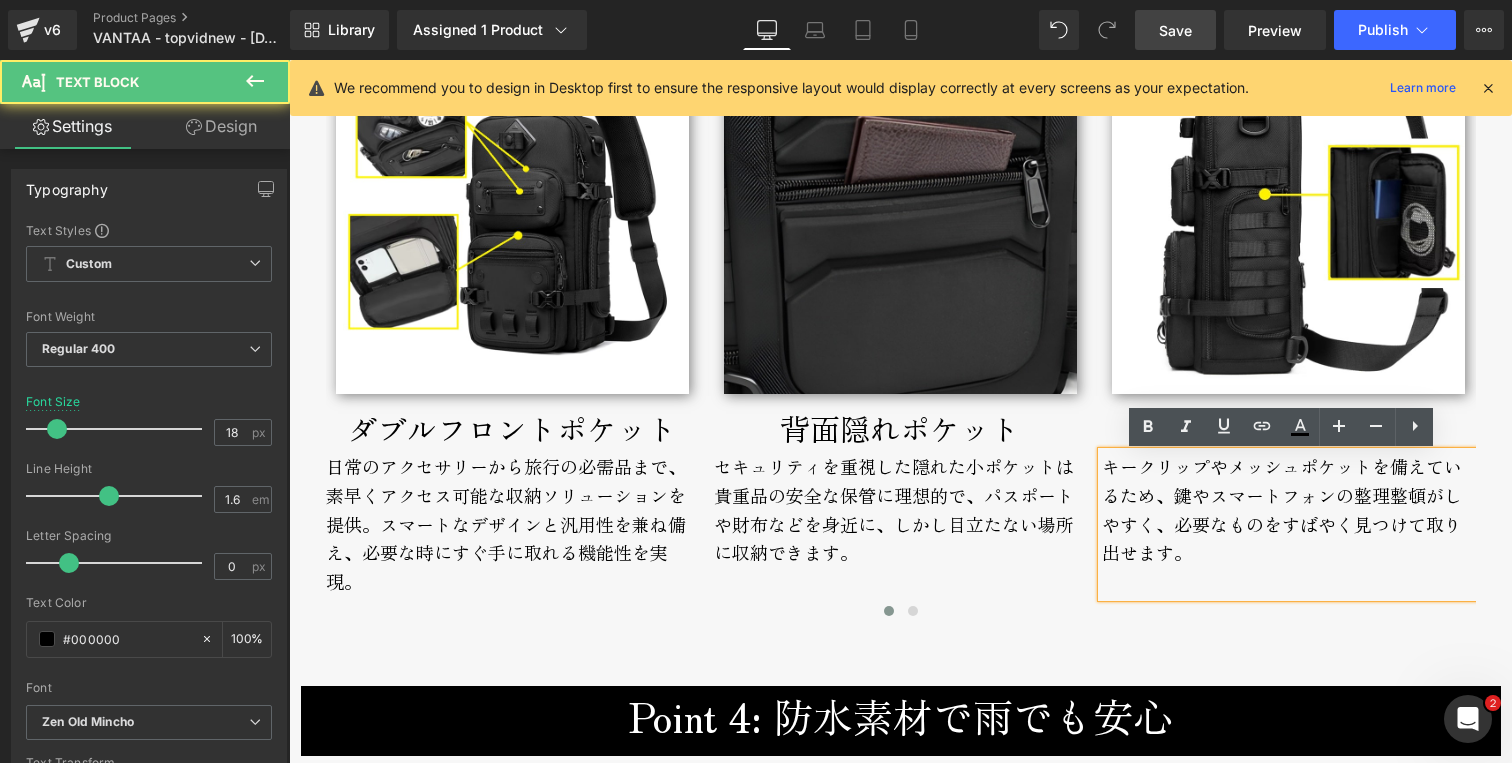 click on "キークリップやメッシュポケットを備えているため、鍵やスマートフォンの整理整頓がしやすく、必要なものをすばやく見つけて取り出せます。" at bounding box center [1288, 524] 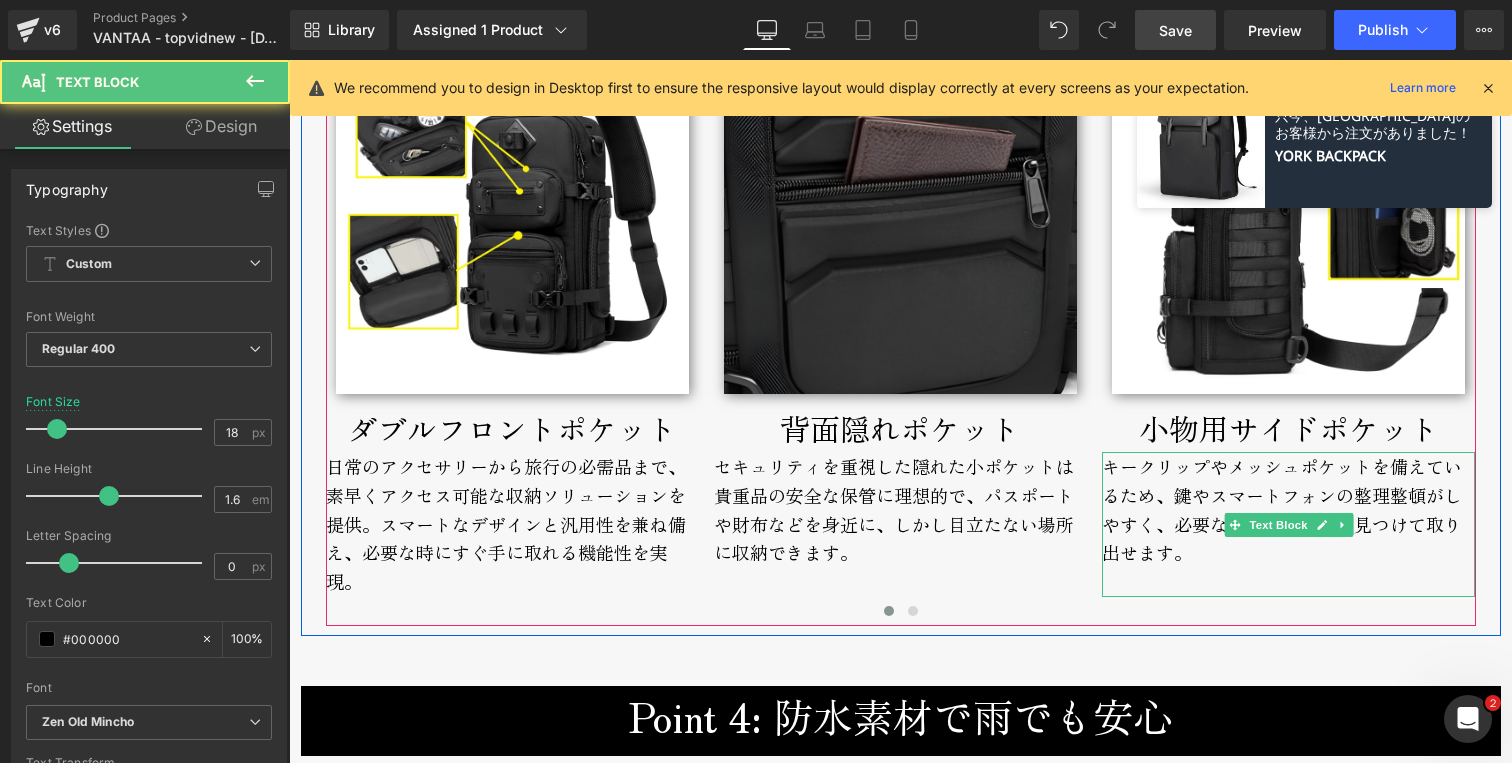 click on "キークリップやメッシュポケットを備えているため、鍵やスマートフォンの整理整頓がしやすく、必要なものをすばやく見つけて取り出せます。" at bounding box center [1288, 524] 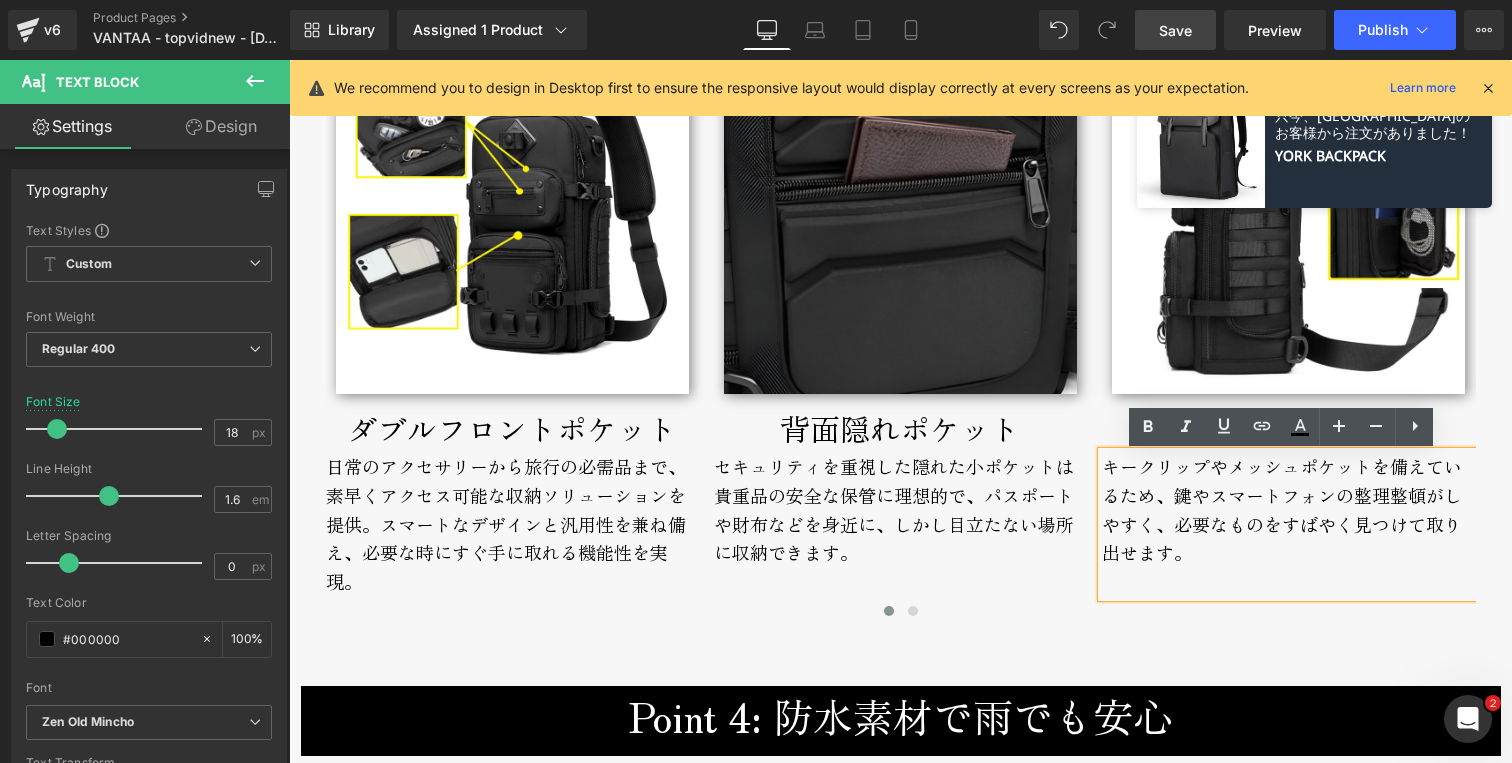 click on "キークリップやメッシュポケットを備えているため、鍵やスマートフォンの整理整頓がしやすく、必要なものをすばやく見つけて取り出せます。" at bounding box center [1288, 524] 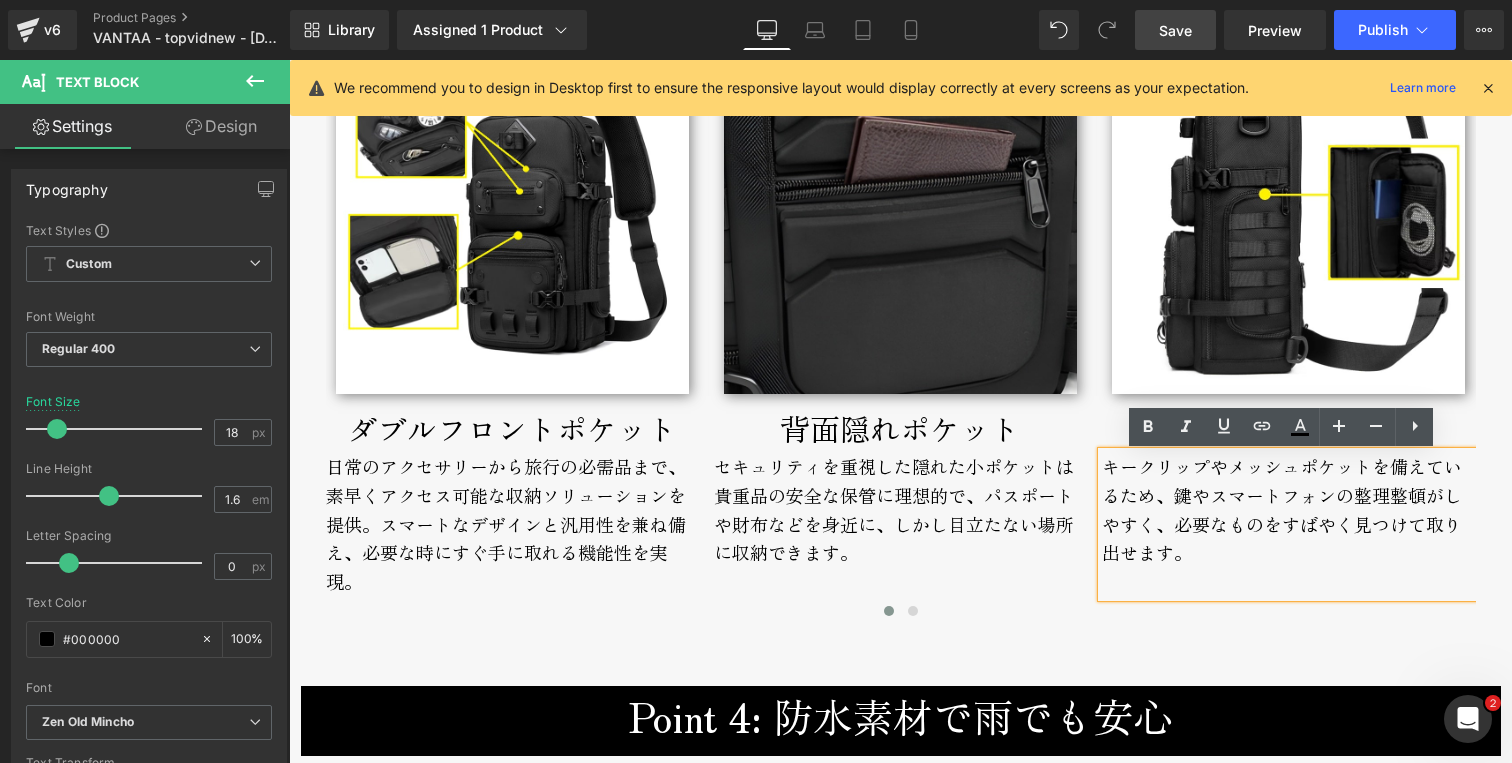click on "キークリップやメッシュポケットを備えているため、鍵やスマートフォンの整理整頓がしやすく、必要なものをすばやく見つけて取り出せます。" at bounding box center [1288, 524] 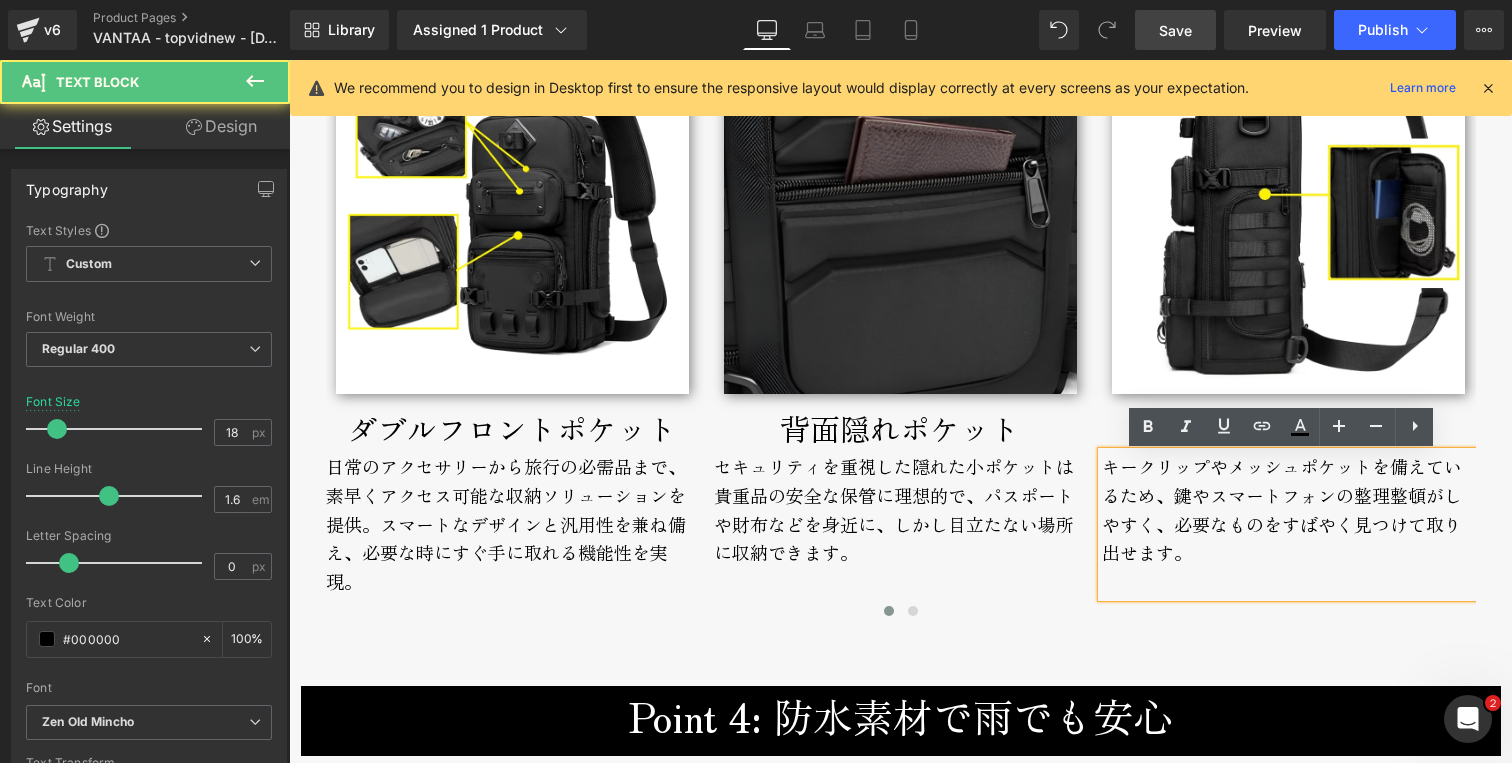 click on "キークリップやメッシュポケットを備えているため、鍵やスマートフォンの整理整頓がしやすく、必要なものをすばやく見つけて取り出せます。" at bounding box center (1288, 524) 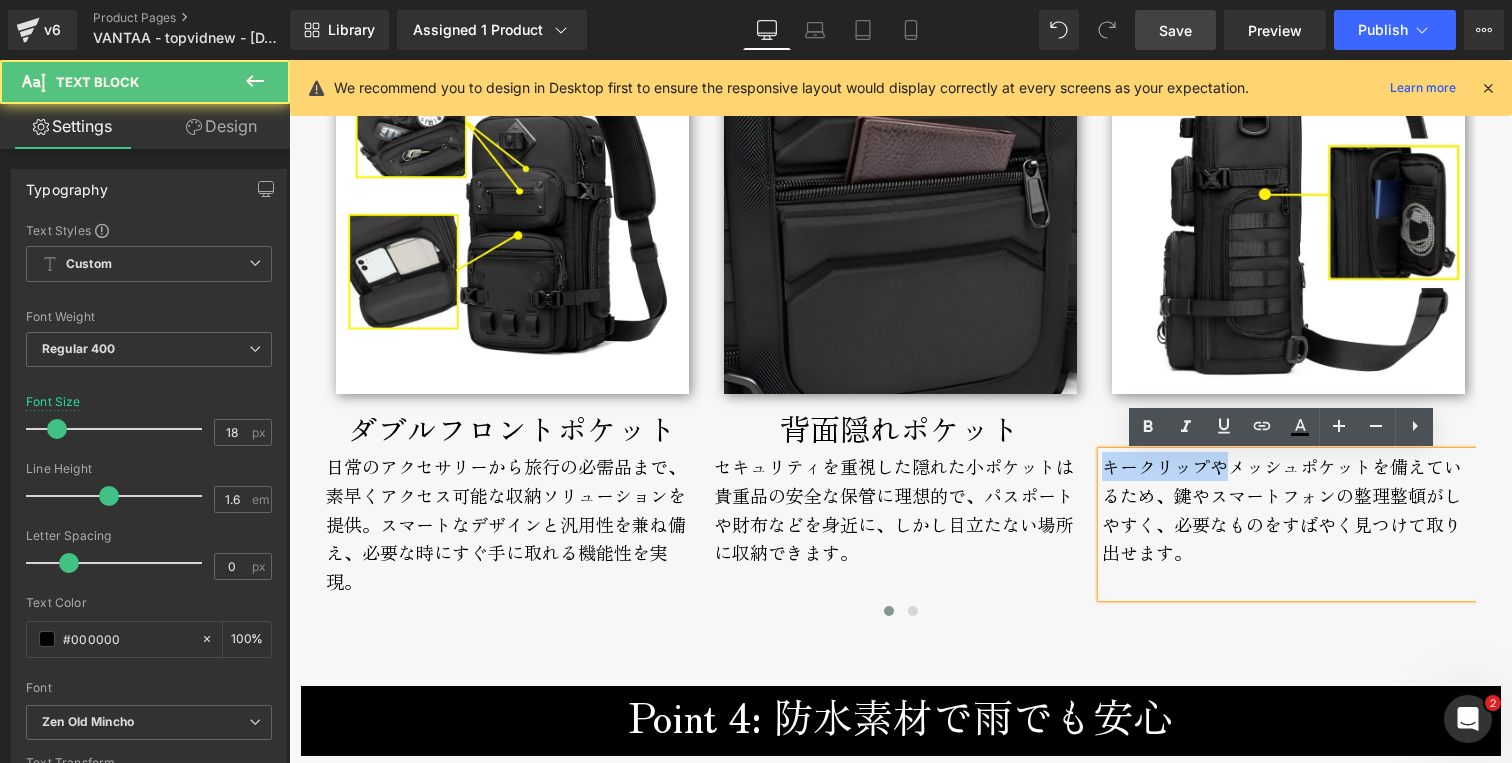drag, startPoint x: 1221, startPoint y: 470, endPoint x: 1095, endPoint y: 471, distance: 126.00397 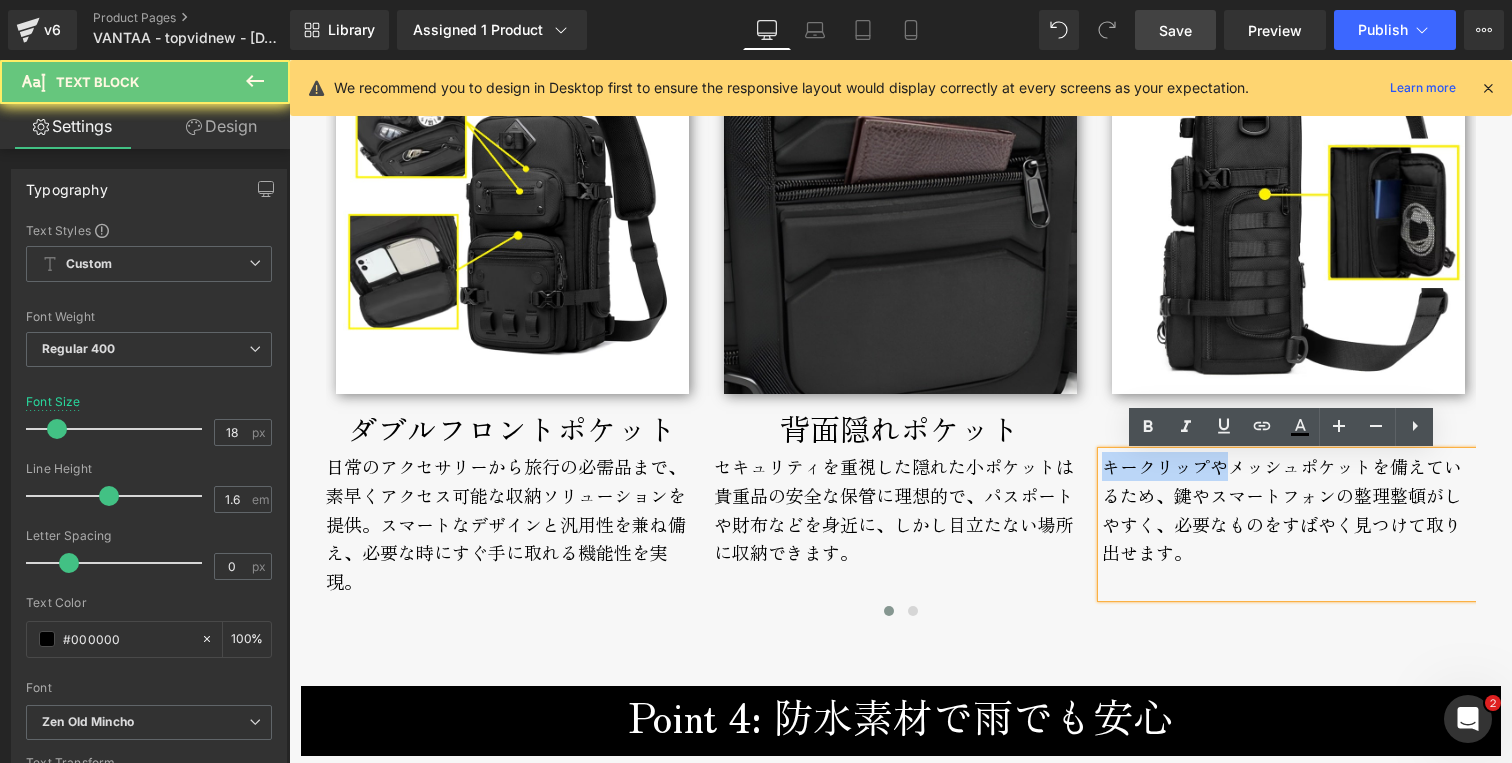 click on "キークリップやメッシュポケットを備えているため、鍵やスマートフォンの整理整頓がしやすく、必要なものをすばやく見つけて取り出せます。" at bounding box center [1288, 524] 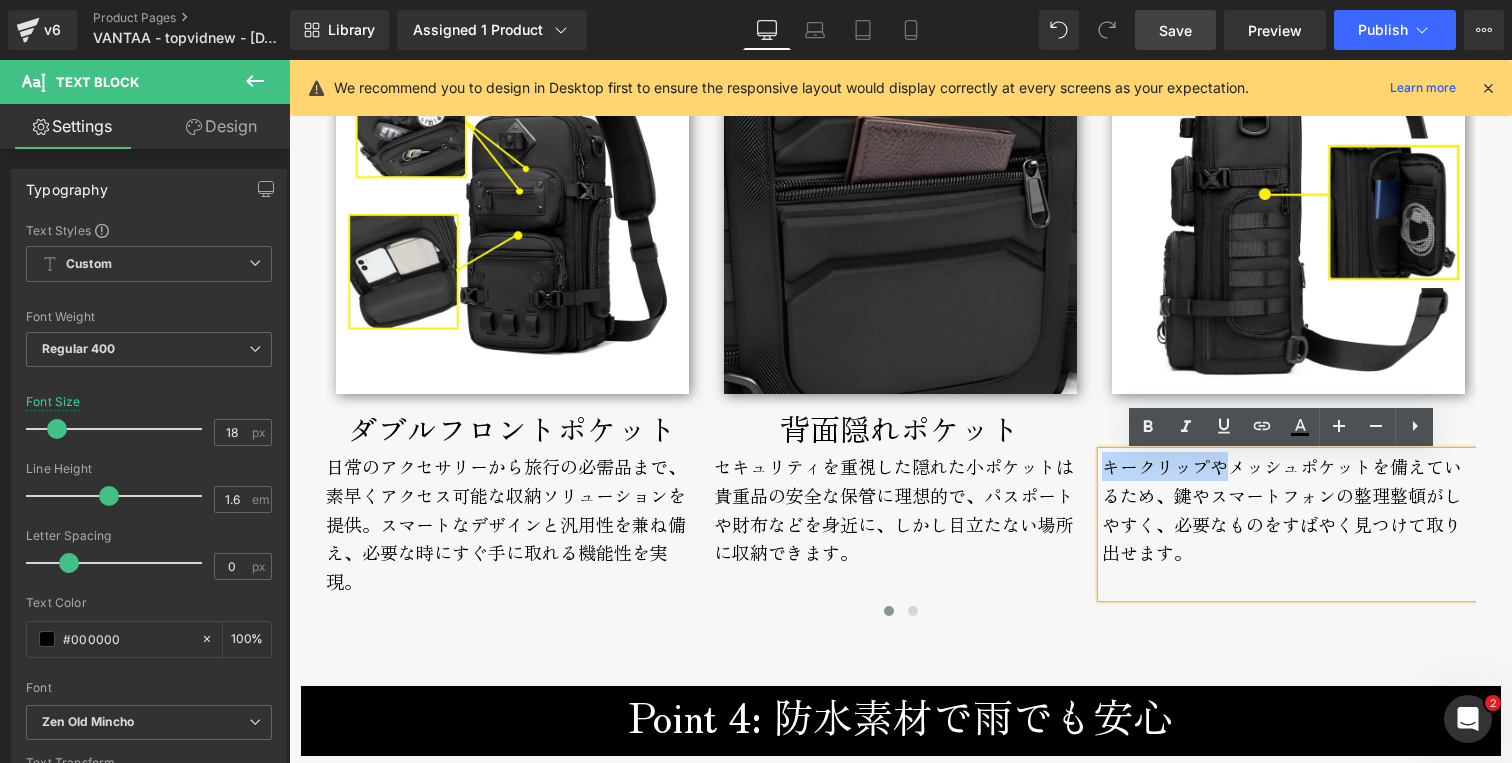 drag, startPoint x: 1097, startPoint y: 469, endPoint x: 1220, endPoint y: 473, distance: 123.065025 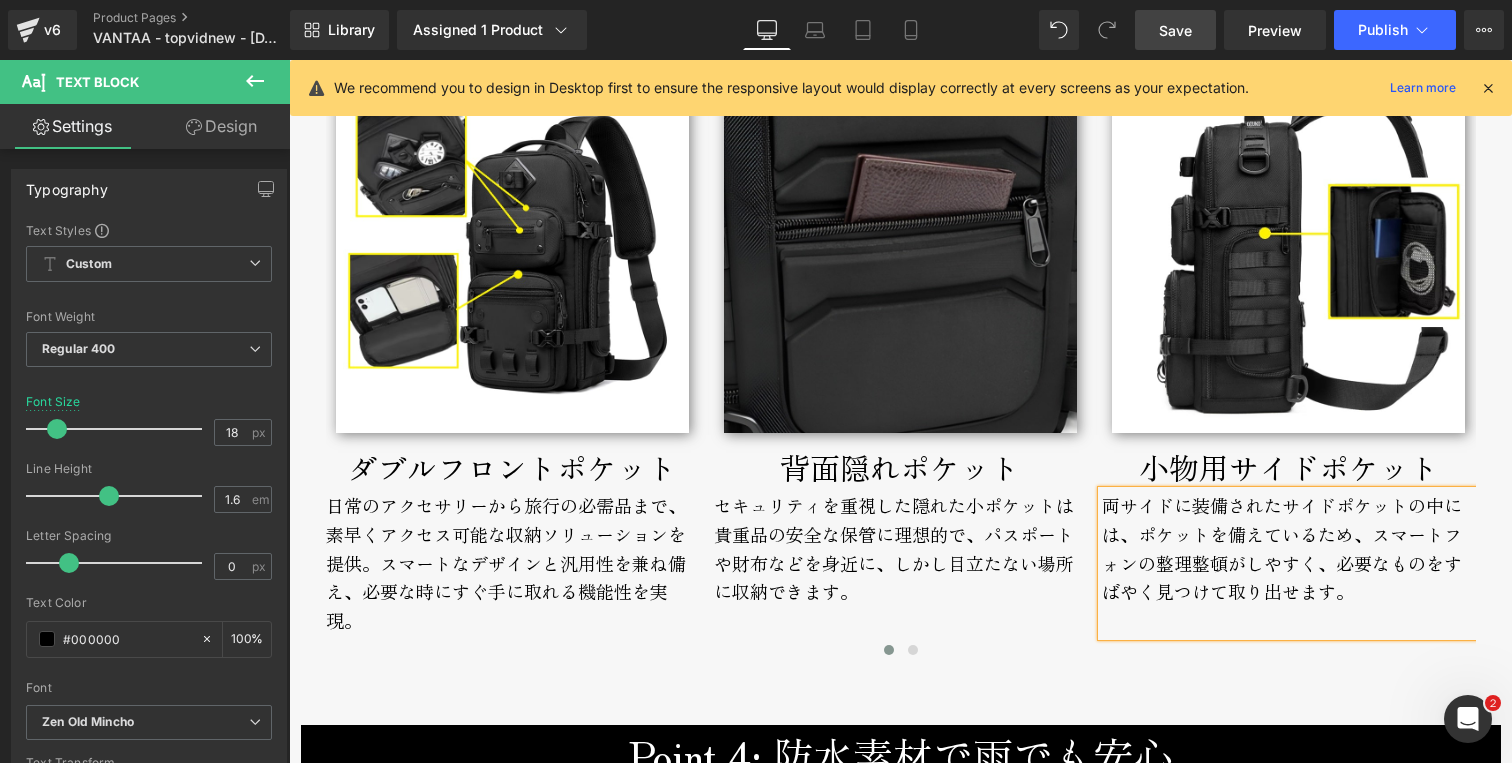 scroll, scrollTop: 4149, scrollLeft: 0, axis: vertical 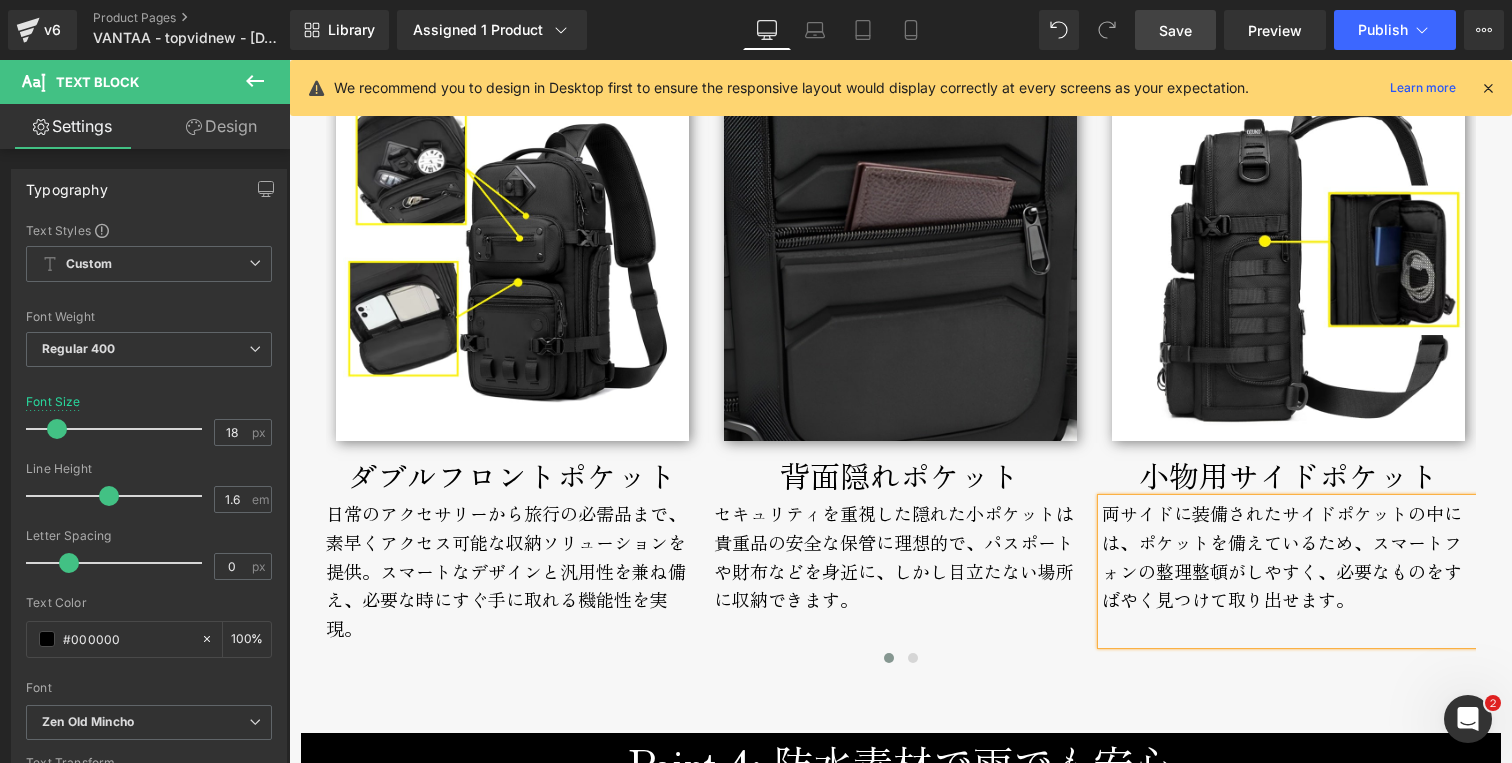 click on "Image         ダブルフロントポケット Text Block         日常のアクセサリーから旅行の必需品まで、素早くアクセス可能な収納ソリューションを提供。スマートなデザインと汎用性を兼ね備え、必要な時にすぐ手に取れる機能性を実現。 Text Block
Image         背面隠れポケット Text Block         Text Block
Image" at bounding box center (1103, 375) 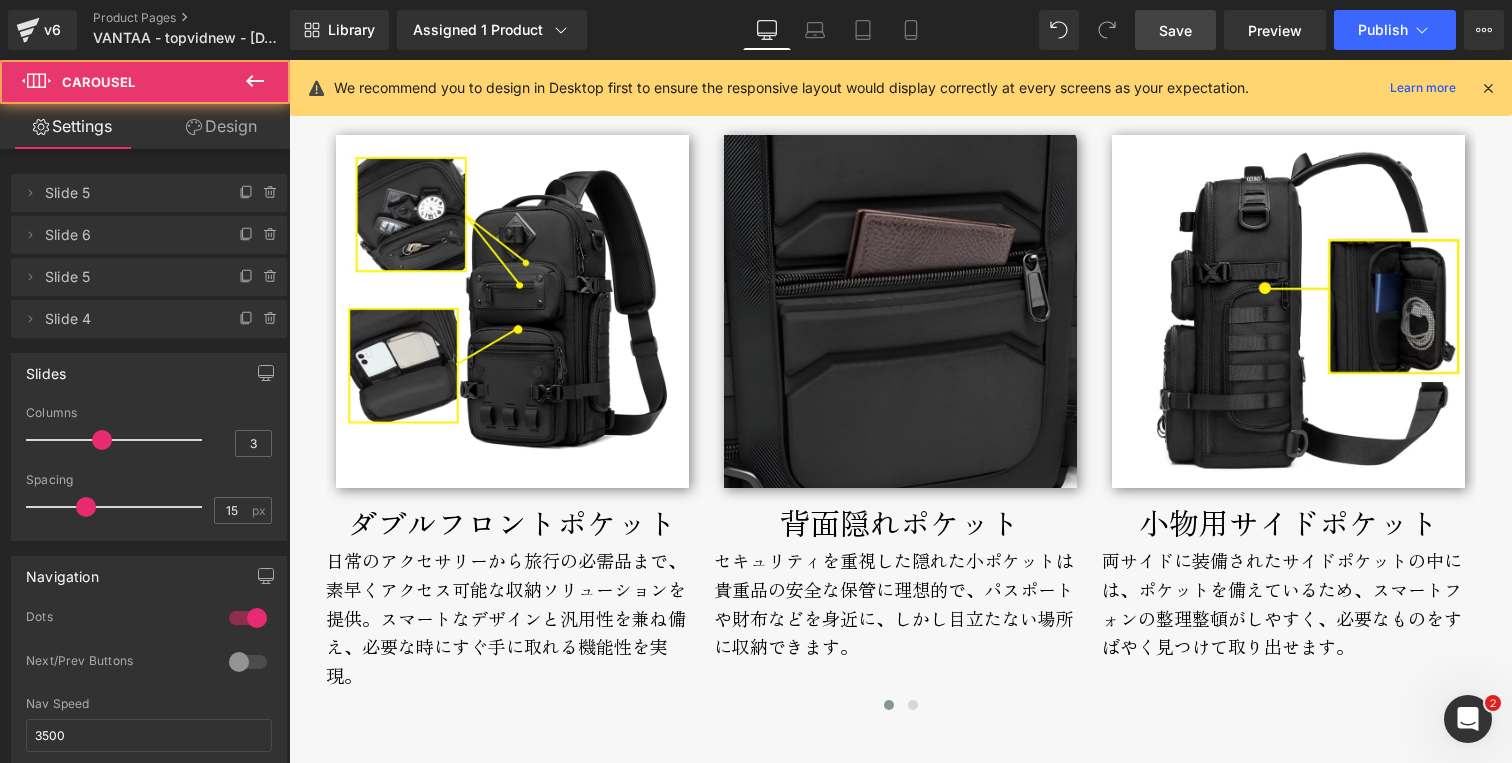 scroll, scrollTop: 4035, scrollLeft: 0, axis: vertical 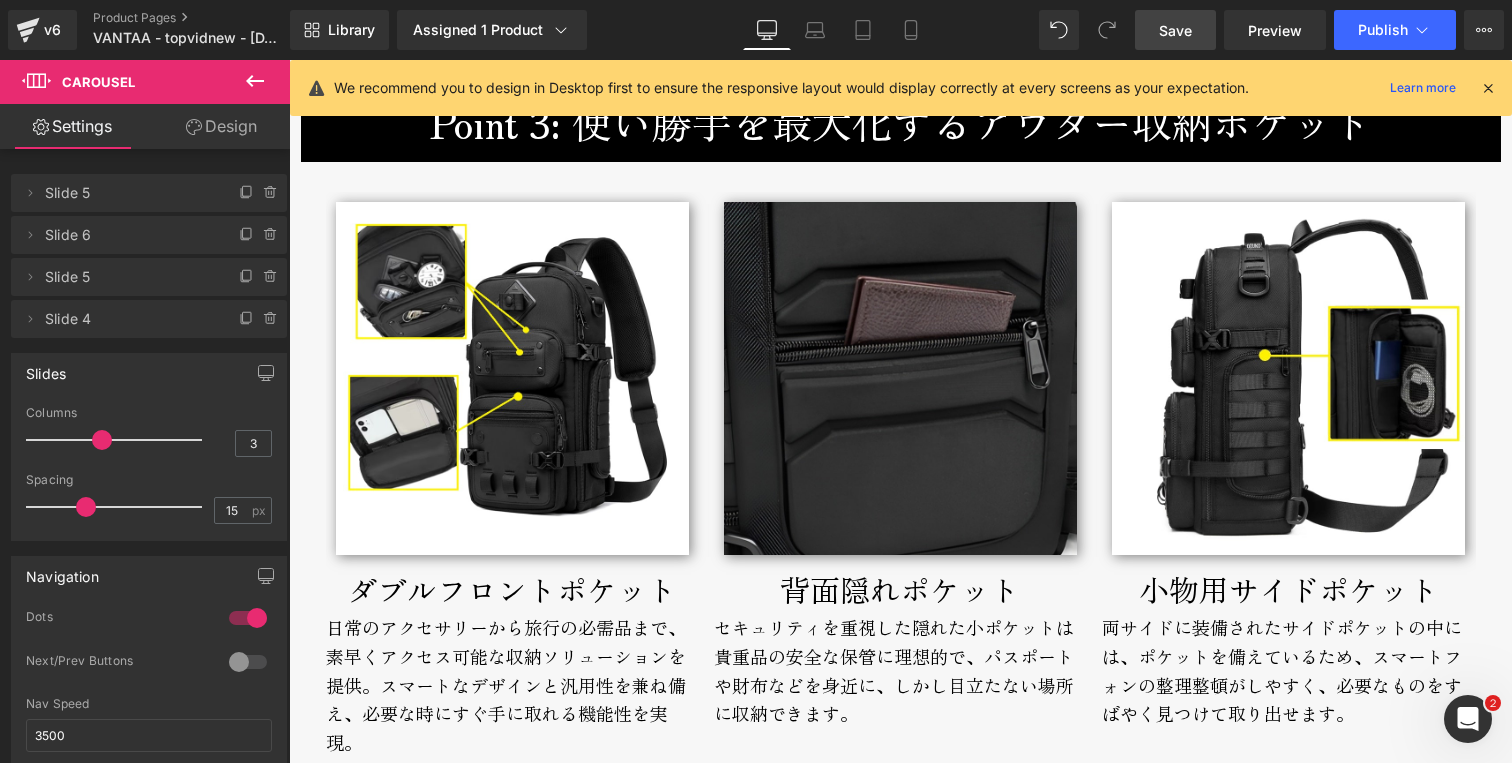 click on "両サイドに装備されたサイドポケットの中には、ポケットを備えているため、スマートフォンの整理整頓がしやすく、必要なものをすばやく見つけて取り出せます。" at bounding box center [1288, 685] 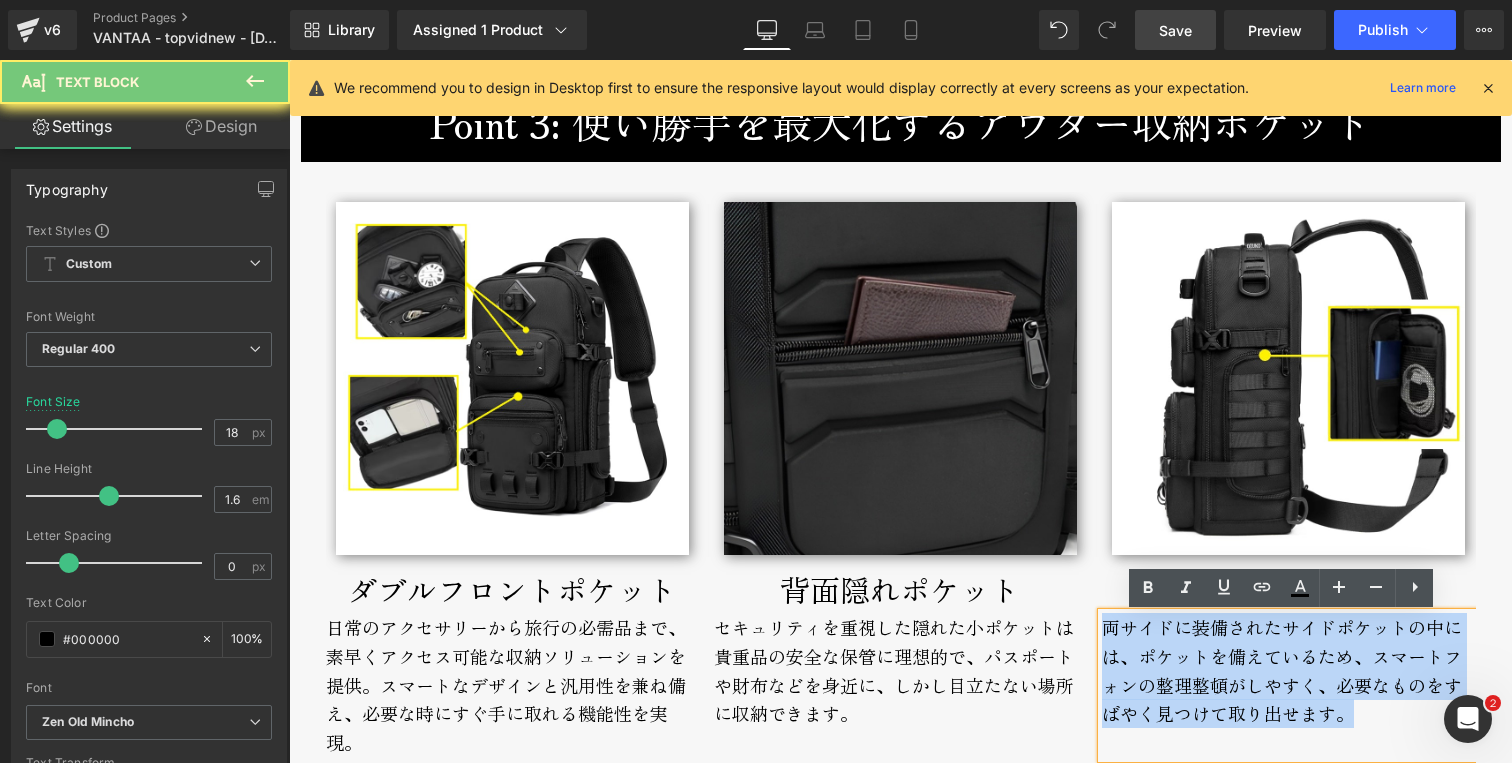 click on "両サイドに装備されたサイドポケットの中には、ポケットを備えているため、スマートフォンの整理整頓がしやすく、必要なものをすばやく見つけて取り出せます。" at bounding box center (1288, 685) 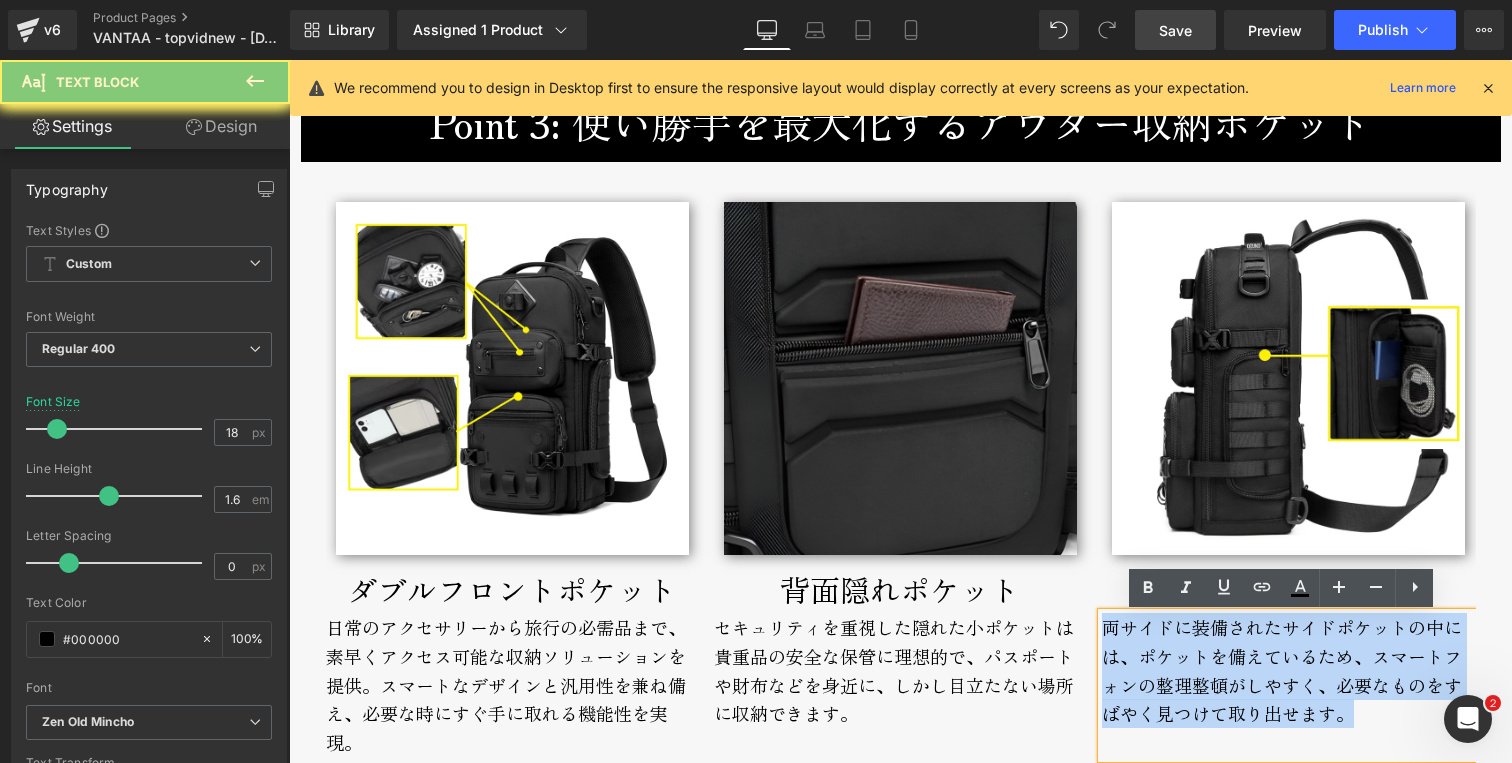 click on "両サイドに装備されたサイドポケットの中には、ポケットを備えているため、スマートフォンの整理整頓がしやすく、必要なものをすばやく見つけて取り出せます。" at bounding box center (1288, 685) 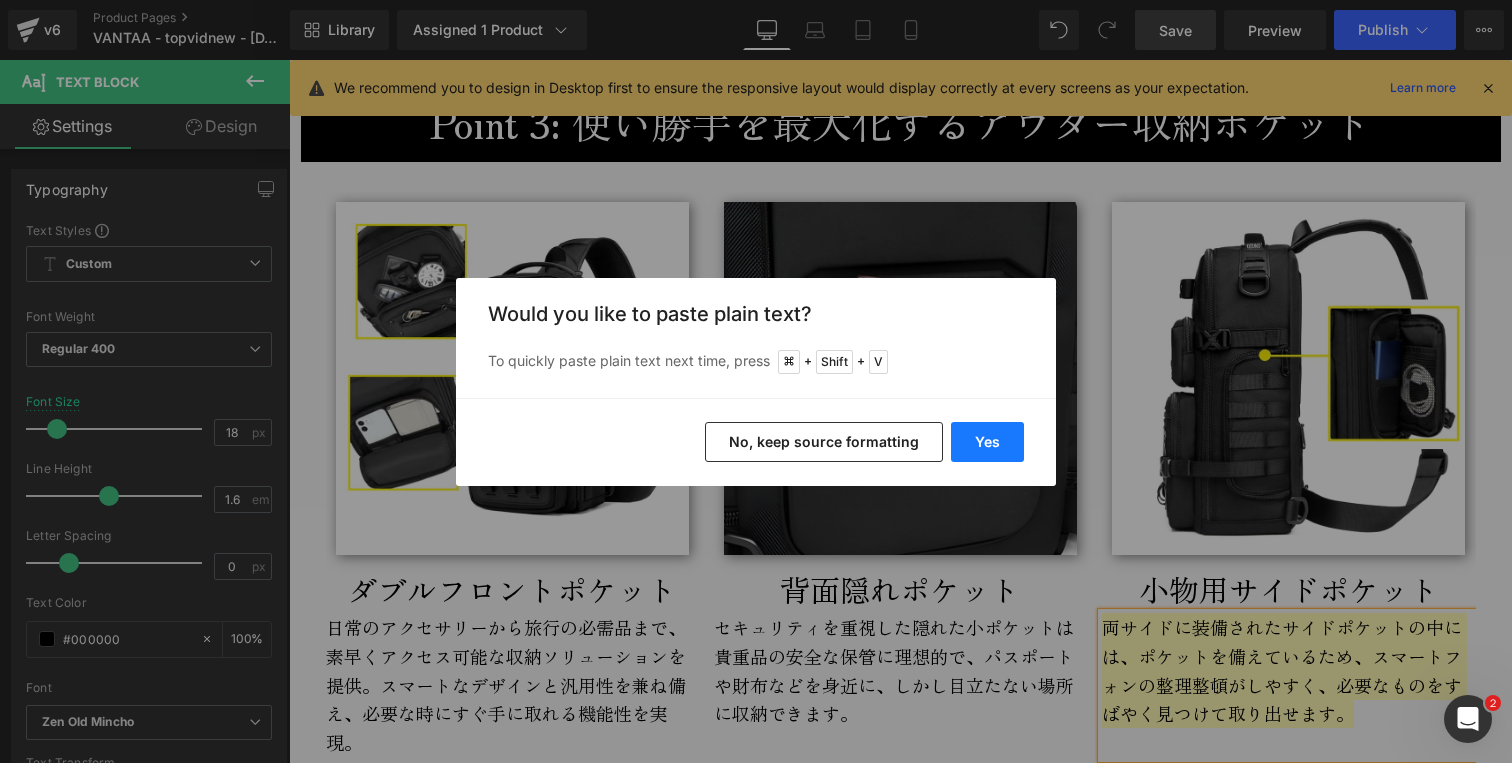 drag, startPoint x: 996, startPoint y: 444, endPoint x: 704, endPoint y: 384, distance: 298.10065 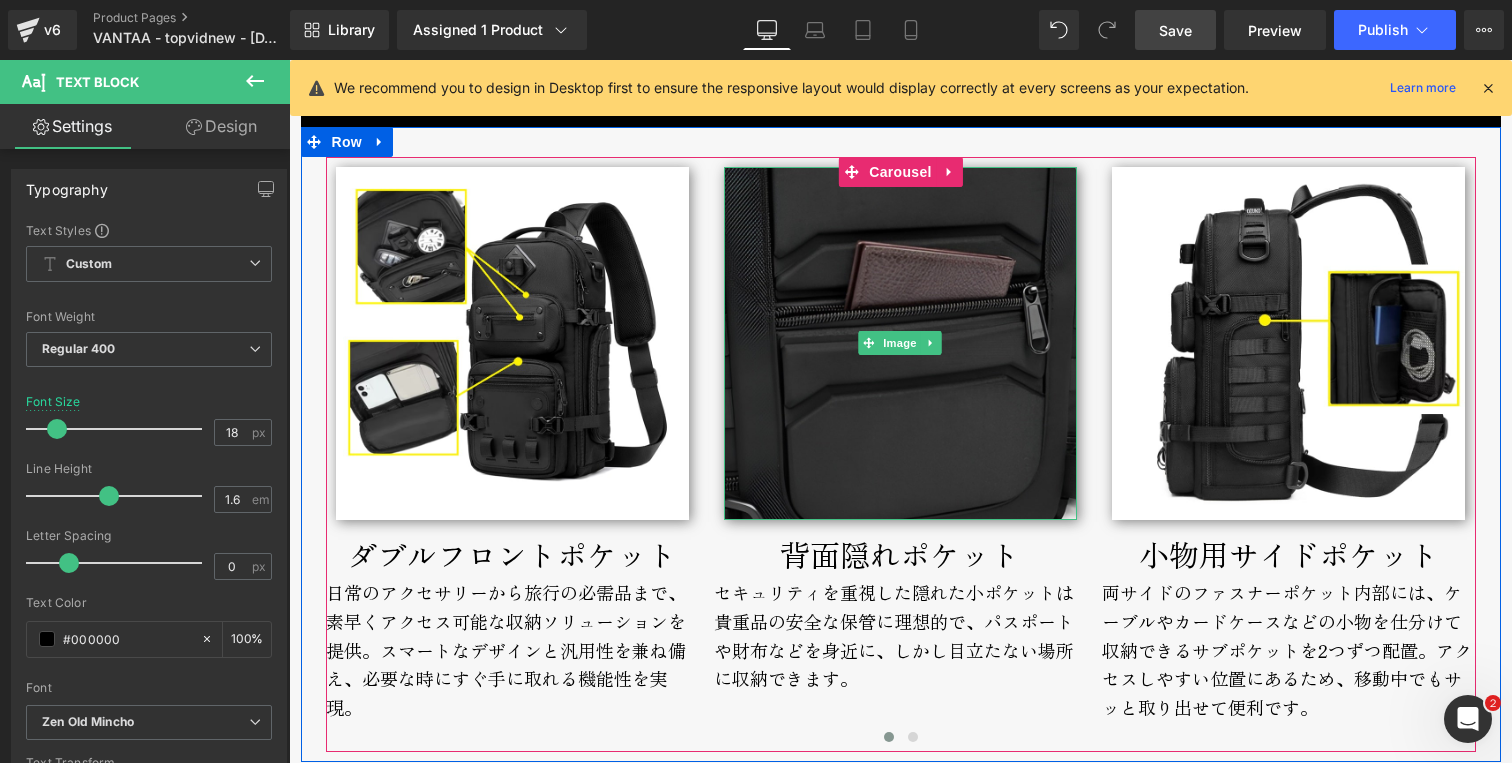 scroll, scrollTop: 4171, scrollLeft: 0, axis: vertical 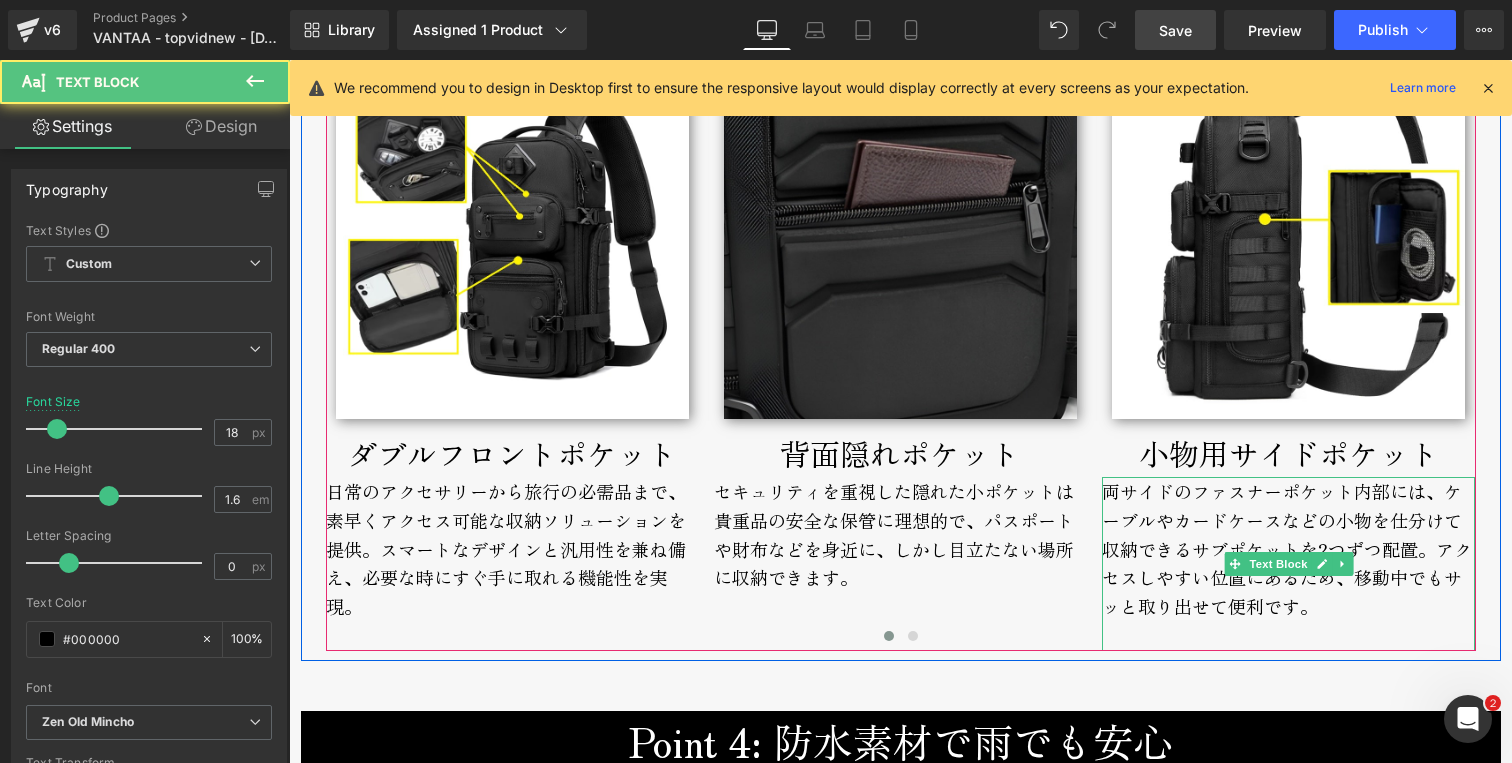 click on "両サイドのファスナーポケット内部には、ケーブルやカードケースなどの小物を仕分けて収納できるサブポケットを2つずつ配置。アクセスしやすい位置にあるため、移動中でもサッと取り出せて便利です。" at bounding box center [1288, 564] 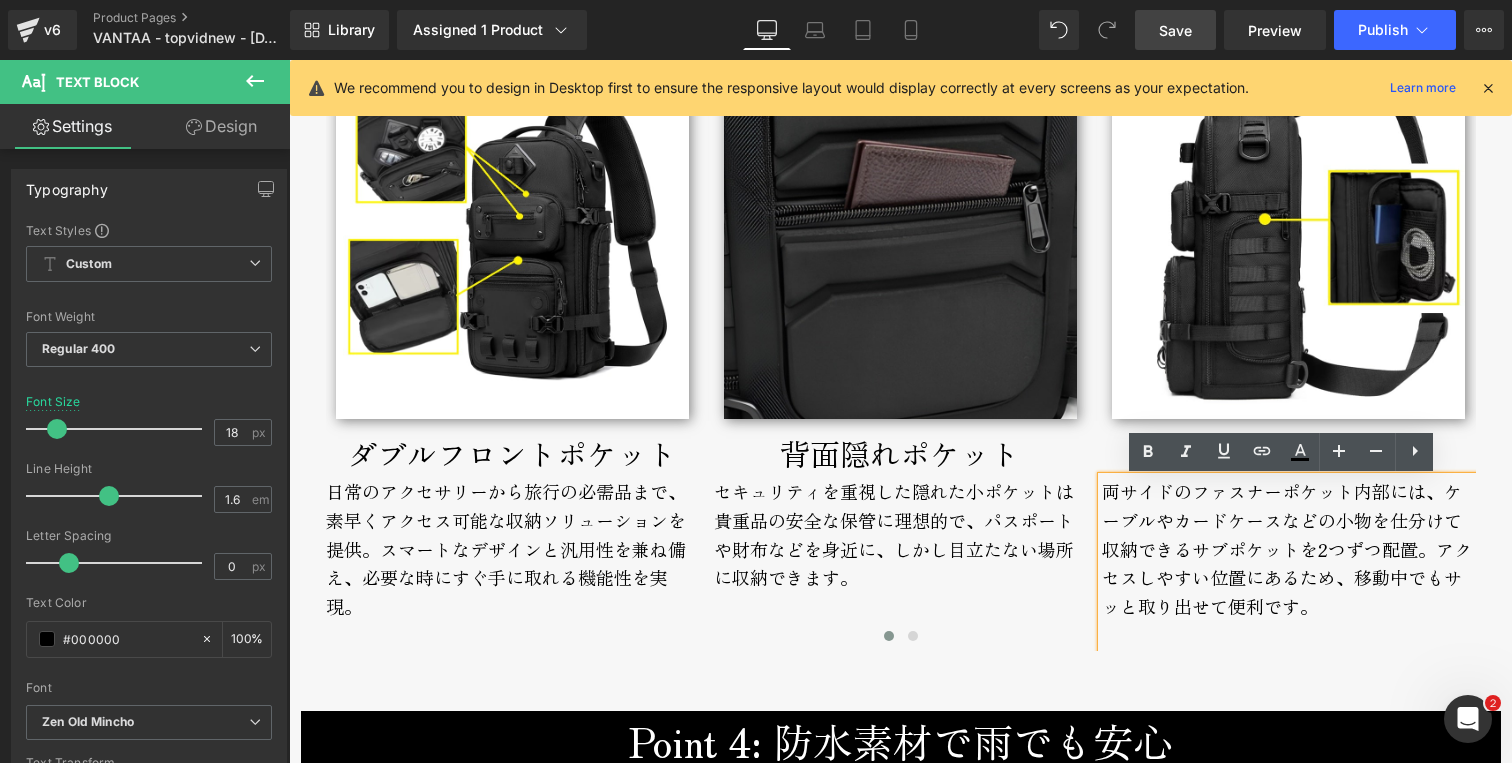 drag, startPoint x: 799, startPoint y: 654, endPoint x: 837, endPoint y: 665, distance: 39.56008 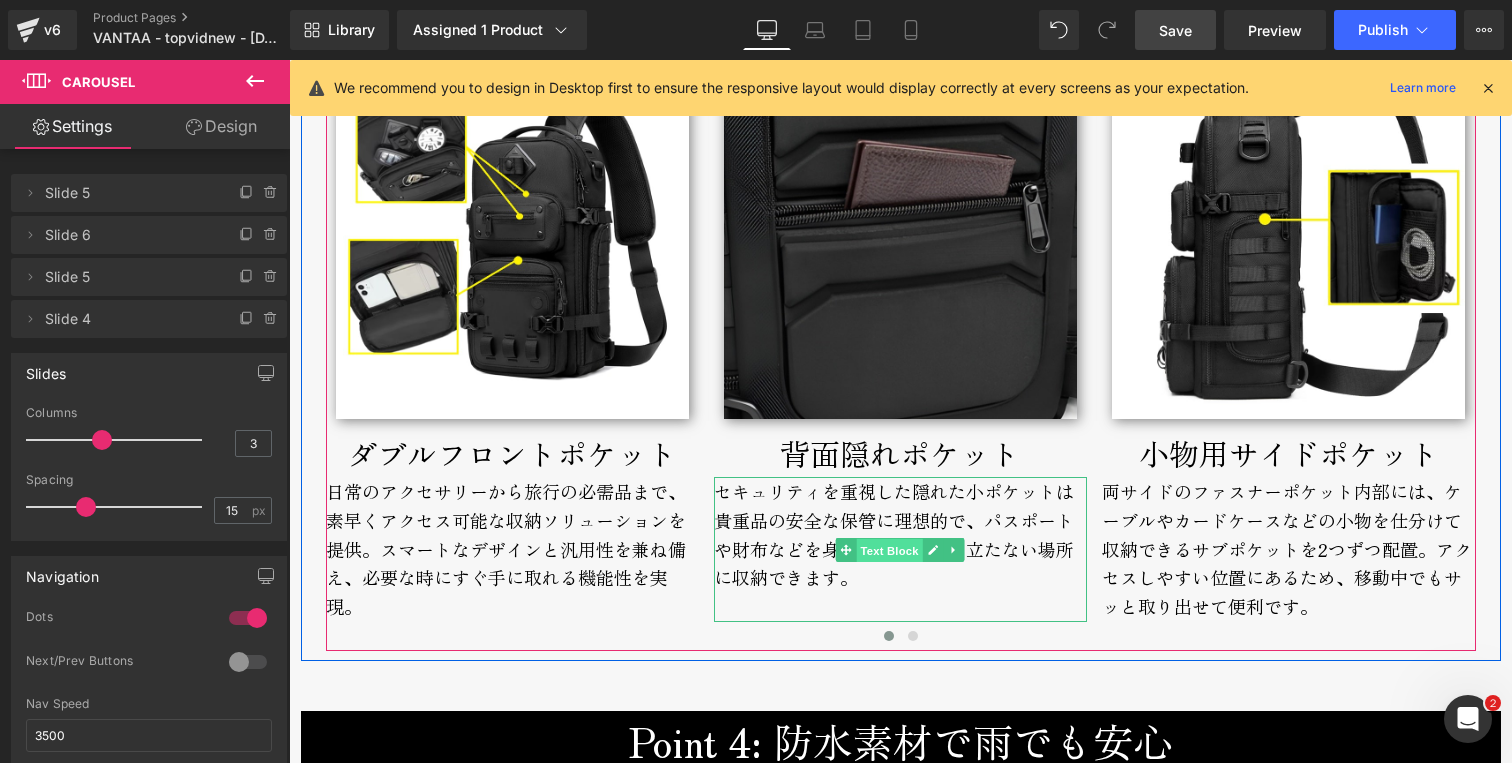click on "Text Block" at bounding box center (890, 550) 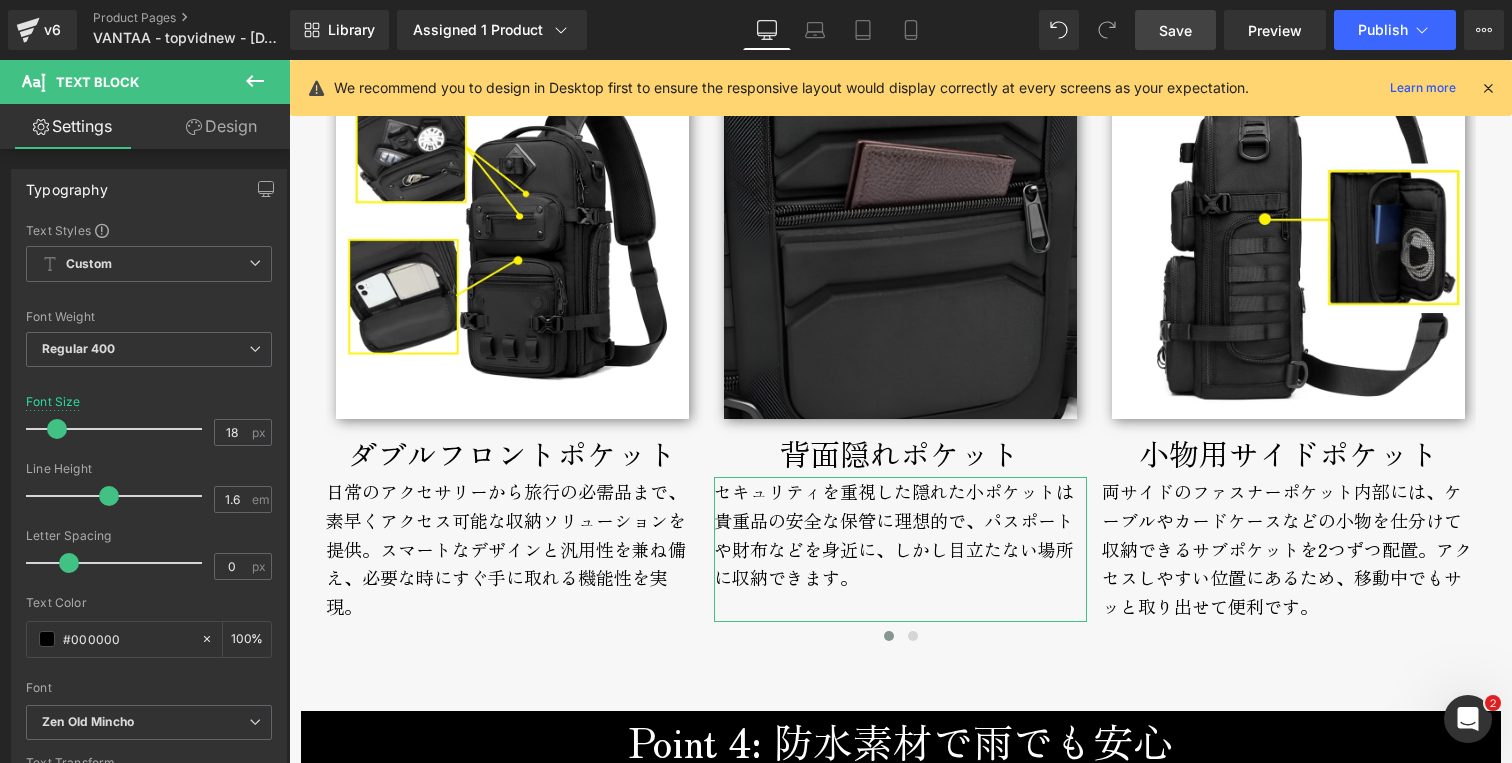 click on "Design" at bounding box center (221, 126) 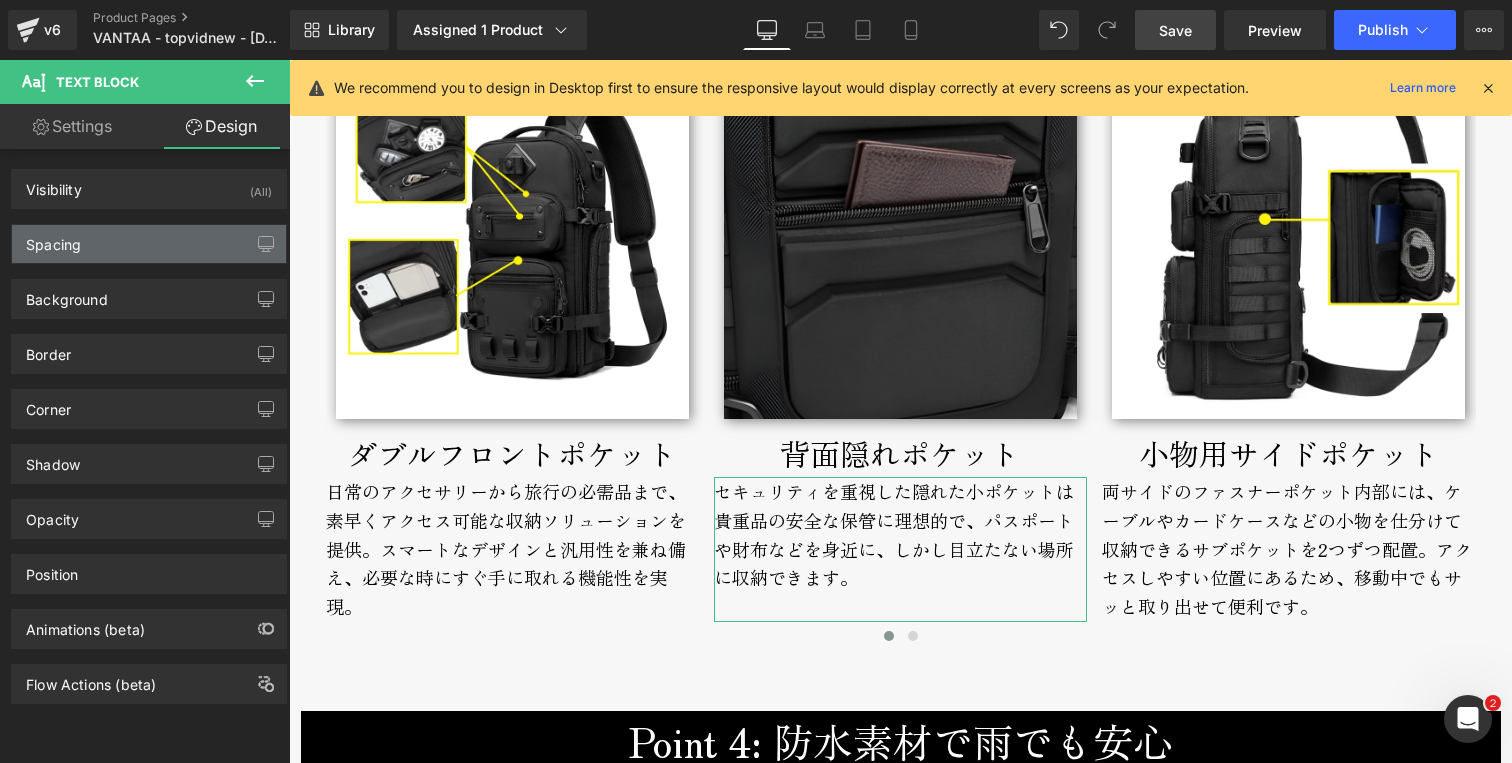 click on "Spacing" at bounding box center (149, 244) 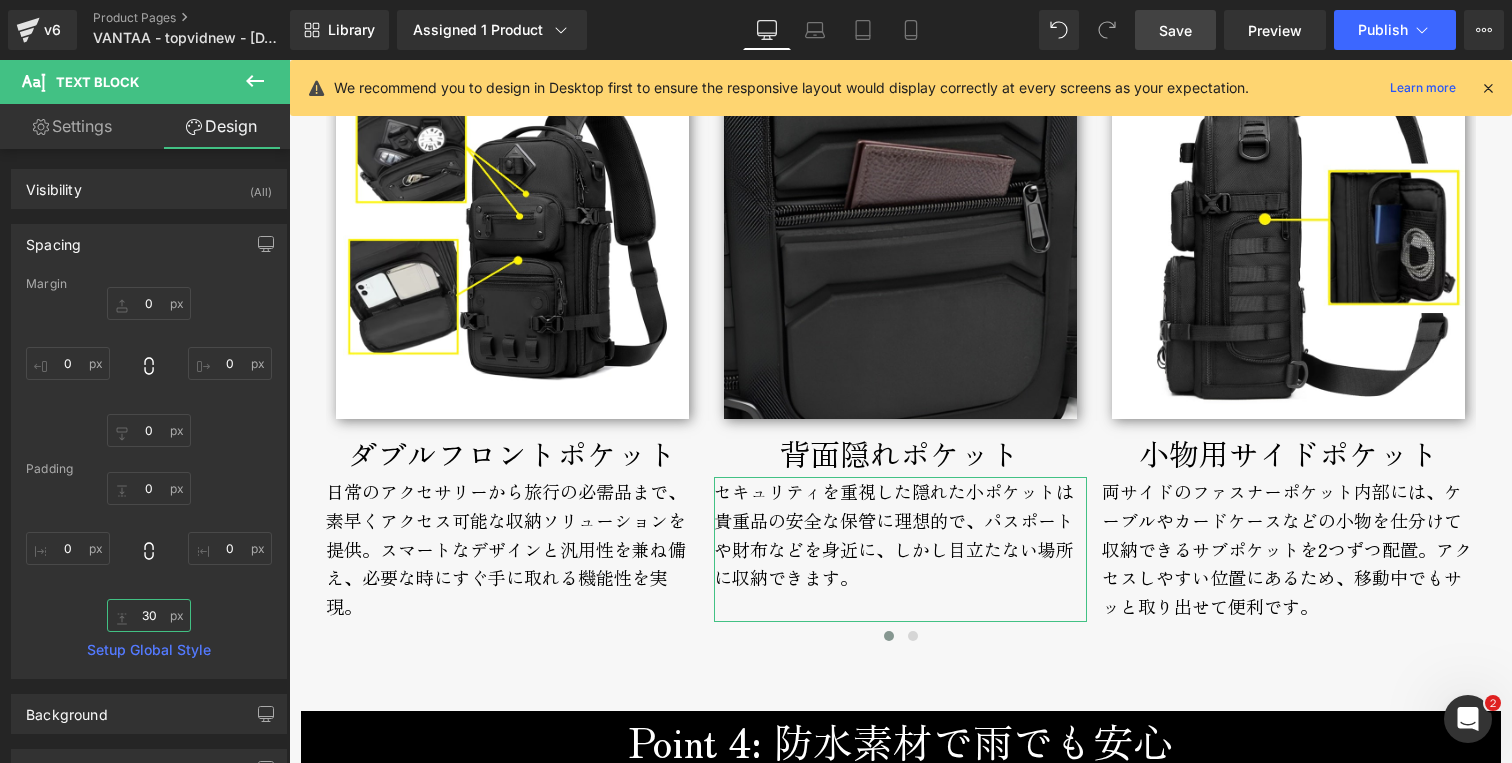 click on "30" at bounding box center [149, 615] 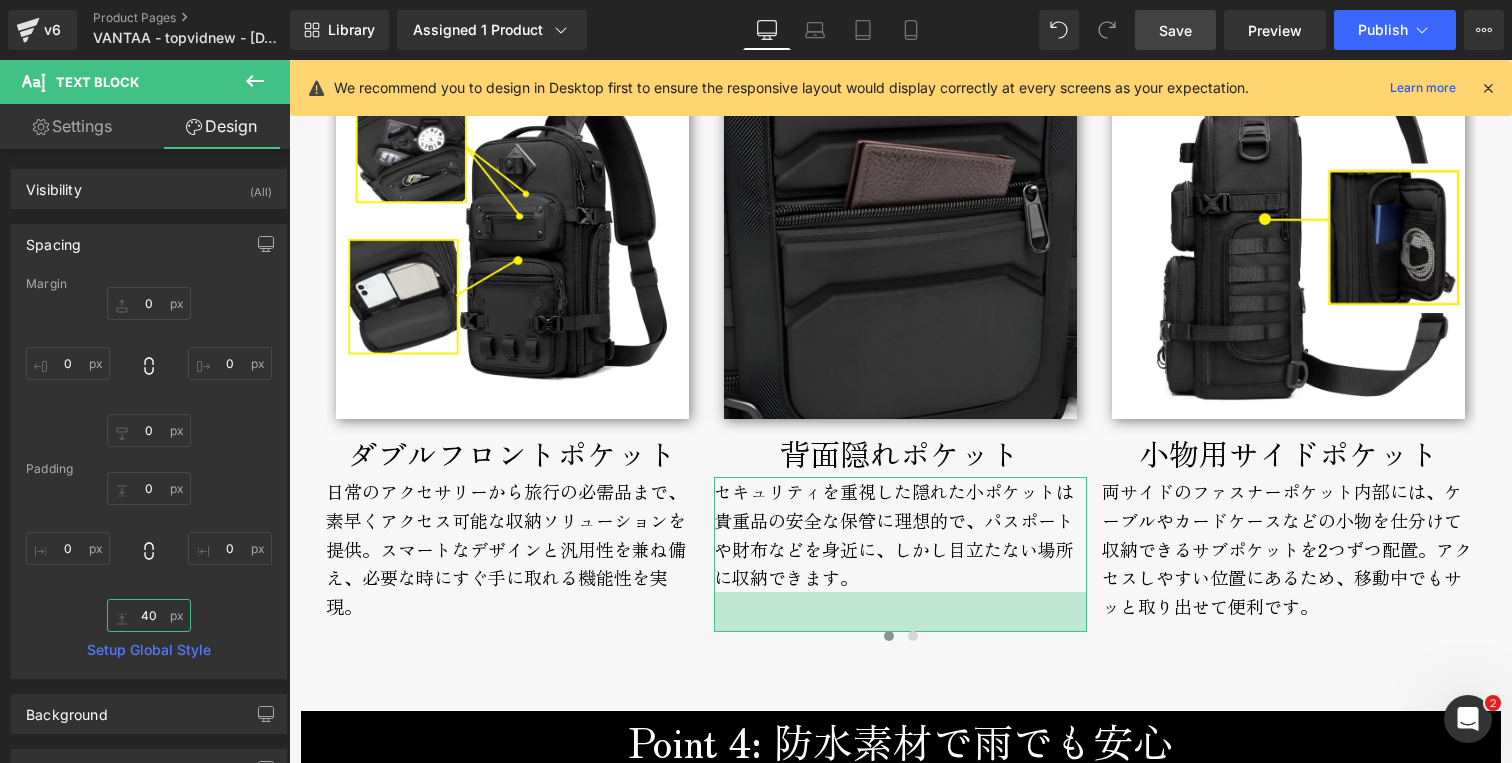 click on "40" at bounding box center [149, 615] 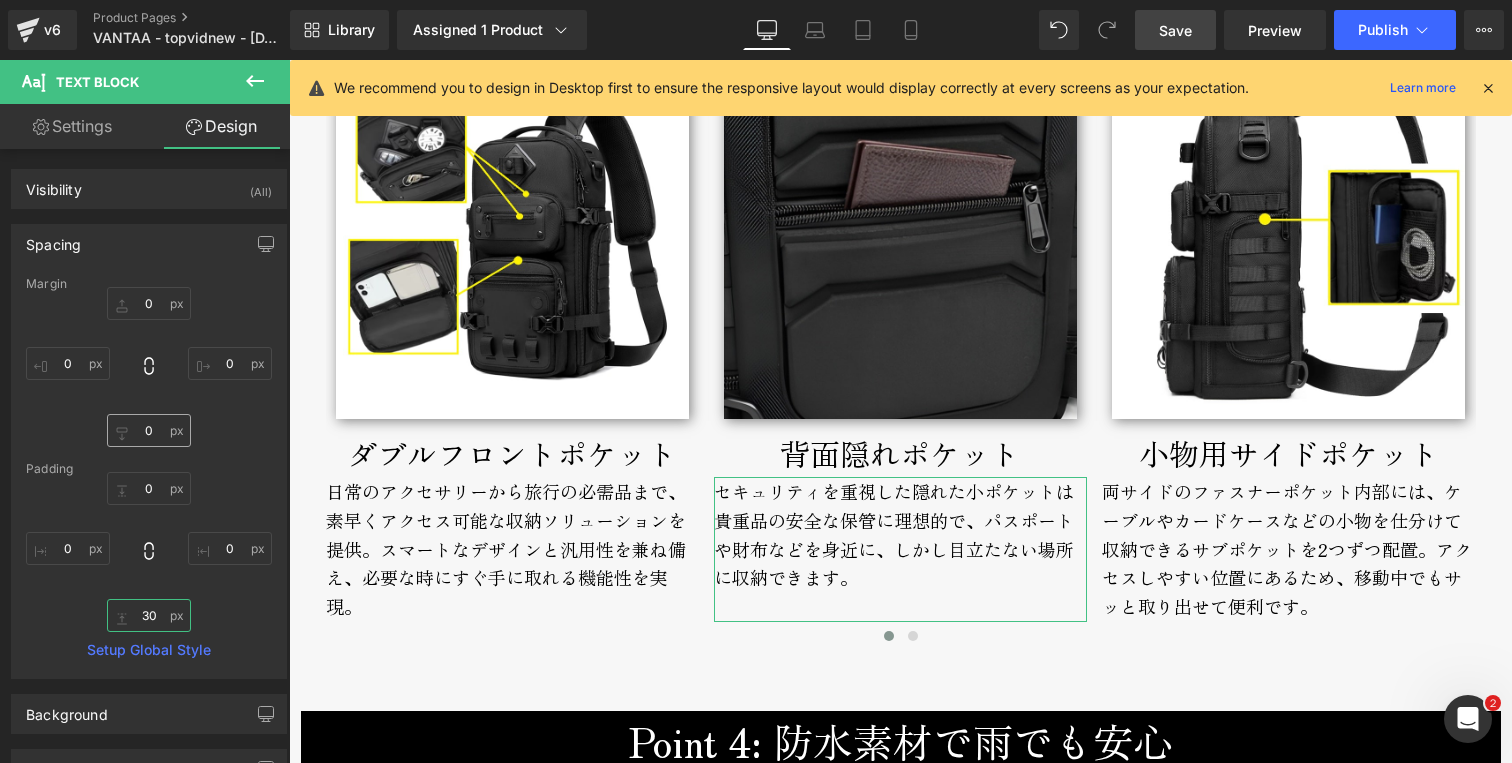 type on "30" 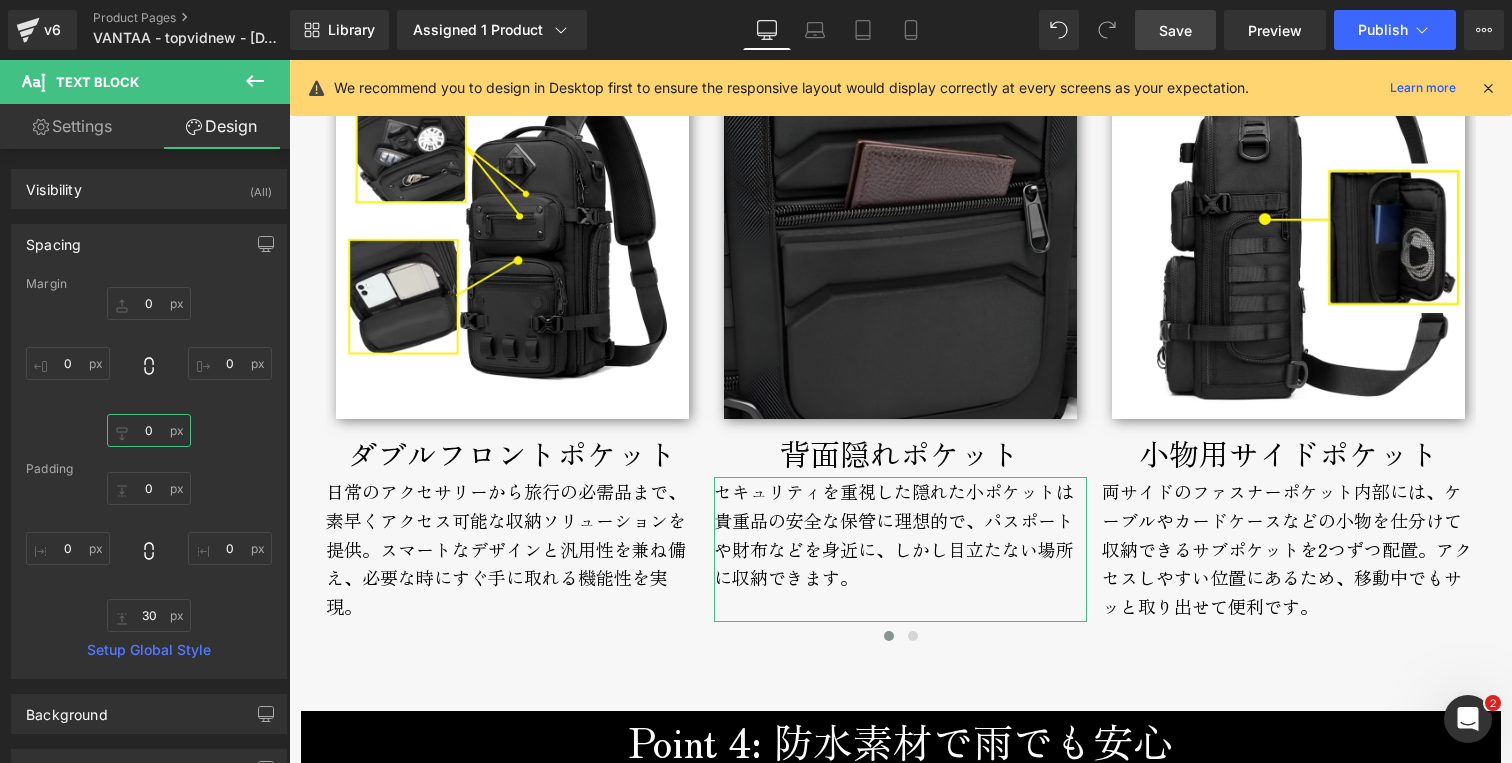 click on "0" at bounding box center (149, 430) 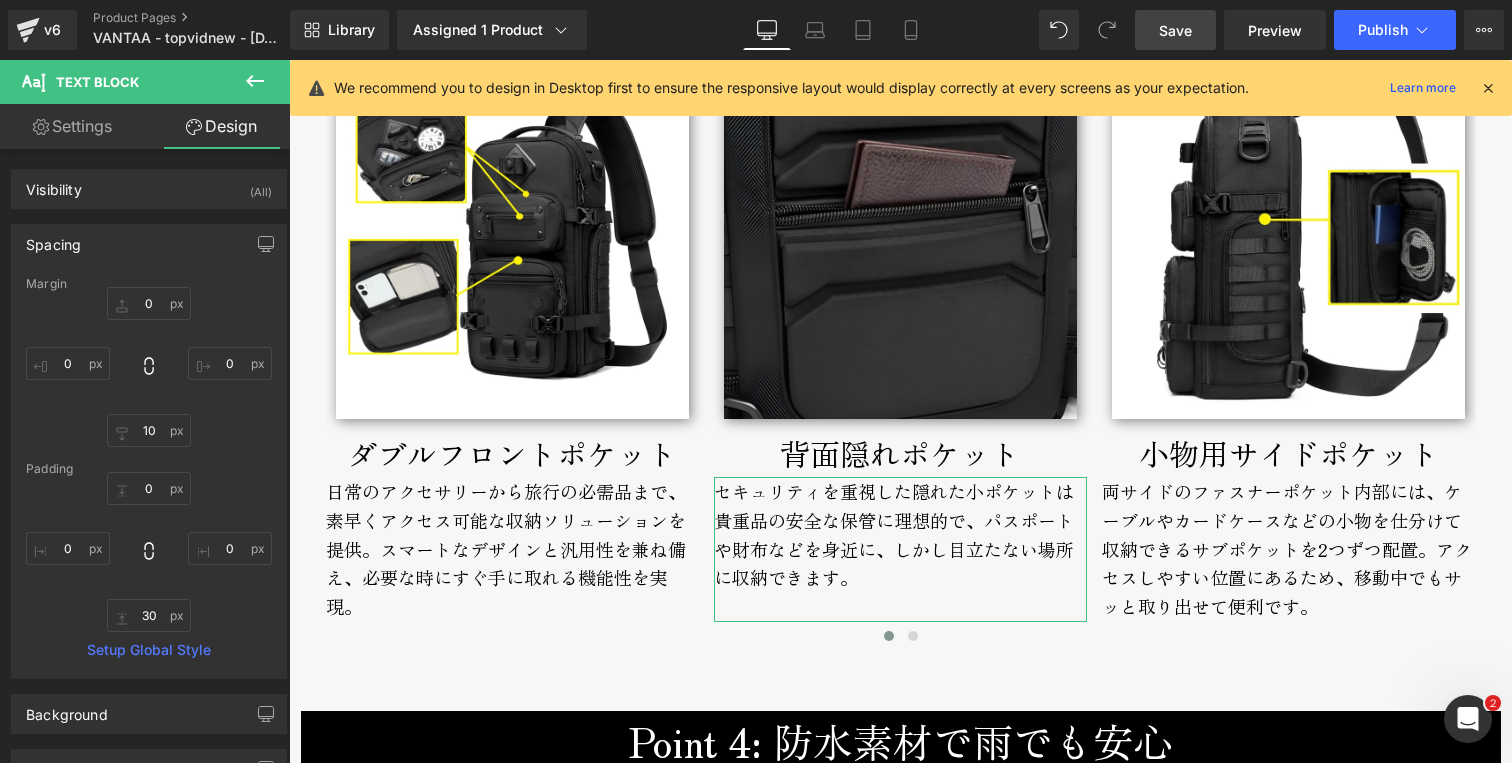 click on "0px 0
0px 0
10 10
0px 0" at bounding box center [149, 367] 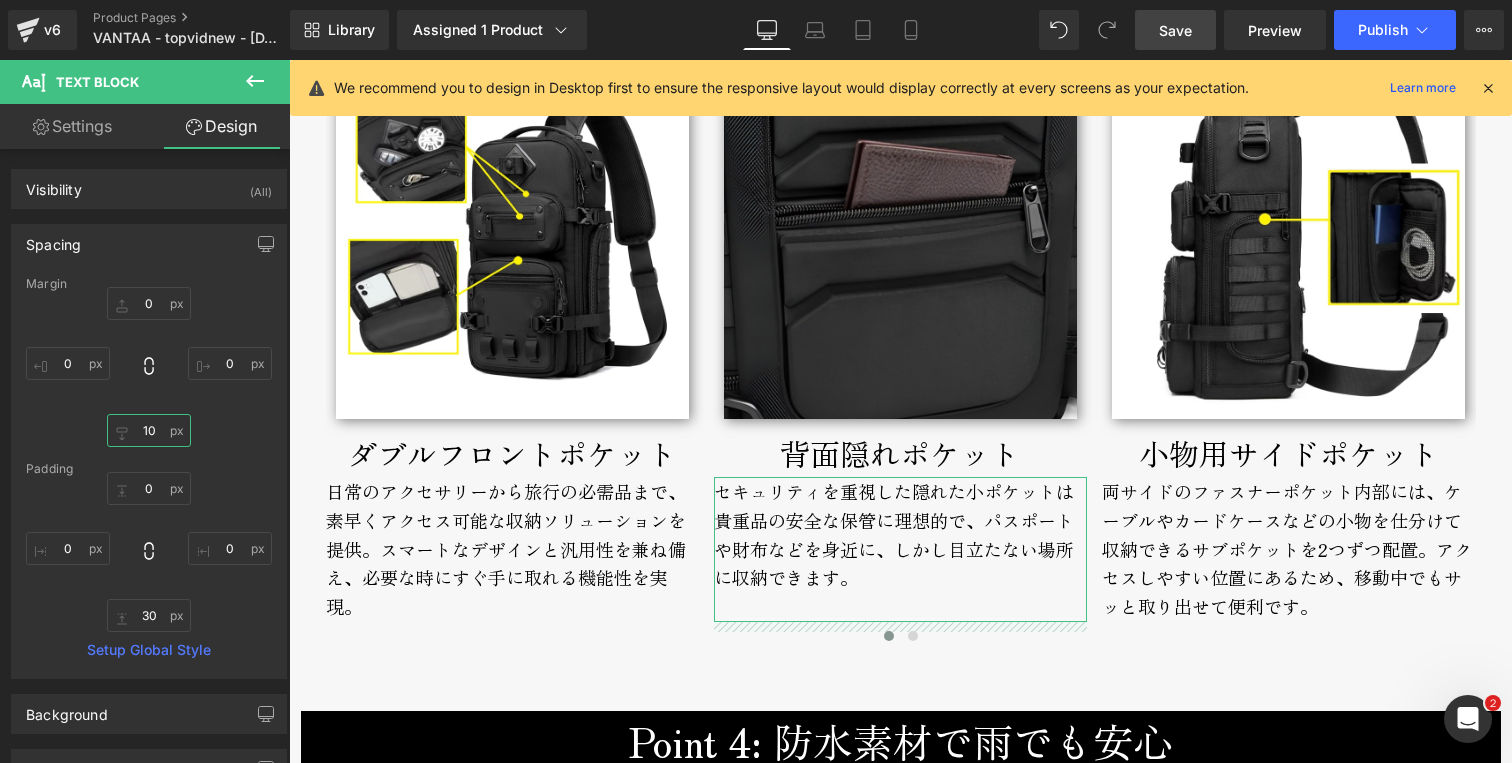 click on "10" at bounding box center (149, 430) 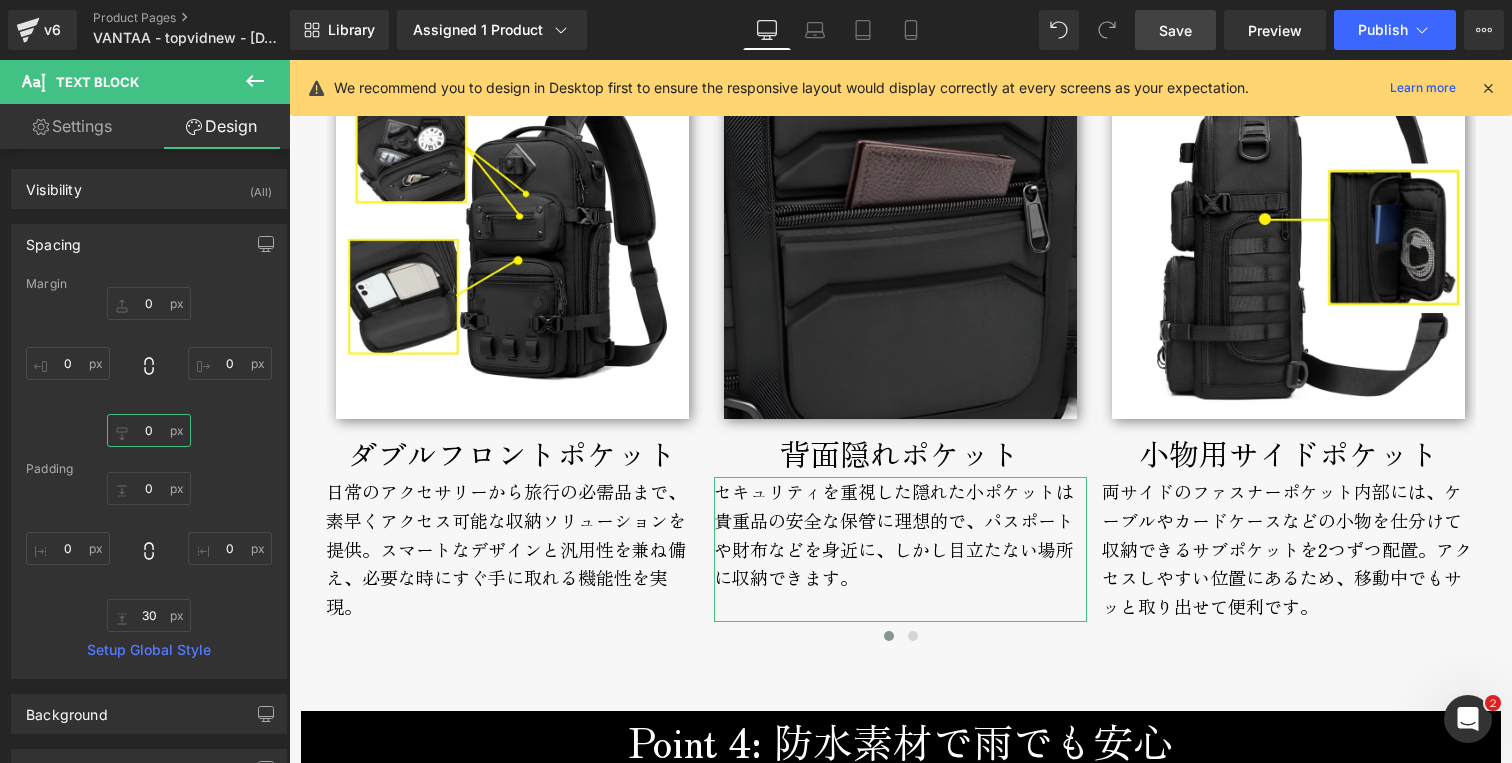 type on "0" 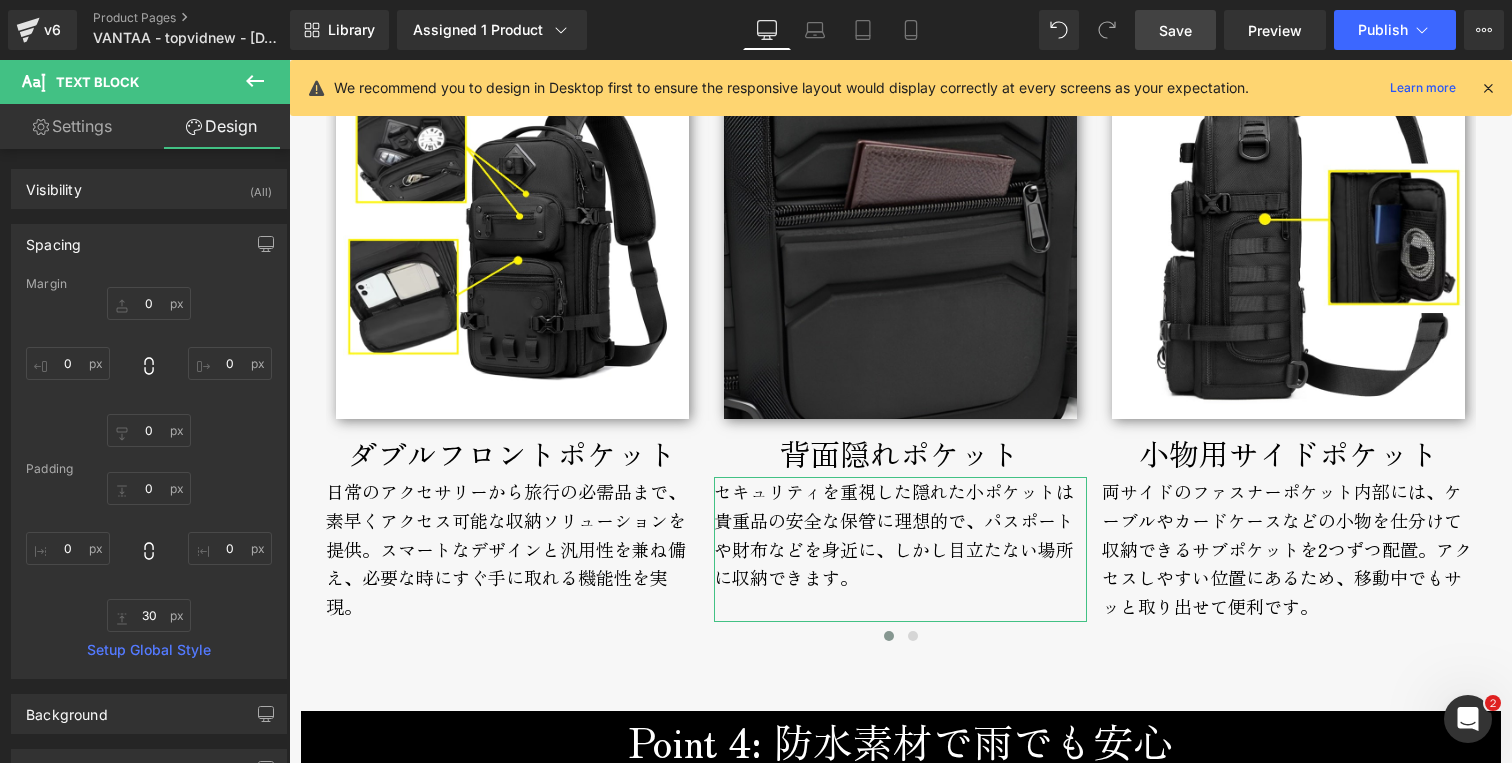 click on "0px 0
0px 0
0 0
0px 0" at bounding box center (149, 367) 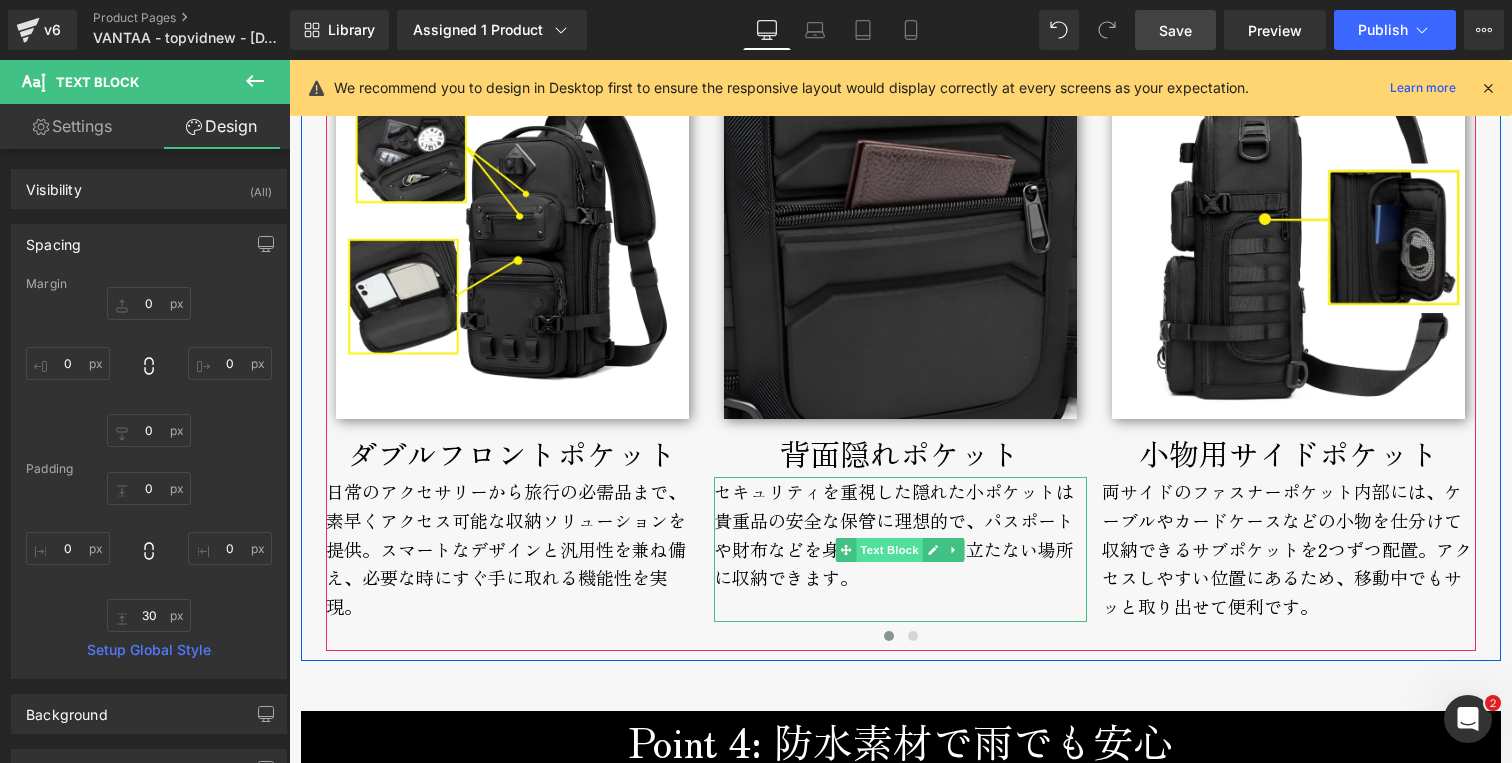 click on "Text Block" at bounding box center [890, 550] 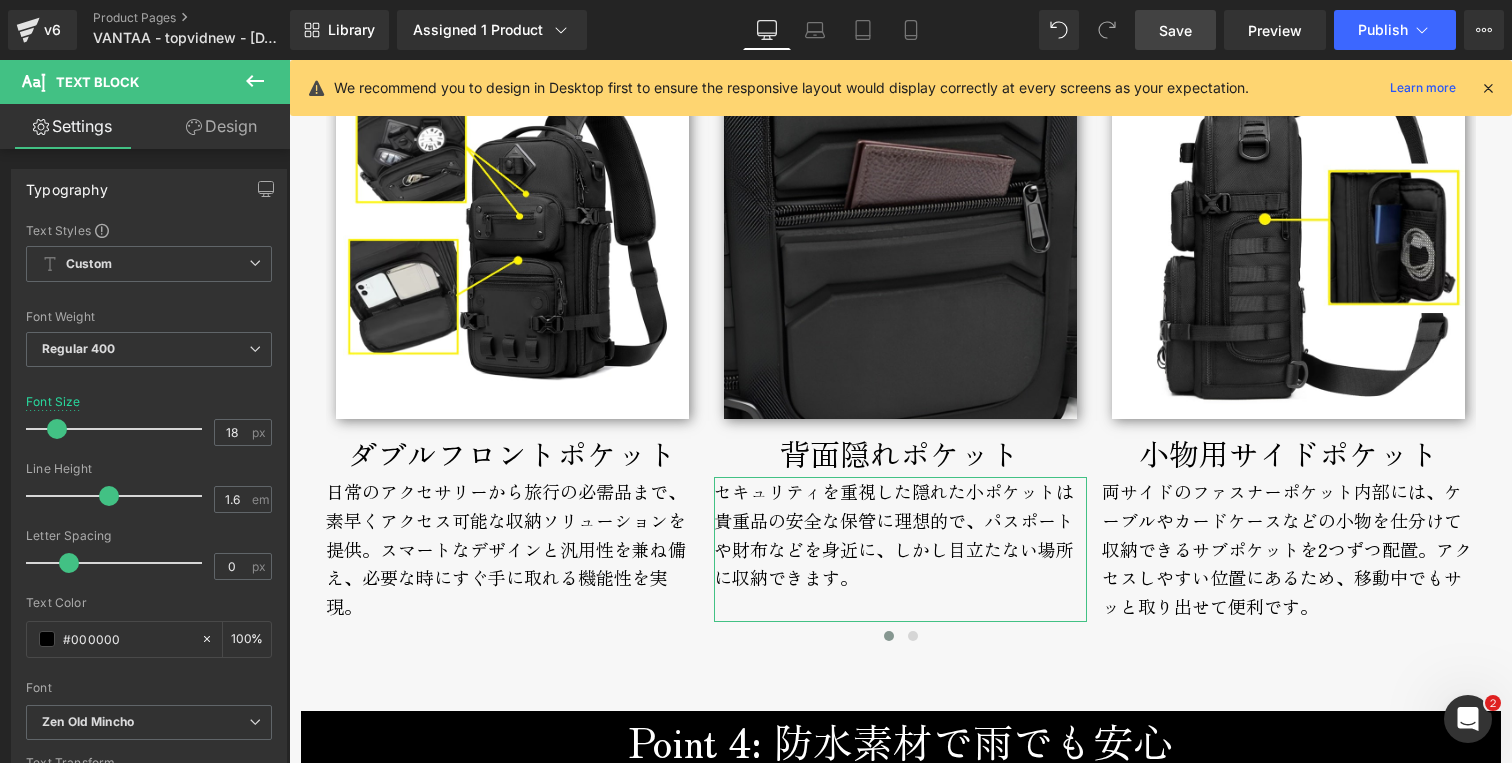 drag, startPoint x: 203, startPoint y: 120, endPoint x: 163, endPoint y: 173, distance: 66.4003 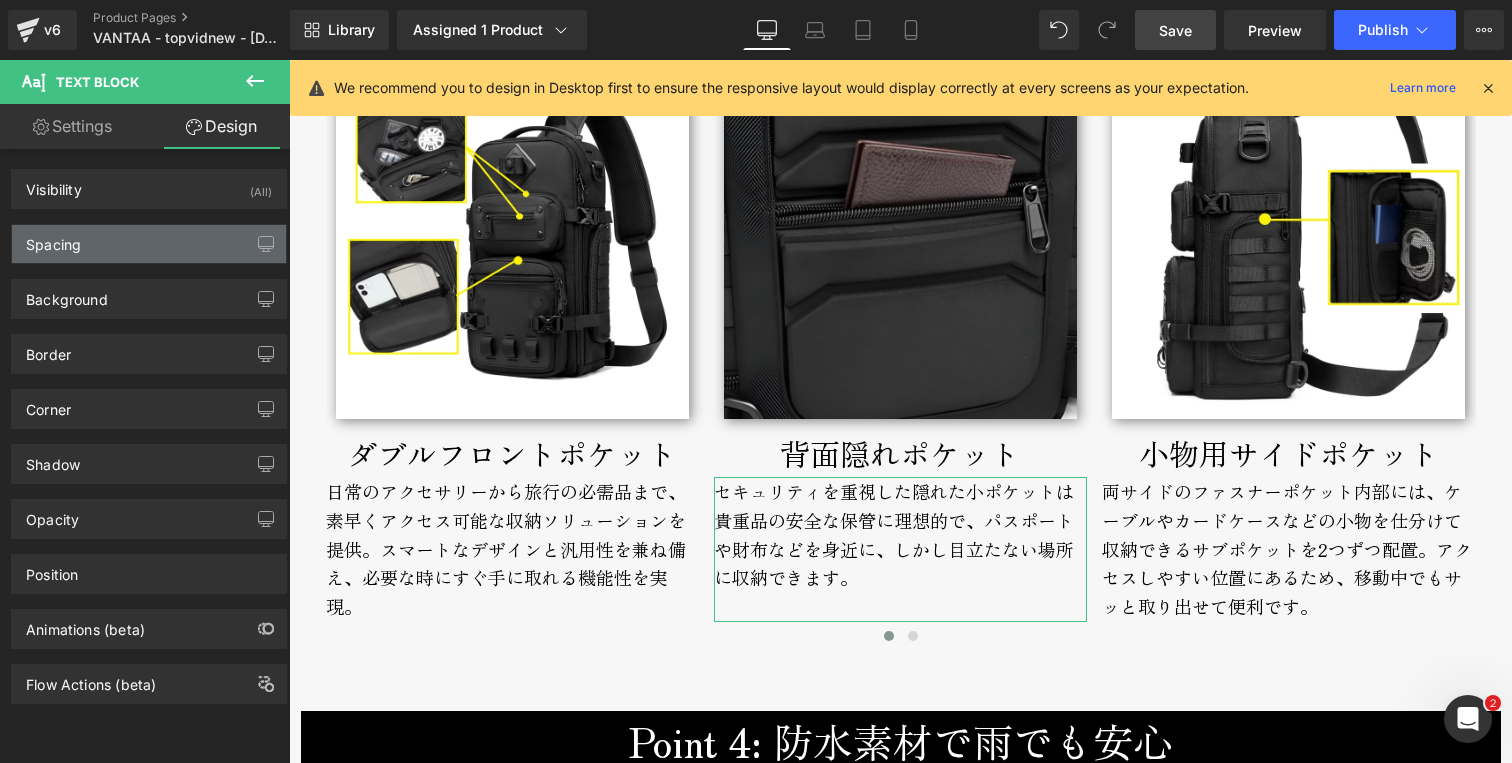 type on "0" 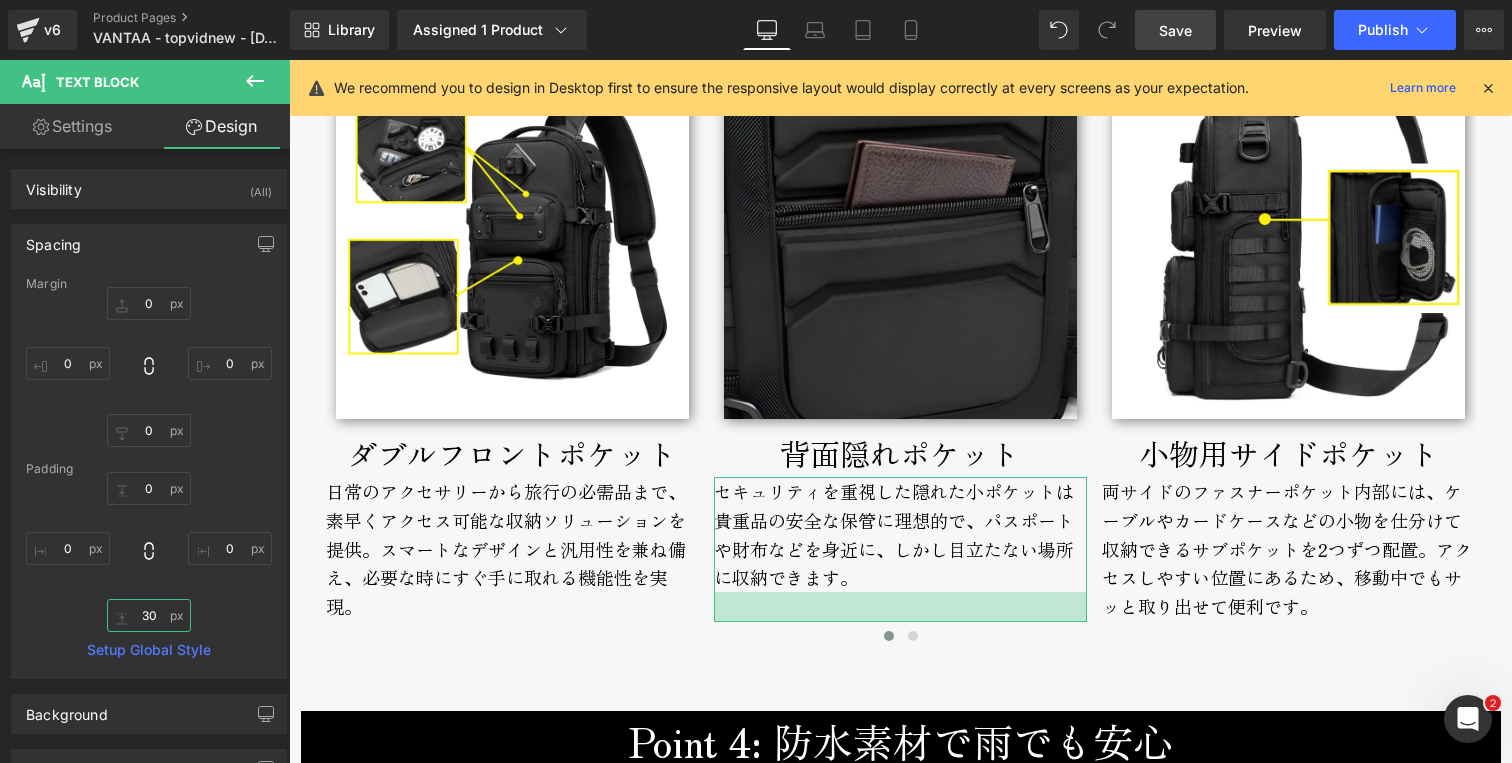 click on "30" at bounding box center [149, 615] 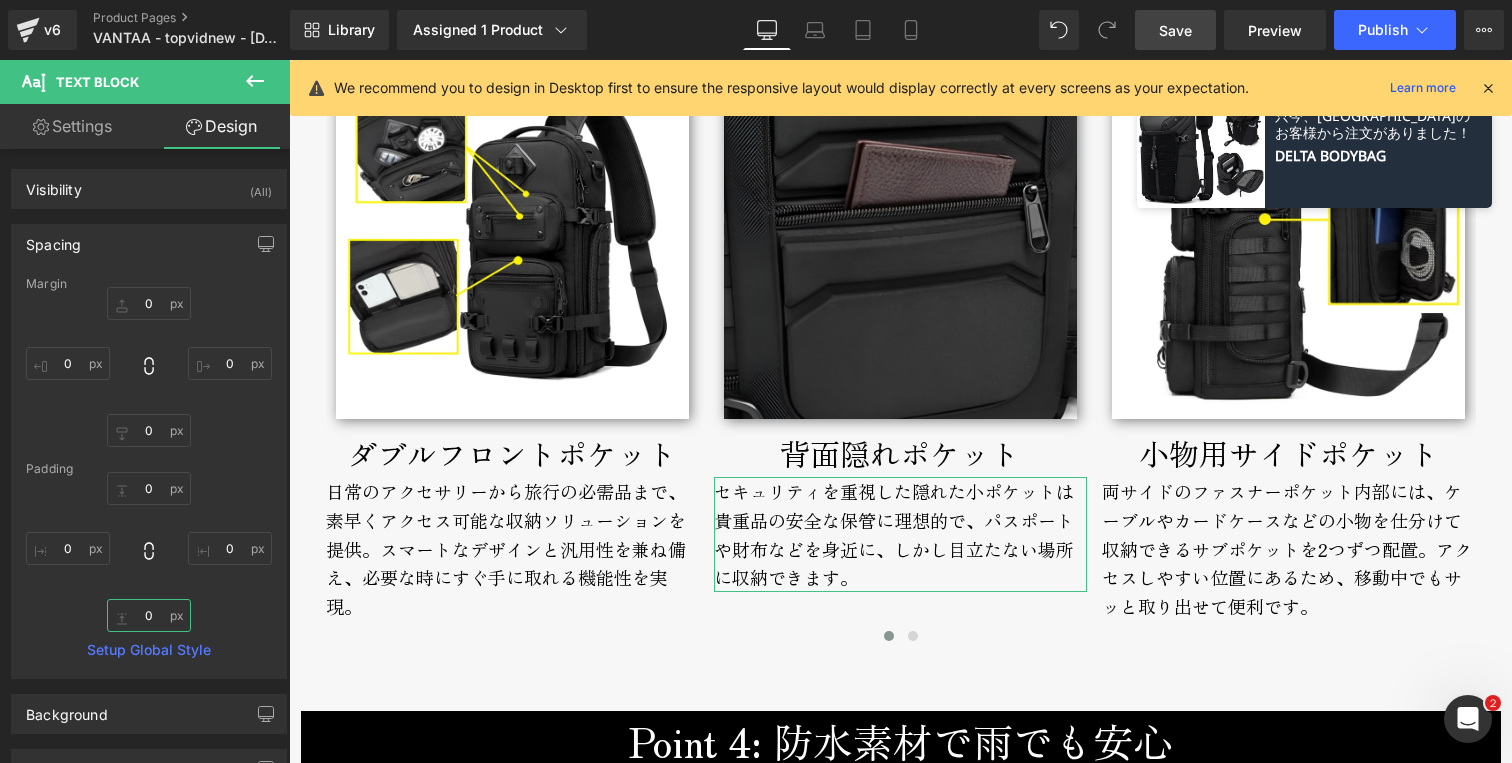 type on "30" 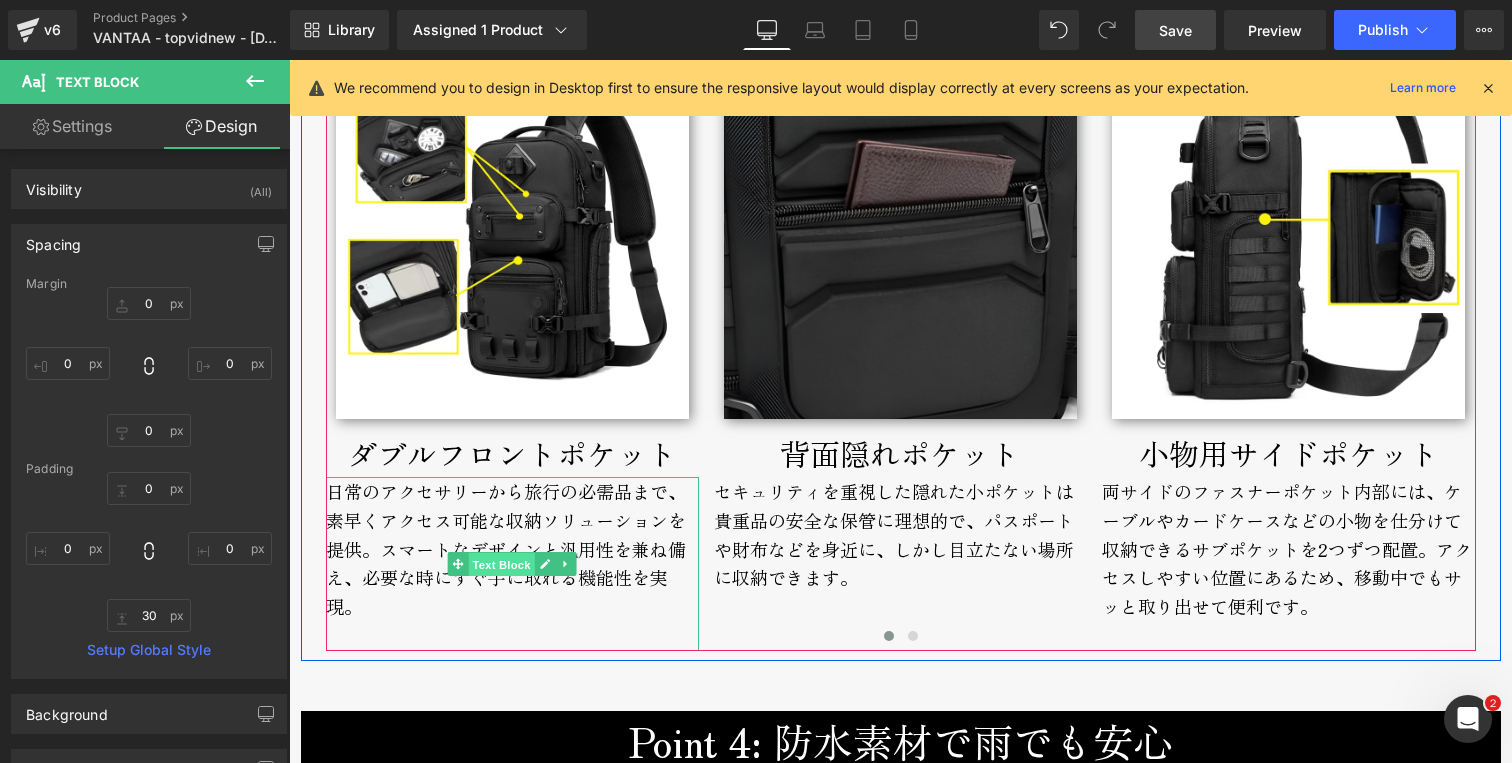 click on "Text Block" at bounding box center (502, 565) 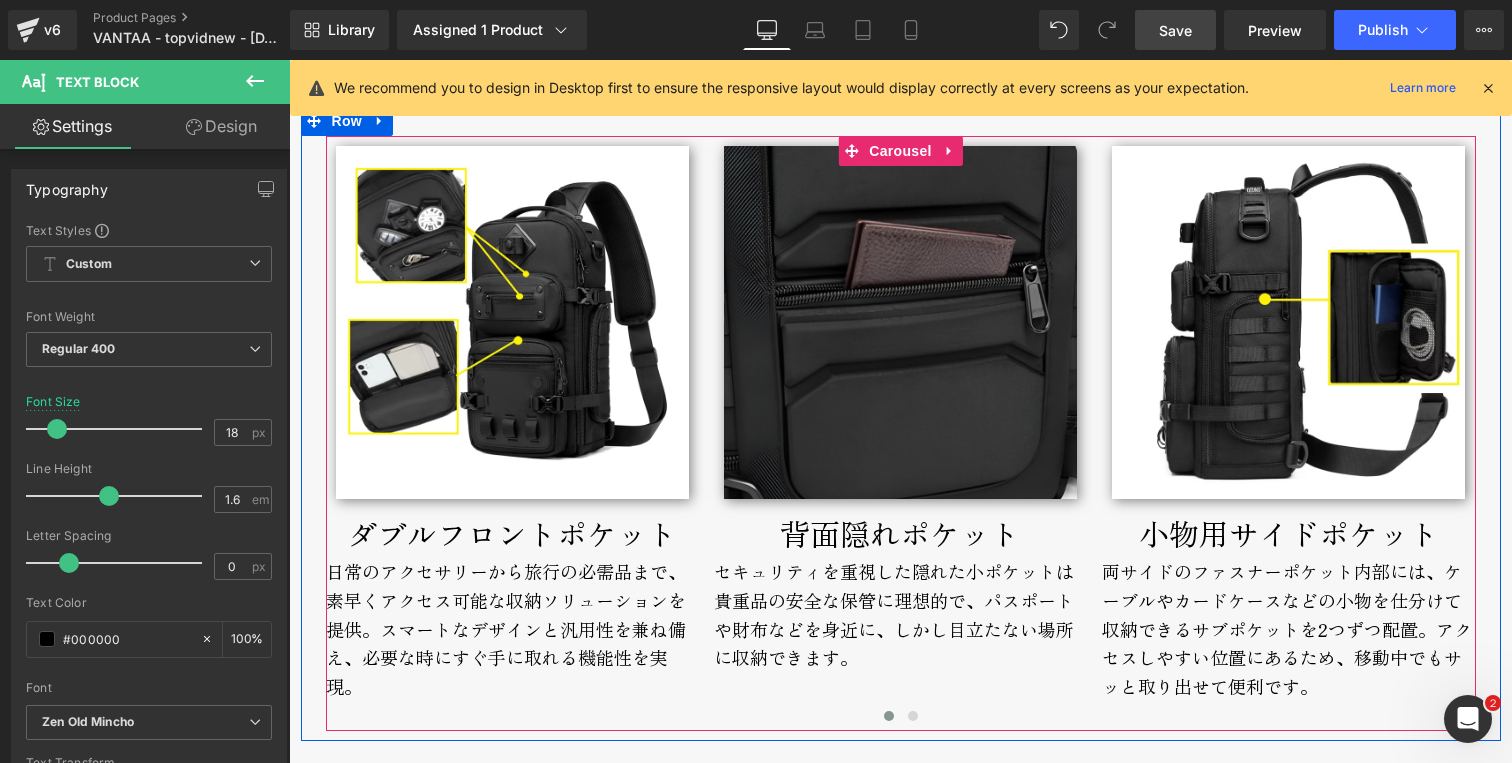 scroll, scrollTop: 4090, scrollLeft: 0, axis: vertical 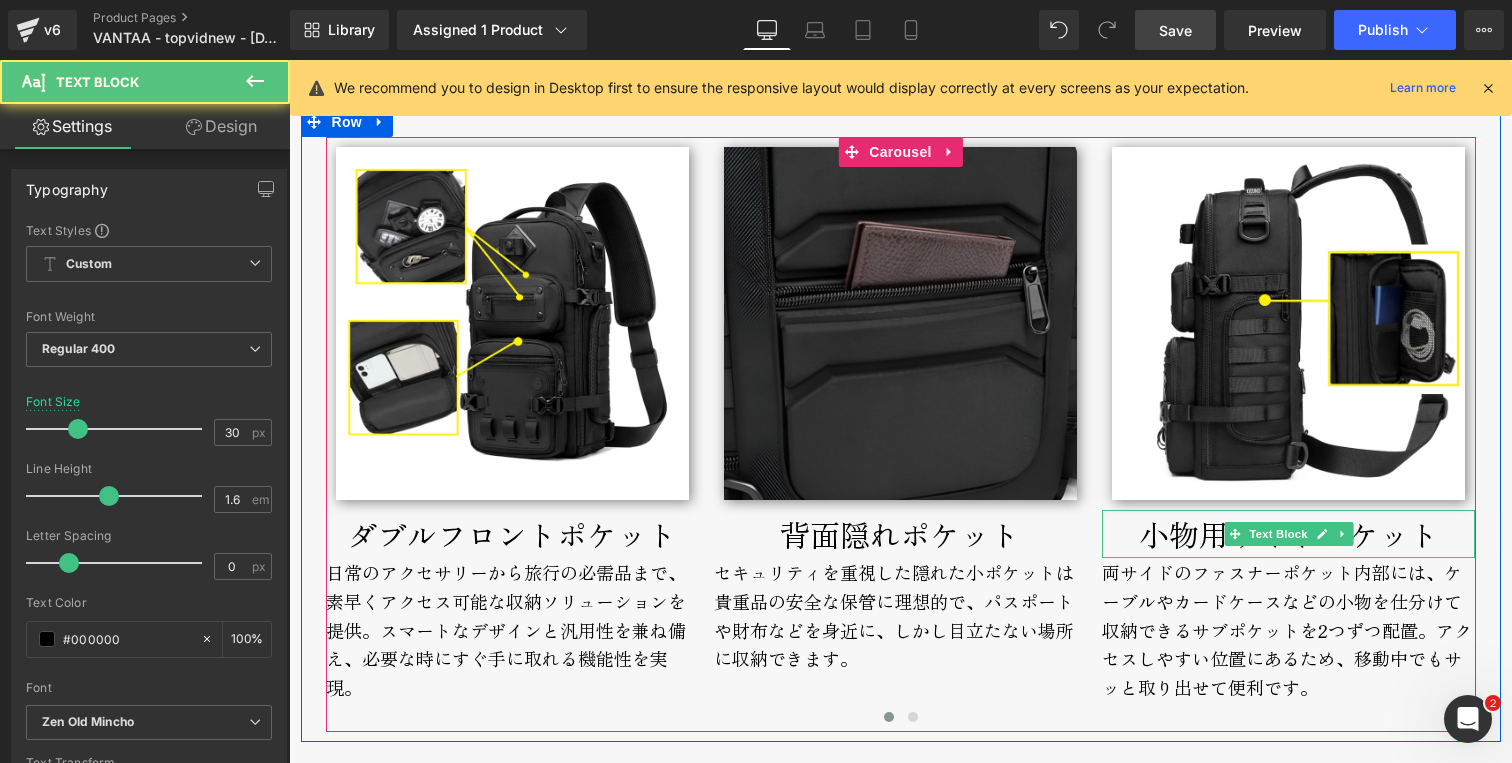 click on "小物用サイドポケット" at bounding box center (1288, 534) 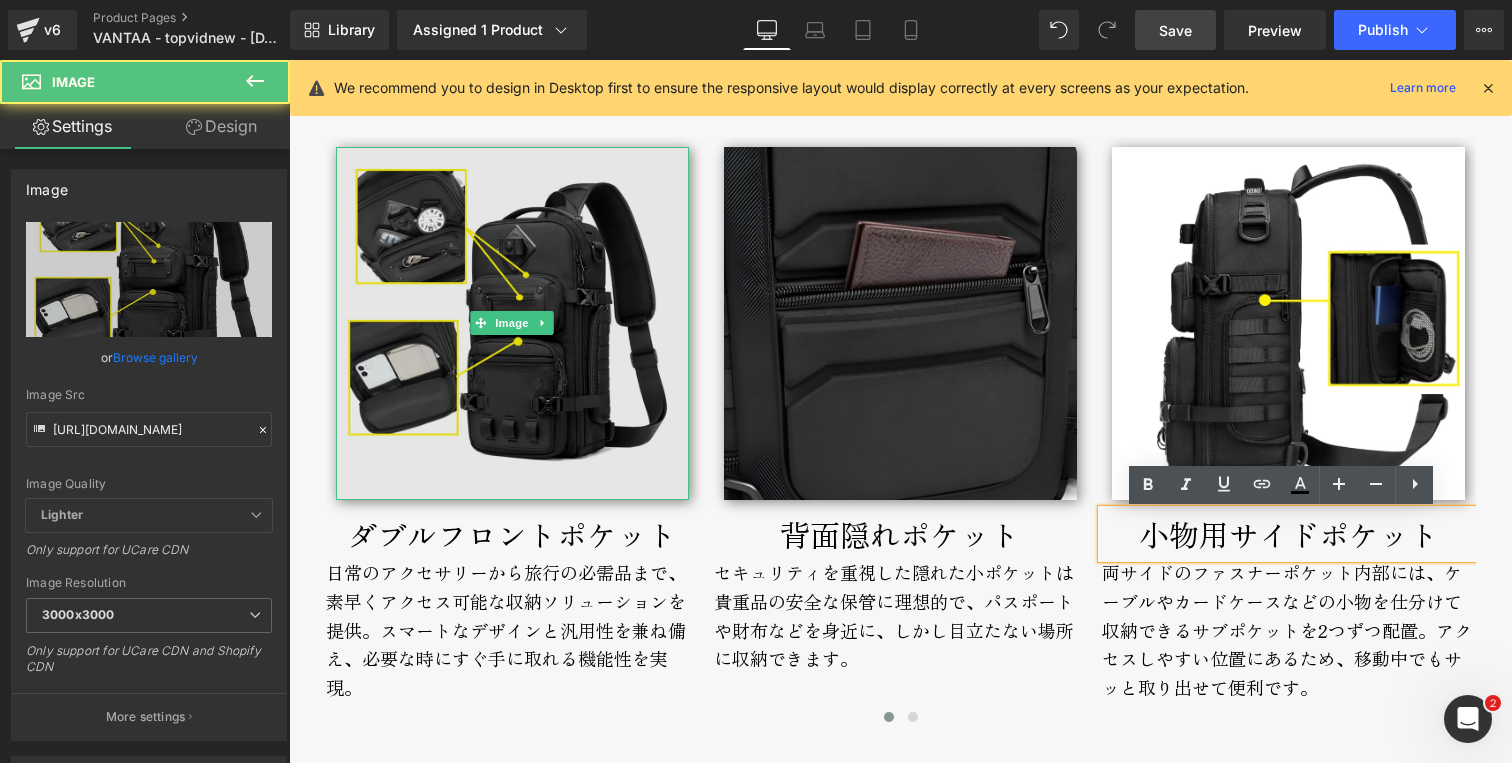click at bounding box center (512, 323) 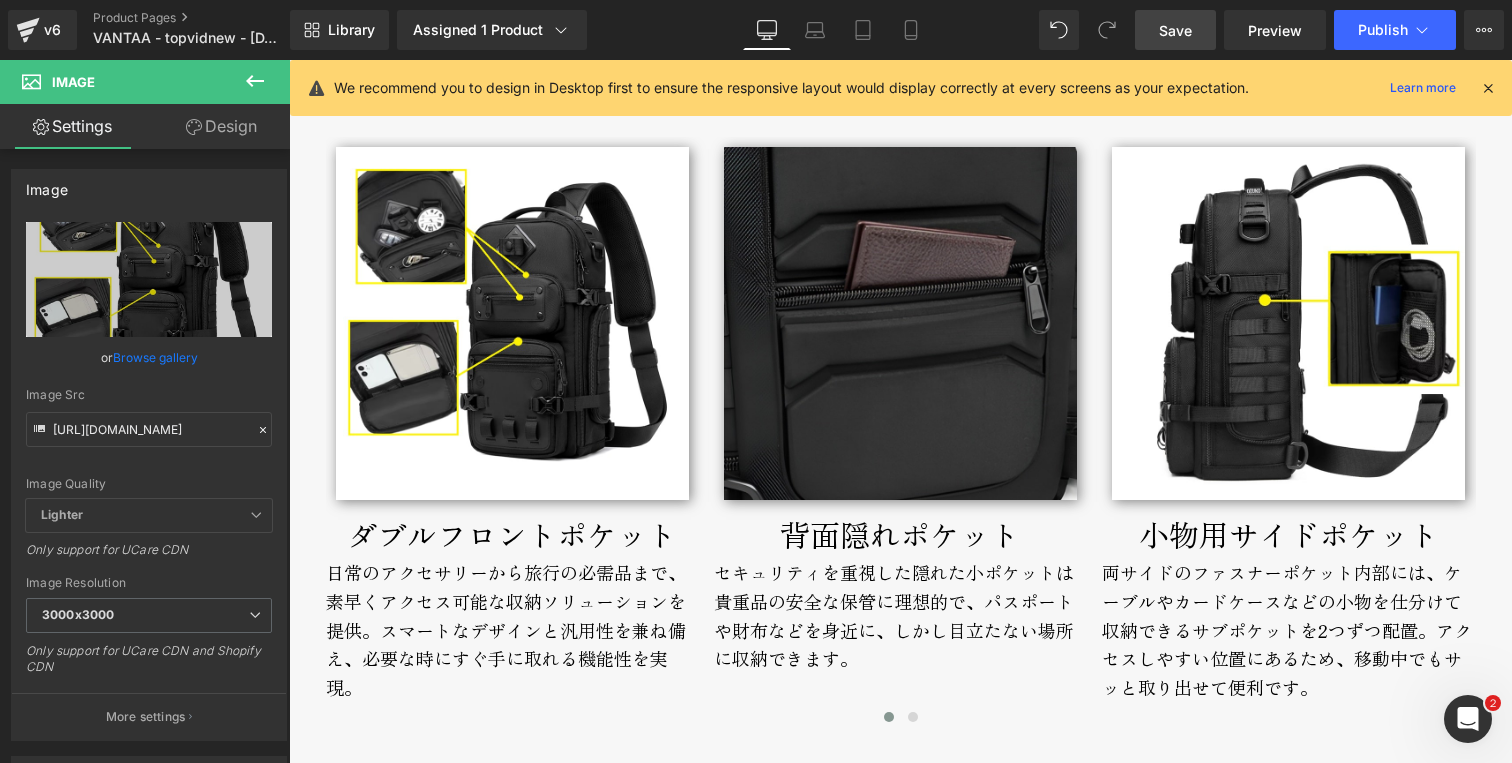 click on "日常のアクセサリーから旅行の必需品まで、素早くアクセス可能な収納ソリューションを提供。スマートなデザインと汎用性を兼ね備え、必要な時にすぐ手に取れる機能性を実現。" at bounding box center [512, 645] 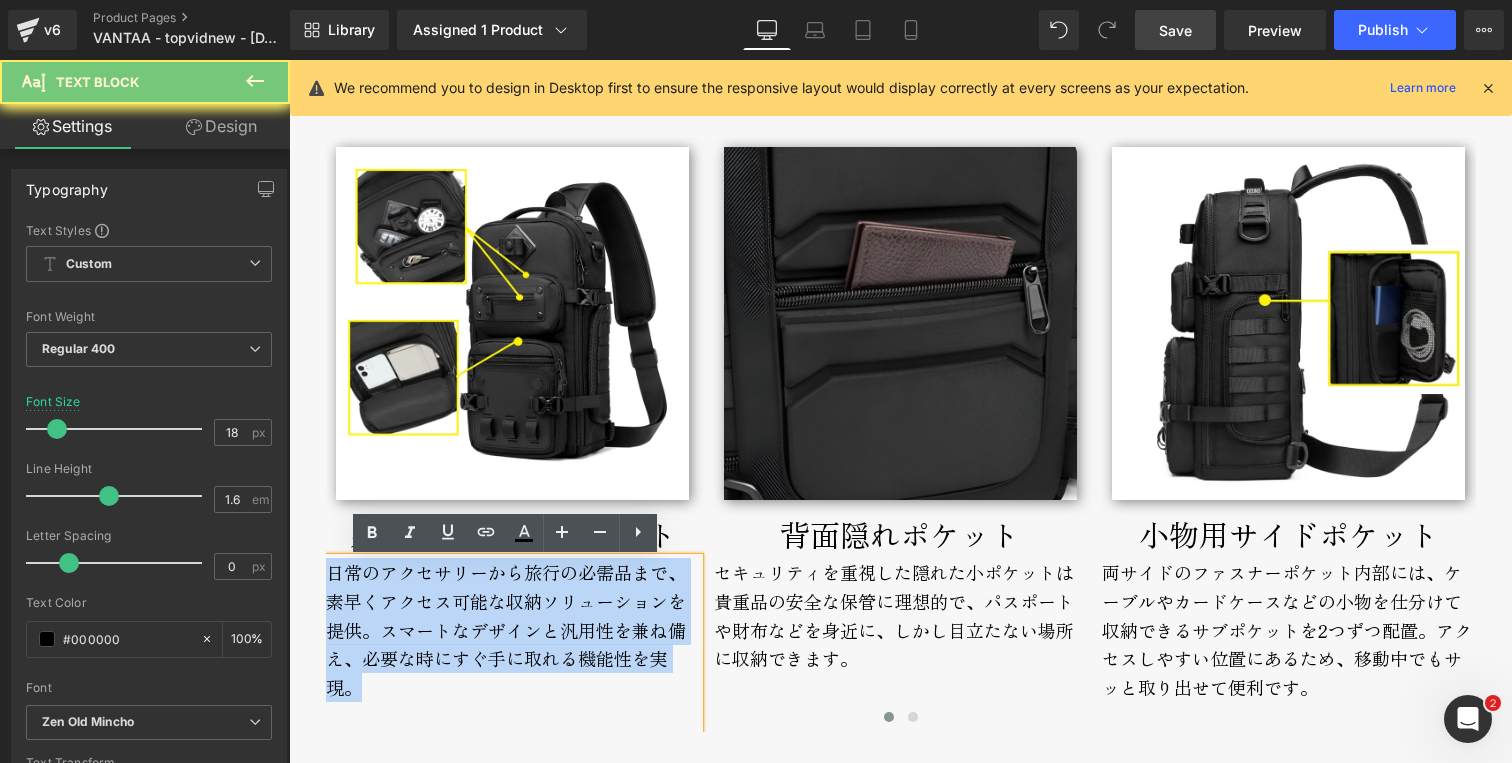 click on "日常のアクセサリーから旅行の必需品まで、素早くアクセス可能な収納ソリューションを提供。スマートなデザインと汎用性を兼ね備え、必要な時にすぐ手に取れる機能性を実現。" at bounding box center [512, 645] 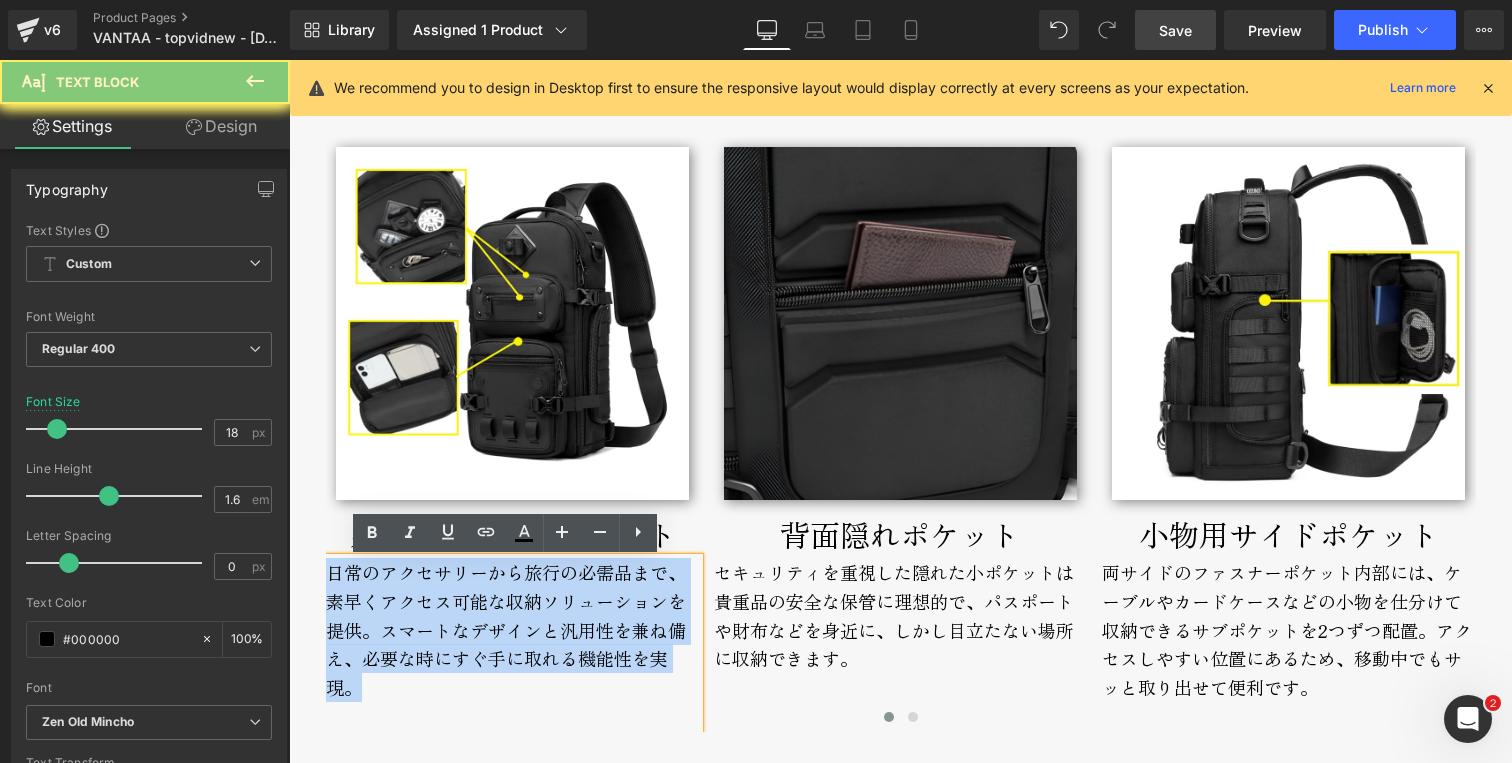 click on "日常のアクセサリーから旅行の必需品まで、素早くアクセス可能な収納ソリューションを提供。スマートなデザインと汎用性を兼ね備え、必要な時にすぐ手に取れる機能性を実現。" at bounding box center [512, 645] 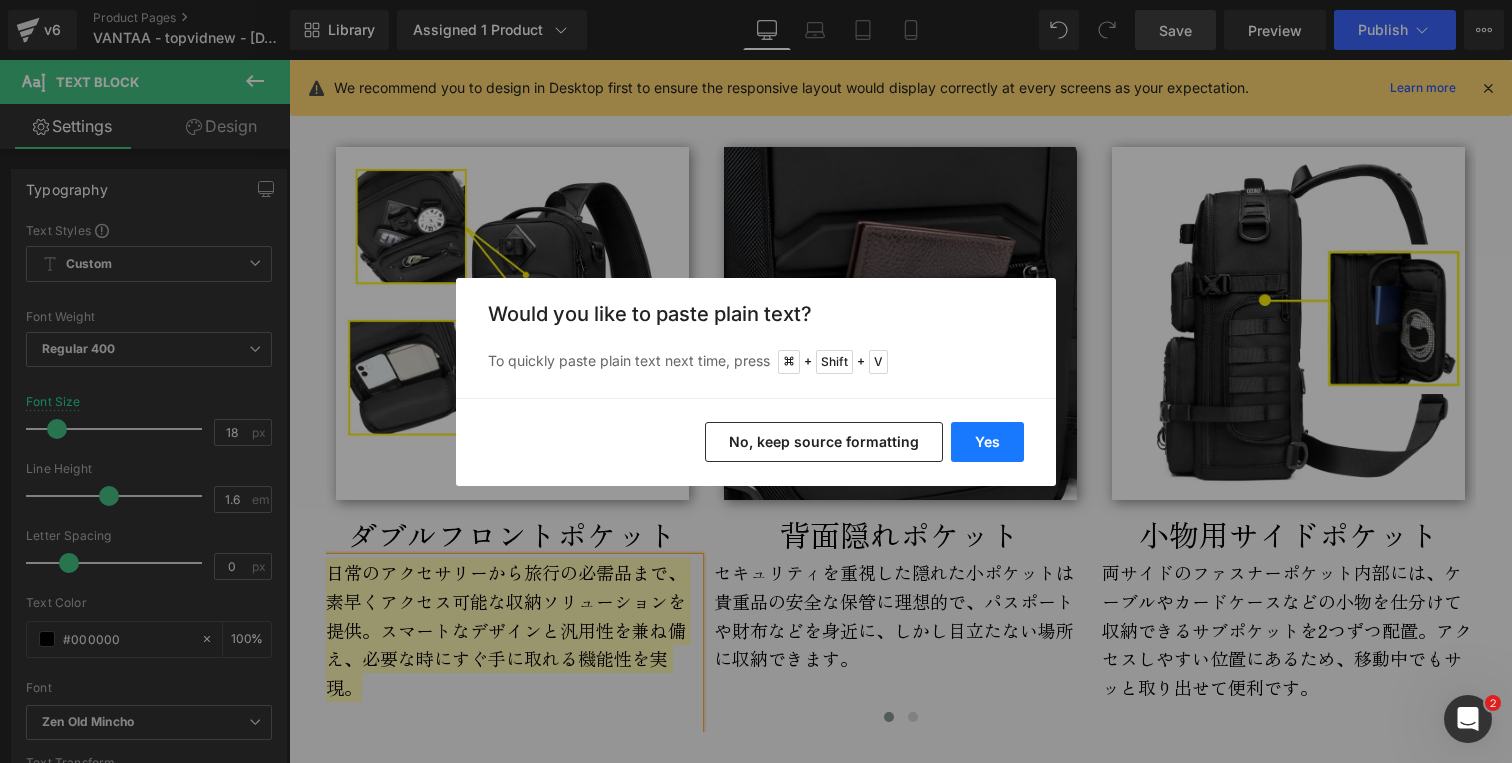 click on "Yes" at bounding box center (987, 442) 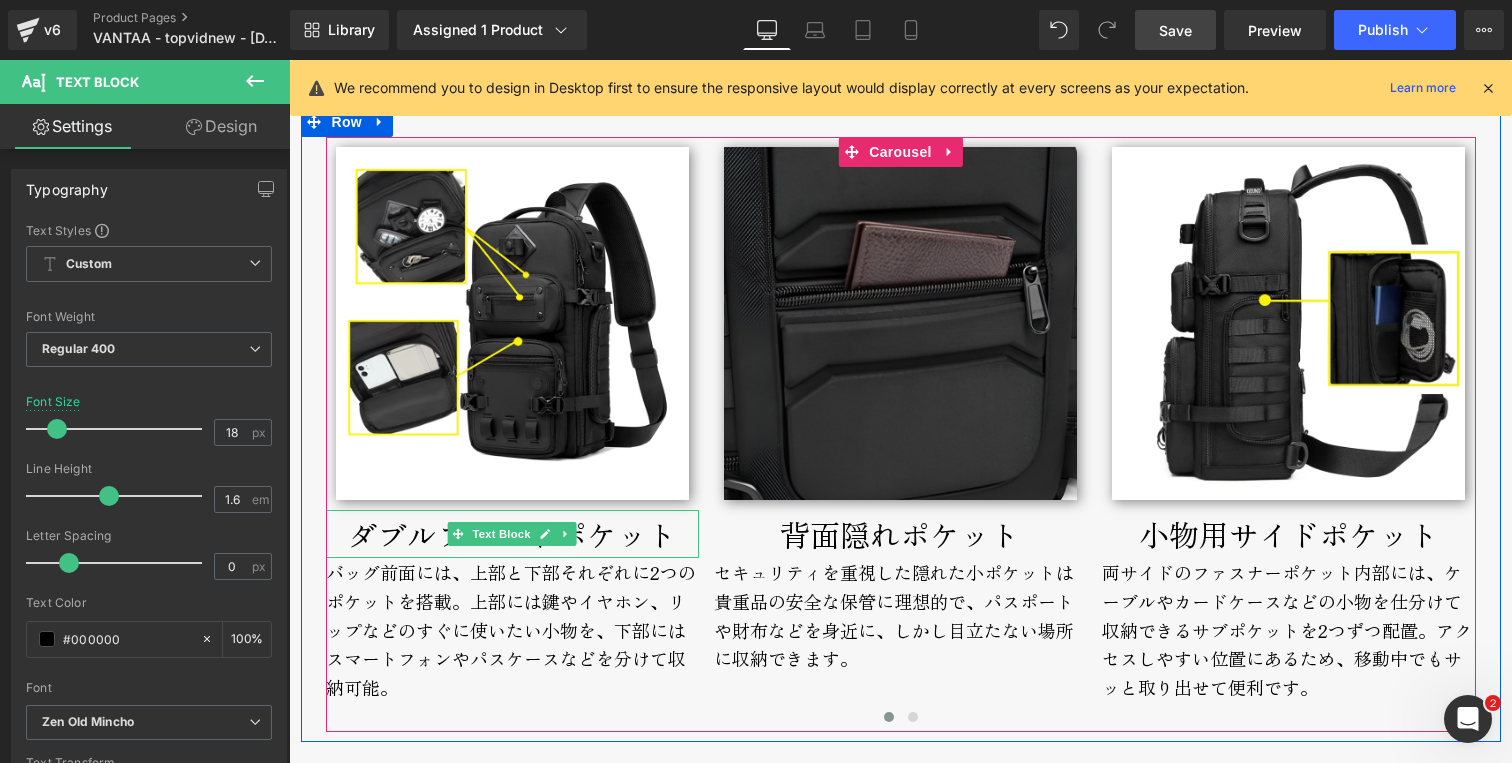 click on "ダブルフロントポケット" at bounding box center (512, 534) 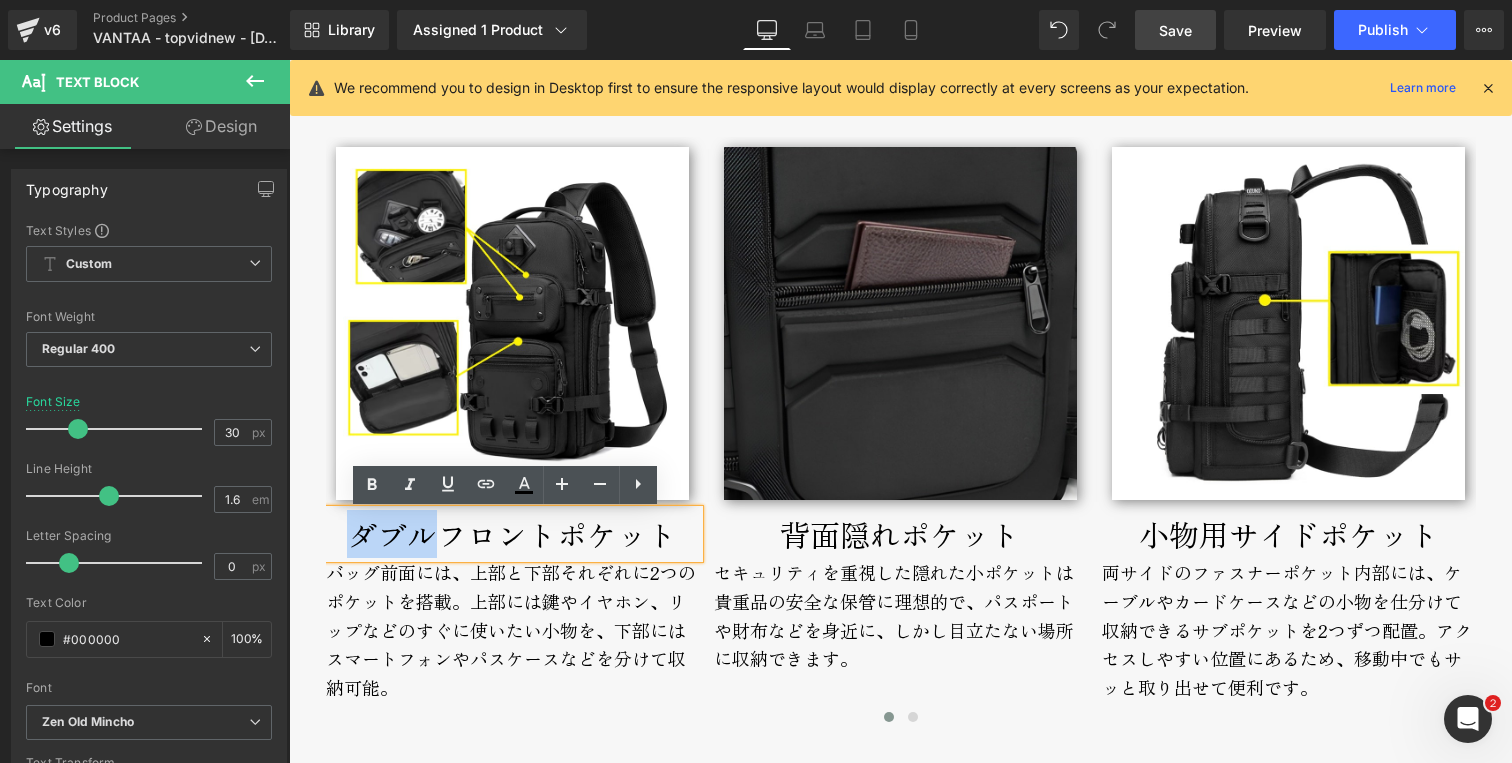 drag, startPoint x: 343, startPoint y: 535, endPoint x: 435, endPoint y: 531, distance: 92.086914 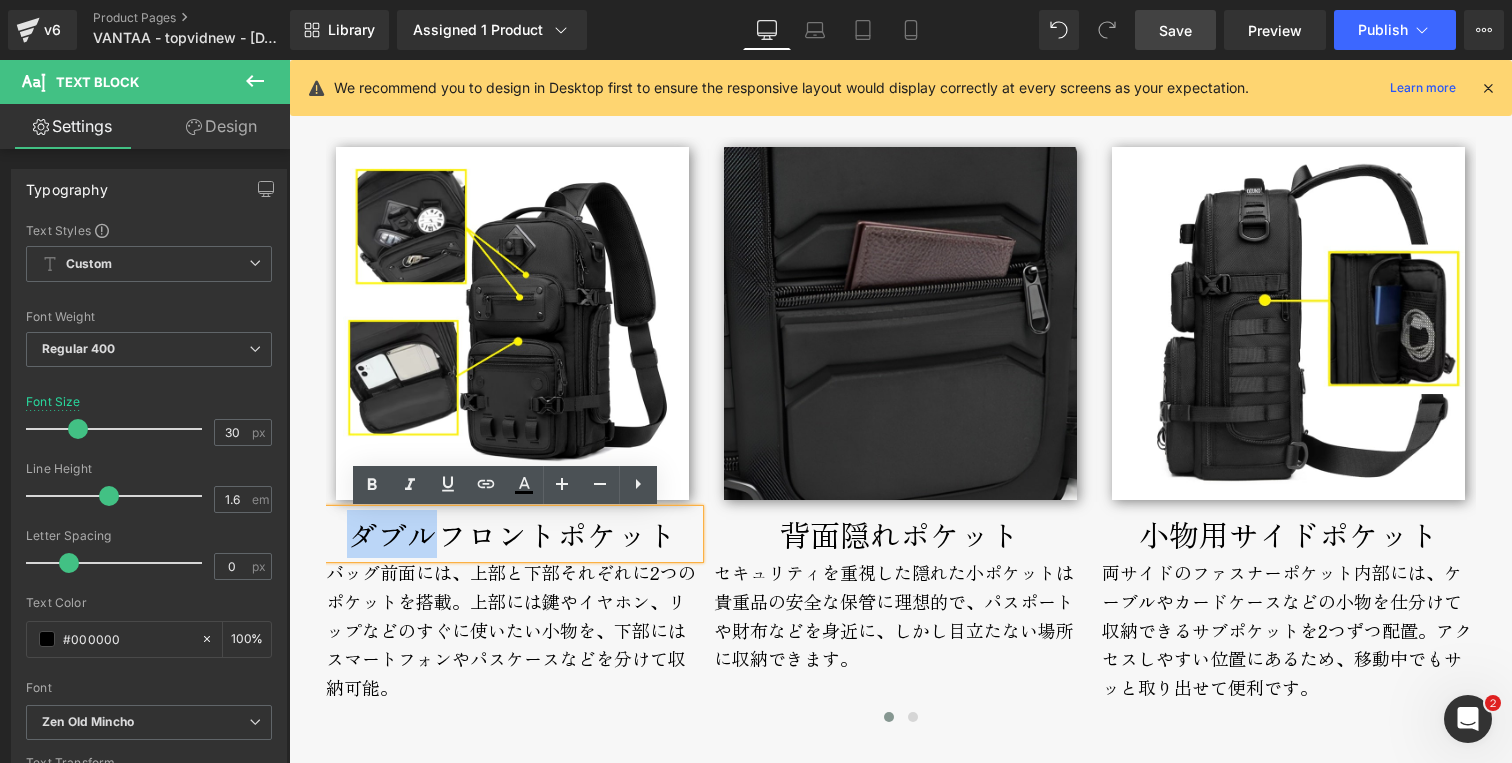 click on "ダブルフロントポケット" at bounding box center (512, 534) 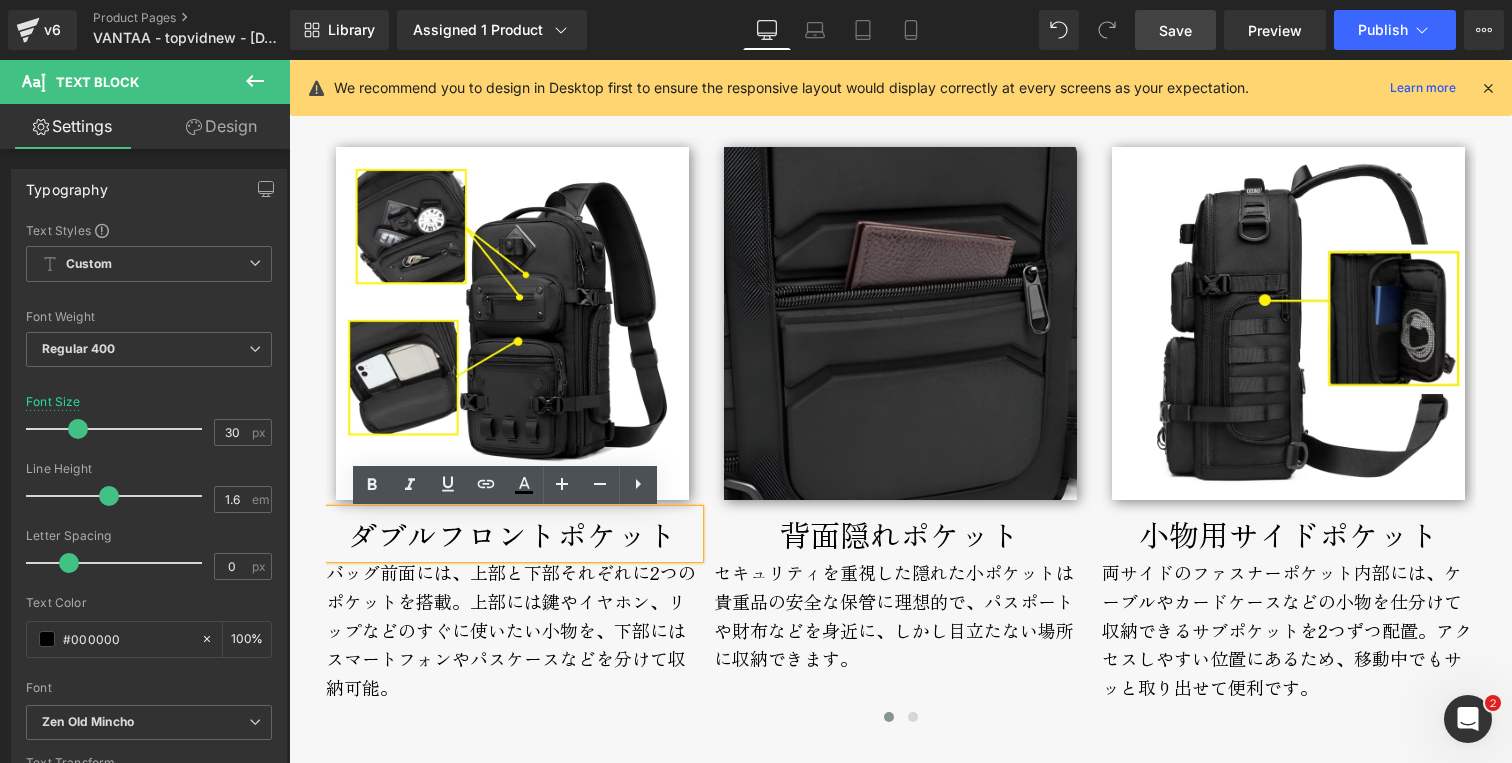 click on "ダブルフロントポケット" at bounding box center [512, 534] 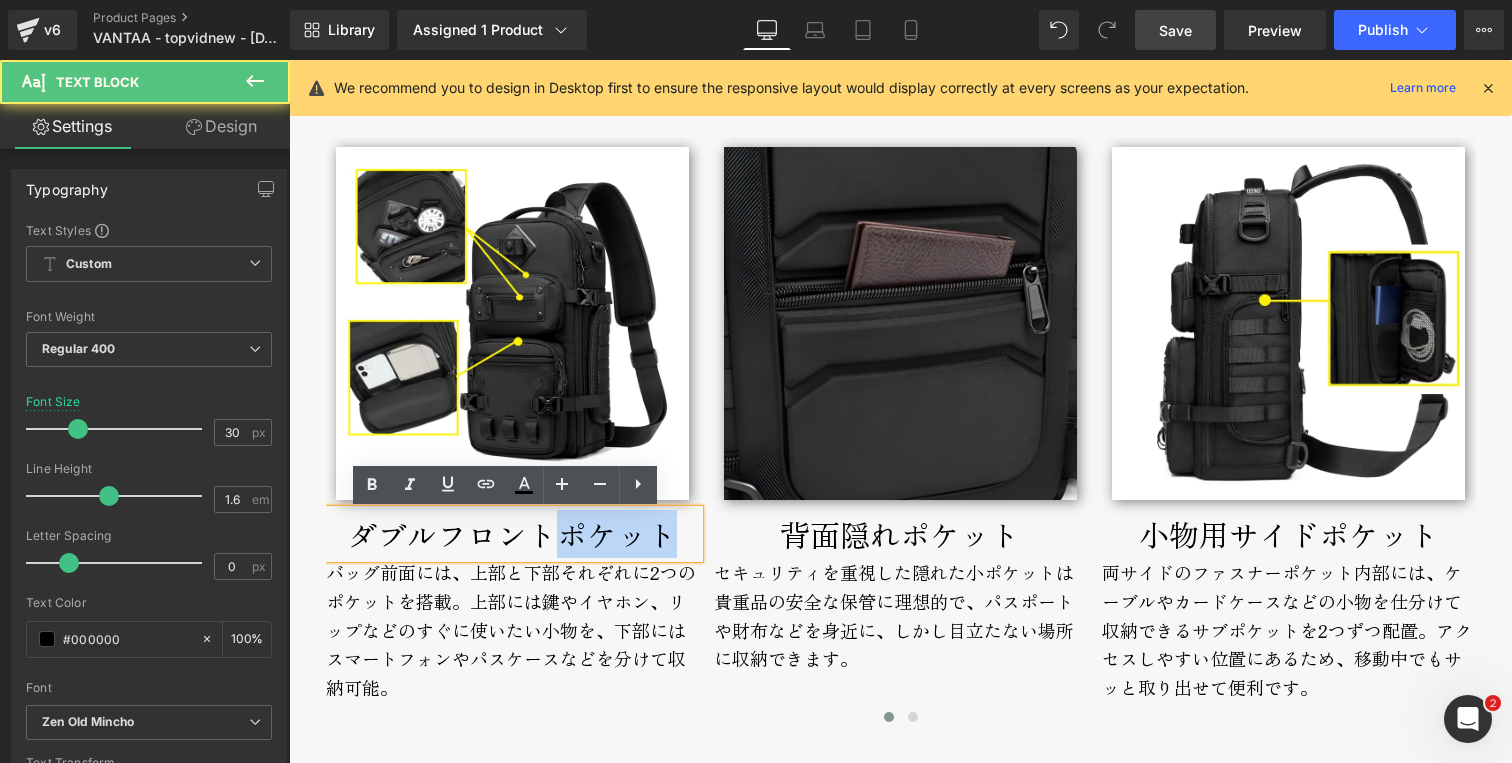 click on "ダブルフロントポケット" at bounding box center [512, 534] 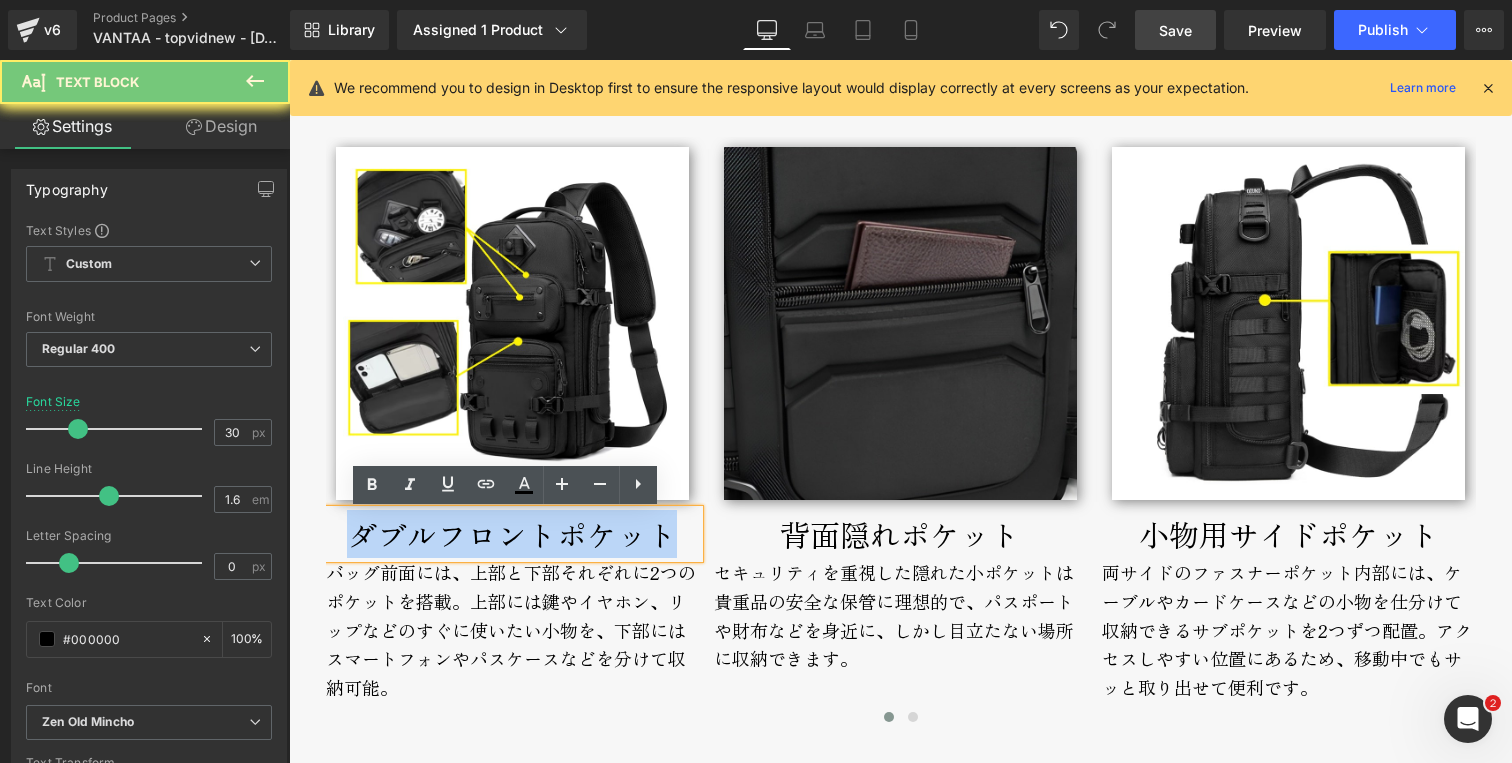 click on "ダブルフロントポケット" at bounding box center (512, 534) 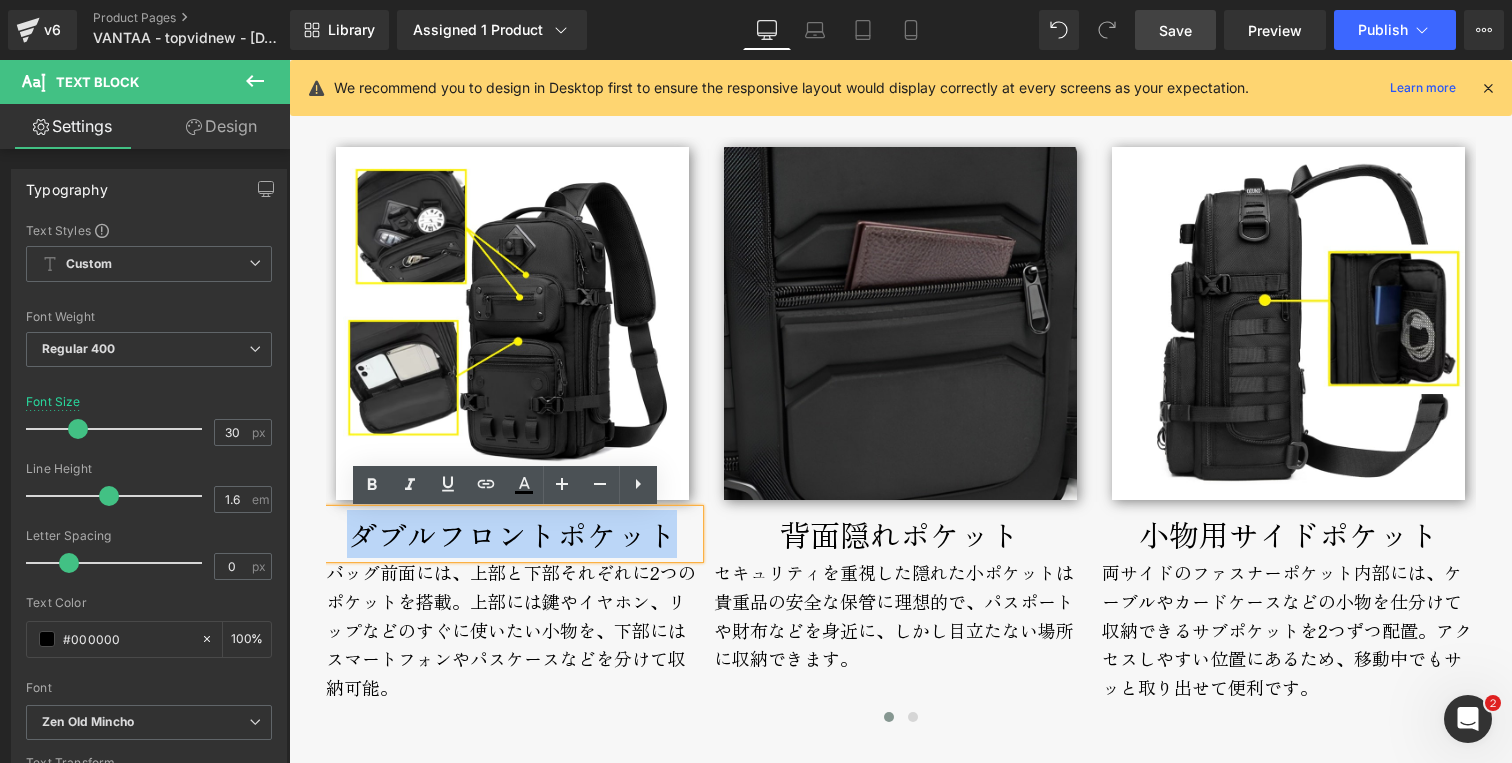 type 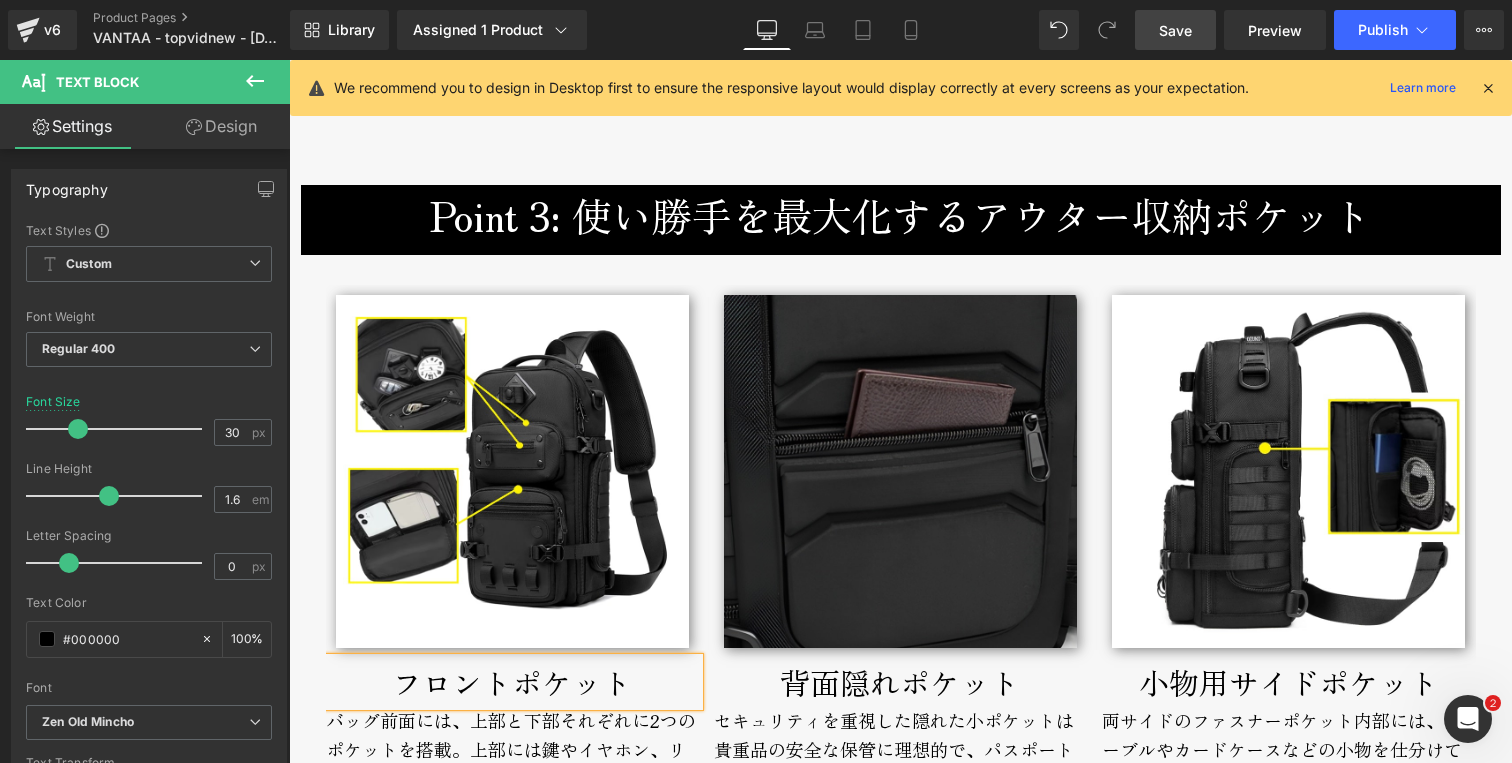 scroll, scrollTop: 4003, scrollLeft: 0, axis: vertical 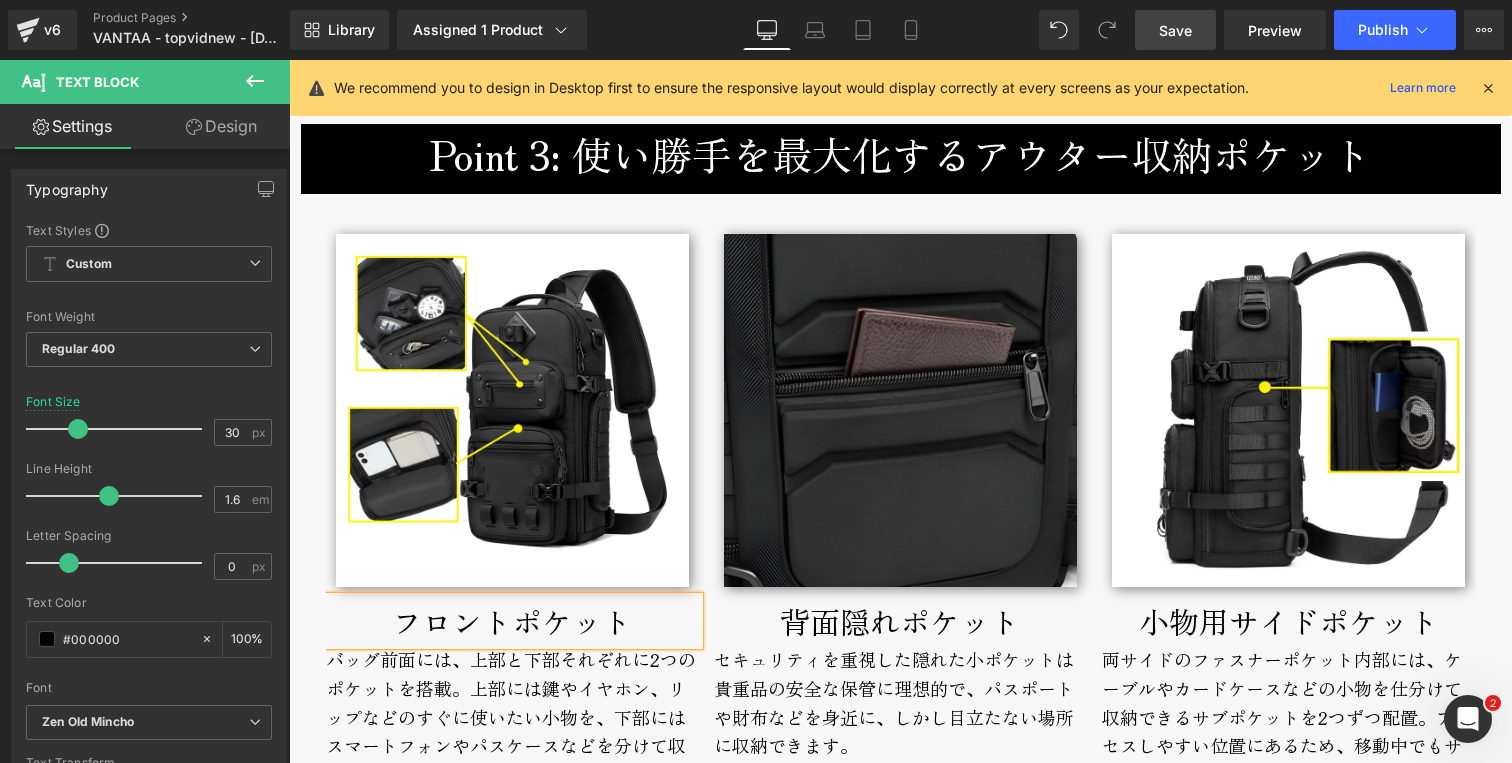 click on "フロントポケット" at bounding box center [512, 621] 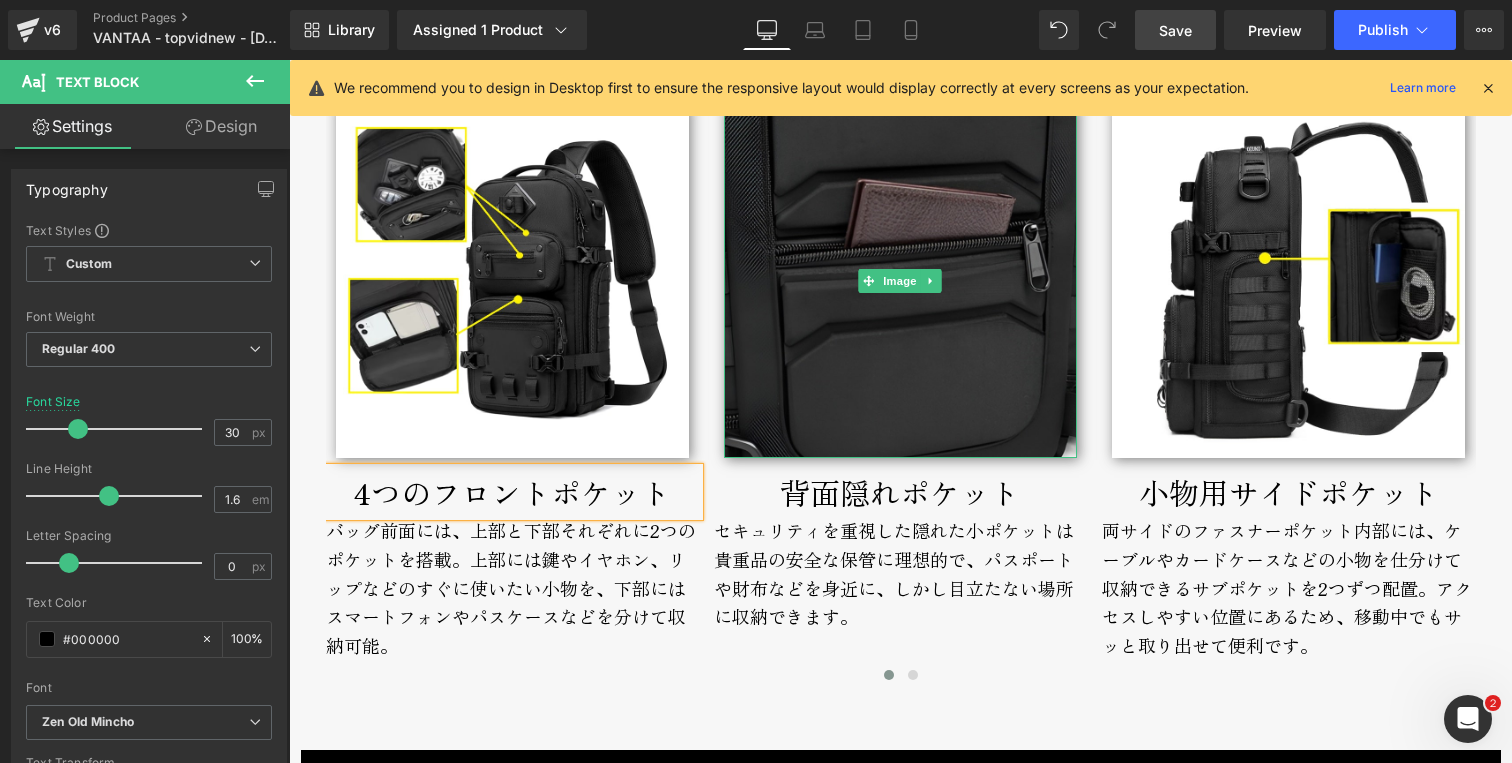 scroll, scrollTop: 4140, scrollLeft: 0, axis: vertical 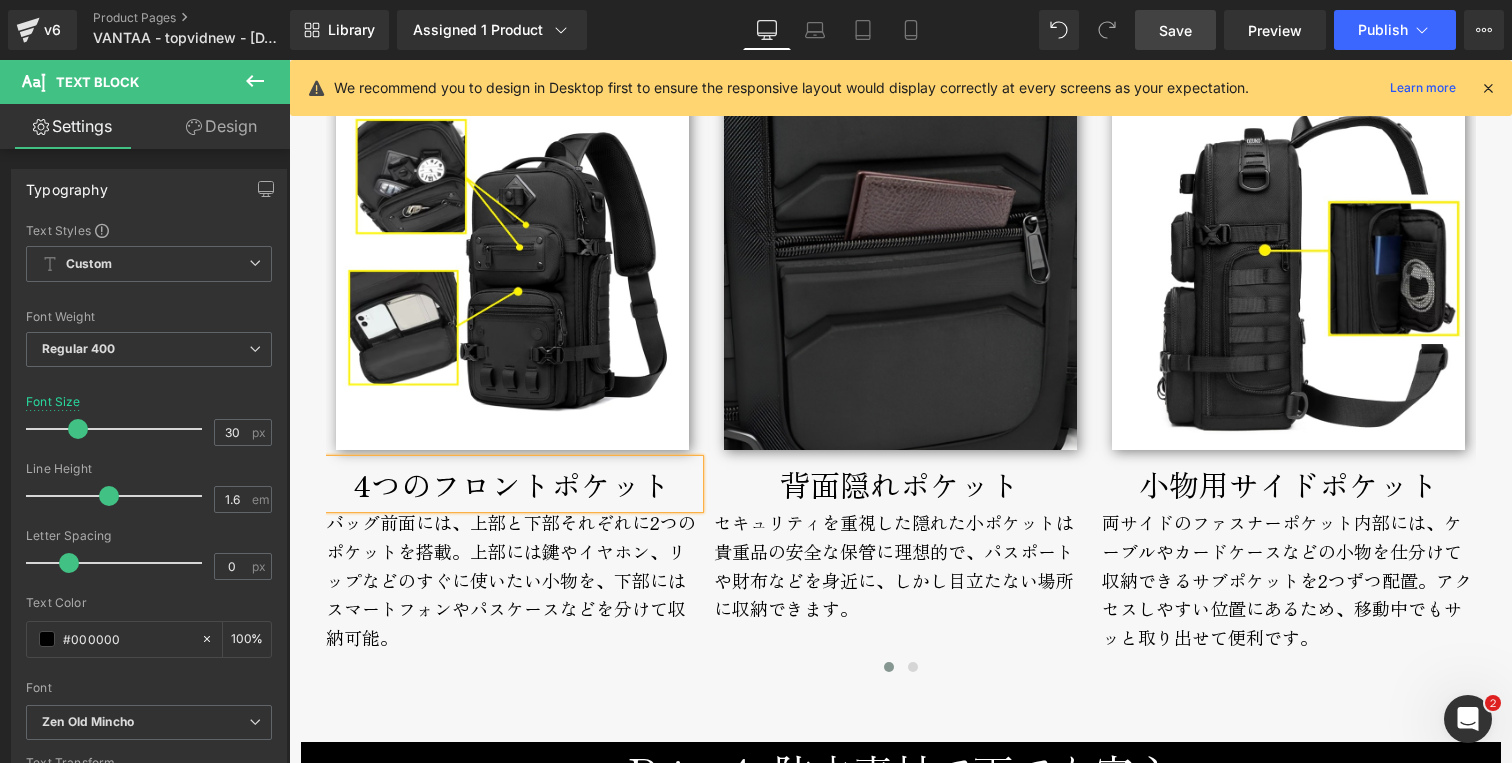 click on "VANTAA
Text Block         13" MacBook 収納可能な リュック並みのボディバッグ Text Block         13" MacBook 収納可能な リュック並みのボディバッグ Text Block
Video Bg         Row" at bounding box center [901, 746] 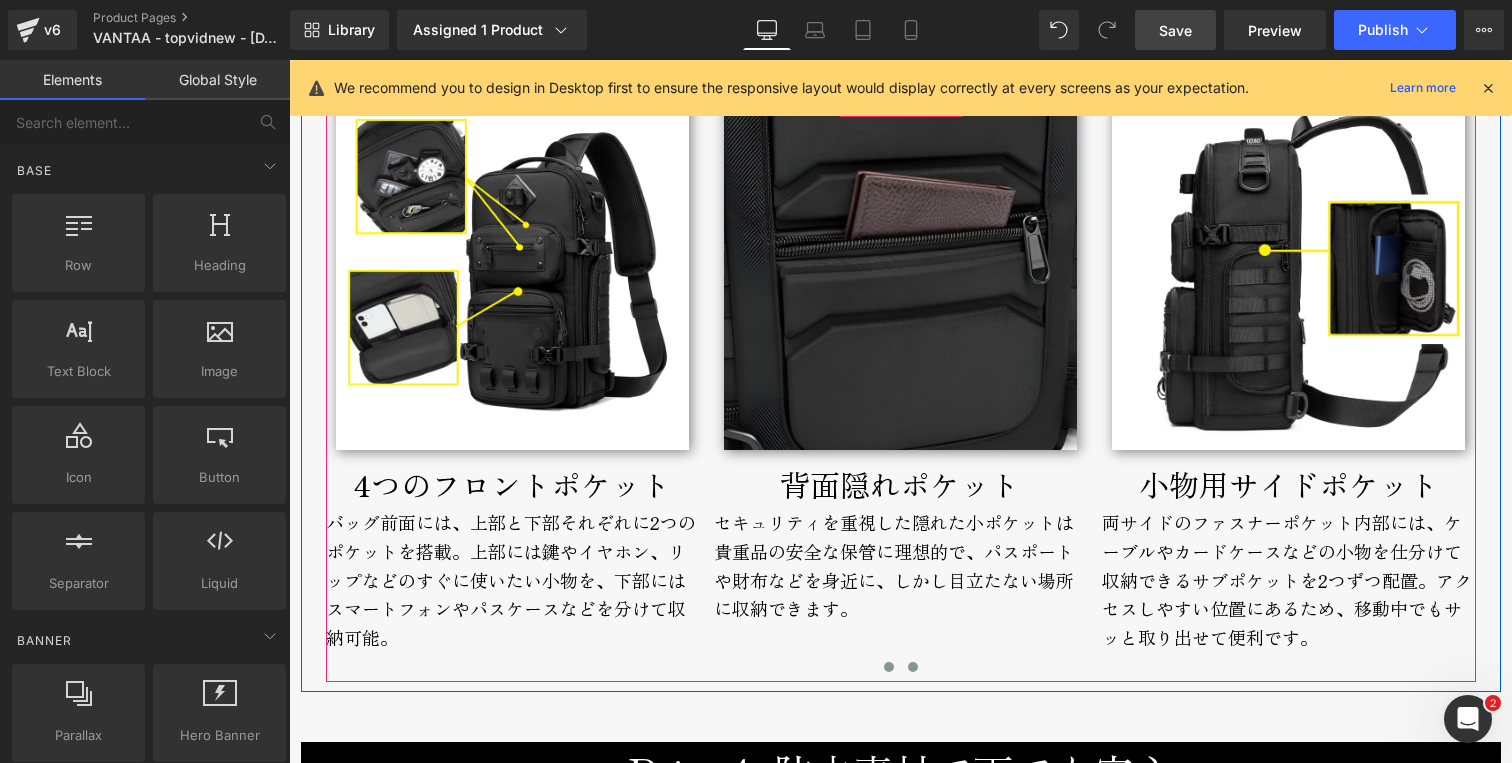 click at bounding box center (913, 667) 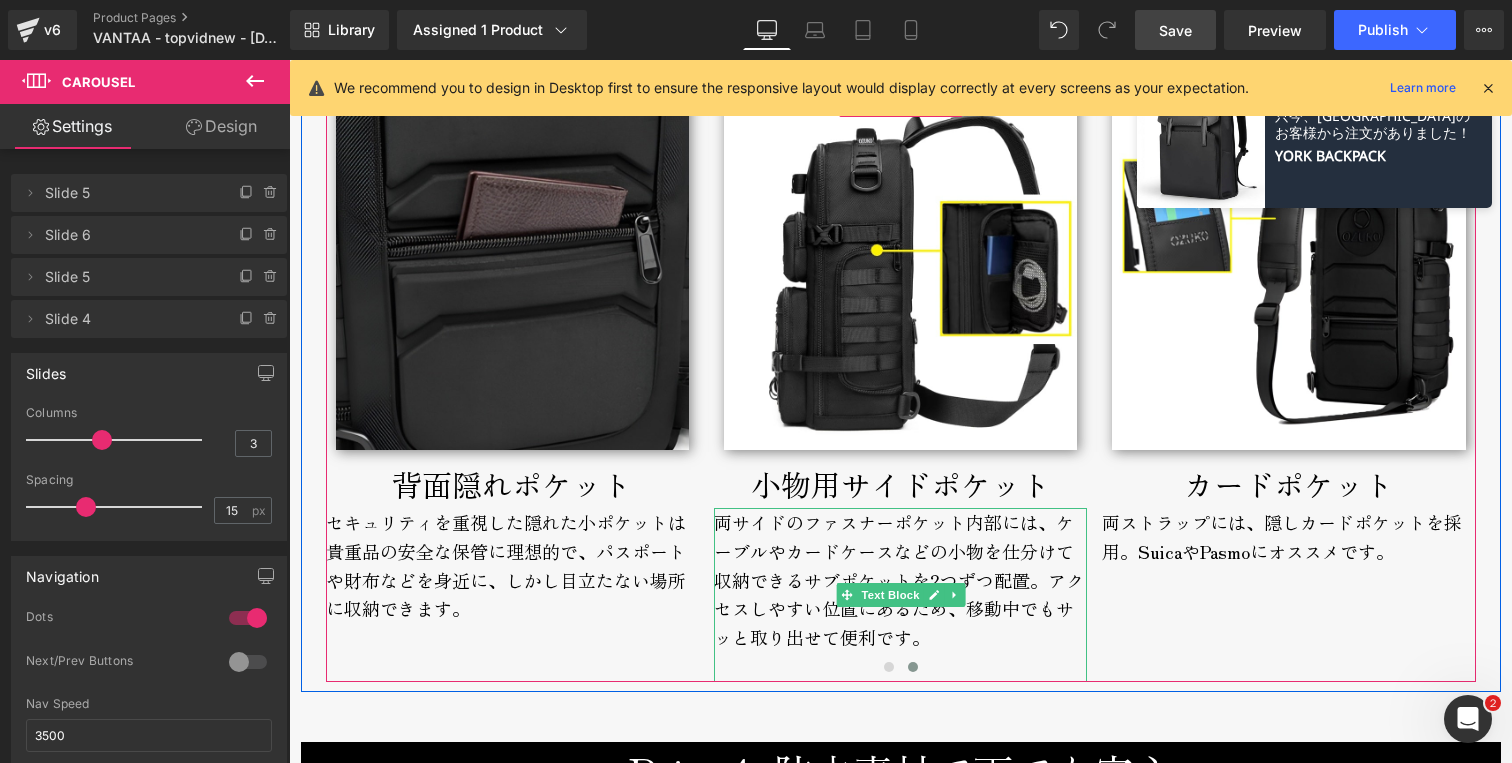 click on "両サイドのファスナーポケット内部には、ケーブルやカードケースなどの小物を仕分けて収納できるサブポケットを2つずつ配置。アクセスしやすい位置にあるため、移動中でもサッと取り出せて便利です。" at bounding box center (900, 595) 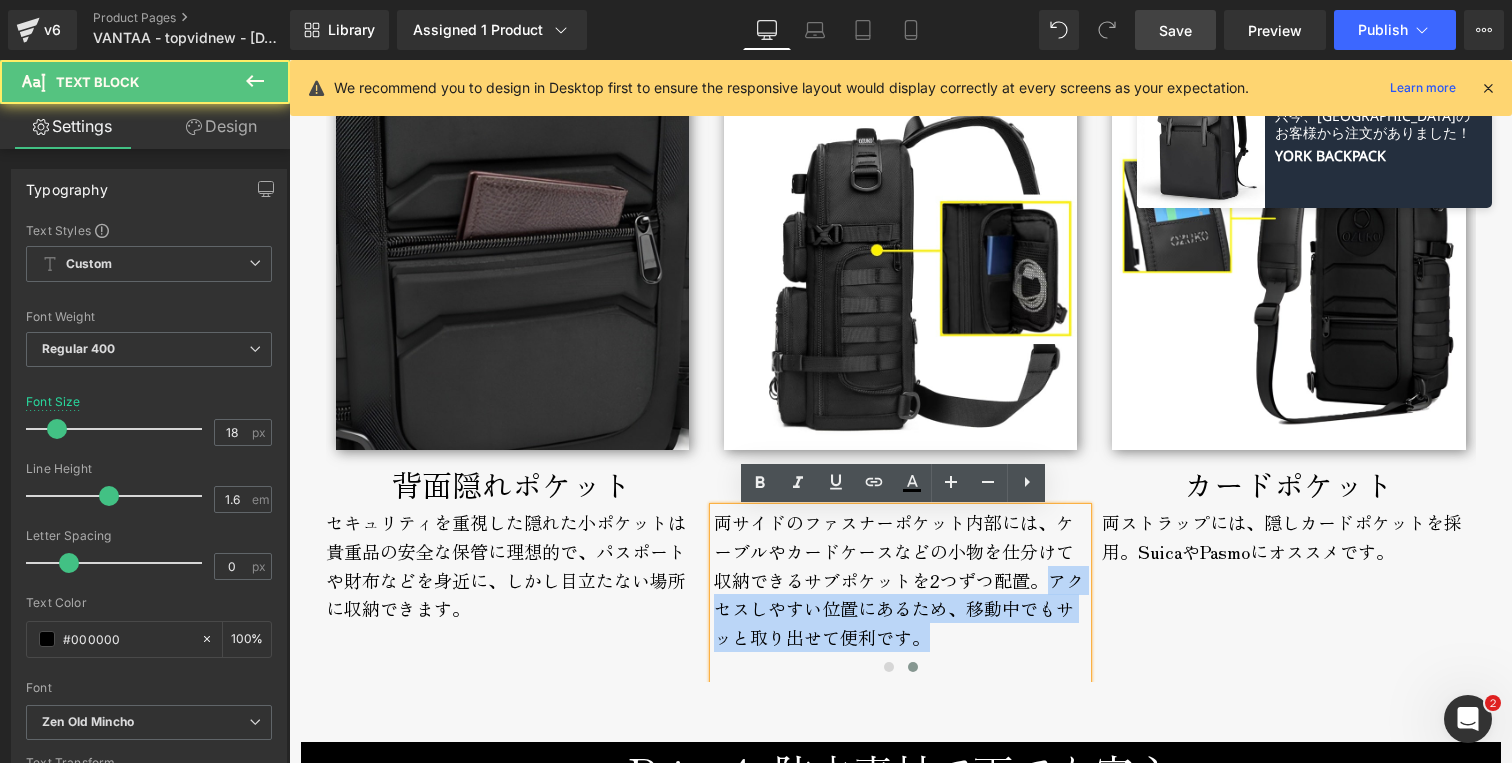 drag, startPoint x: 1040, startPoint y: 583, endPoint x: 1048, endPoint y: 638, distance: 55.578773 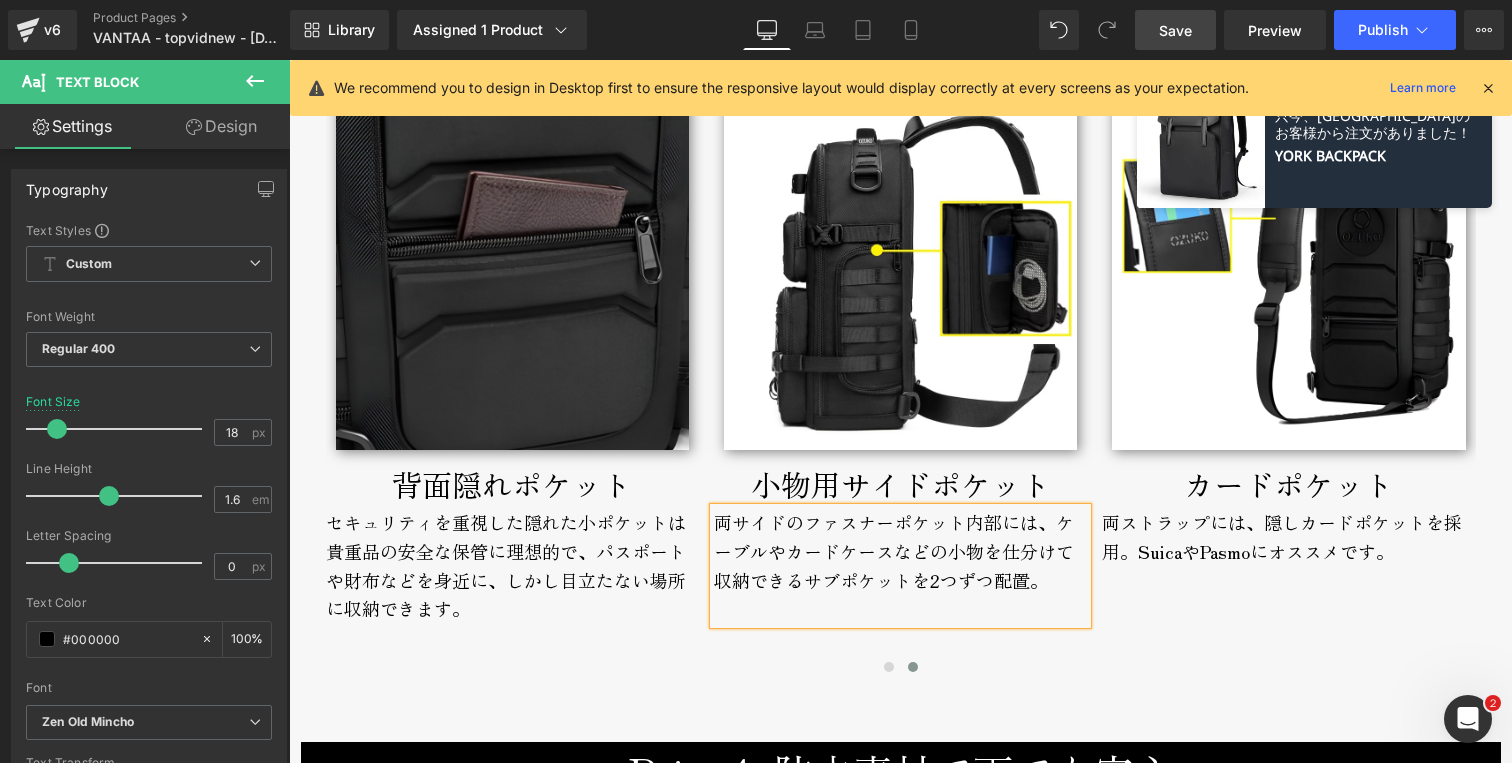 click at bounding box center (901, 670) 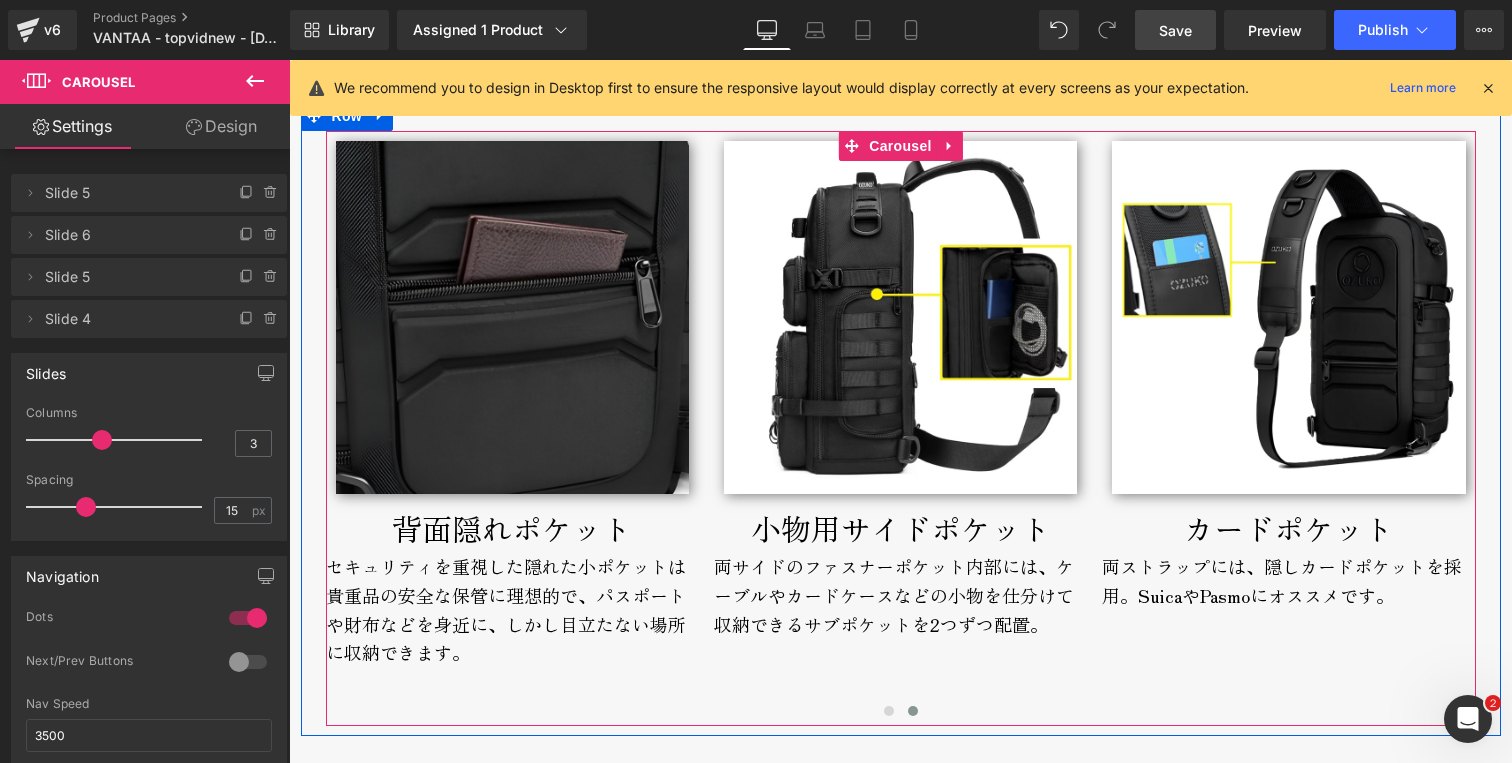 scroll, scrollTop: 4095, scrollLeft: 0, axis: vertical 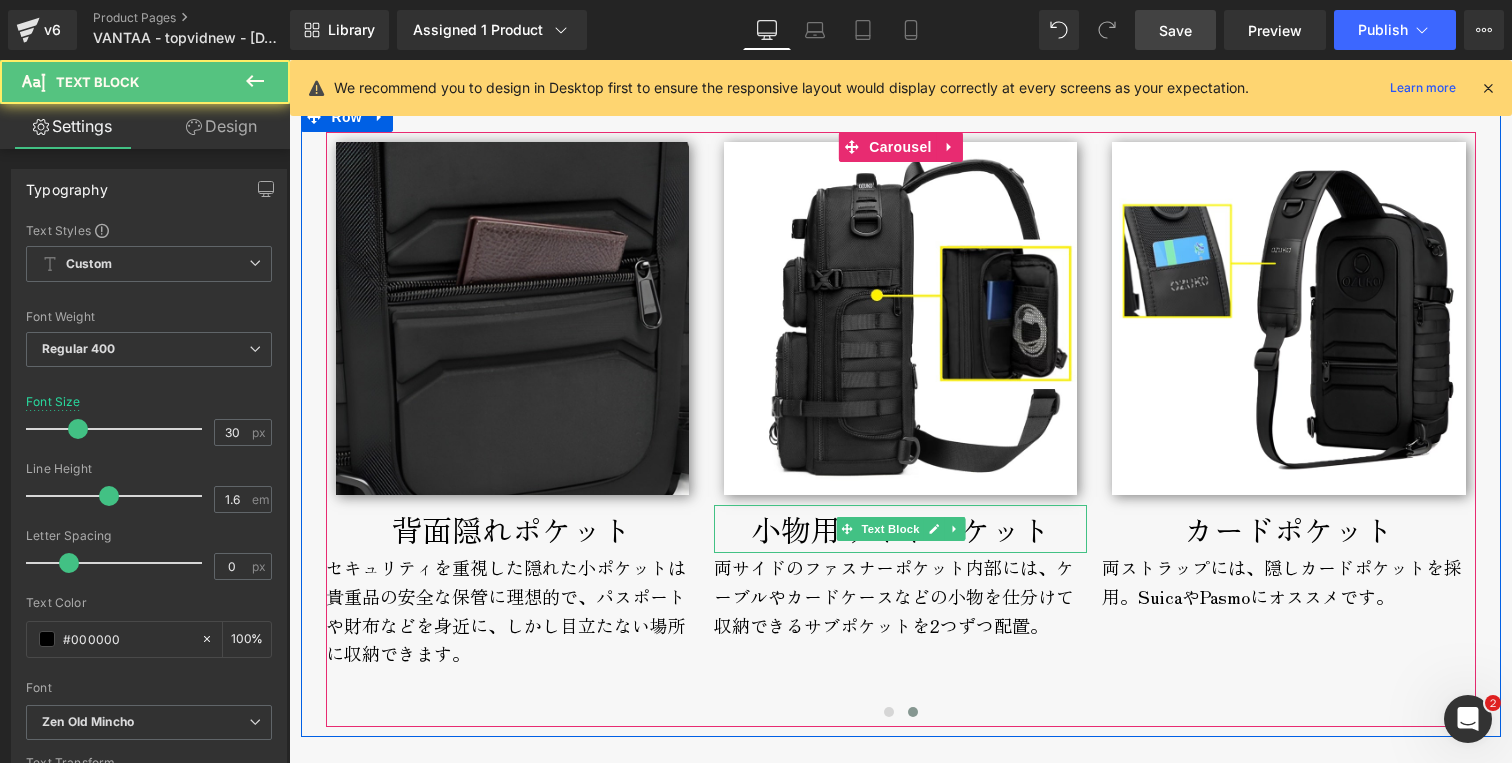 click on "小物用サイドポケット" at bounding box center [900, 529] 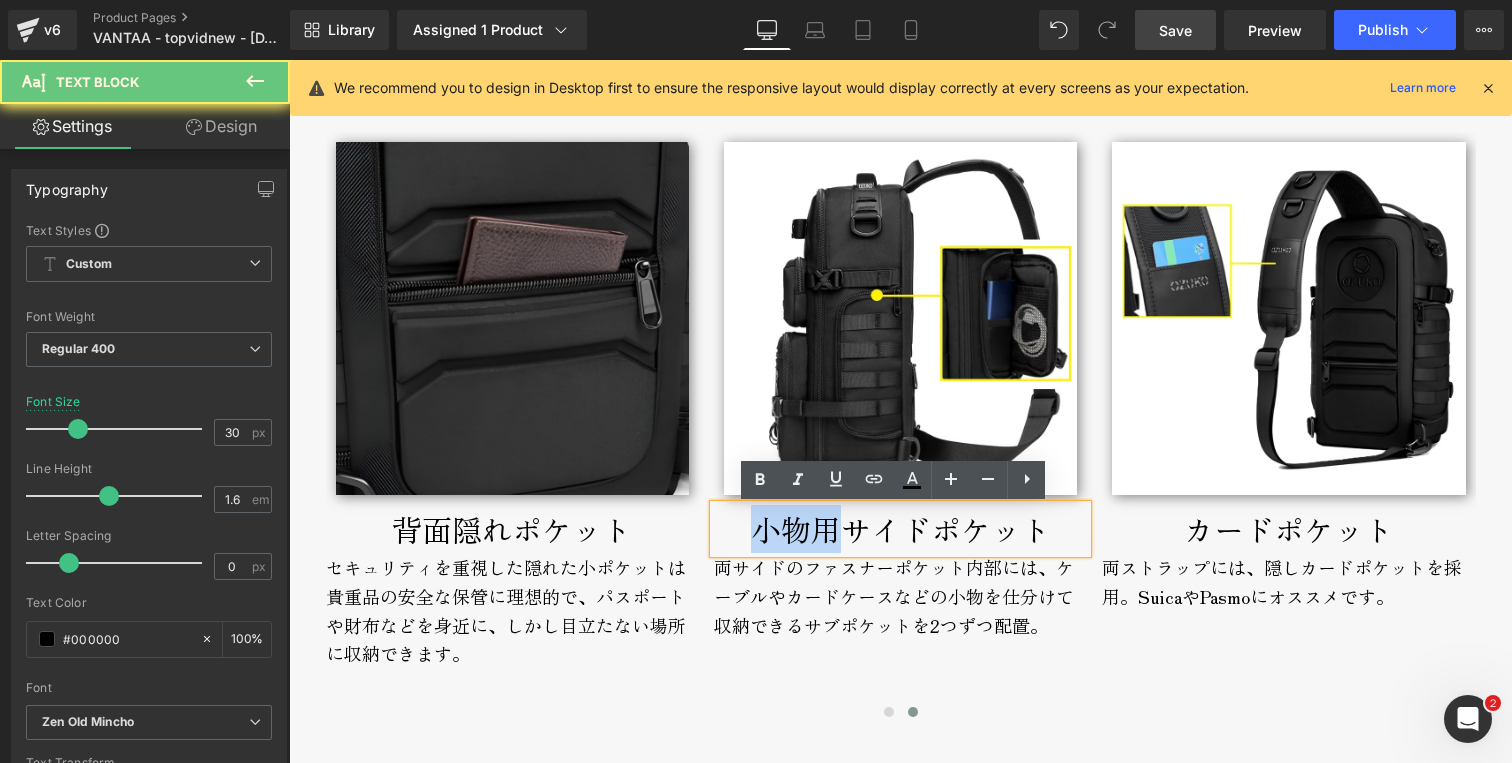 drag, startPoint x: 737, startPoint y: 533, endPoint x: 843, endPoint y: 533, distance: 106 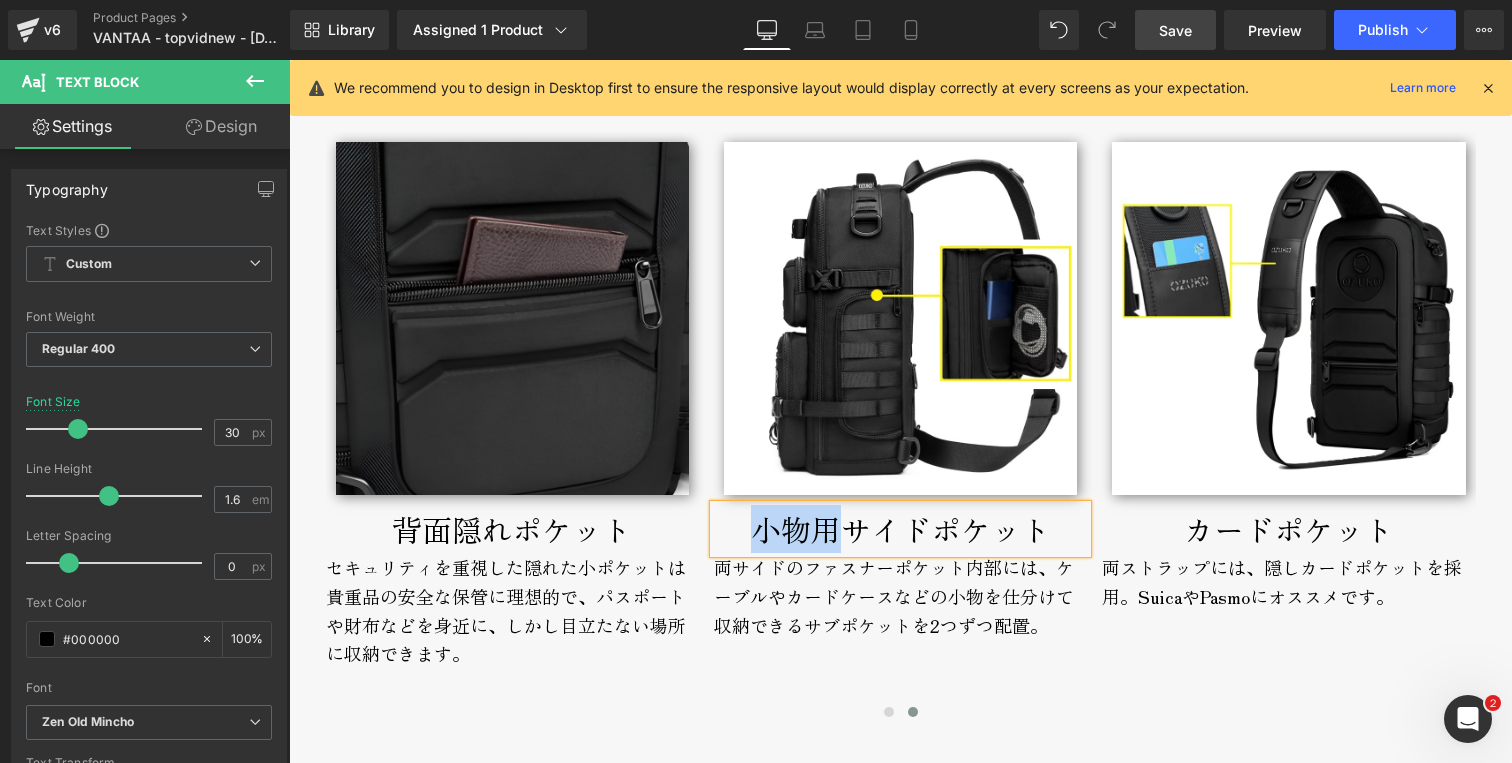 type 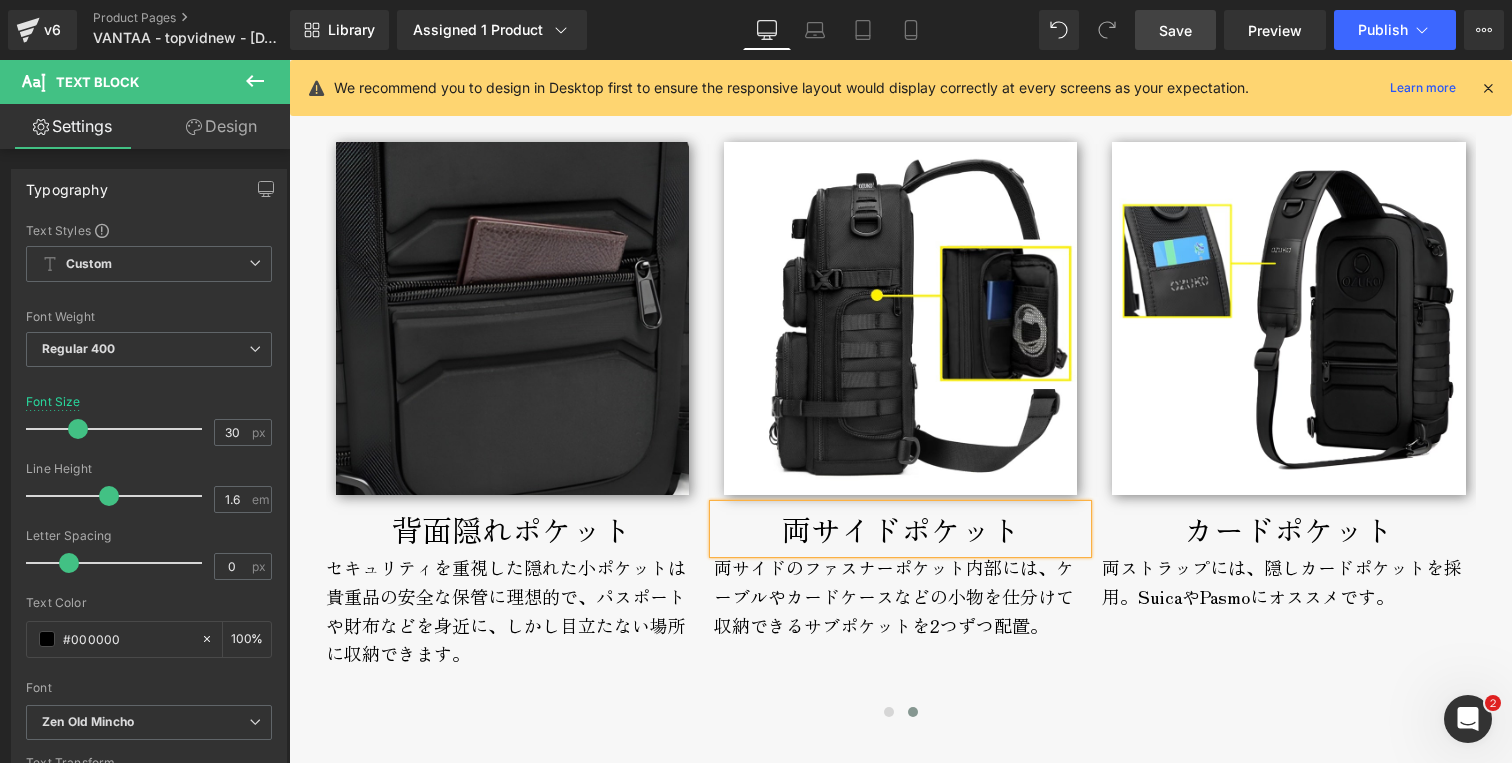 click on "Image         4つのフロントポケット Text Block         バッグ前面には、上部と下部それぞれに2つのポケットを搭載。上部には鍵やイヤホン、リップなどのすぐに使いたい小物を、下部にはスマートフォンやパスケースなどを分けて収納可能。 Text Block
Image         背面隠れポケット Text Block         Text Block" at bounding box center [715, 429] 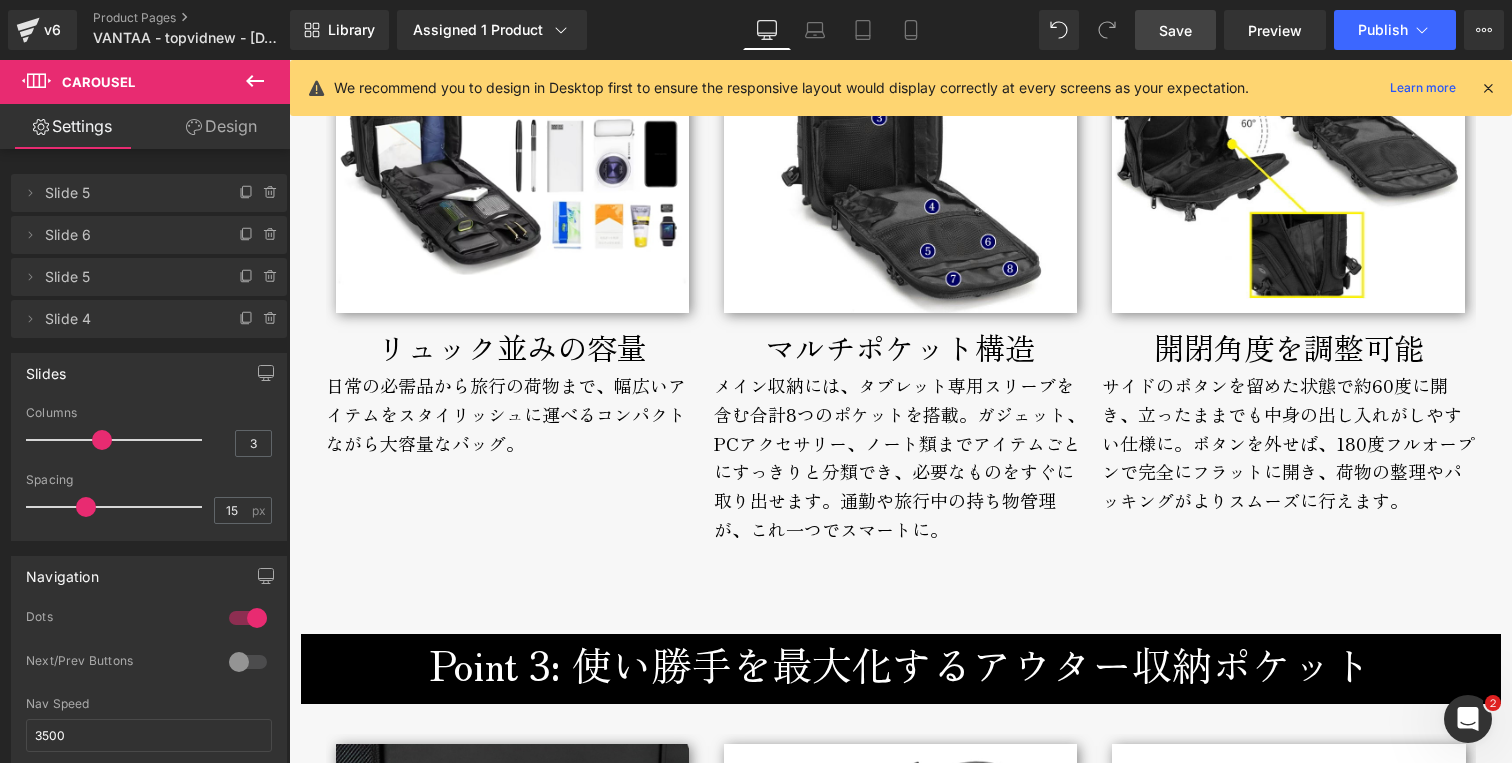 scroll, scrollTop: 3788, scrollLeft: 0, axis: vertical 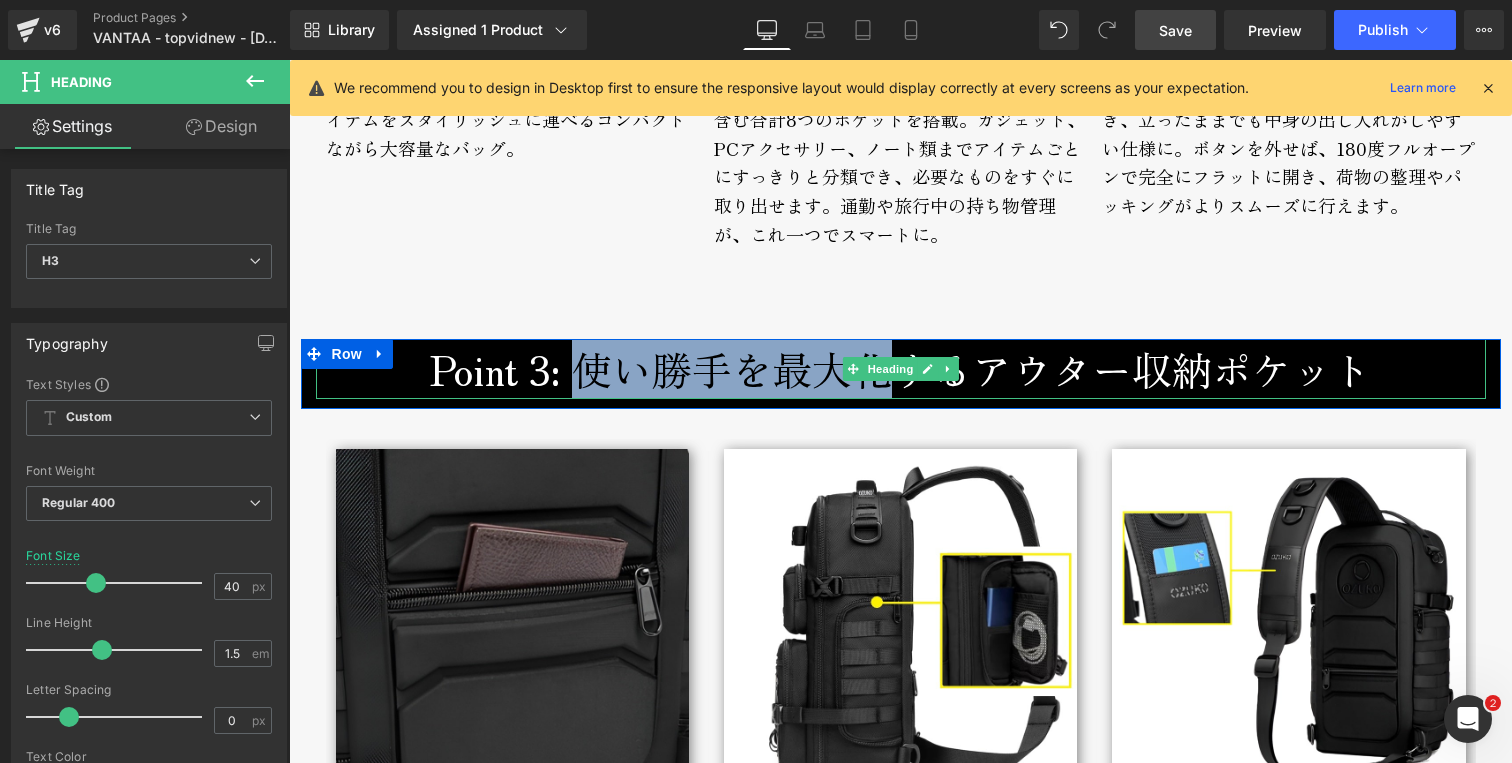 drag, startPoint x: 567, startPoint y: 374, endPoint x: 882, endPoint y: 385, distance: 315.19202 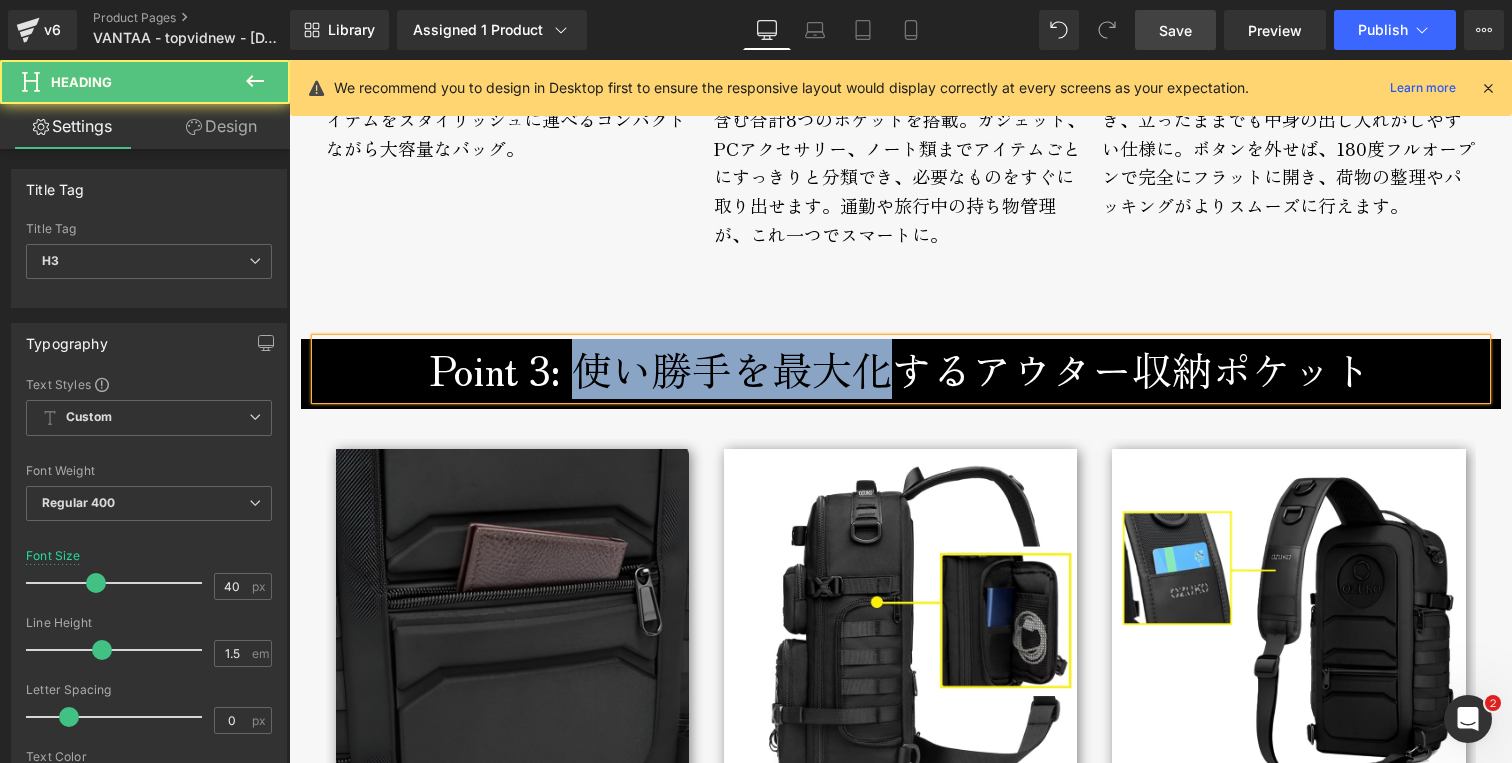click on "Point 3: 使い勝手を最大化するアウター収納ポケット" at bounding box center (901, 369) 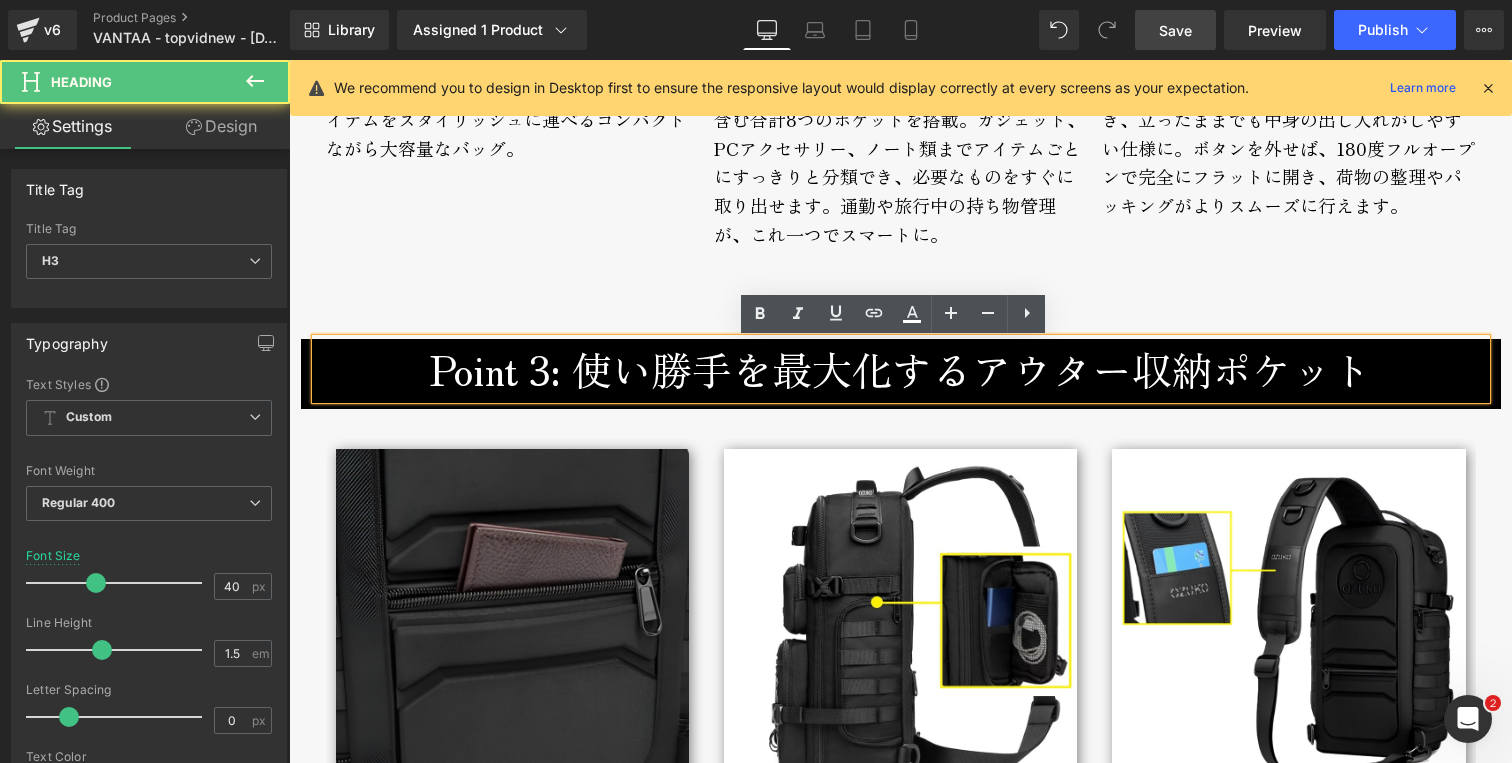 type 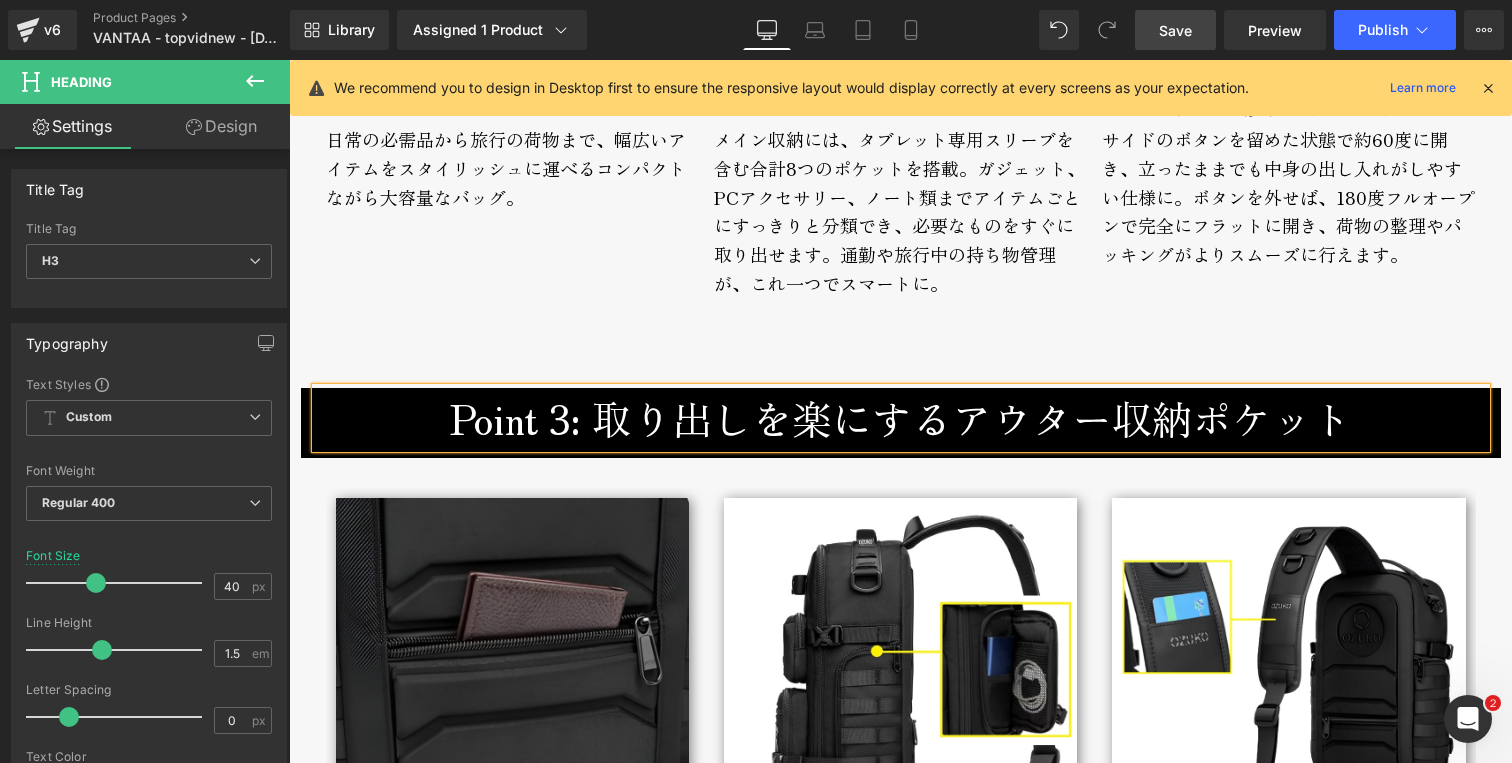 scroll, scrollTop: 3699, scrollLeft: 0, axis: vertical 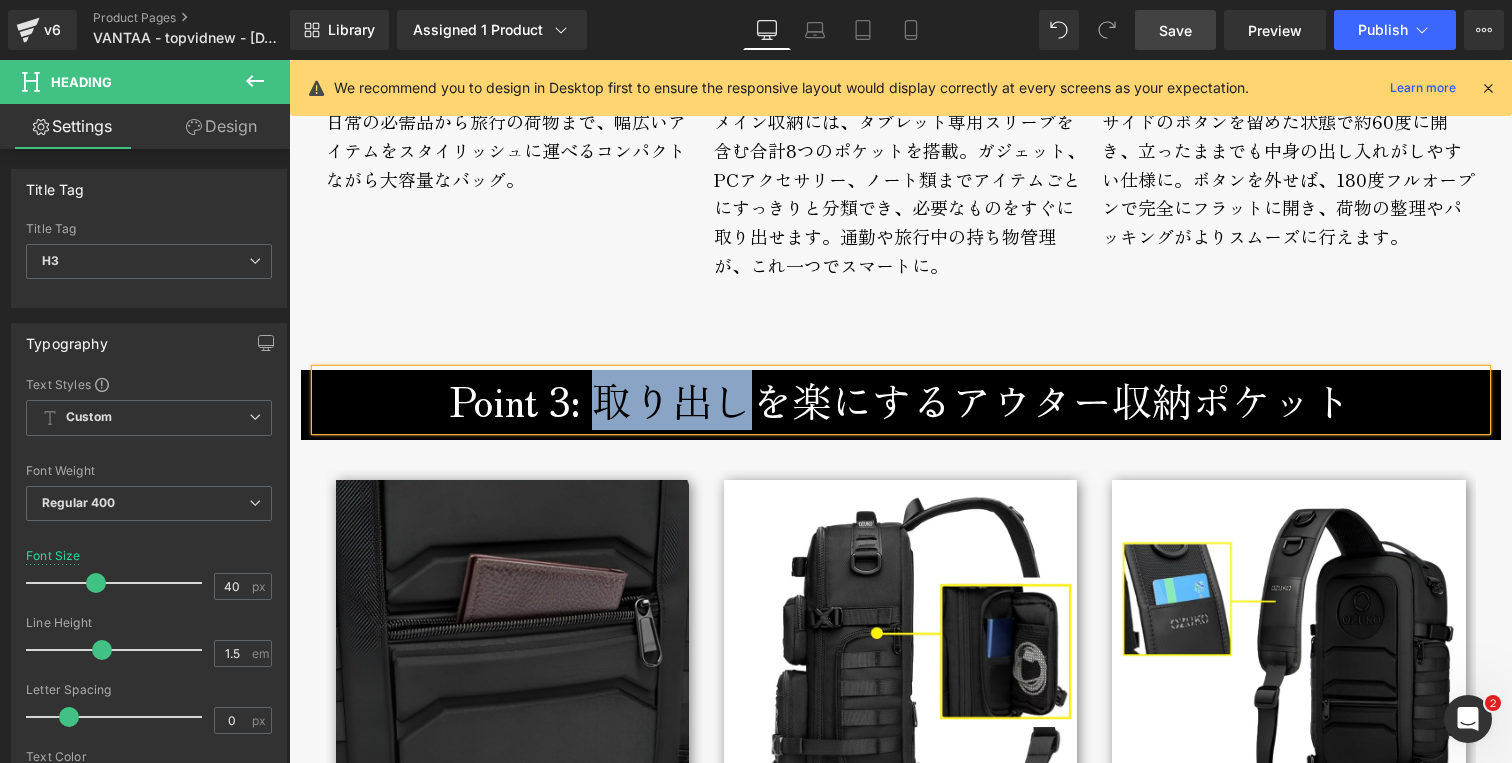 drag, startPoint x: 587, startPoint y: 402, endPoint x: 732, endPoint y: 396, distance: 145.12408 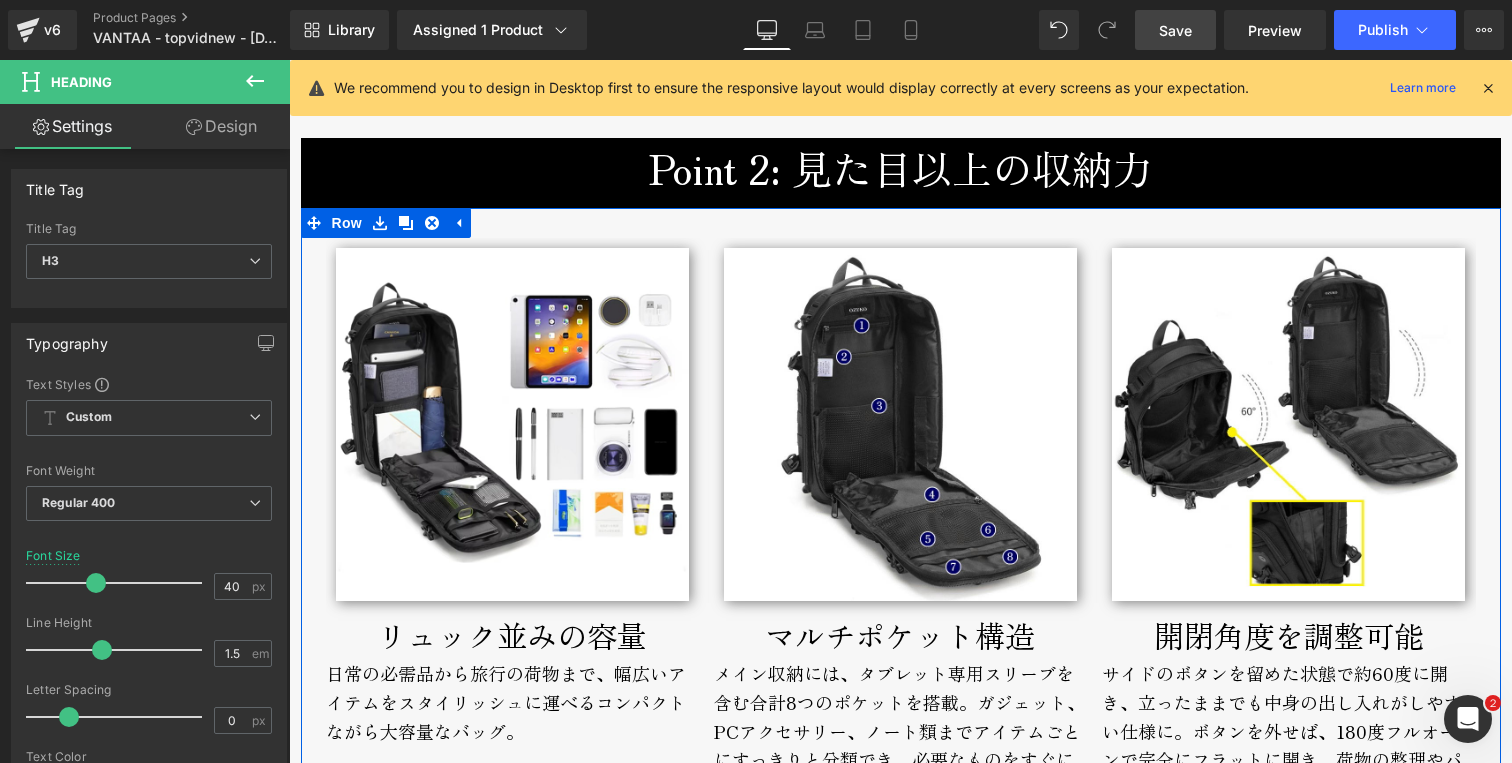 scroll, scrollTop: 3145, scrollLeft: 0, axis: vertical 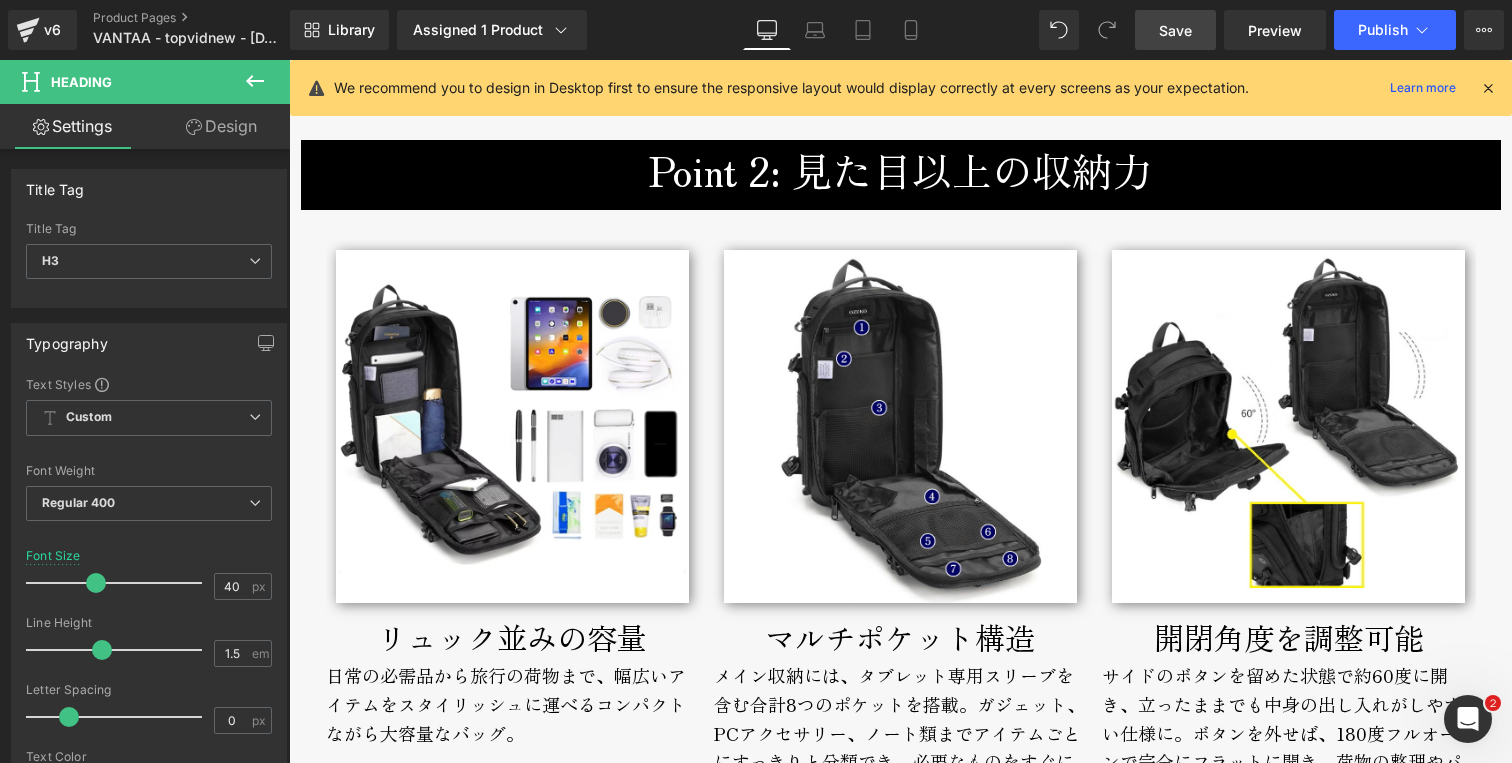 click at bounding box center [1488, 88] 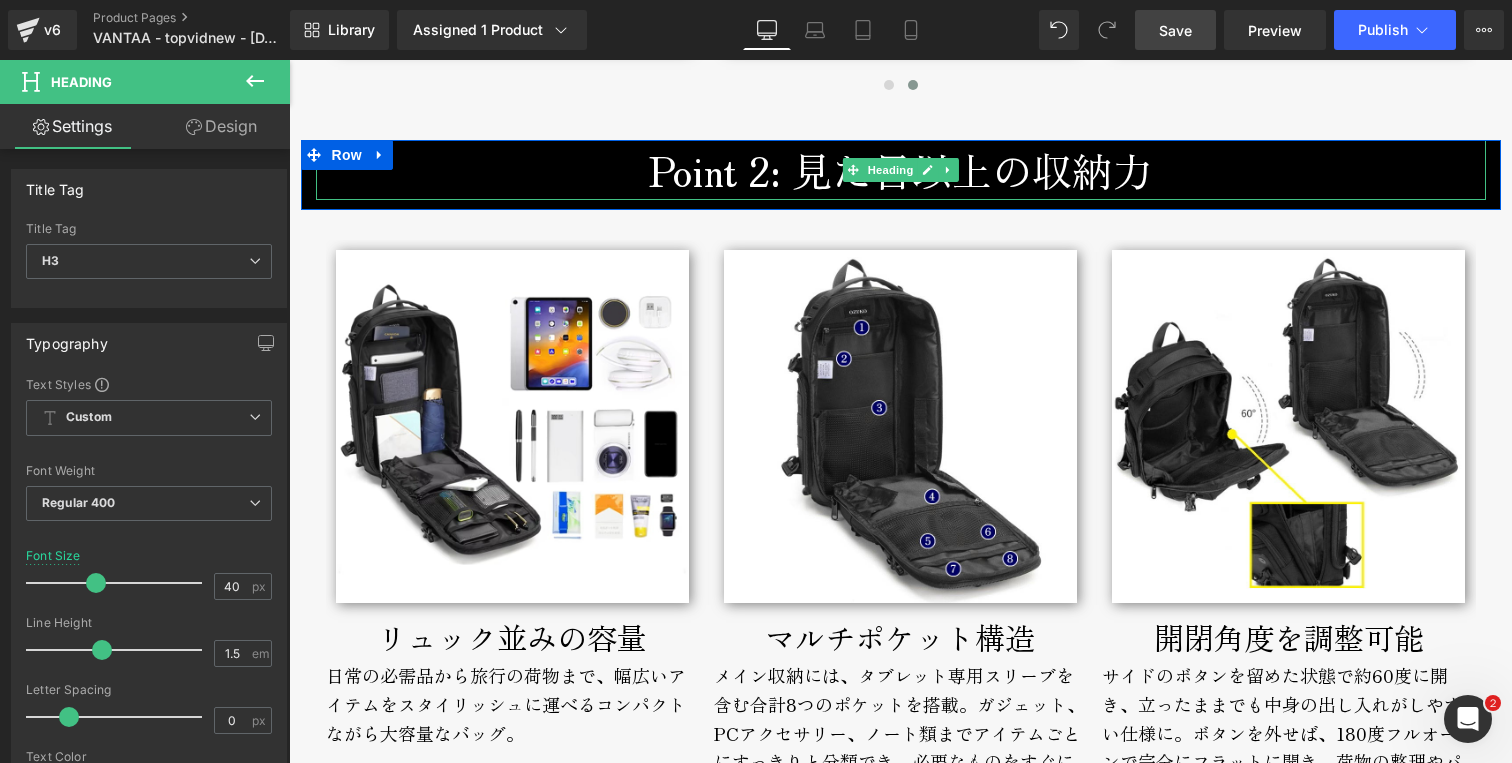 click on "Point 2: 見た目以上の収納力" at bounding box center [901, 170] 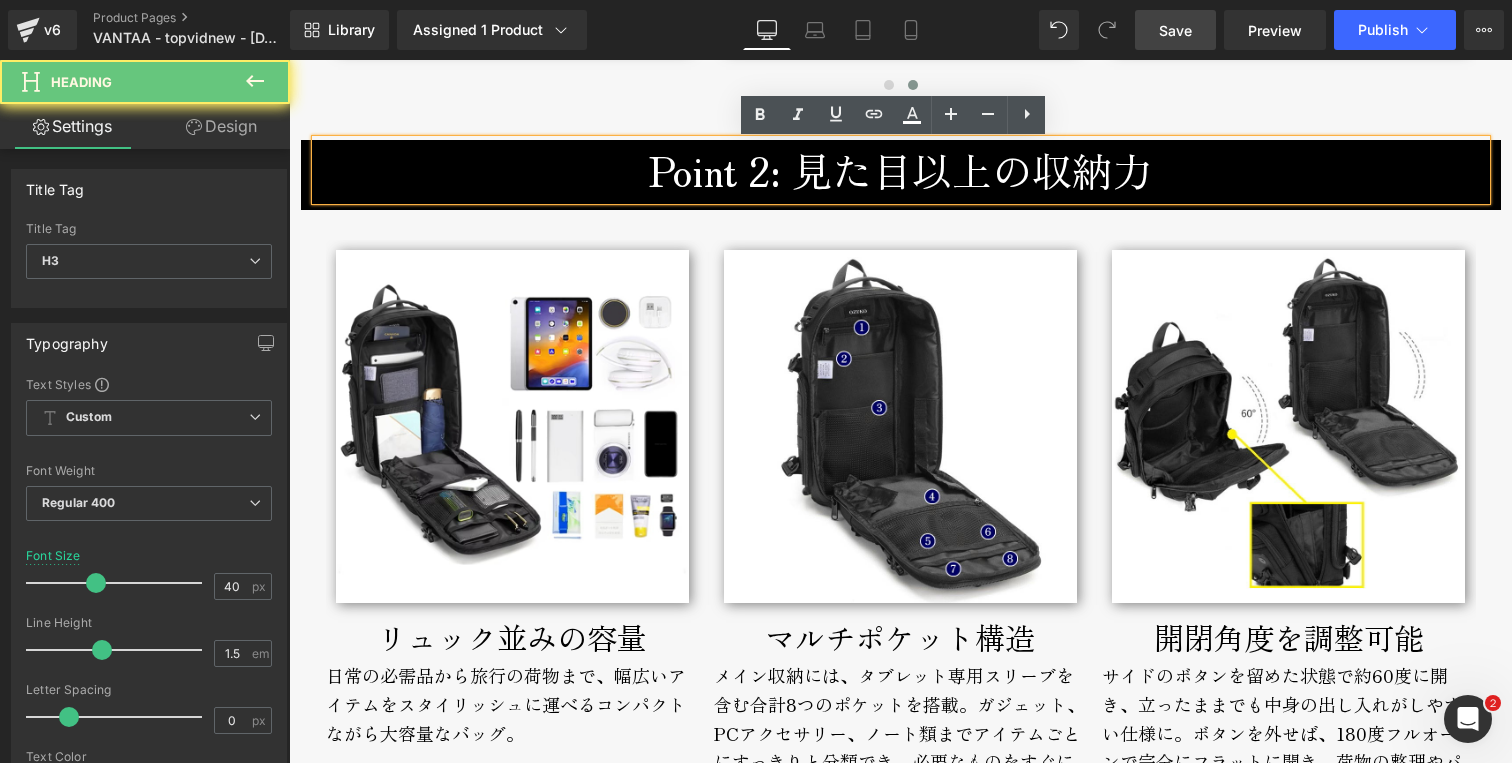 click on "Point 2: 見た目以上の収納力" at bounding box center (901, 170) 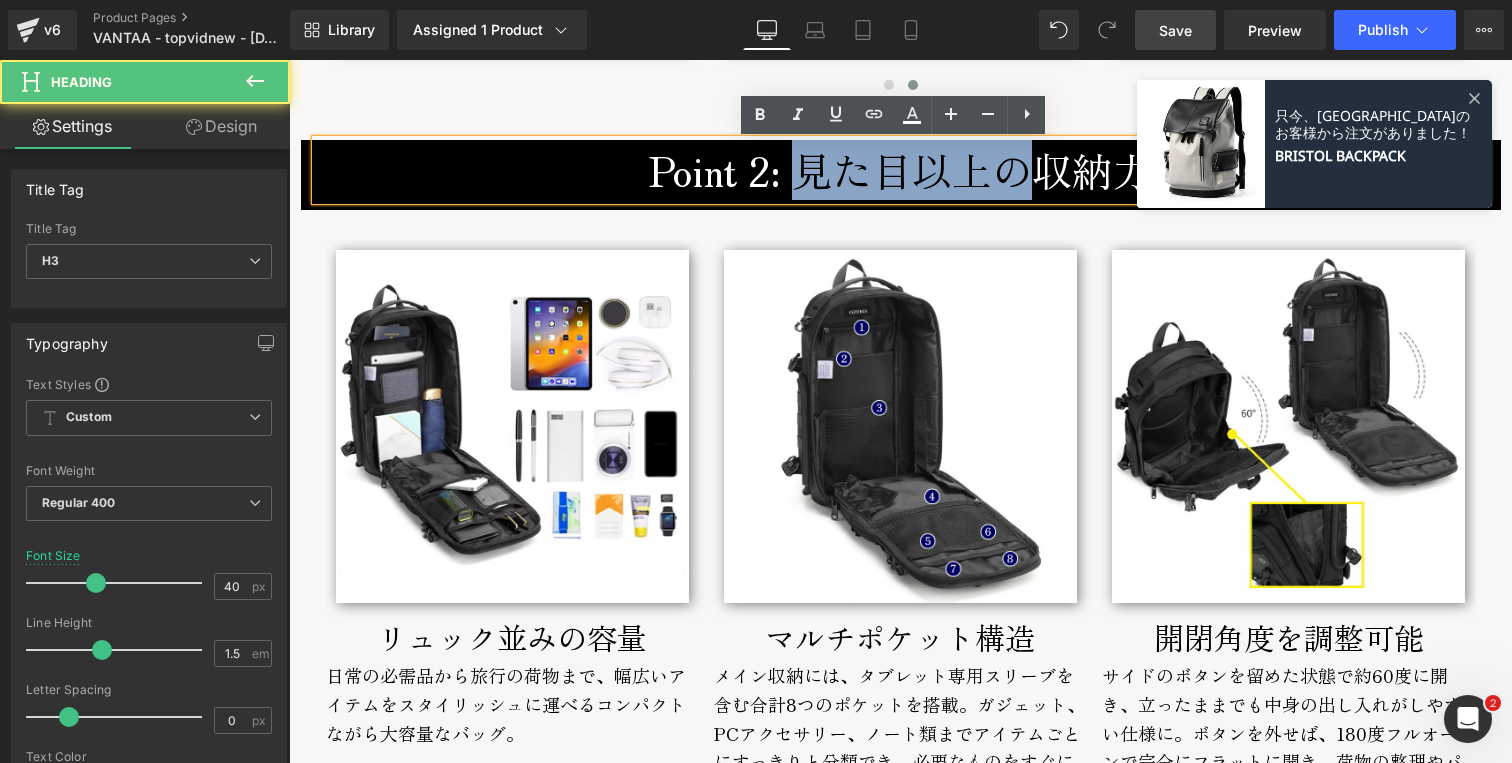 drag, startPoint x: 787, startPoint y: 171, endPoint x: 1010, endPoint y: 171, distance: 223 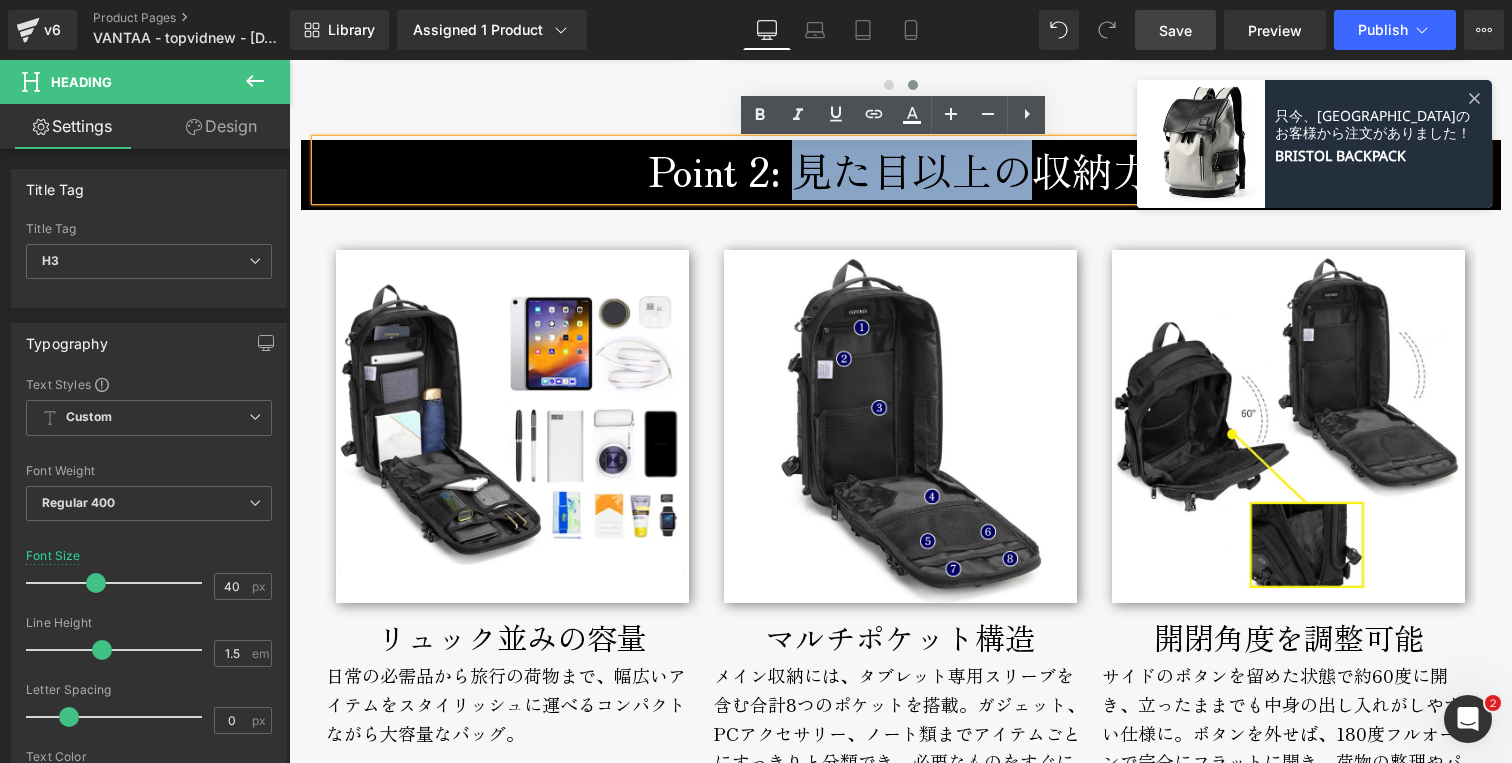 type 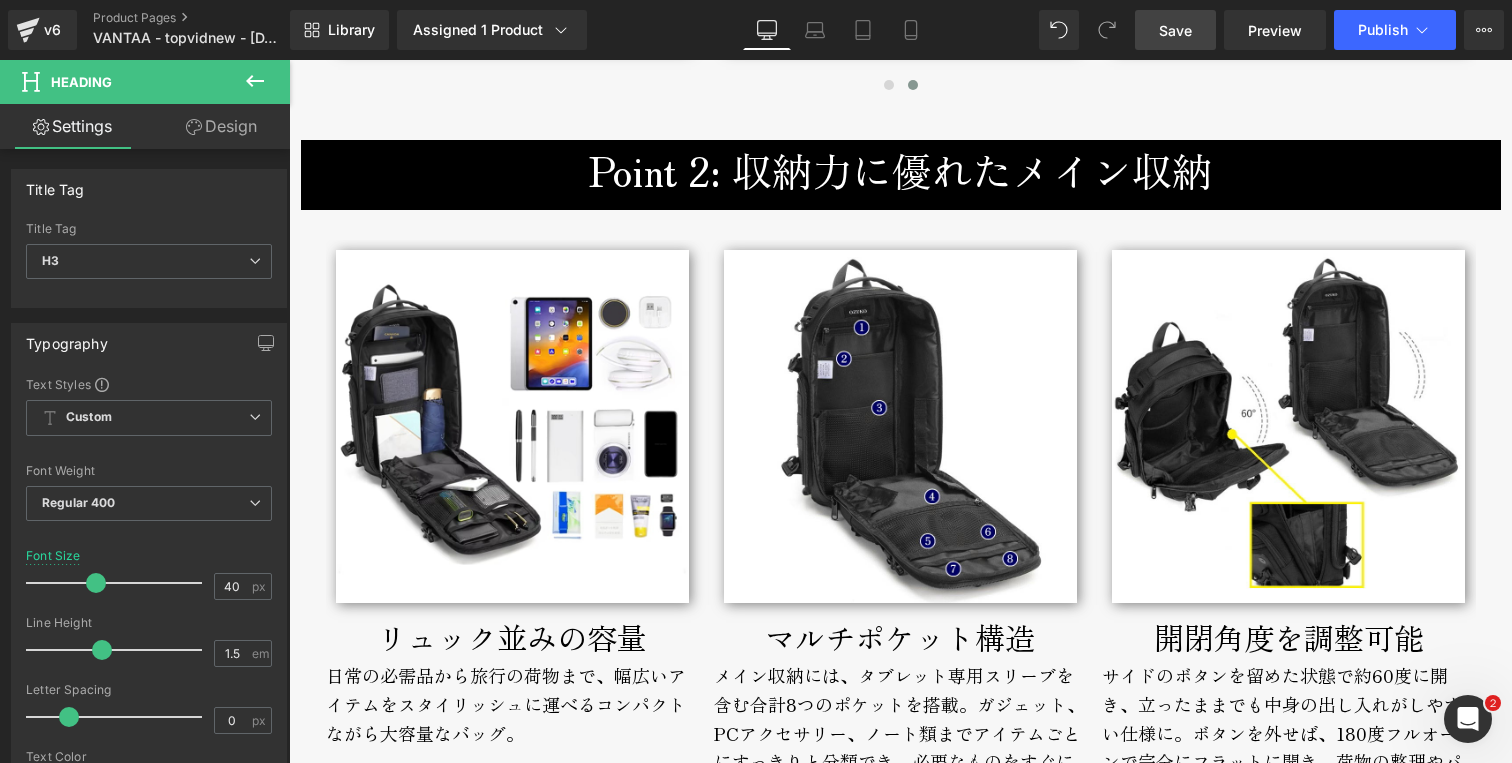 click on "Save" at bounding box center (1175, 30) 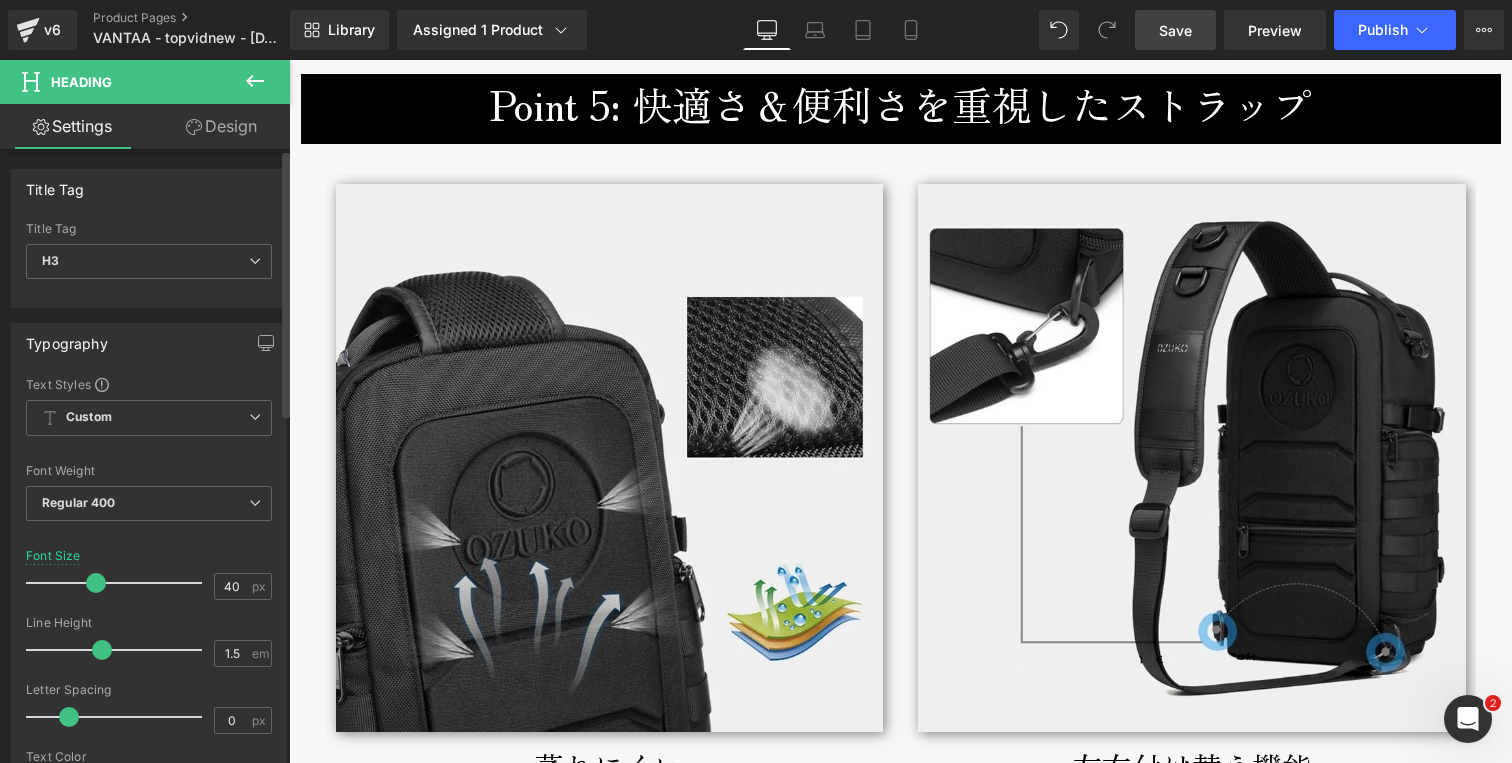 scroll, scrollTop: 5445, scrollLeft: 0, axis: vertical 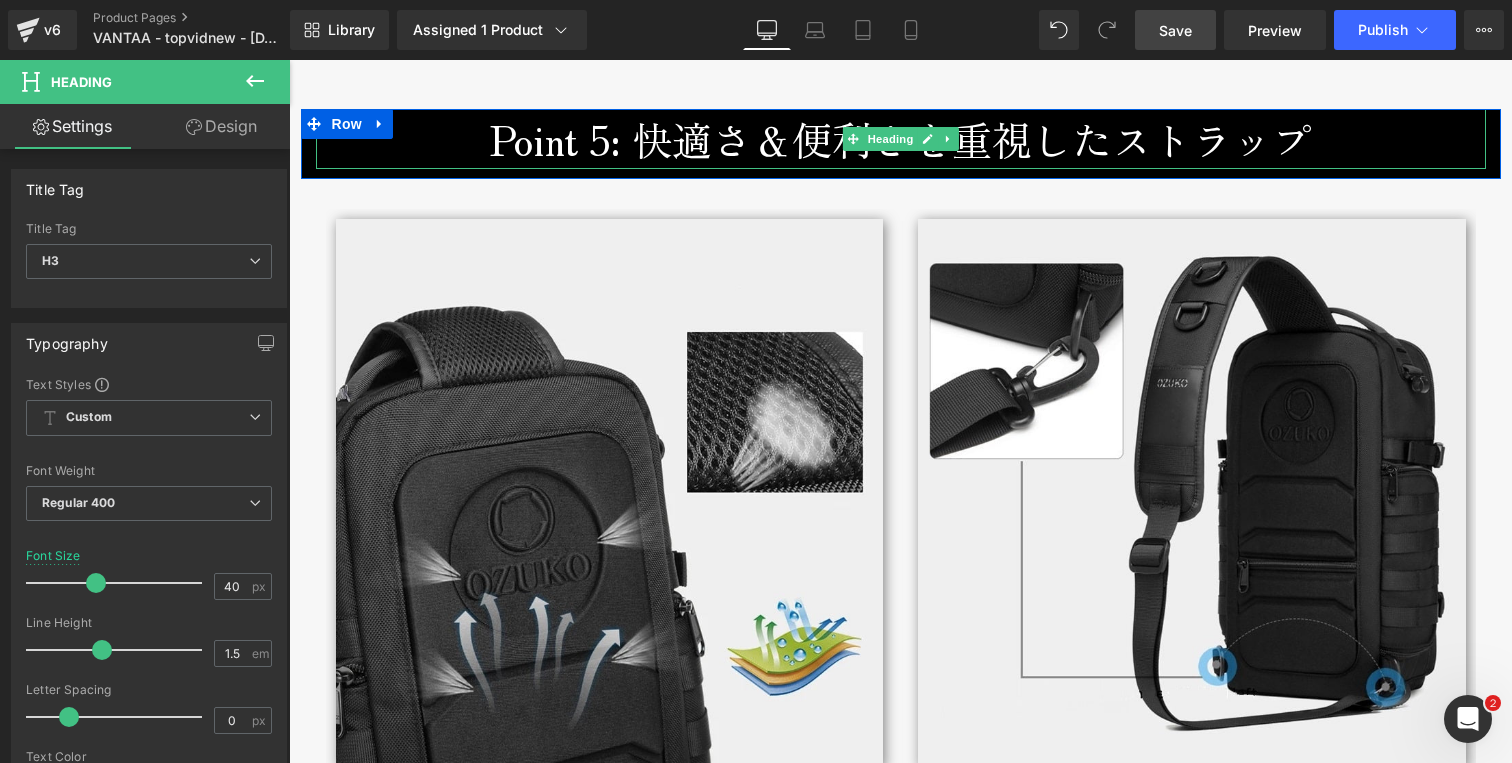 click on "Point 5: 快適さ＆便利さを重視したストラップ" at bounding box center (901, 139) 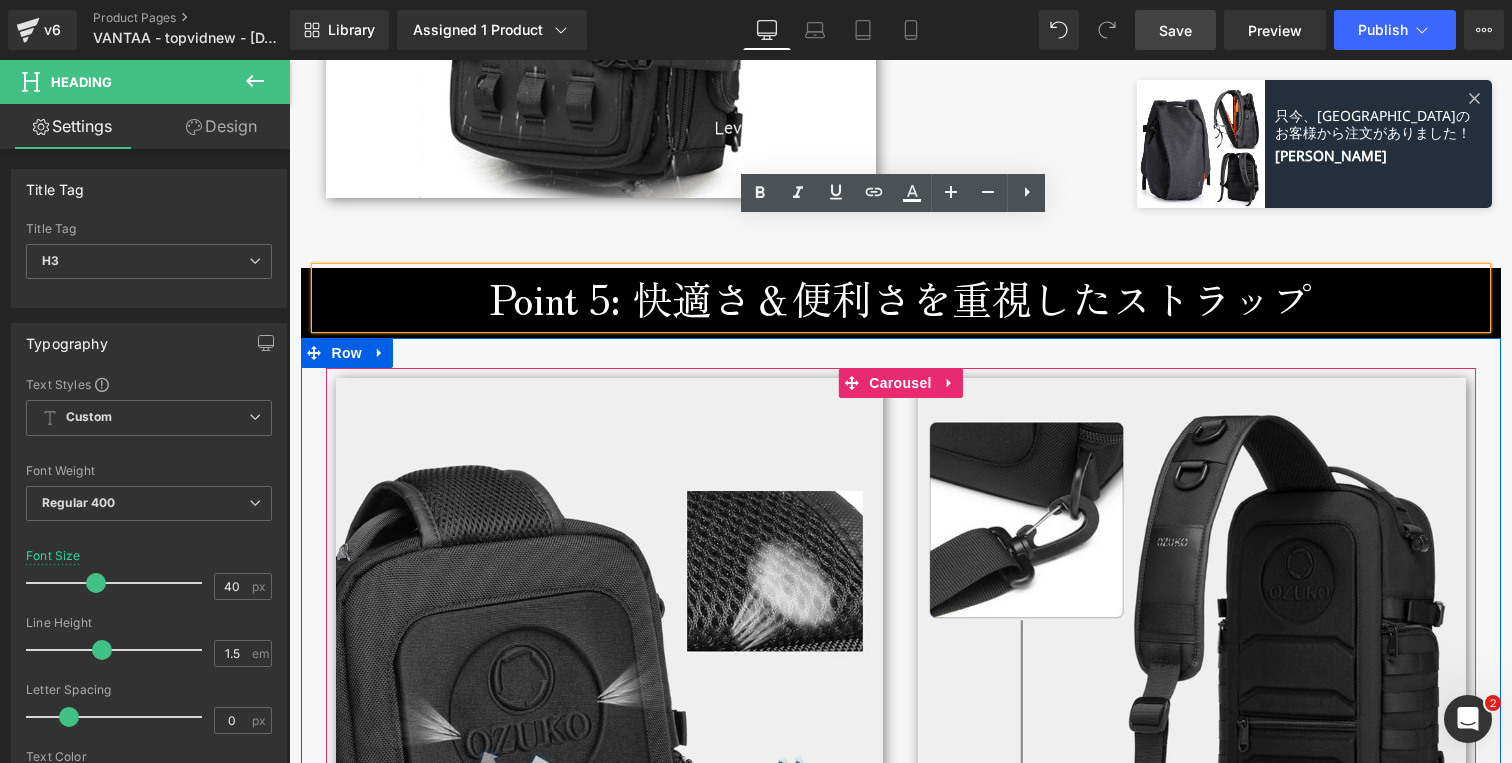 scroll, scrollTop: 5282, scrollLeft: 0, axis: vertical 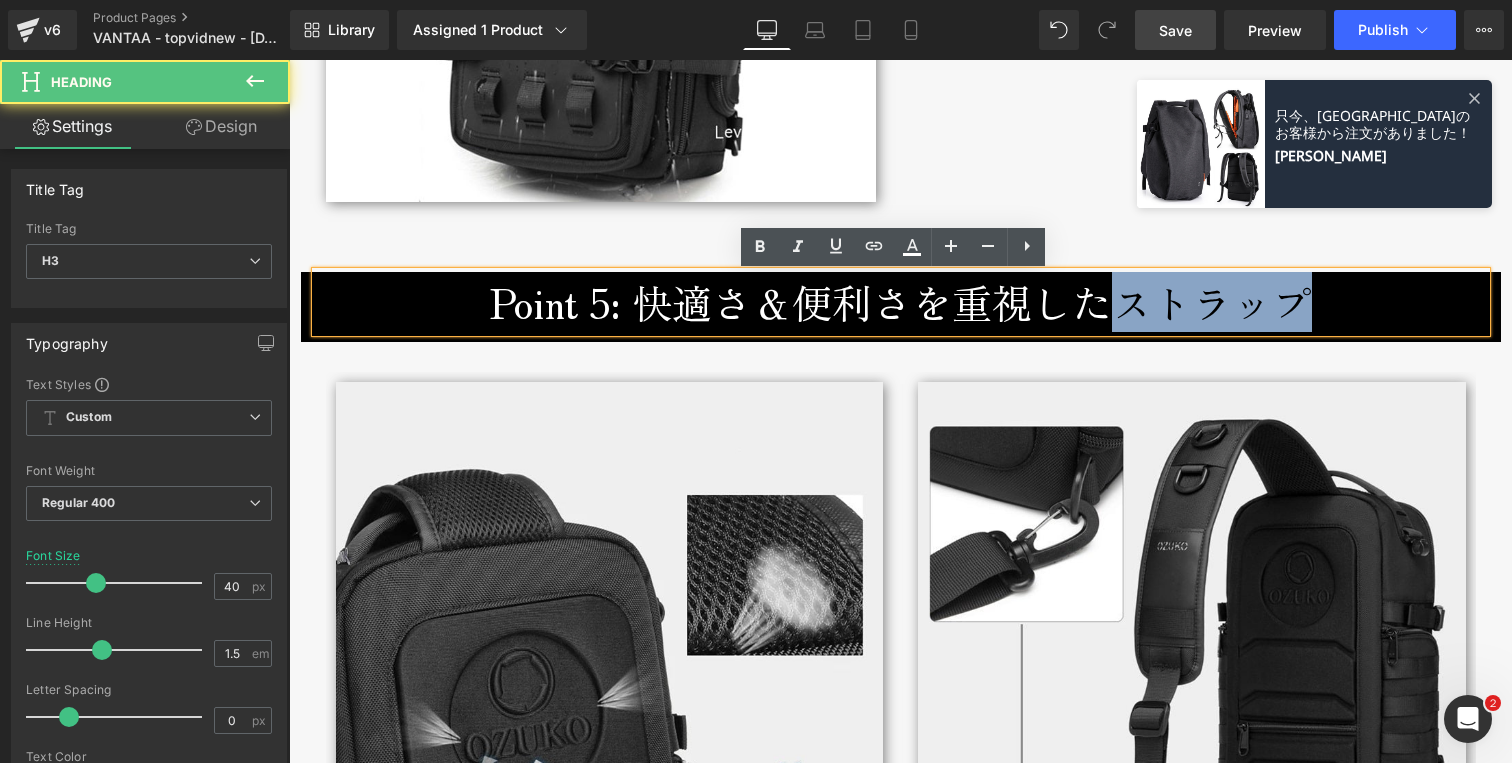 drag, startPoint x: 1152, startPoint y: 311, endPoint x: 1351, endPoint y: 307, distance: 199.04019 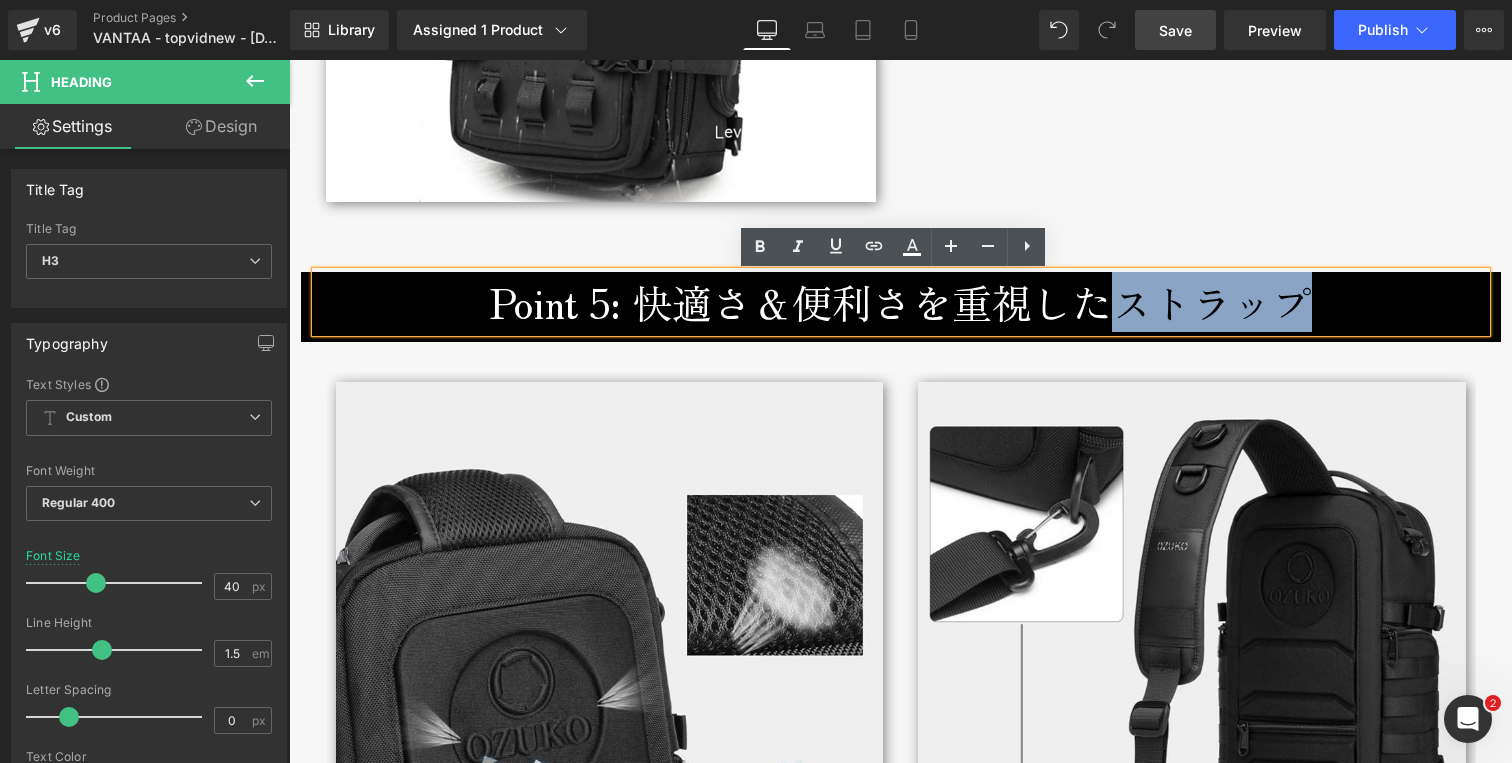 type 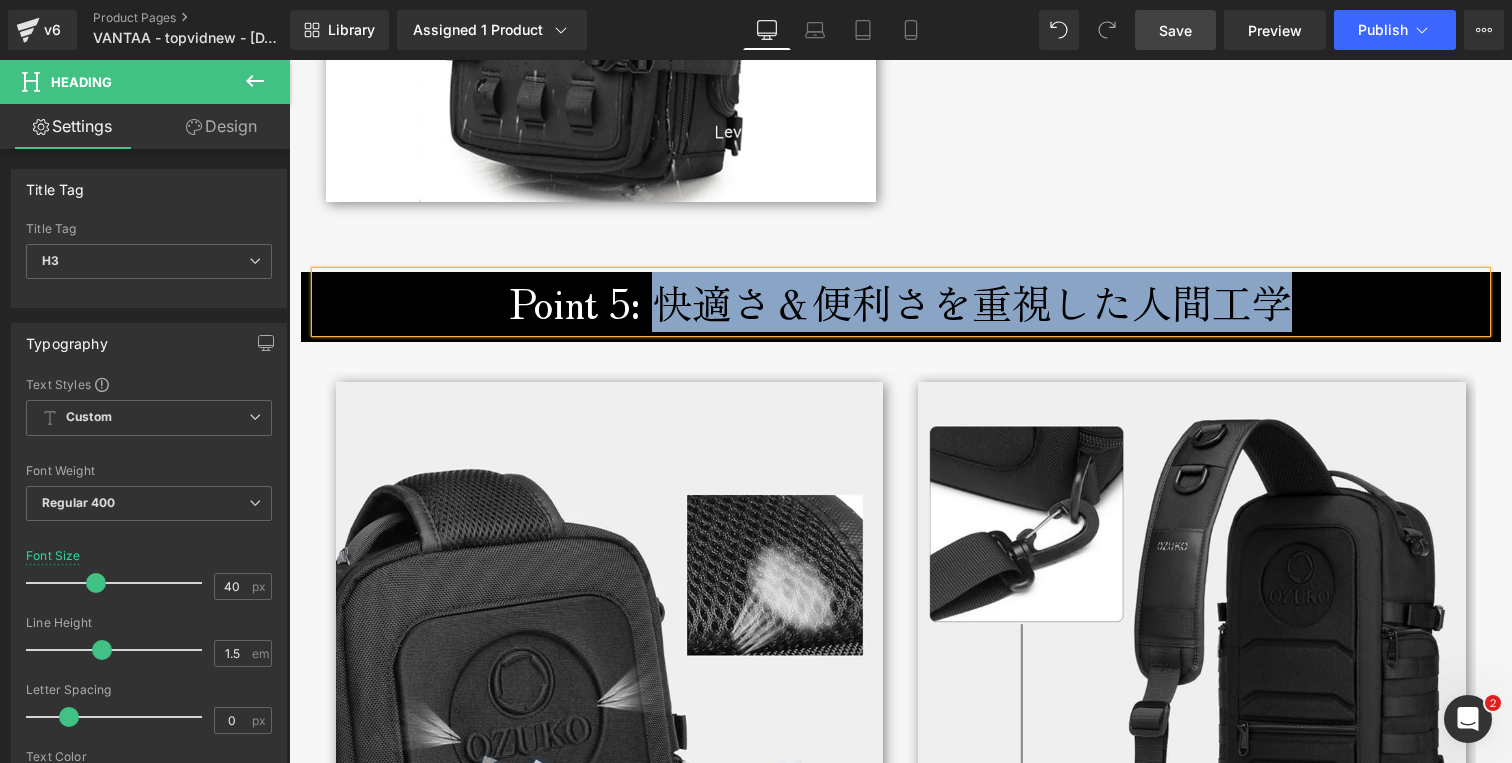drag, startPoint x: 1309, startPoint y: 302, endPoint x: 660, endPoint y: 312, distance: 649.077 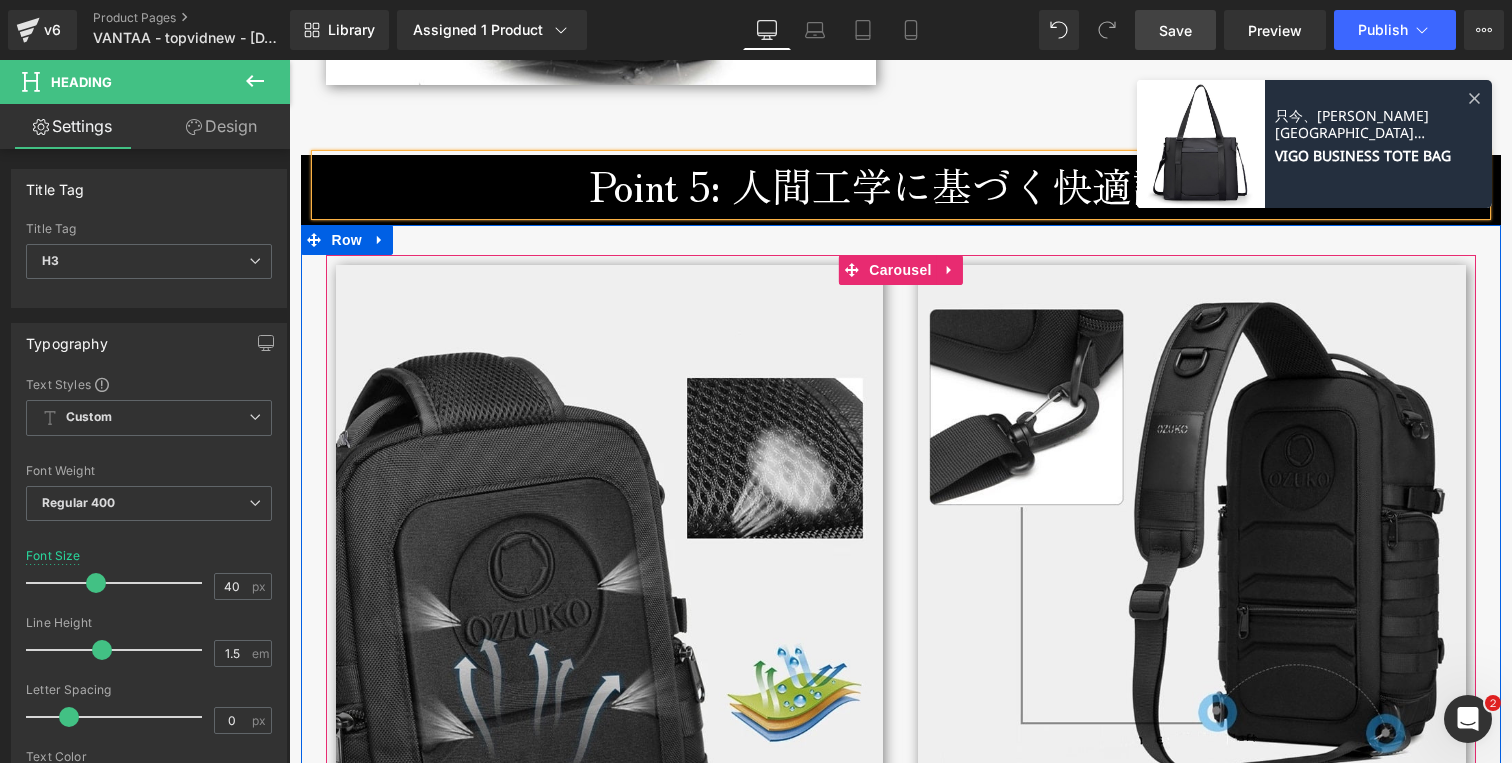 scroll, scrollTop: 5619, scrollLeft: 0, axis: vertical 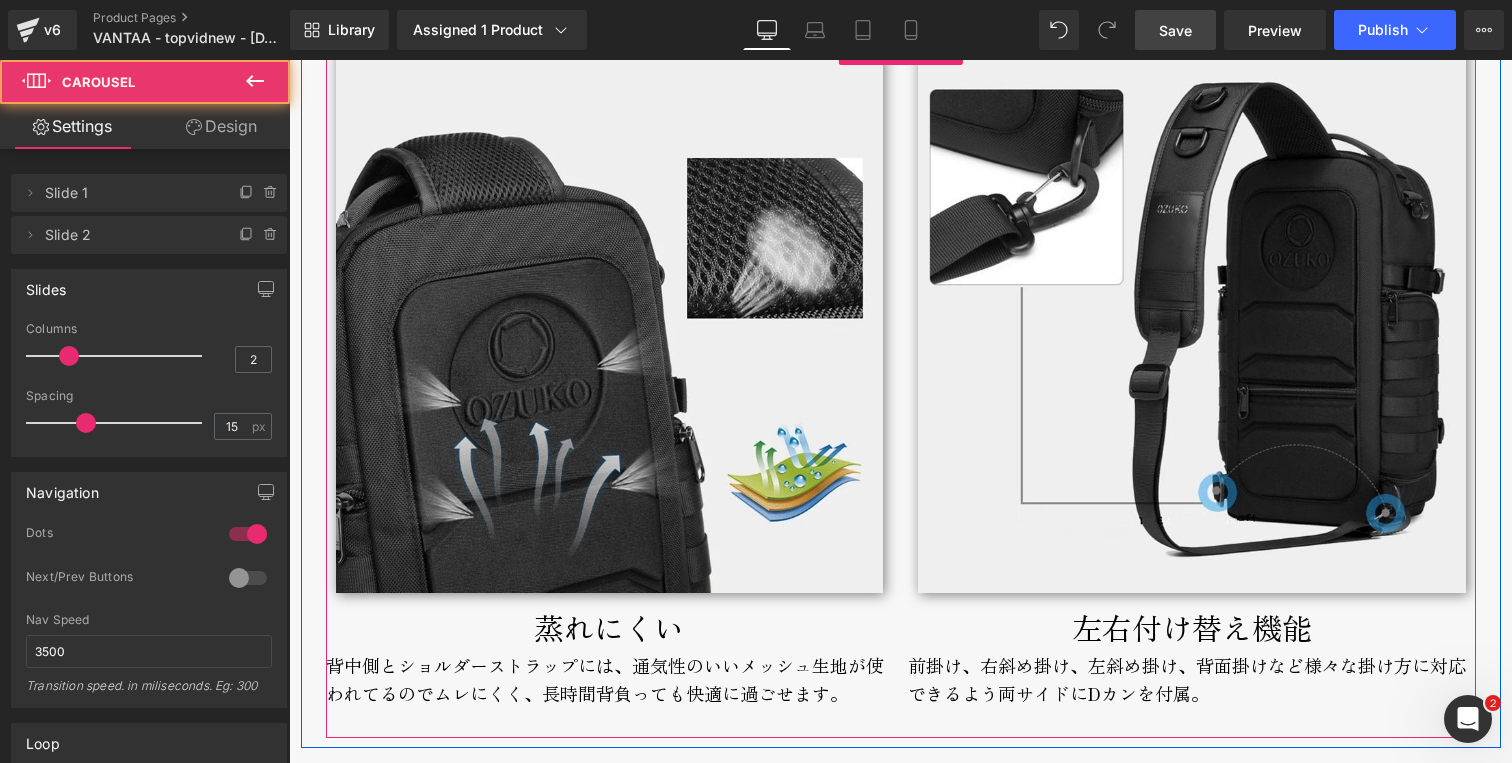 click on "Image         蒸れにくい Text Block         背中側とショルダーストラップには、通気性のいいメッシュ生地が使われてるのでムレにくく、長時間背負っても快適に過ごせます。 Text Block
Image         左右付け替え機能" at bounding box center (908, 386) 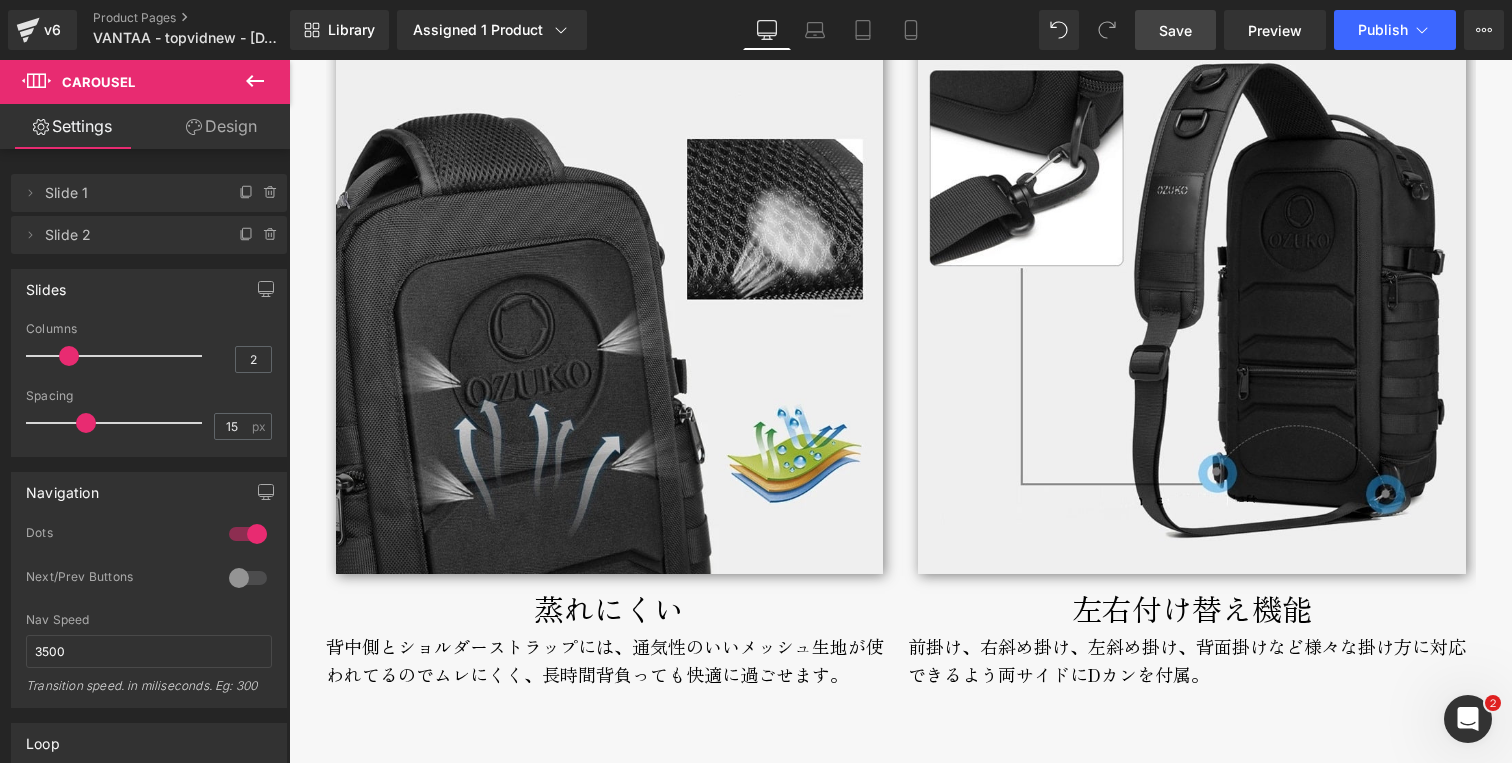 scroll, scrollTop: 5590, scrollLeft: 0, axis: vertical 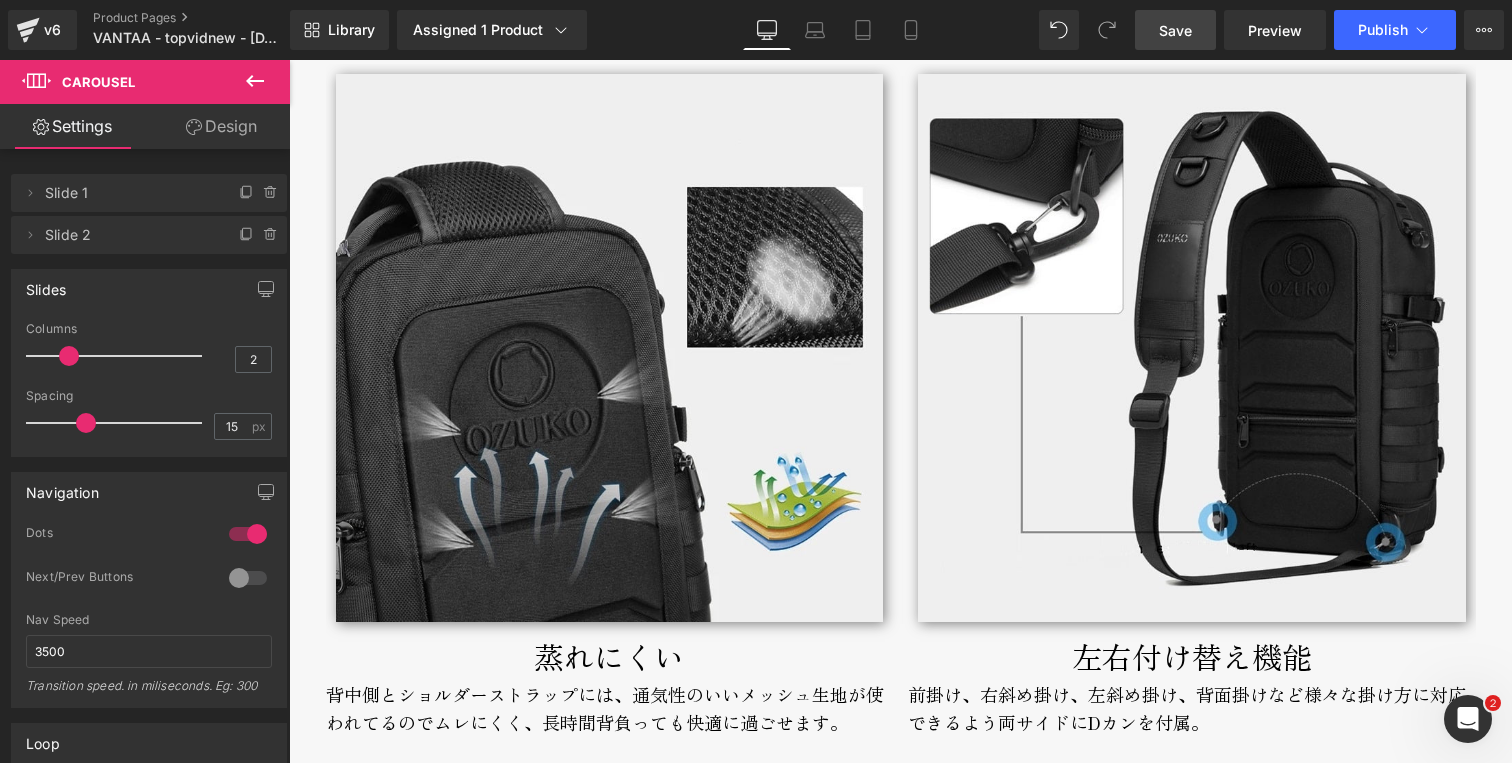 click on "蒸れにくい" at bounding box center (610, 656) 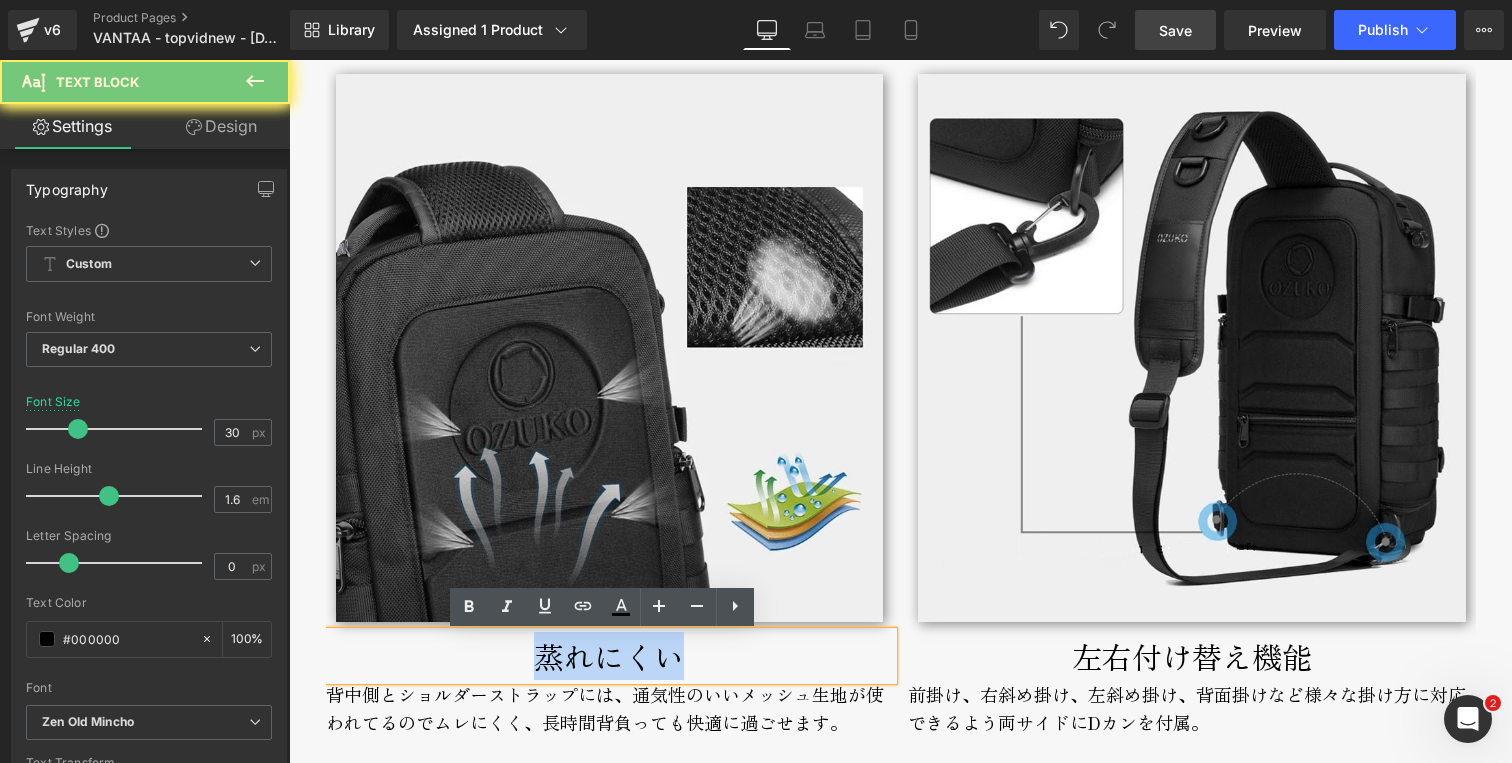 click on "蒸れにくい" at bounding box center [610, 656] 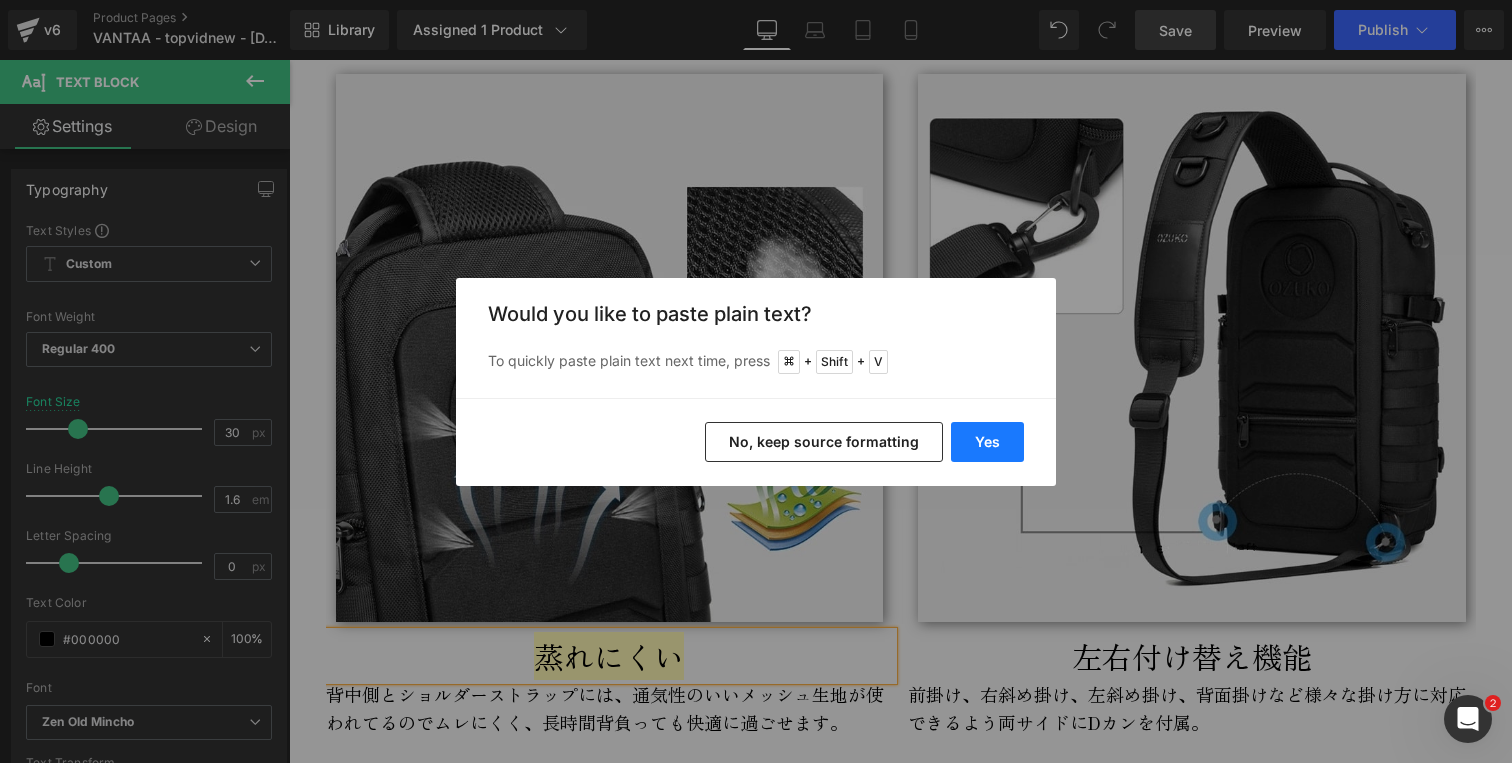 click on "Yes" at bounding box center (987, 442) 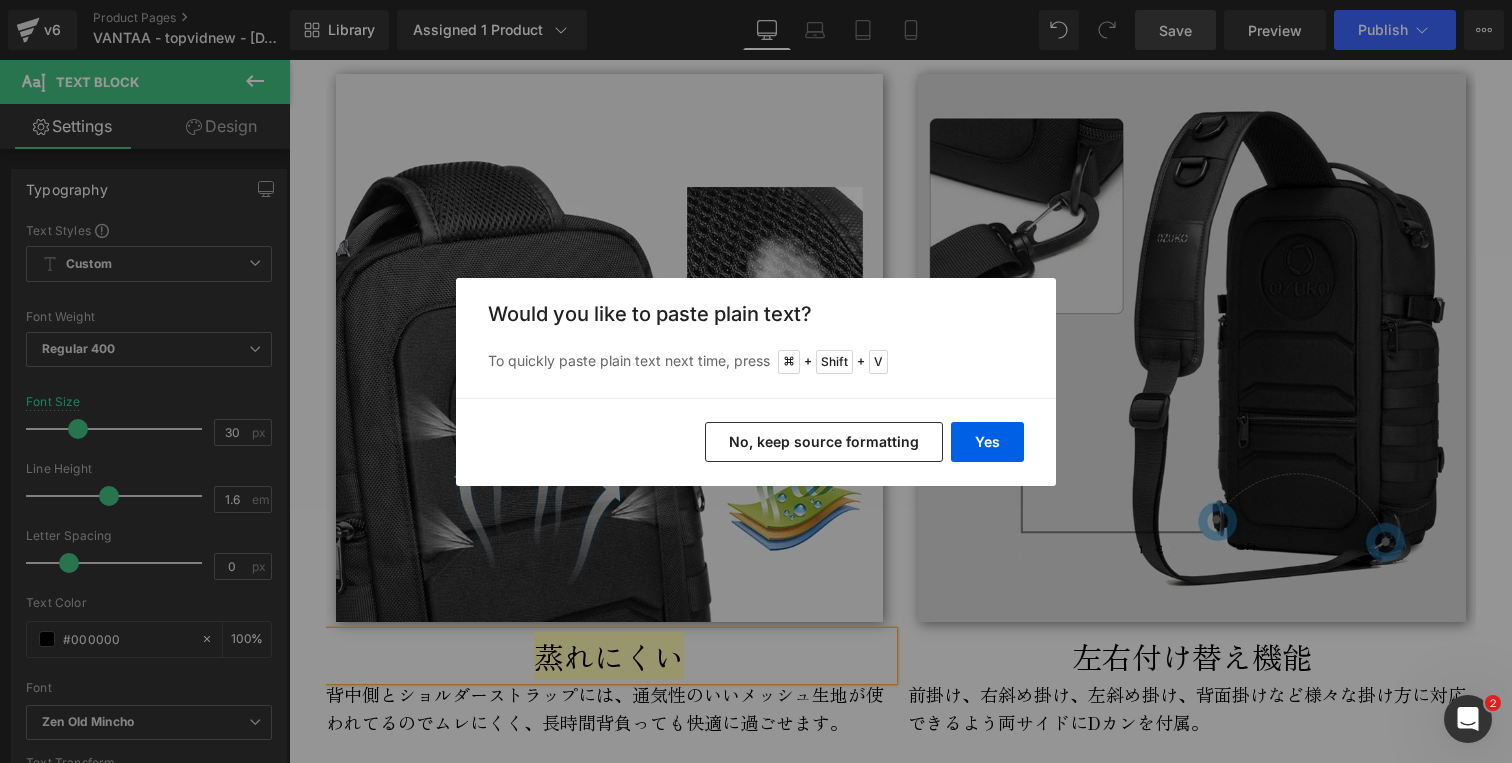 type 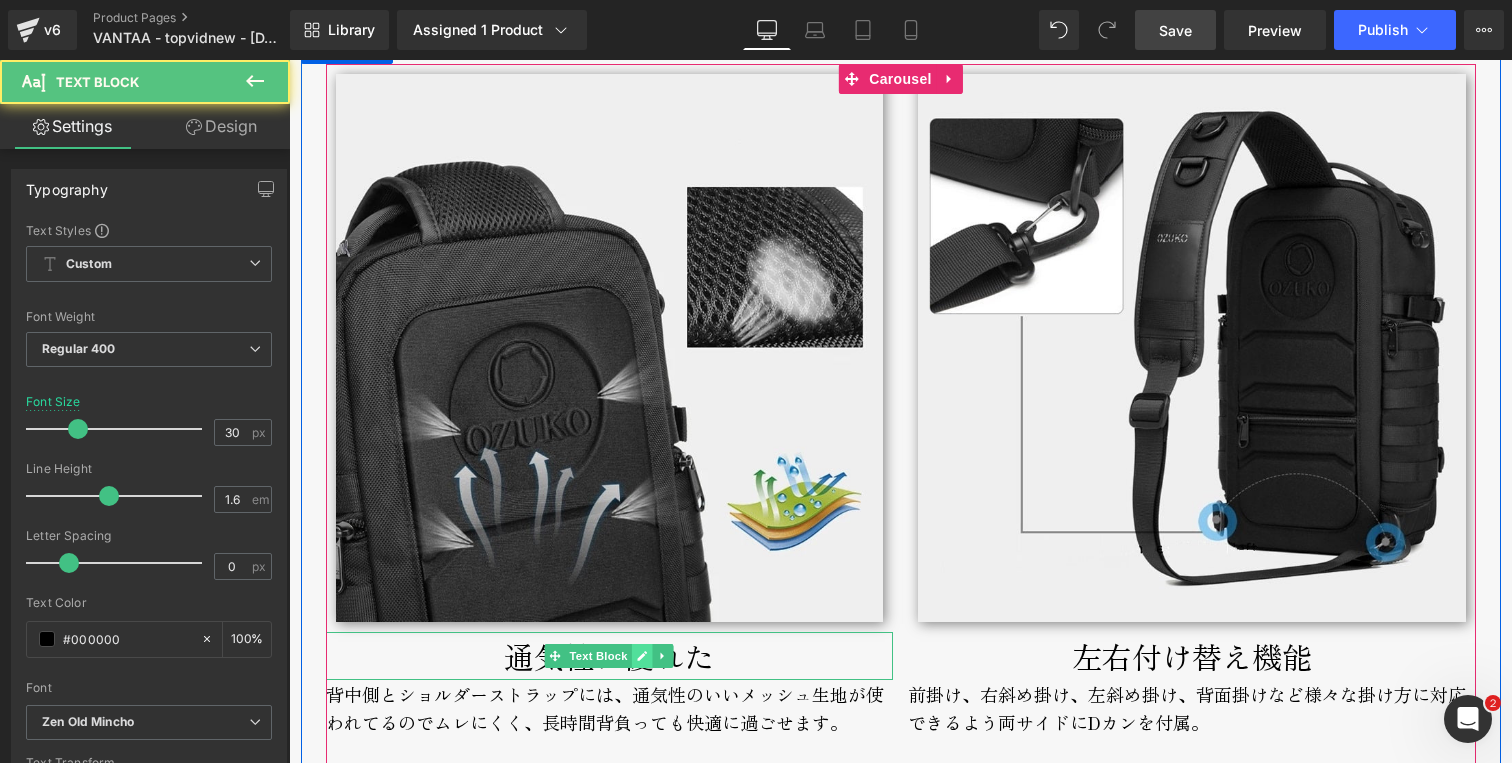 drag, startPoint x: 681, startPoint y: 661, endPoint x: 626, endPoint y: 663, distance: 55.03635 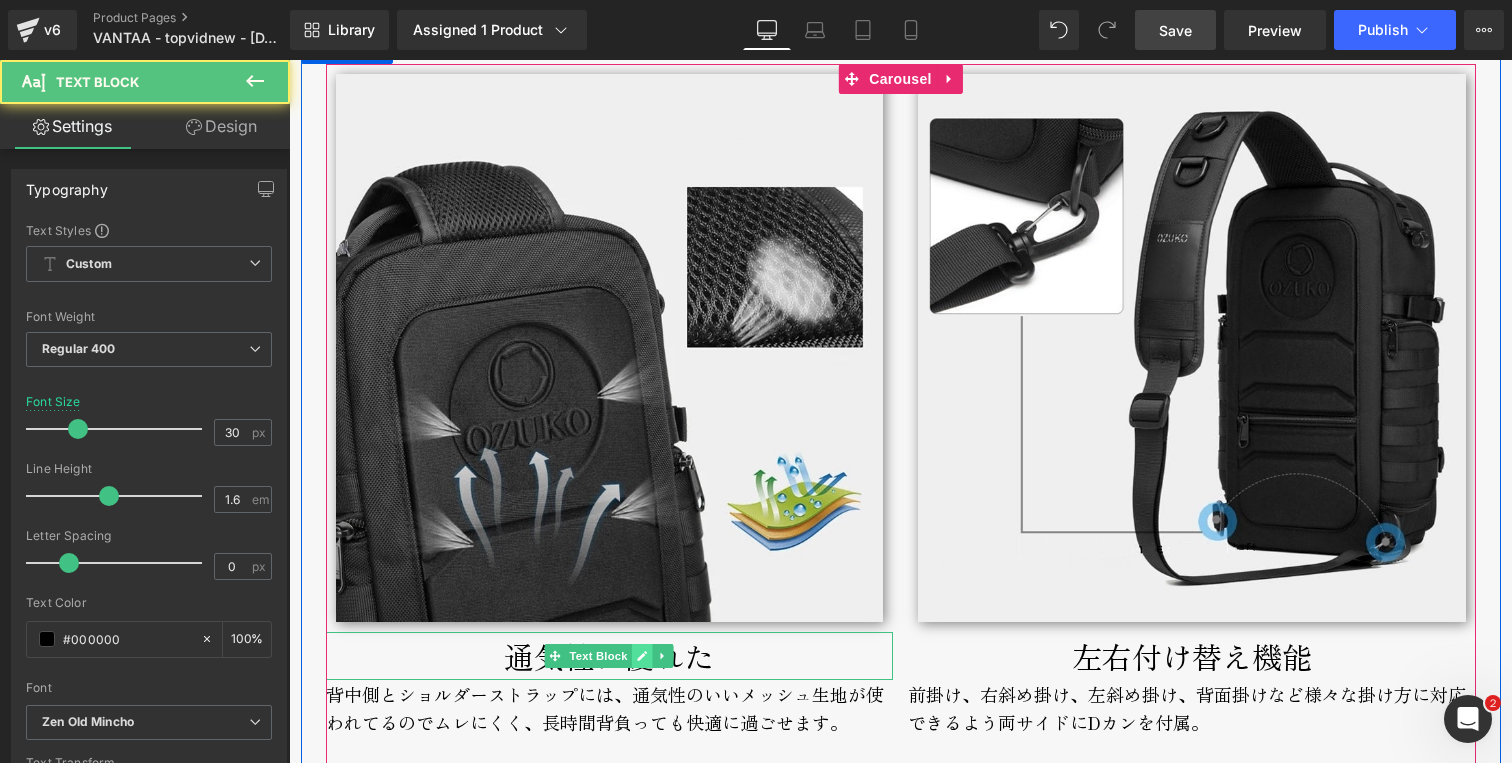 click on "通気性に優れた Text Block" at bounding box center (610, 656) 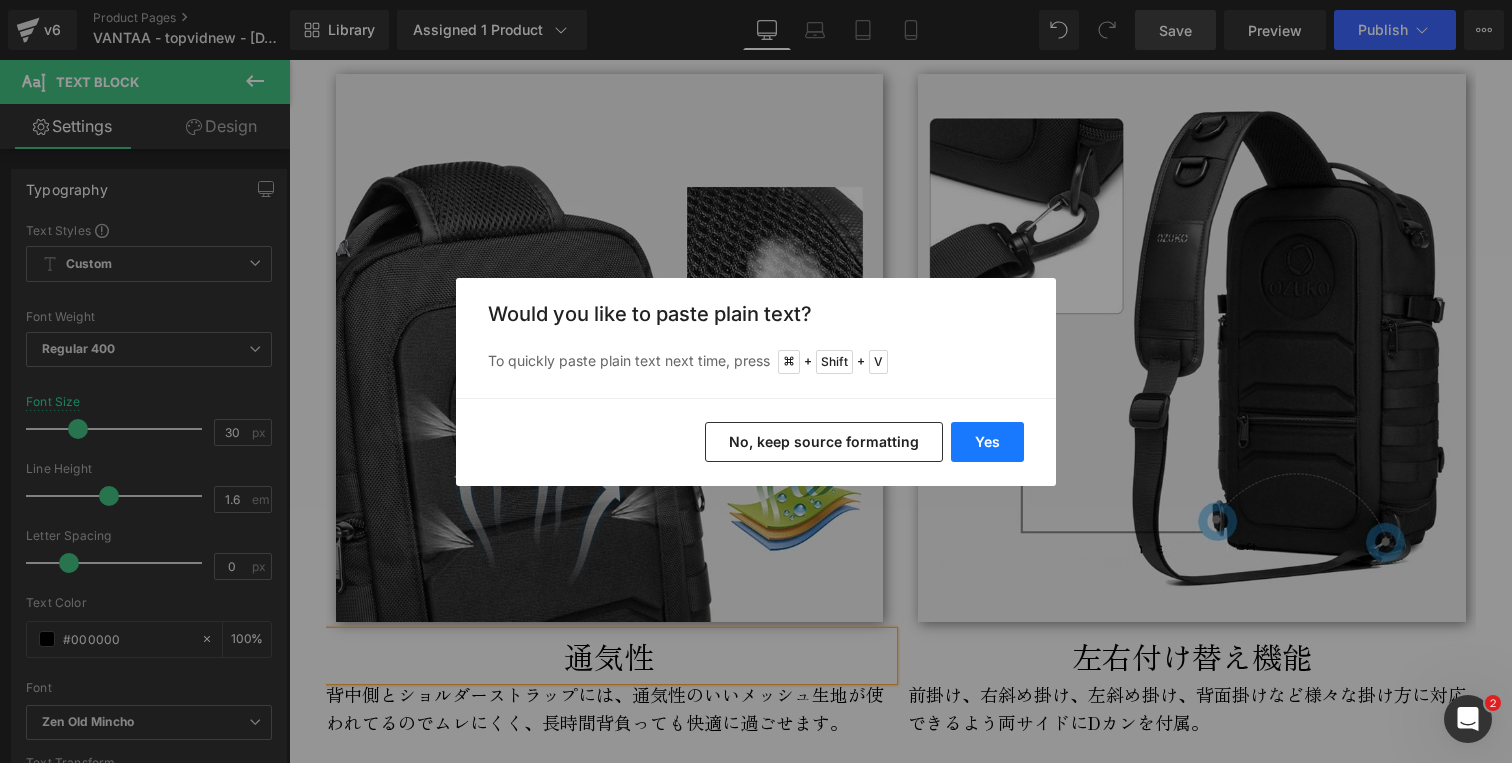 click on "Yes" at bounding box center [987, 442] 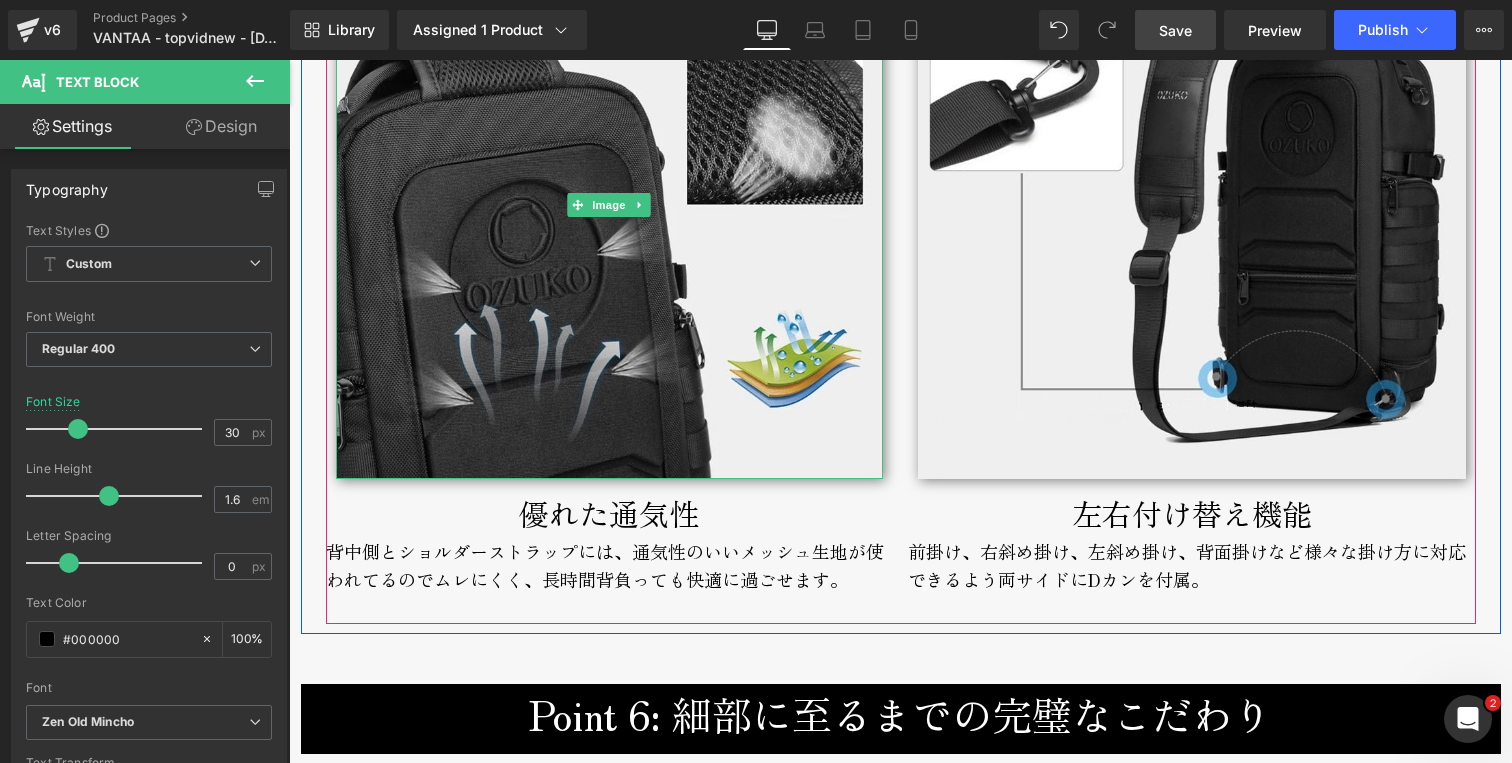 scroll, scrollTop: 5739, scrollLeft: 0, axis: vertical 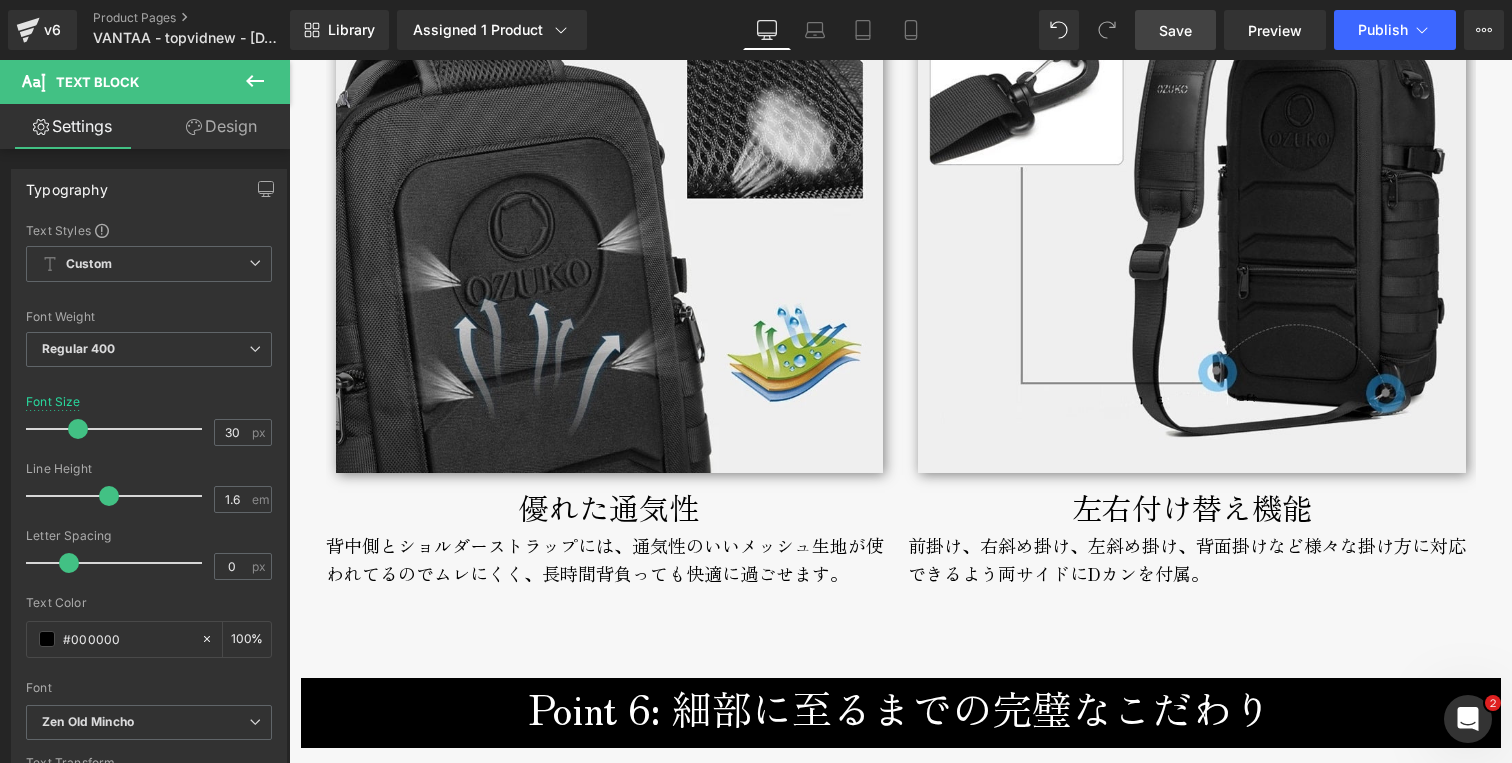 click on "背中側とショルダーストラップには、通気性のいいメッシュ生地が使われてるのでムレにくく、長時間背負っても快適に過ごせます。" at bounding box center [610, 575] 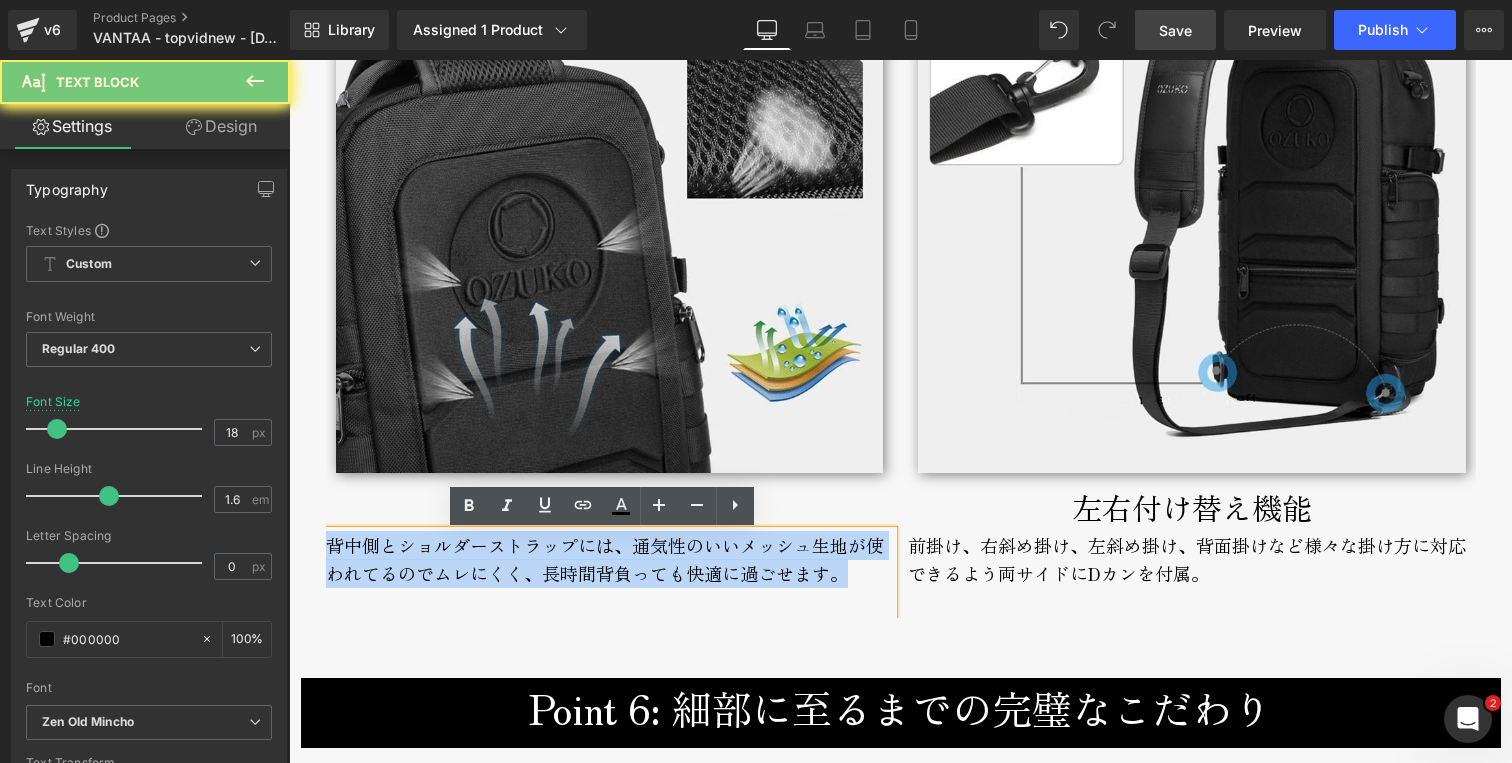 click on "背中側とショルダーストラップには、通気性のいいメッシュ生地が使われてるのでムレにくく、長時間背負っても快適に過ごせます。" at bounding box center [610, 575] 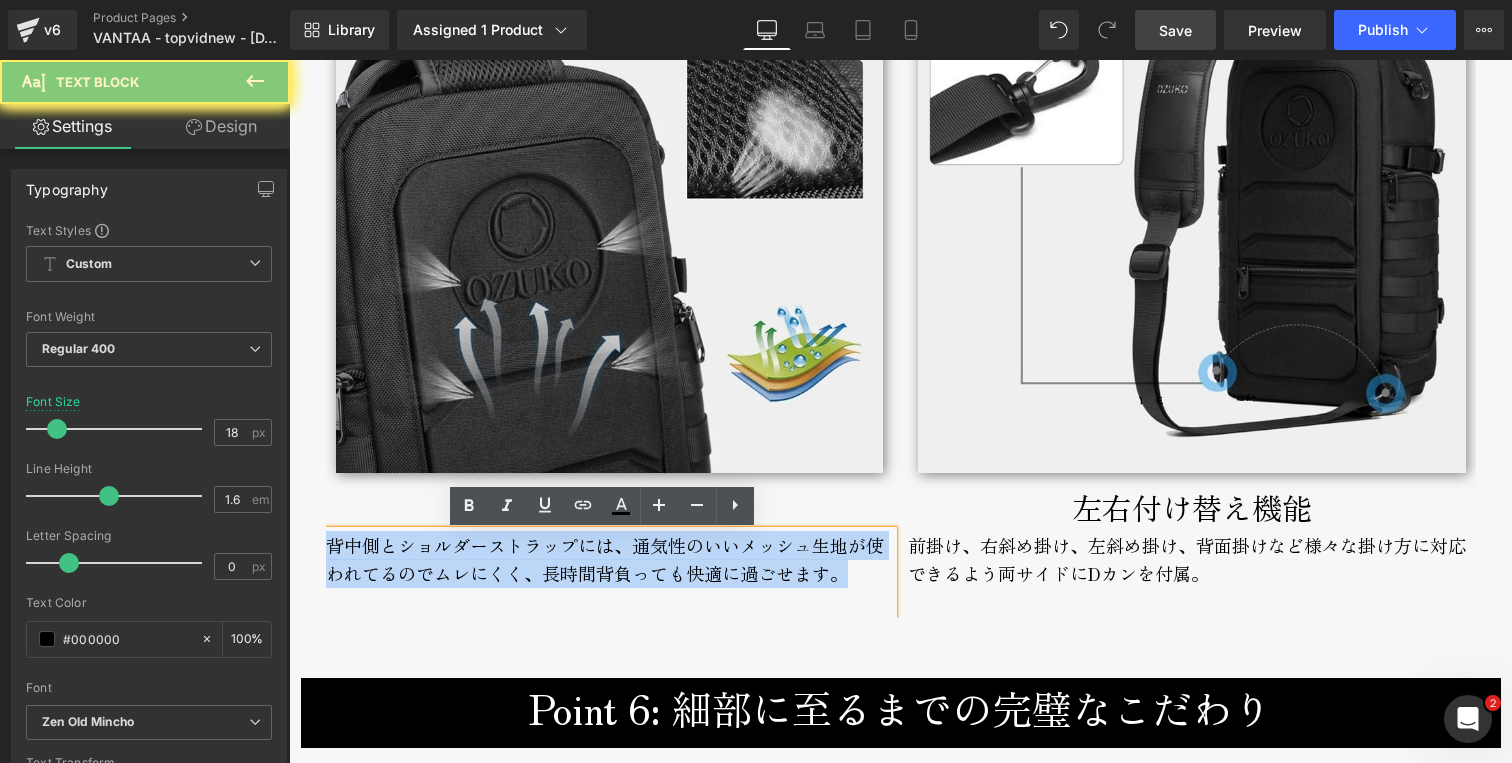 click on "背中側とショルダーストラップには、通気性のいいメッシュ生地が使われてるのでムレにくく、長時間背負っても快適に過ごせます。" at bounding box center (610, 575) 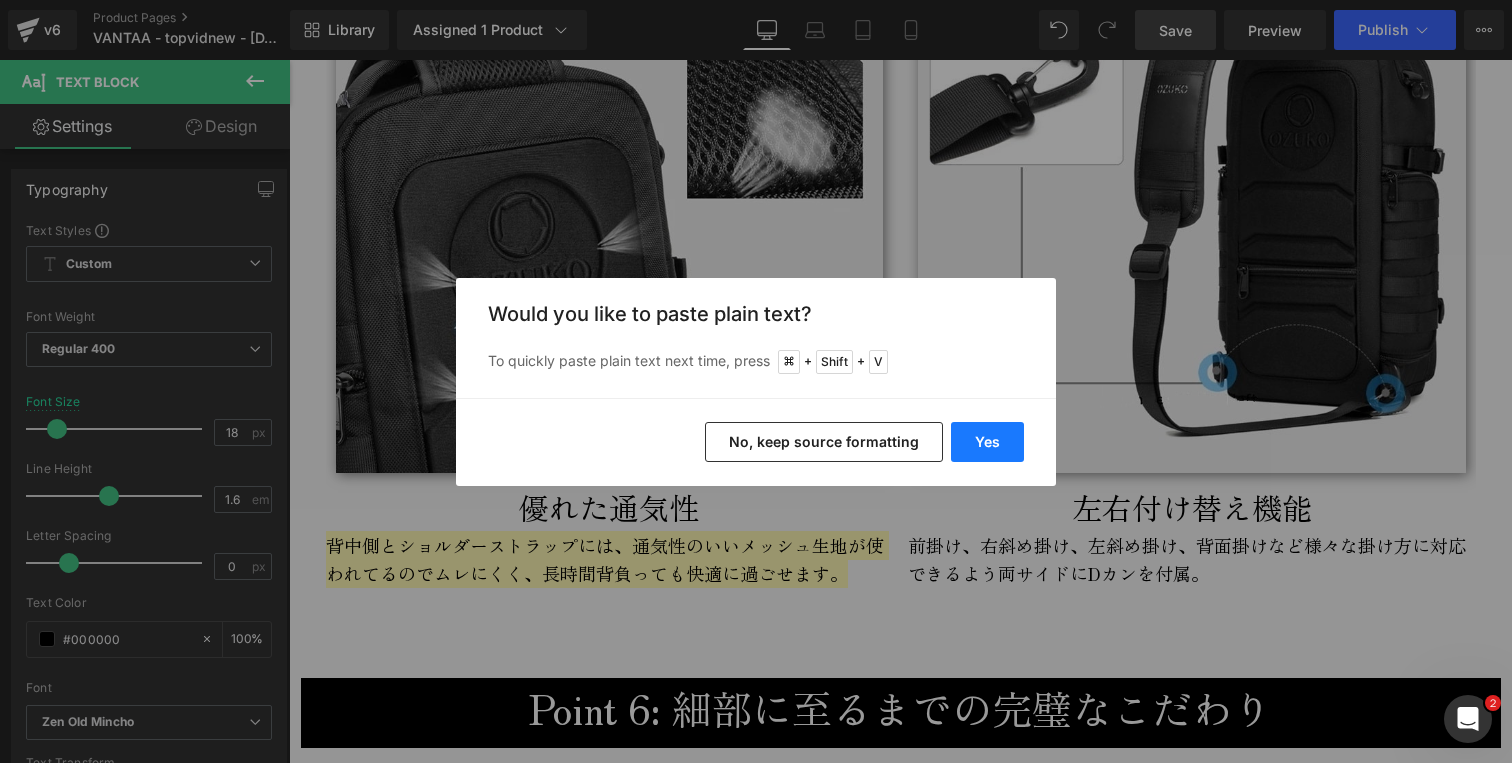 click on "Yes" at bounding box center (987, 442) 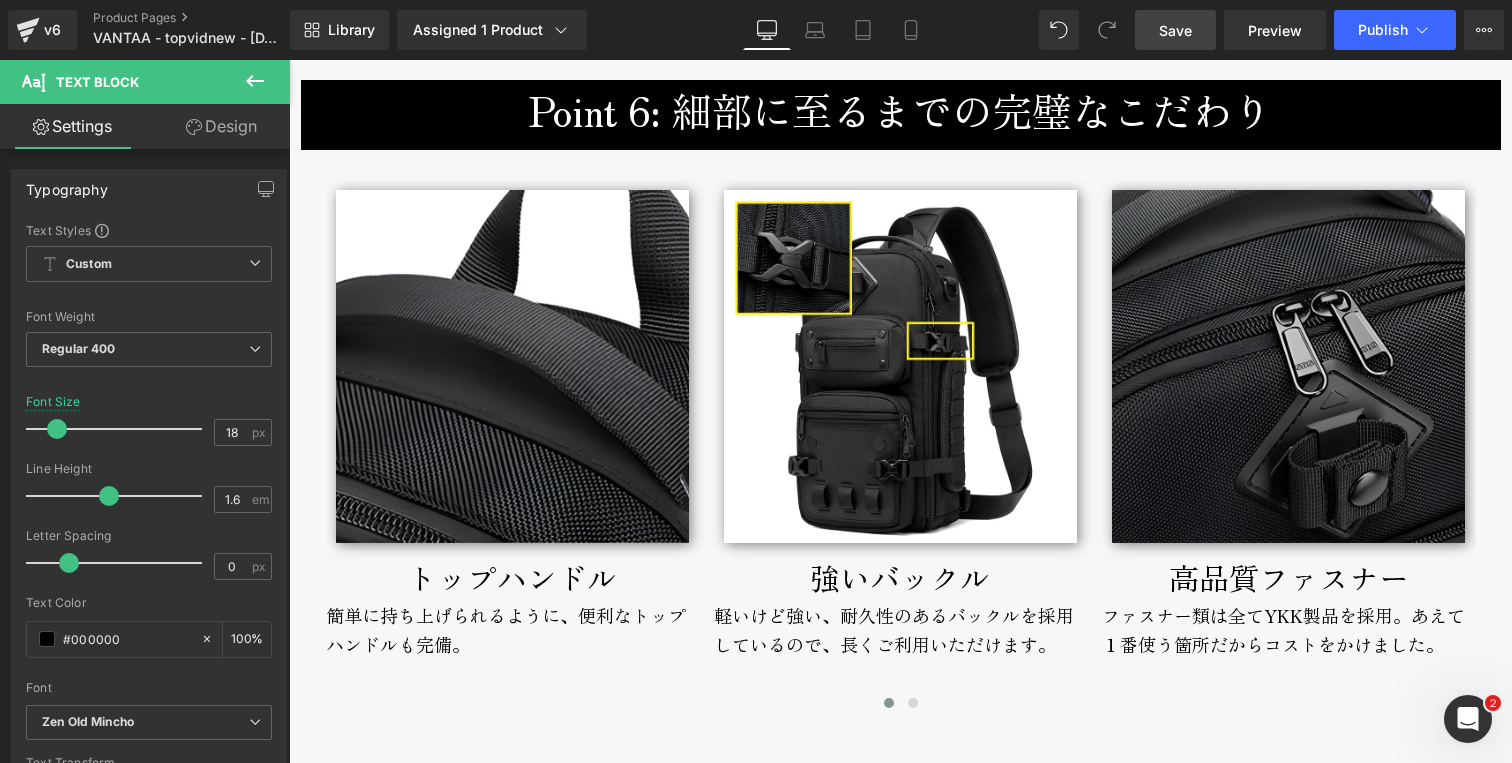 scroll, scrollTop: 6364, scrollLeft: 0, axis: vertical 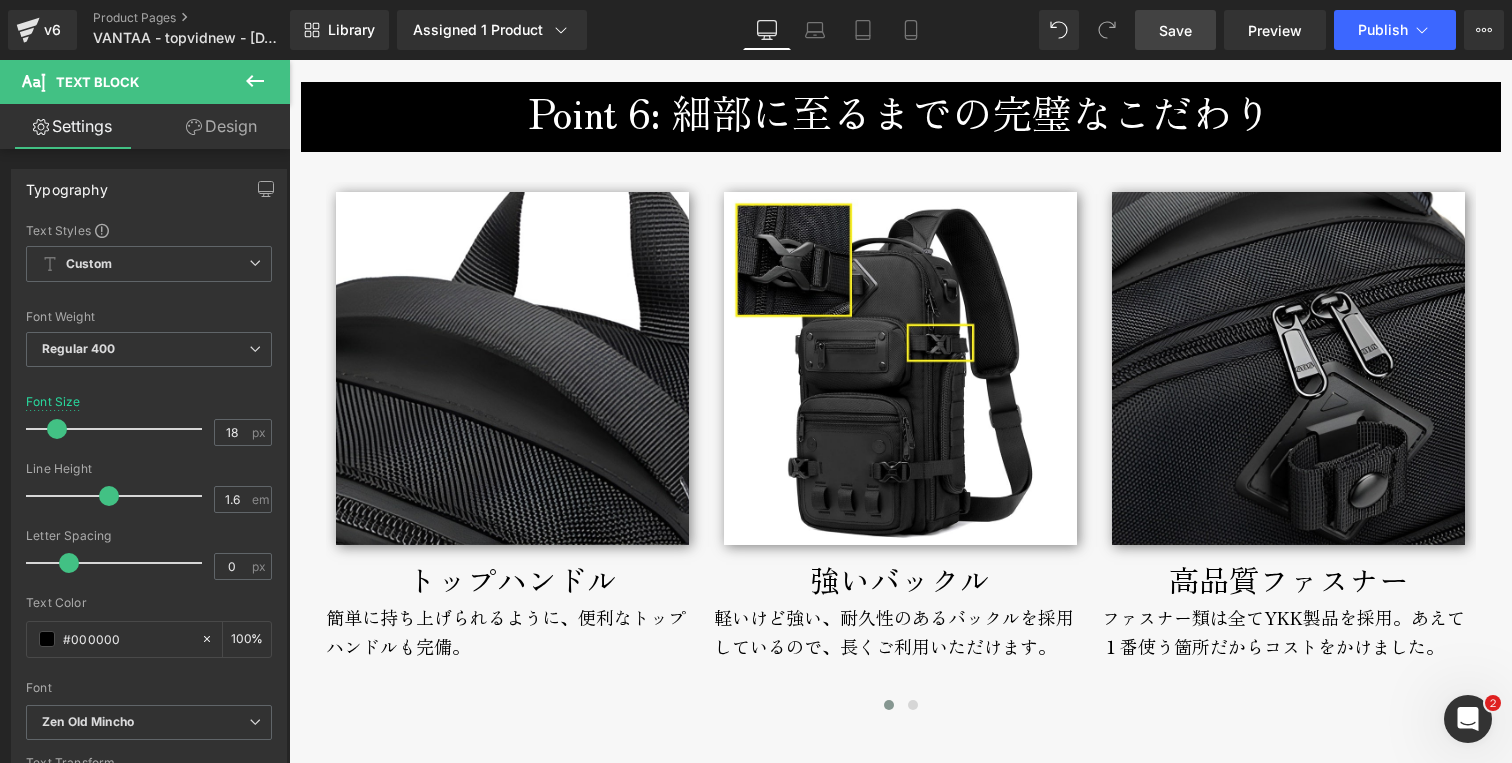click on "Save" at bounding box center [1175, 30] 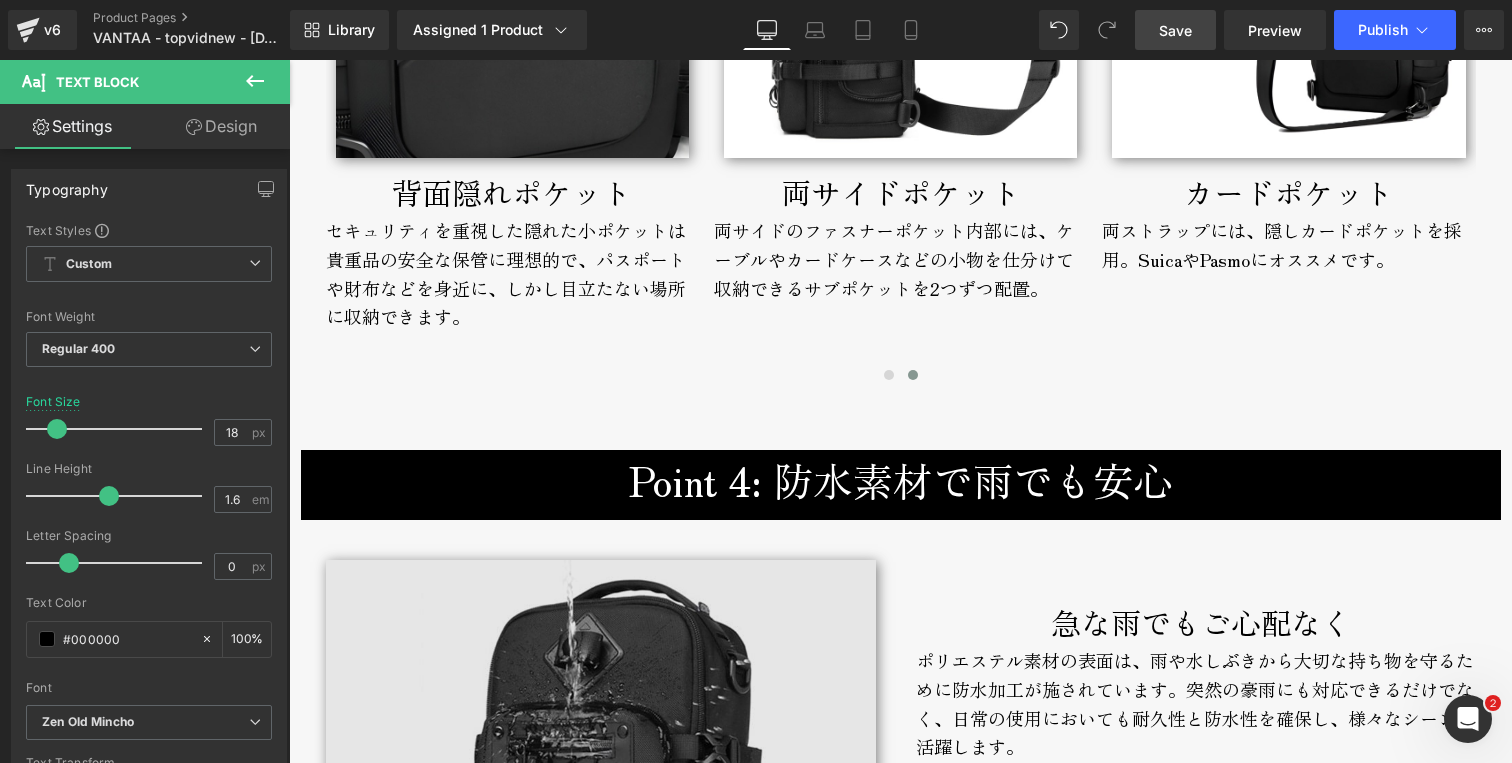 scroll, scrollTop: 4045, scrollLeft: 0, axis: vertical 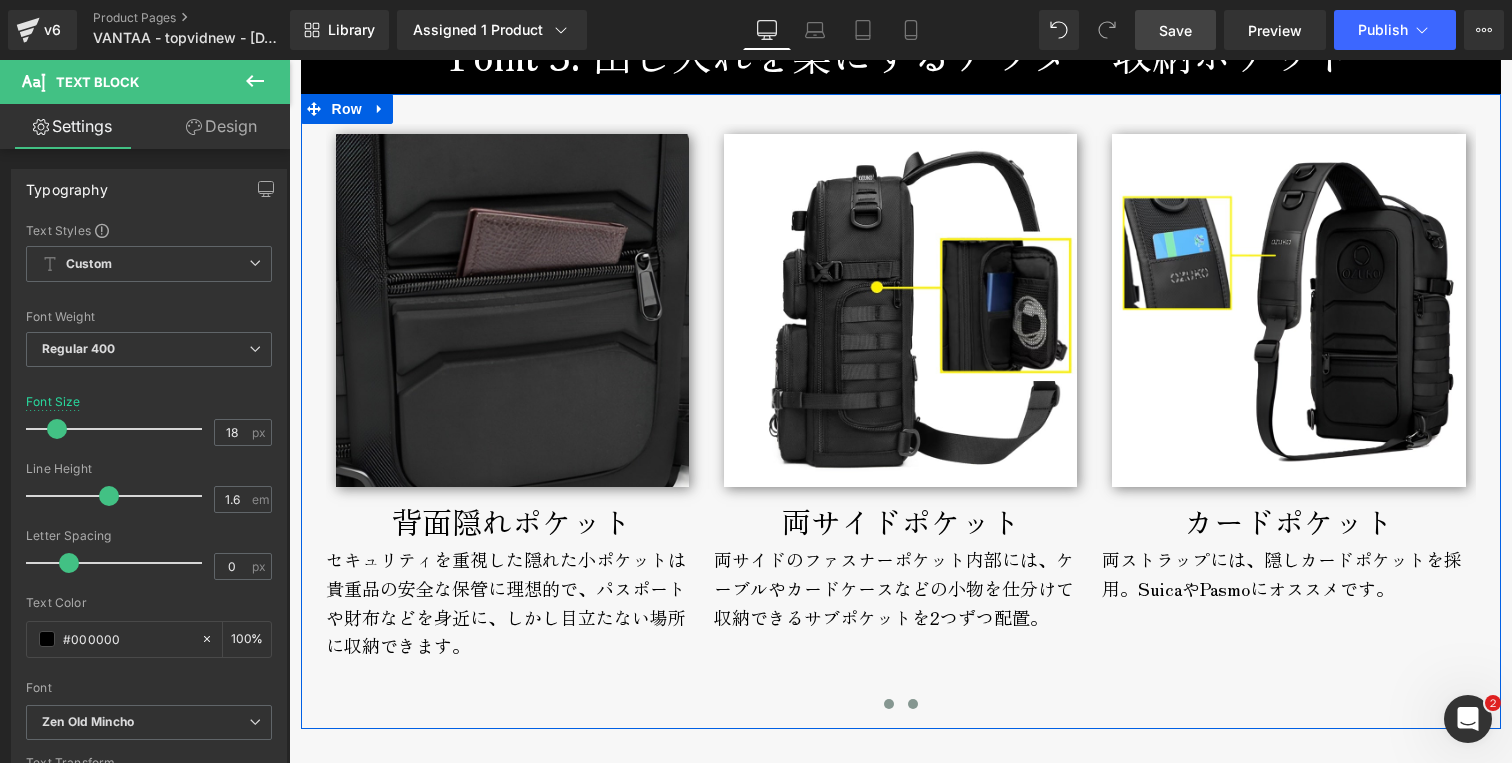 click at bounding box center [889, 704] 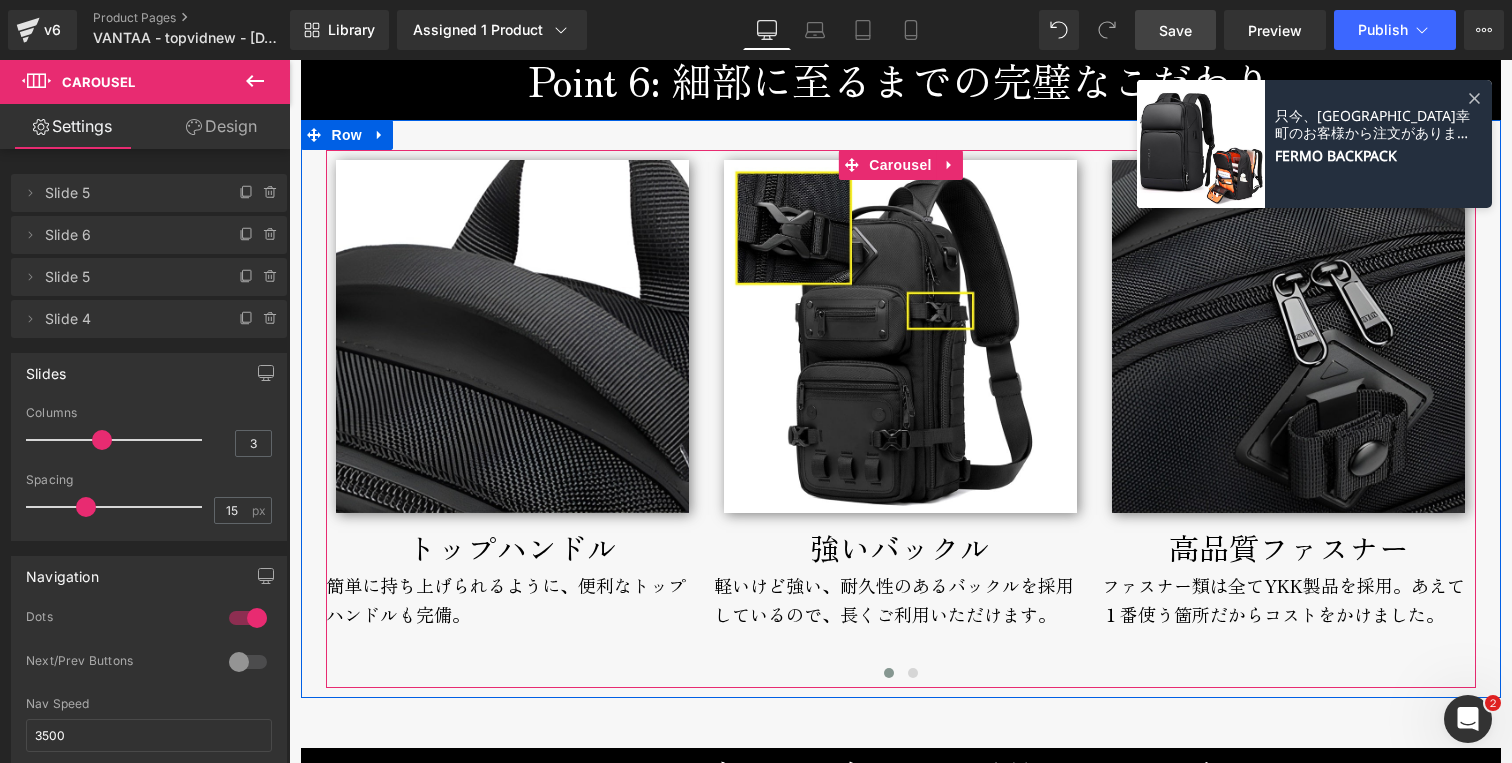 scroll, scrollTop: 6411, scrollLeft: 0, axis: vertical 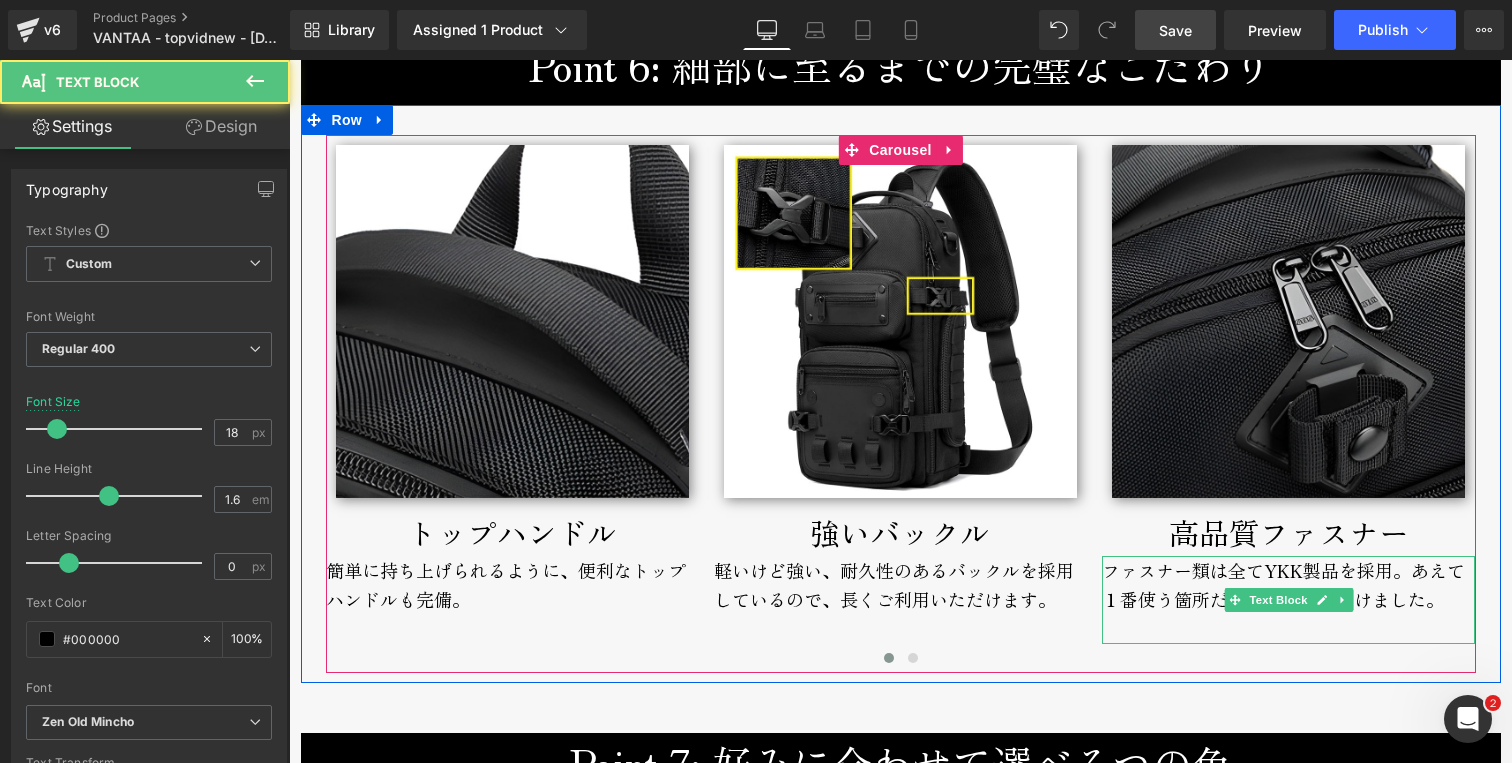 click on "ファスナー類は全てYKK製品を採用。あえて１番使う箇所だからコストをかけました。" at bounding box center [1288, 600] 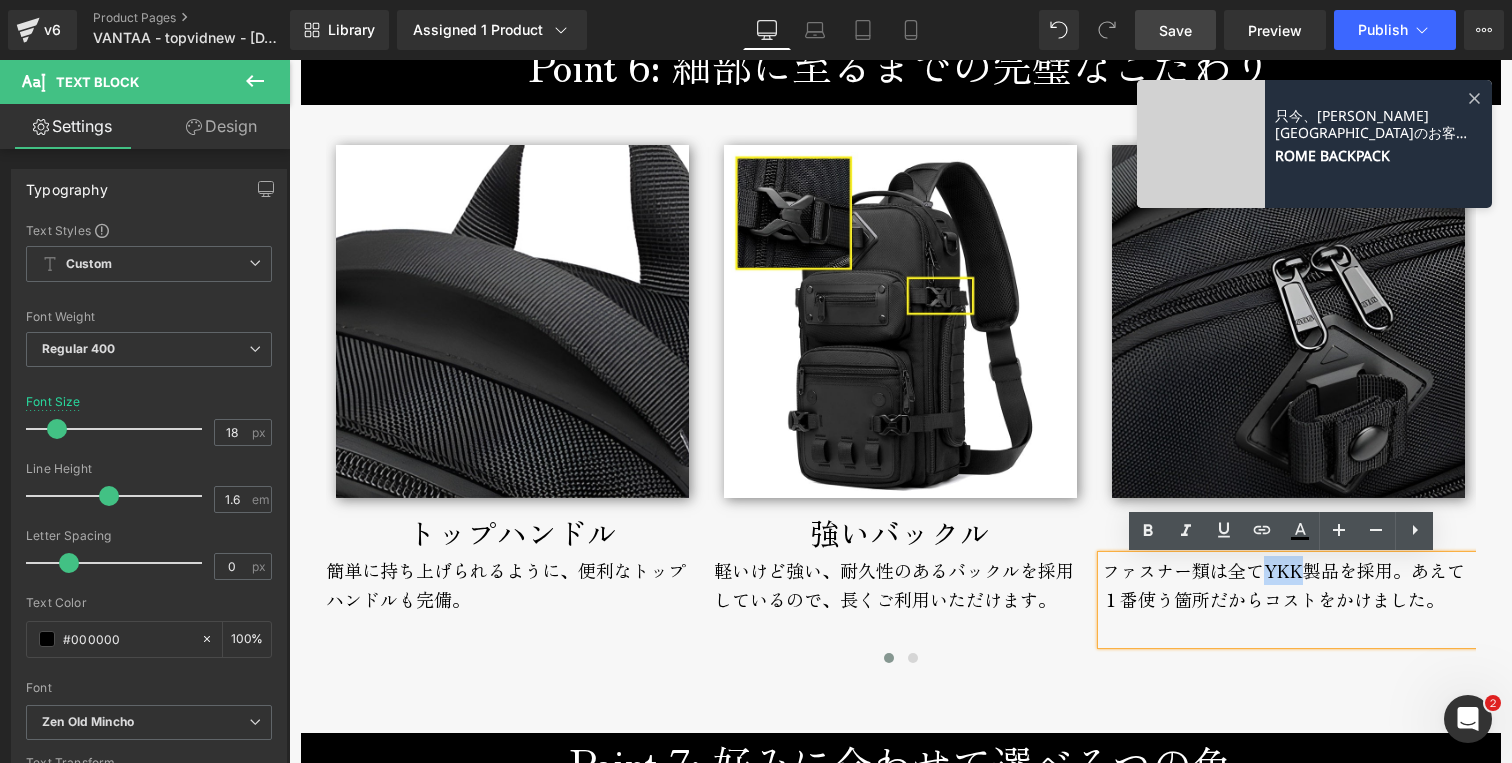 drag, startPoint x: 1259, startPoint y: 574, endPoint x: 1296, endPoint y: 574, distance: 37 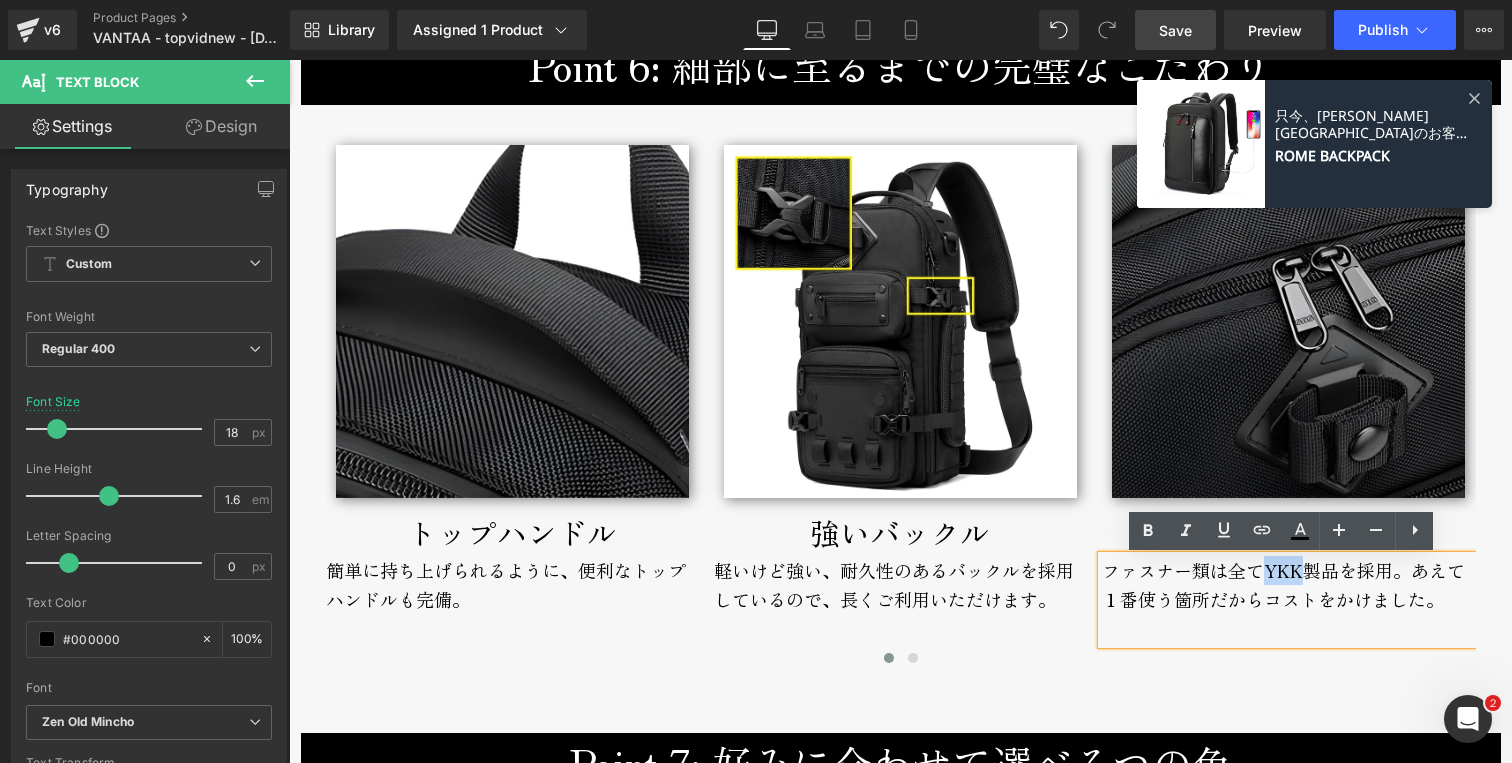 click on "ファスナー類は全てYKK製品を採用。あえて１番使う箇所だからコストをかけました。" at bounding box center [1288, 600] 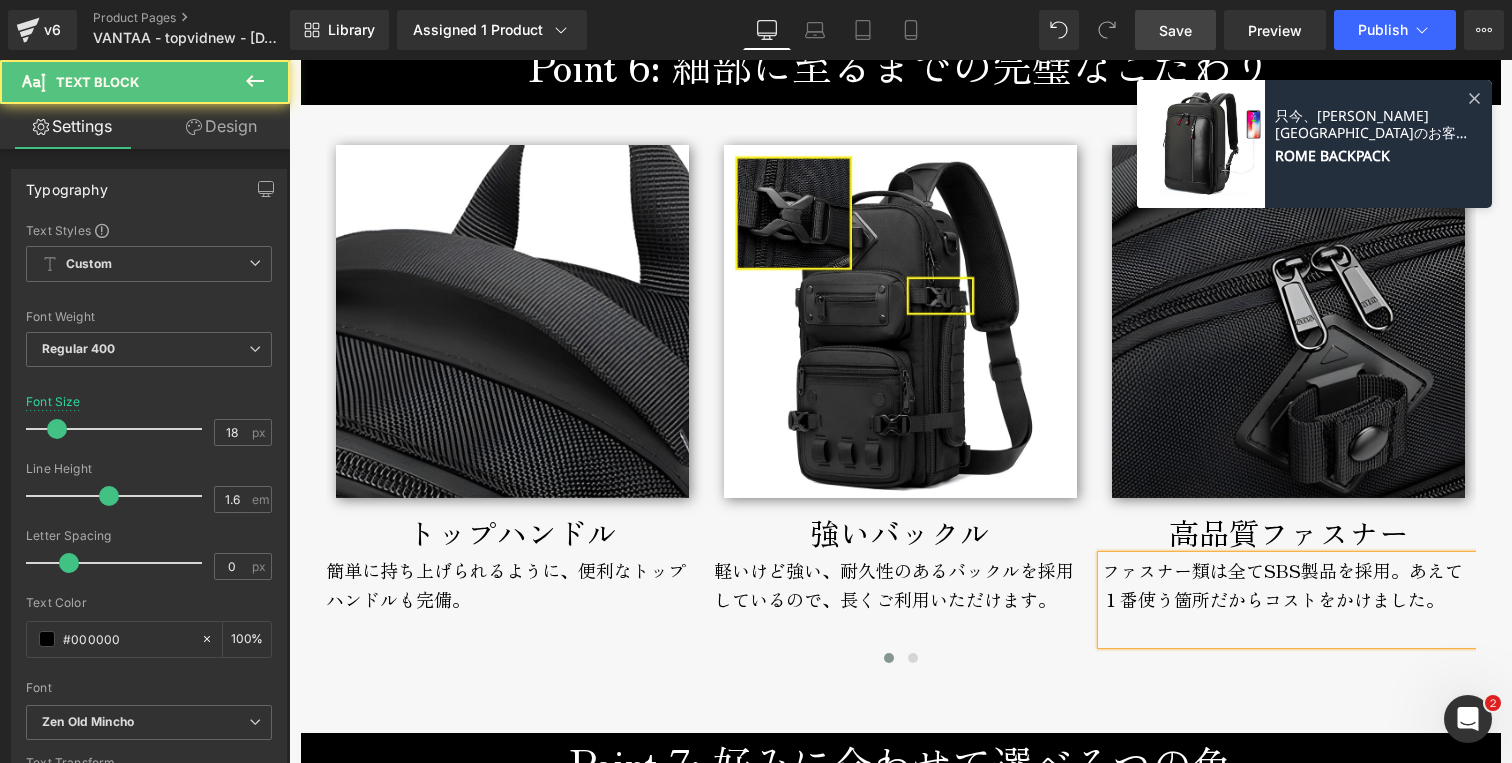 click on "ファスナー類は全てSBS製品を採用。あえて１番使う箇所だからコストをかけました。" at bounding box center (1288, 600) 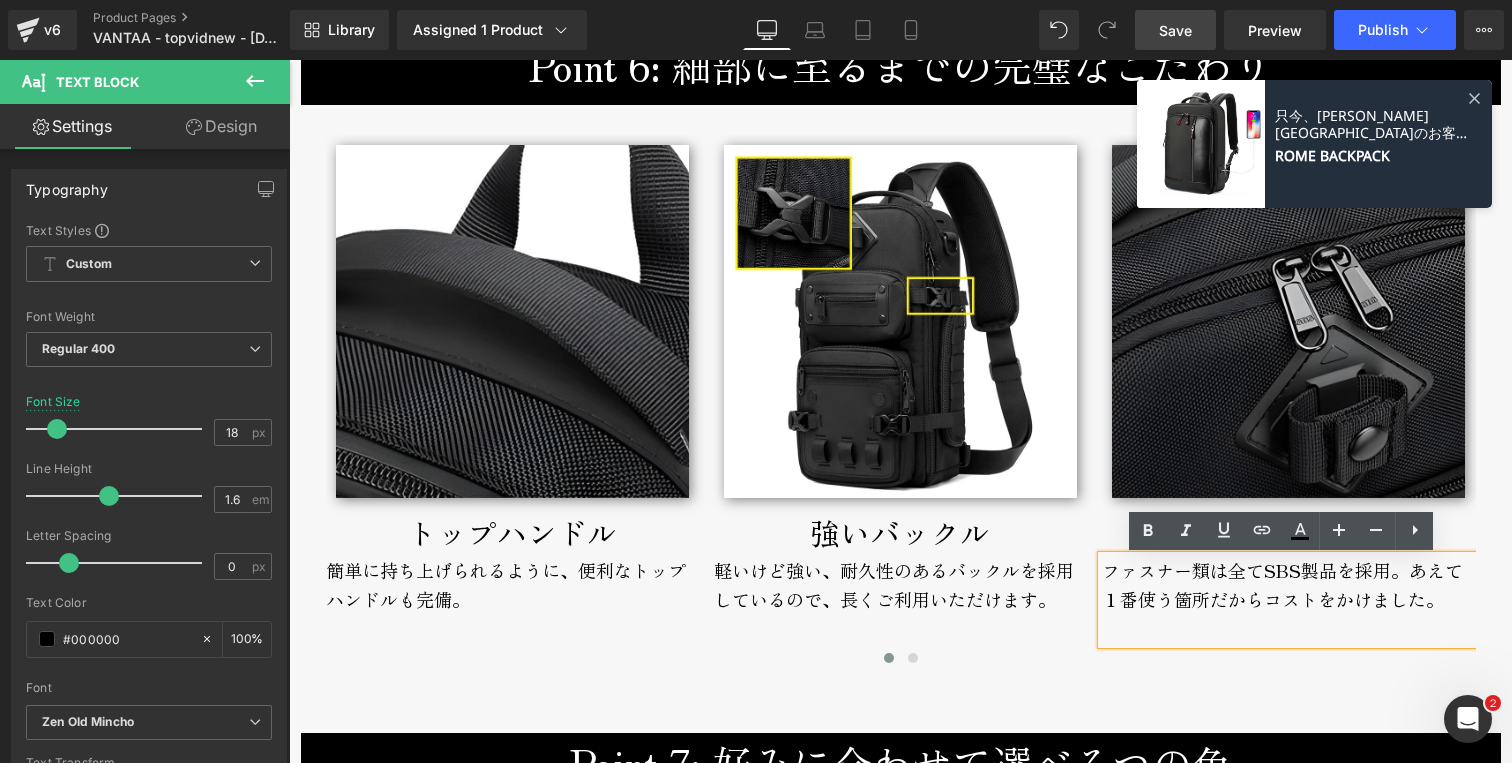 click at bounding box center [901, 661] 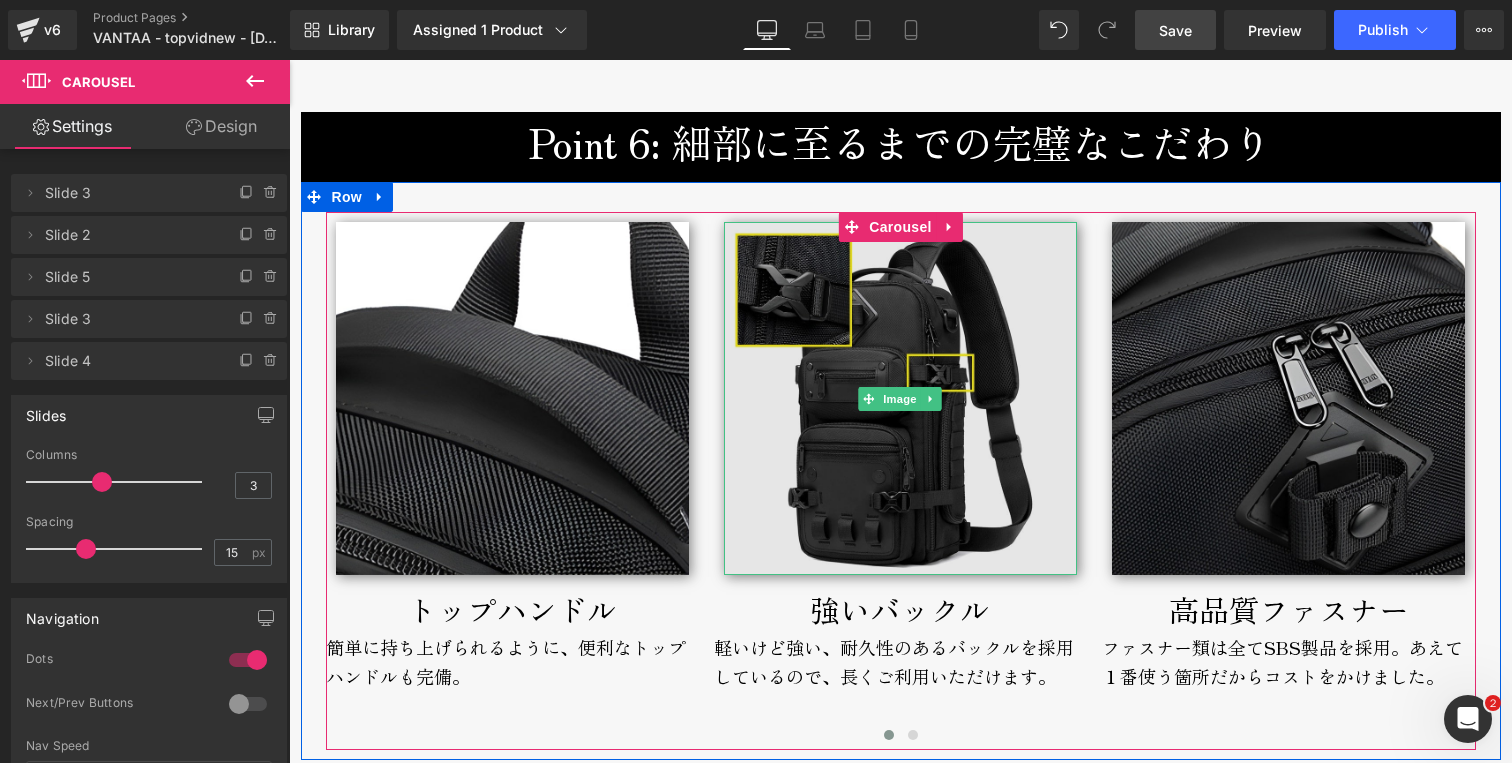 scroll, scrollTop: 6329, scrollLeft: 0, axis: vertical 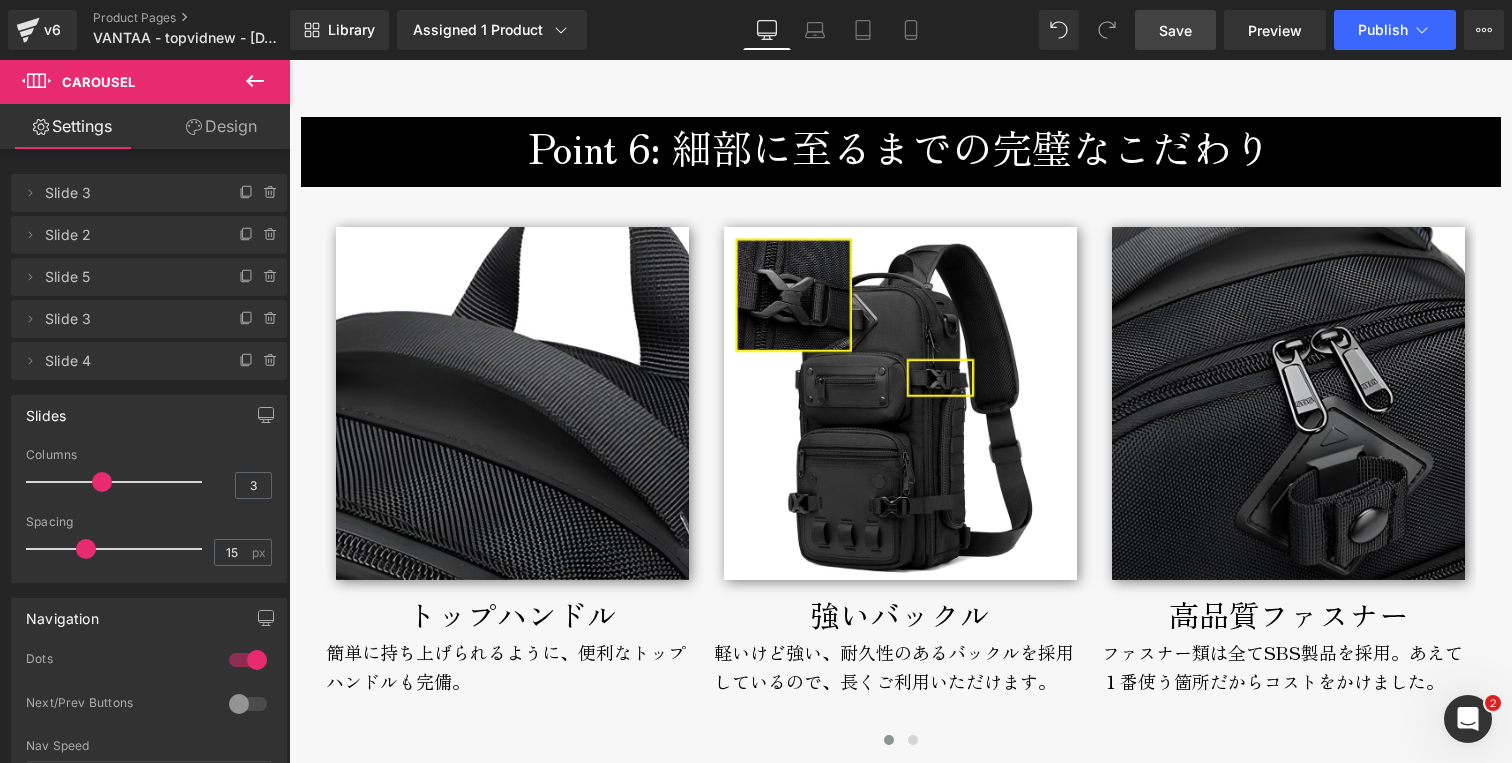 click on "ファスナー類は全てSBS製品を採用。あえて１番使う箇所だからコストをかけました。" at bounding box center [1288, 682] 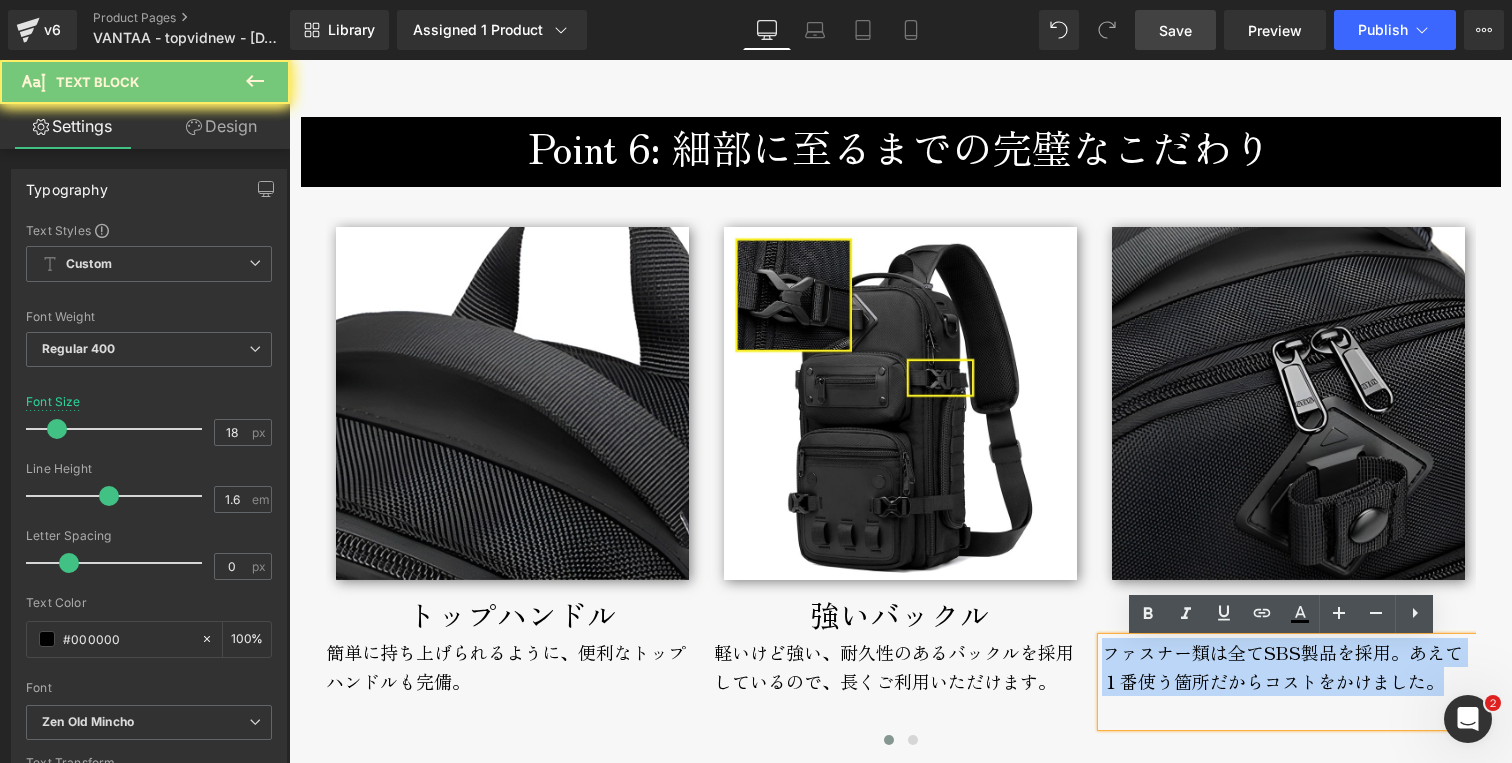 click on "ファスナー類は全てSBS製品を採用。あえて１番使う箇所だからコストをかけました。" at bounding box center [1288, 682] 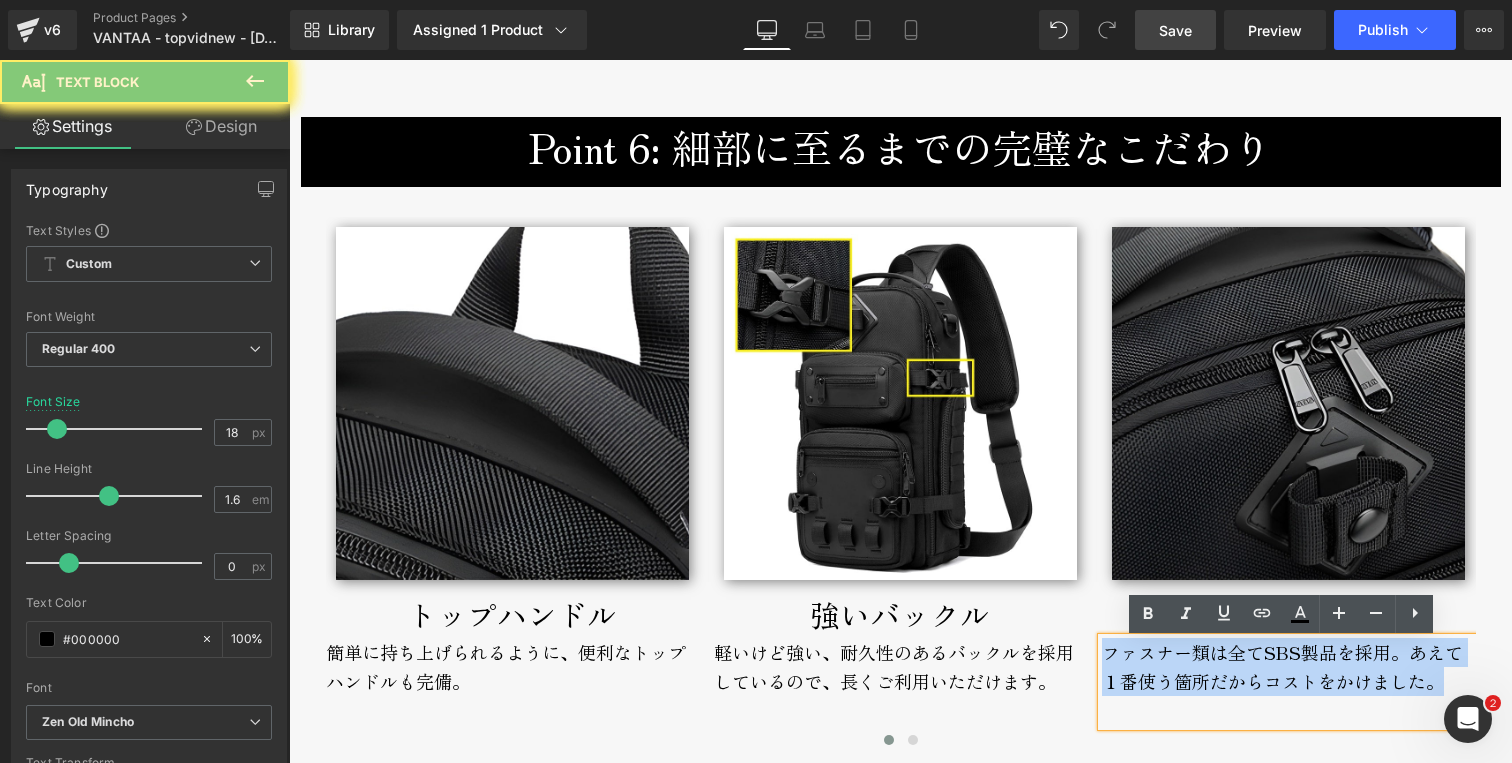 click on "ファスナー類は全てSBS製品を採用。あえて１番使う箇所だからコストをかけました。" at bounding box center (1288, 682) 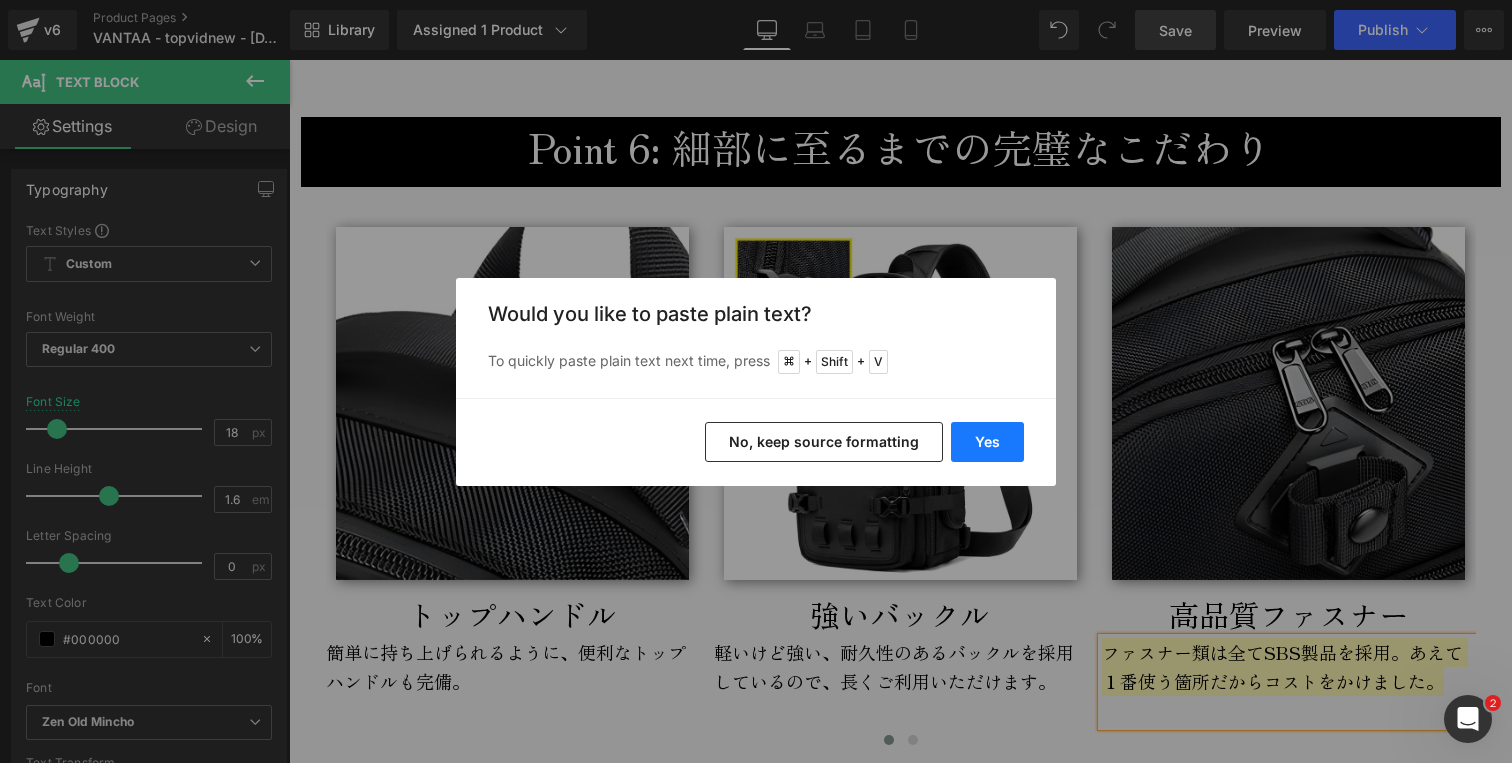 click on "Yes" at bounding box center (987, 442) 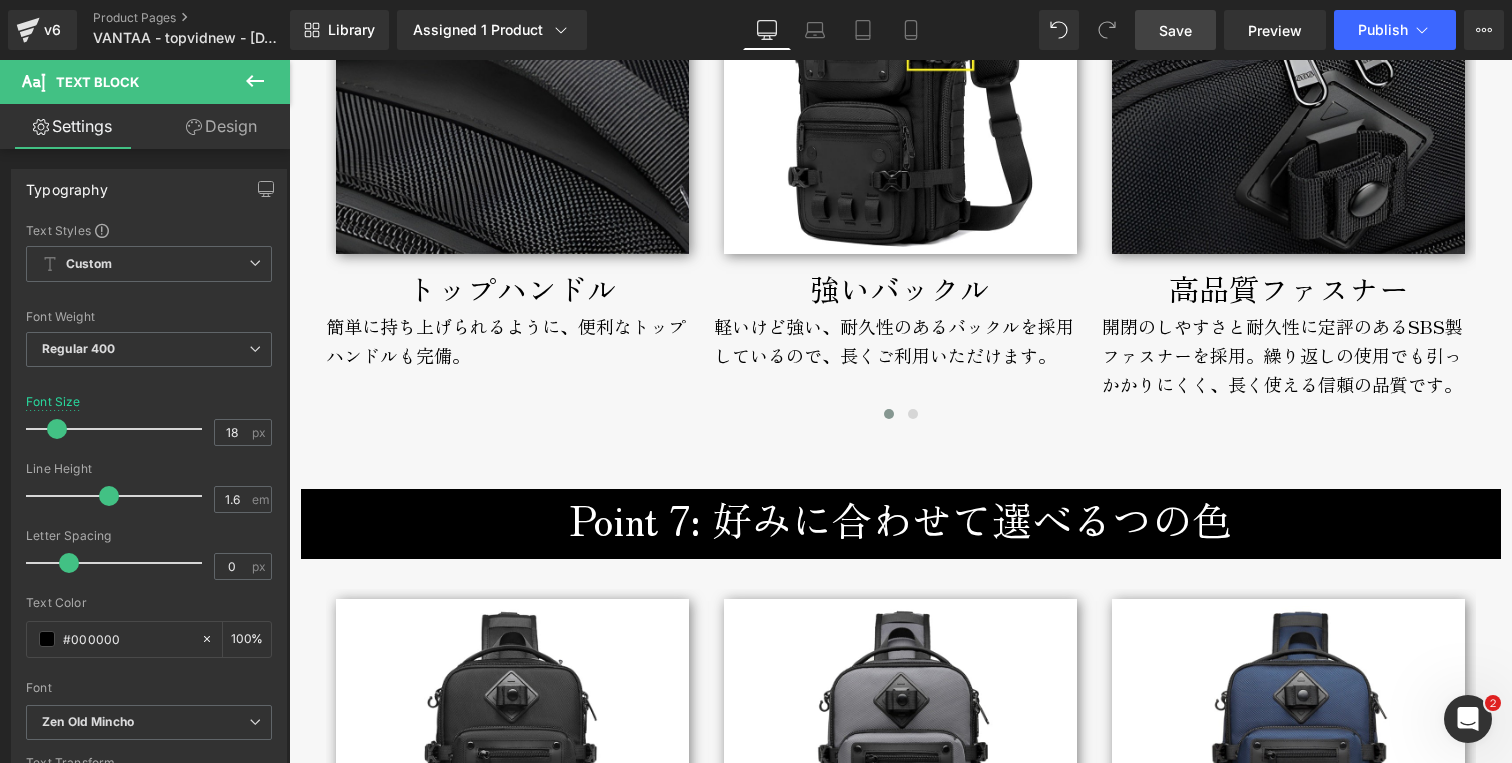 scroll, scrollTop: 6722, scrollLeft: 0, axis: vertical 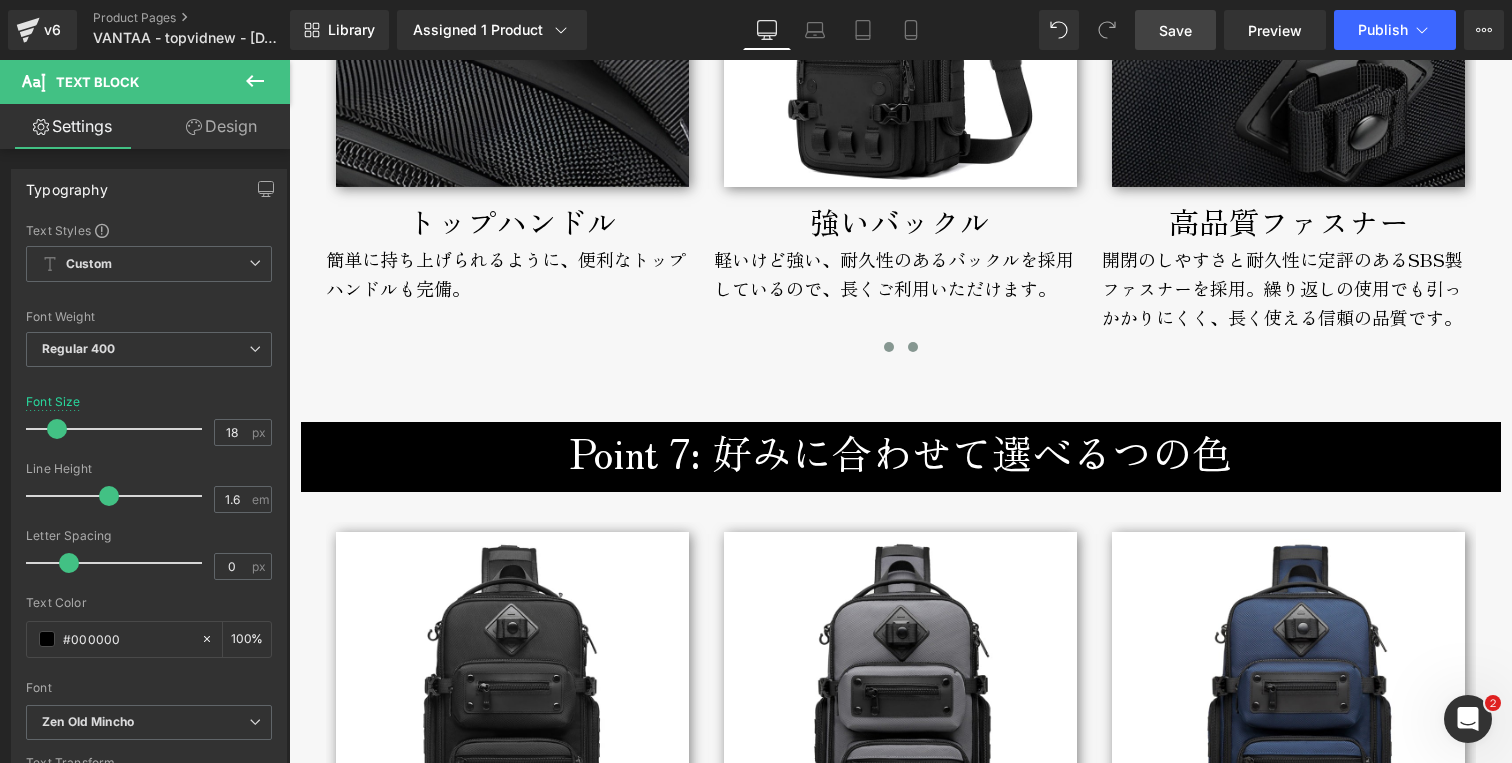 click at bounding box center (913, 347) 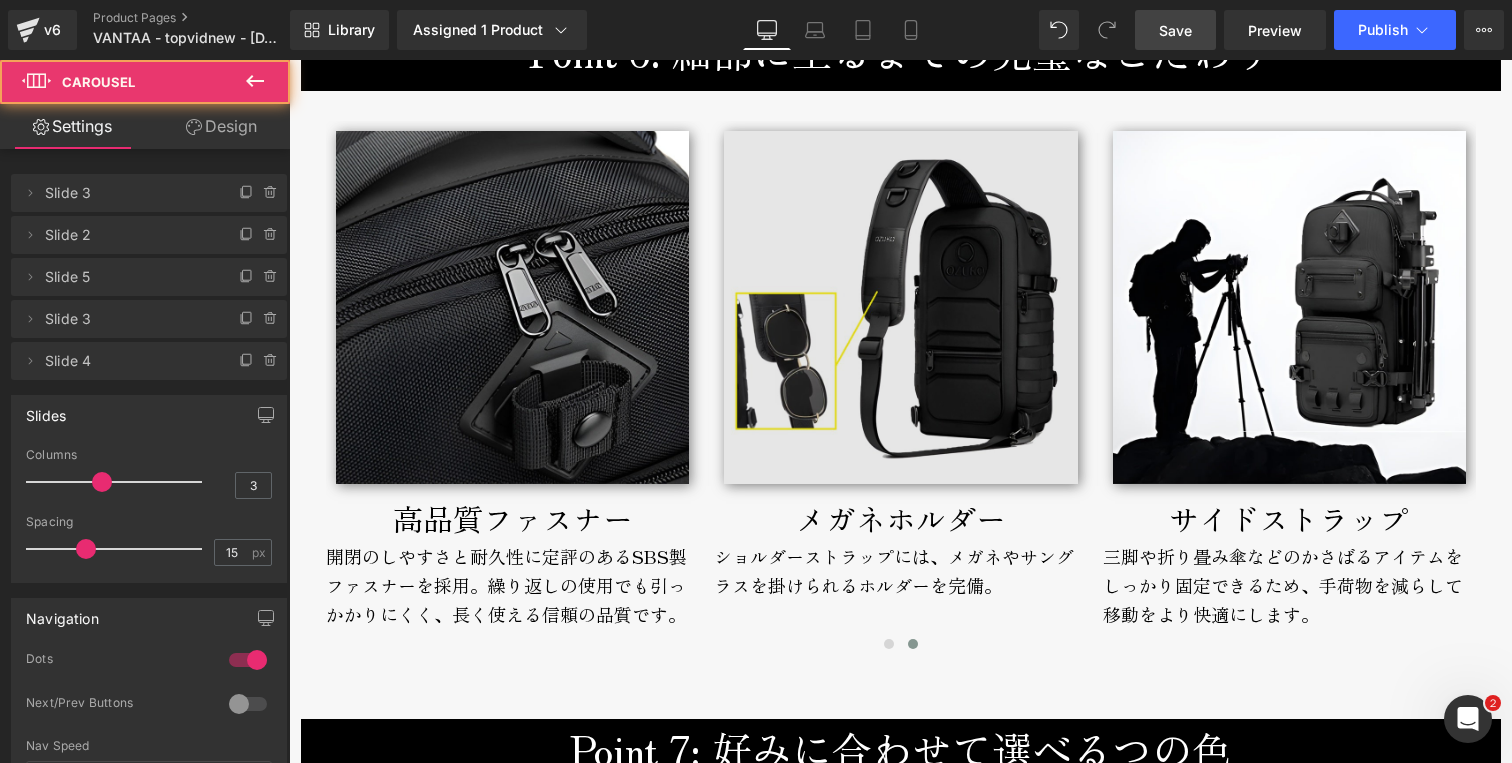scroll, scrollTop: 6389, scrollLeft: 0, axis: vertical 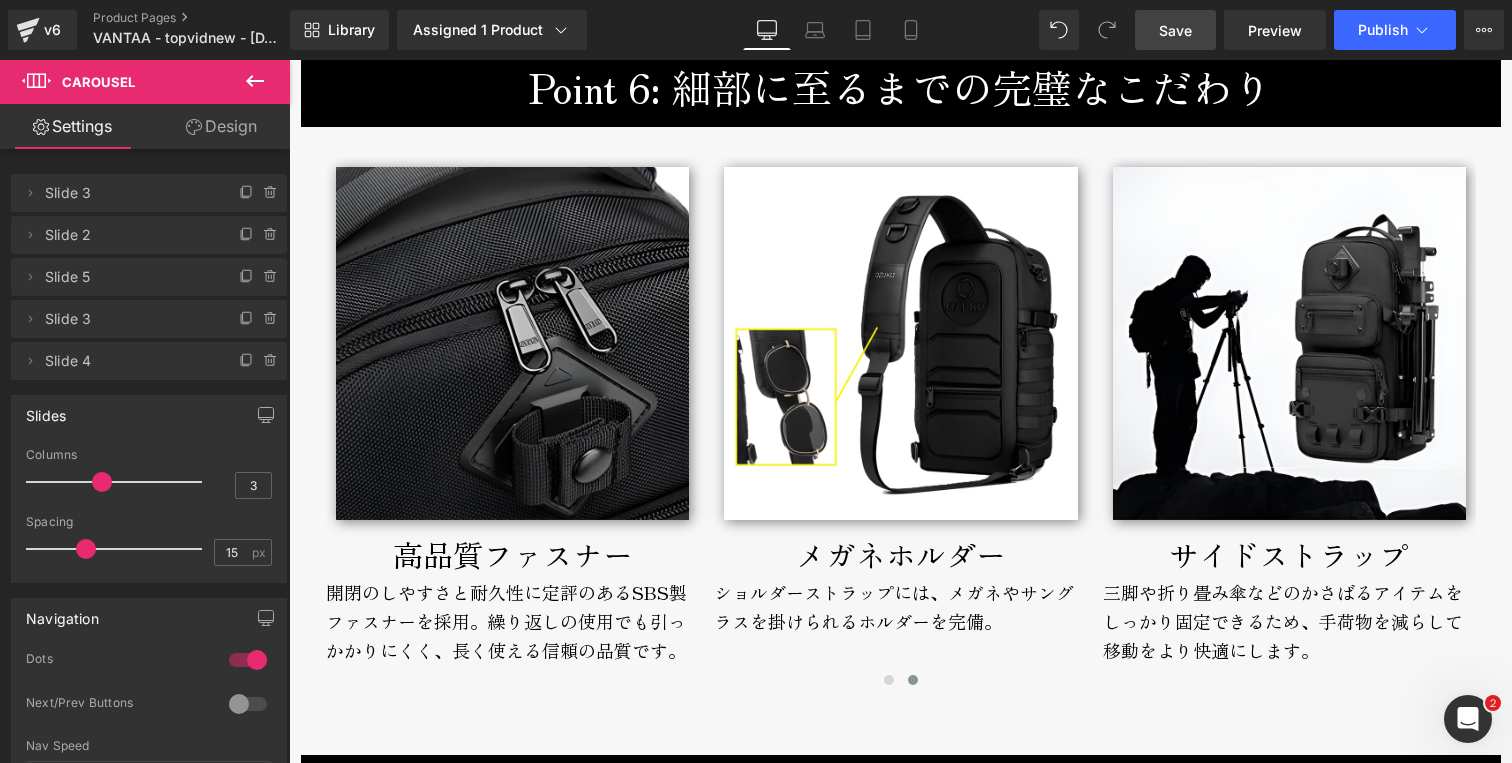 click on "Save" at bounding box center (1175, 30) 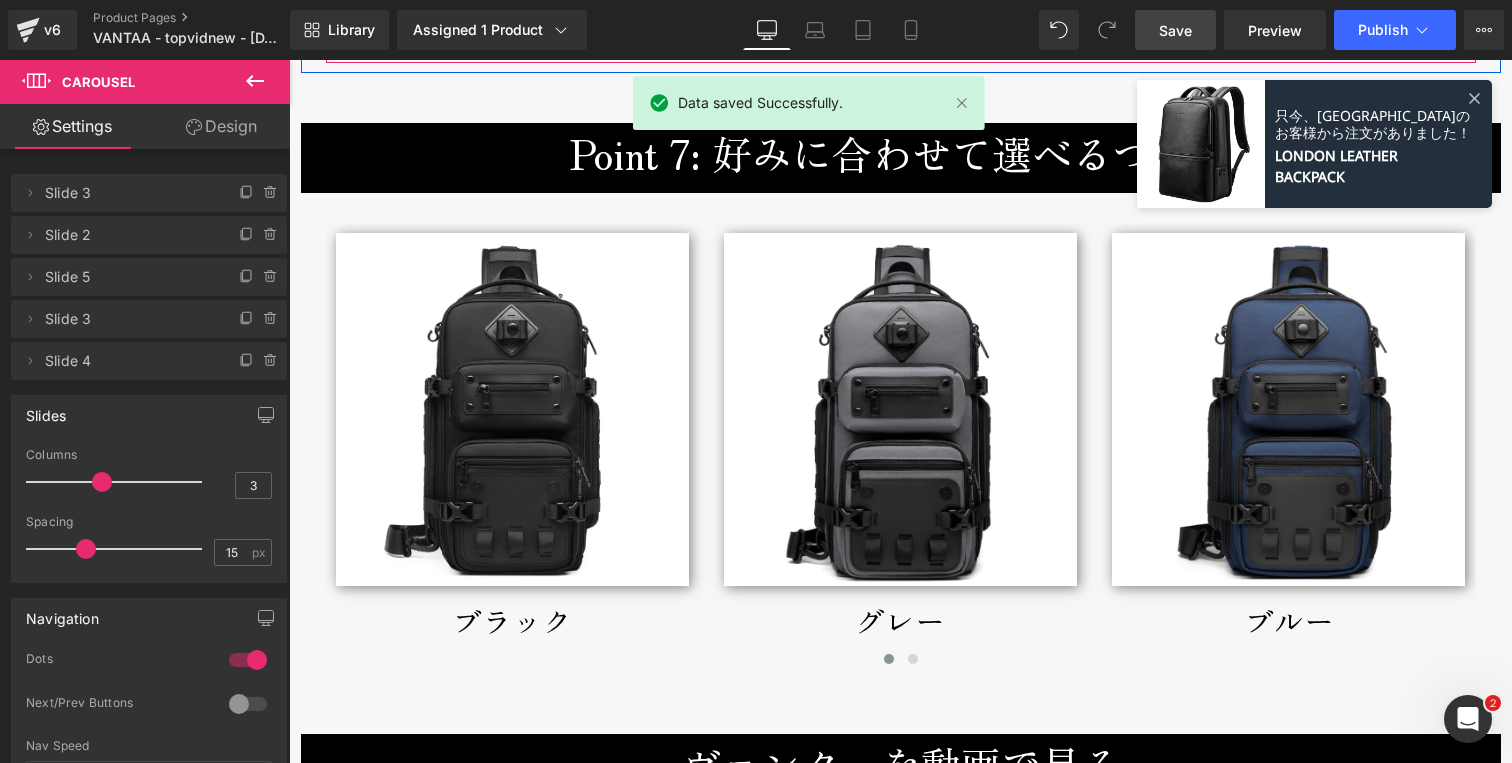 scroll, scrollTop: 7030, scrollLeft: 0, axis: vertical 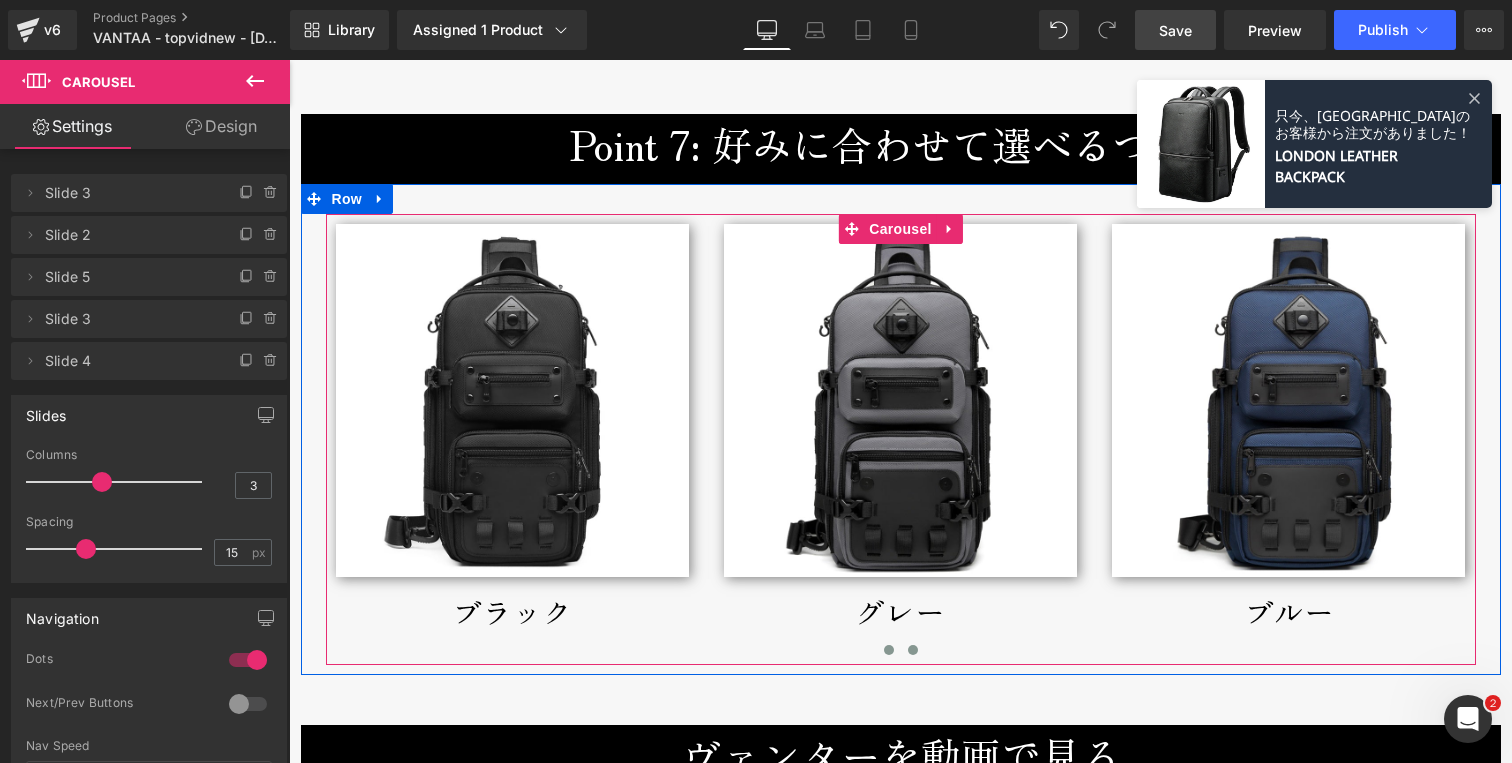 click at bounding box center [913, 650] 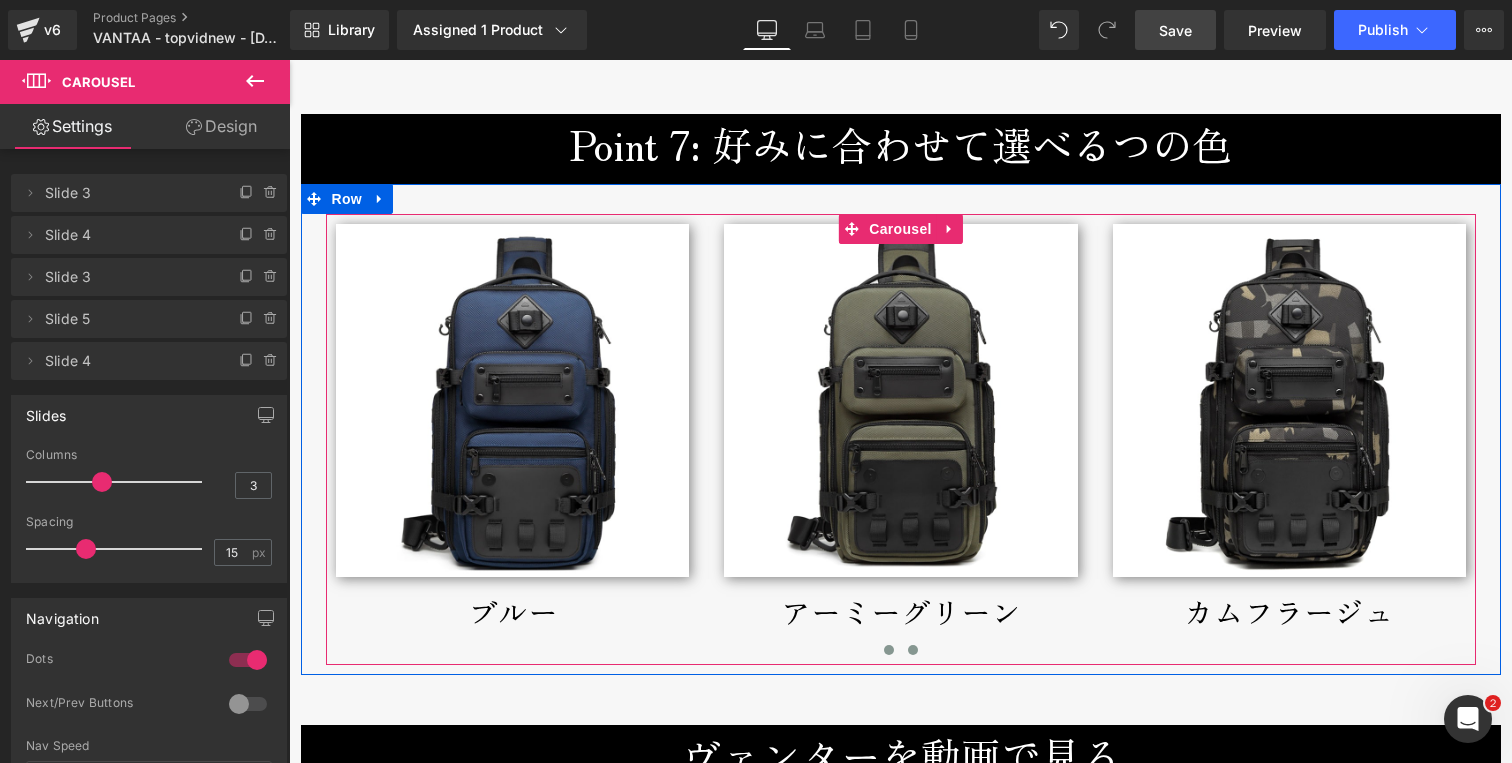 click at bounding box center [889, 650] 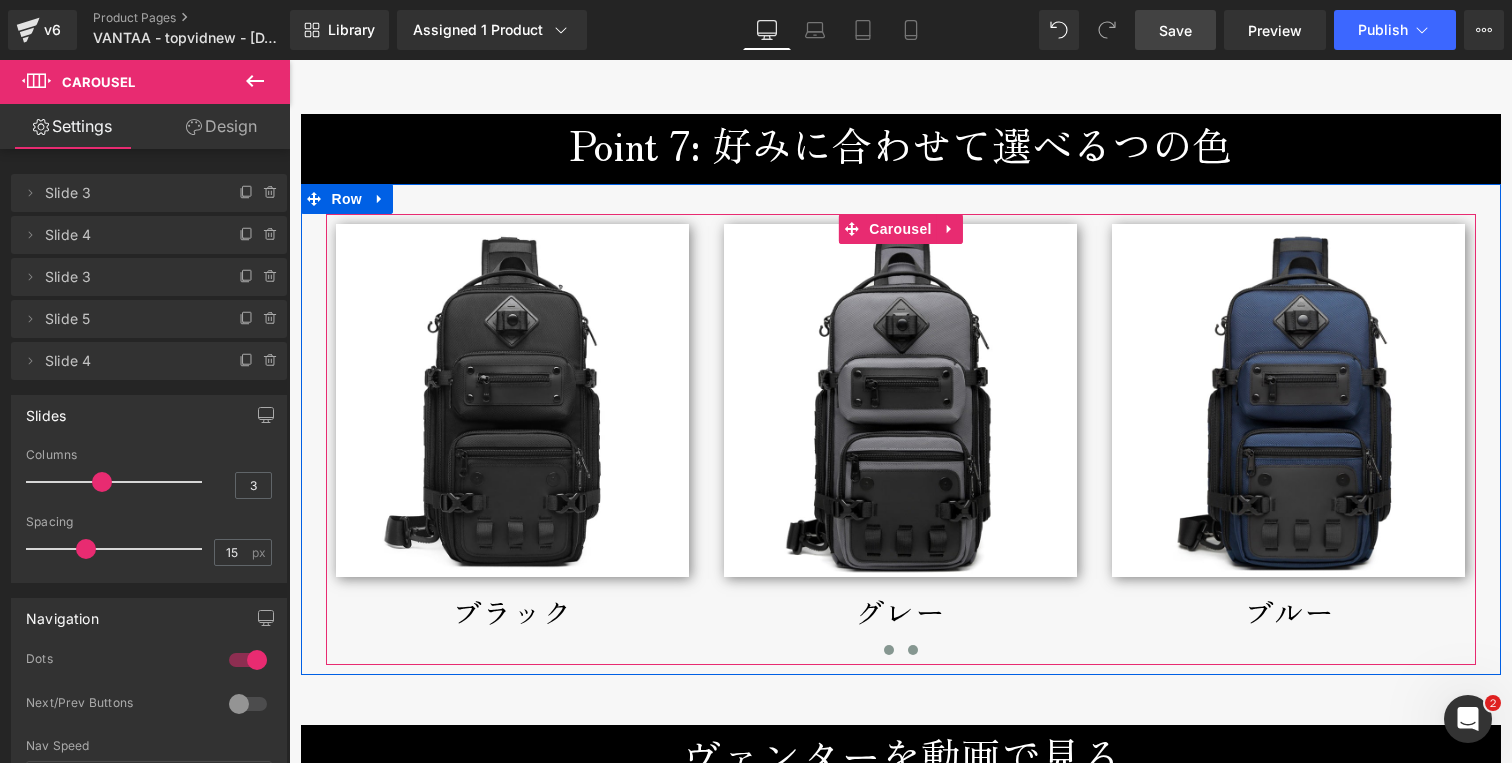 click at bounding box center [913, 650] 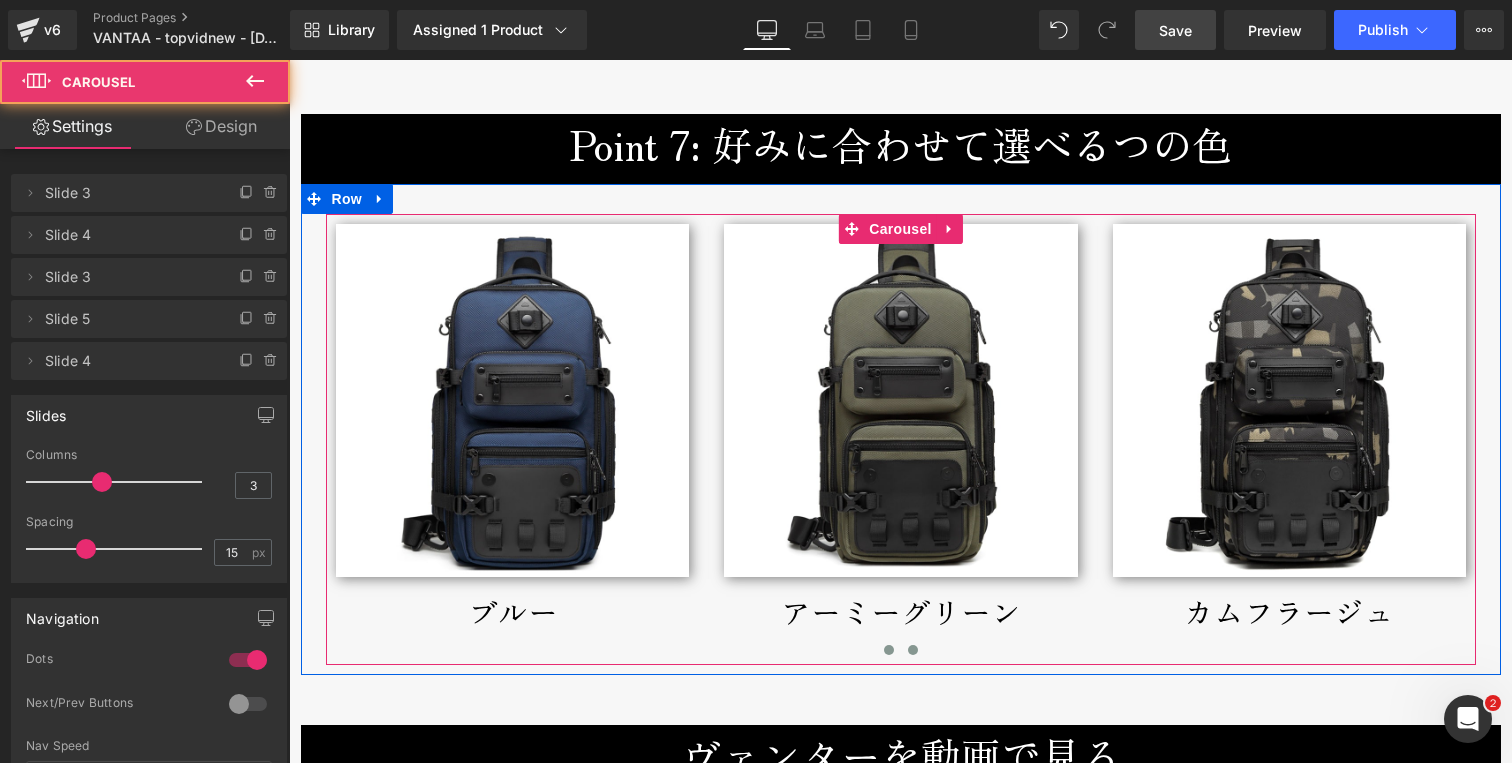 click at bounding box center (889, 650) 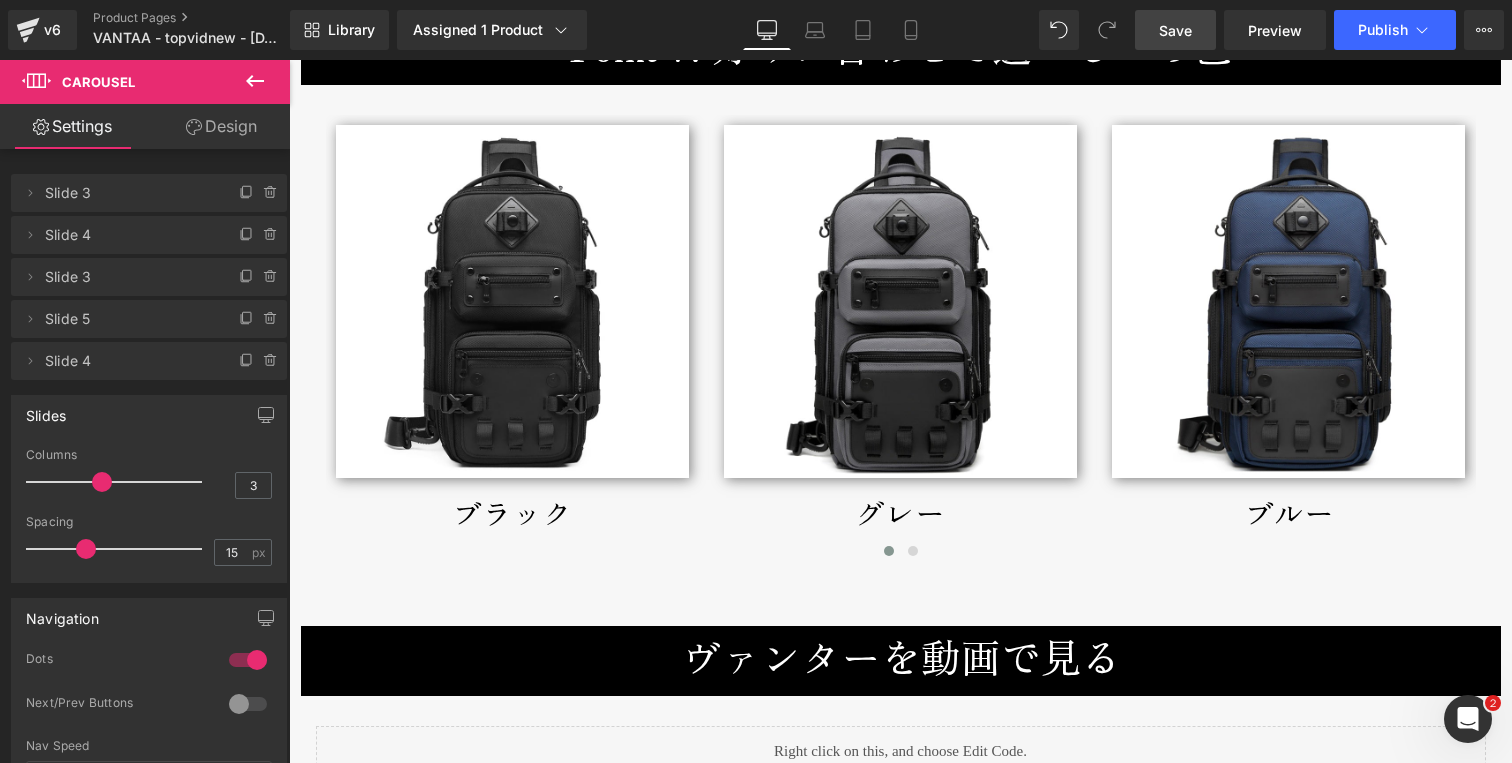 scroll, scrollTop: 7175, scrollLeft: 0, axis: vertical 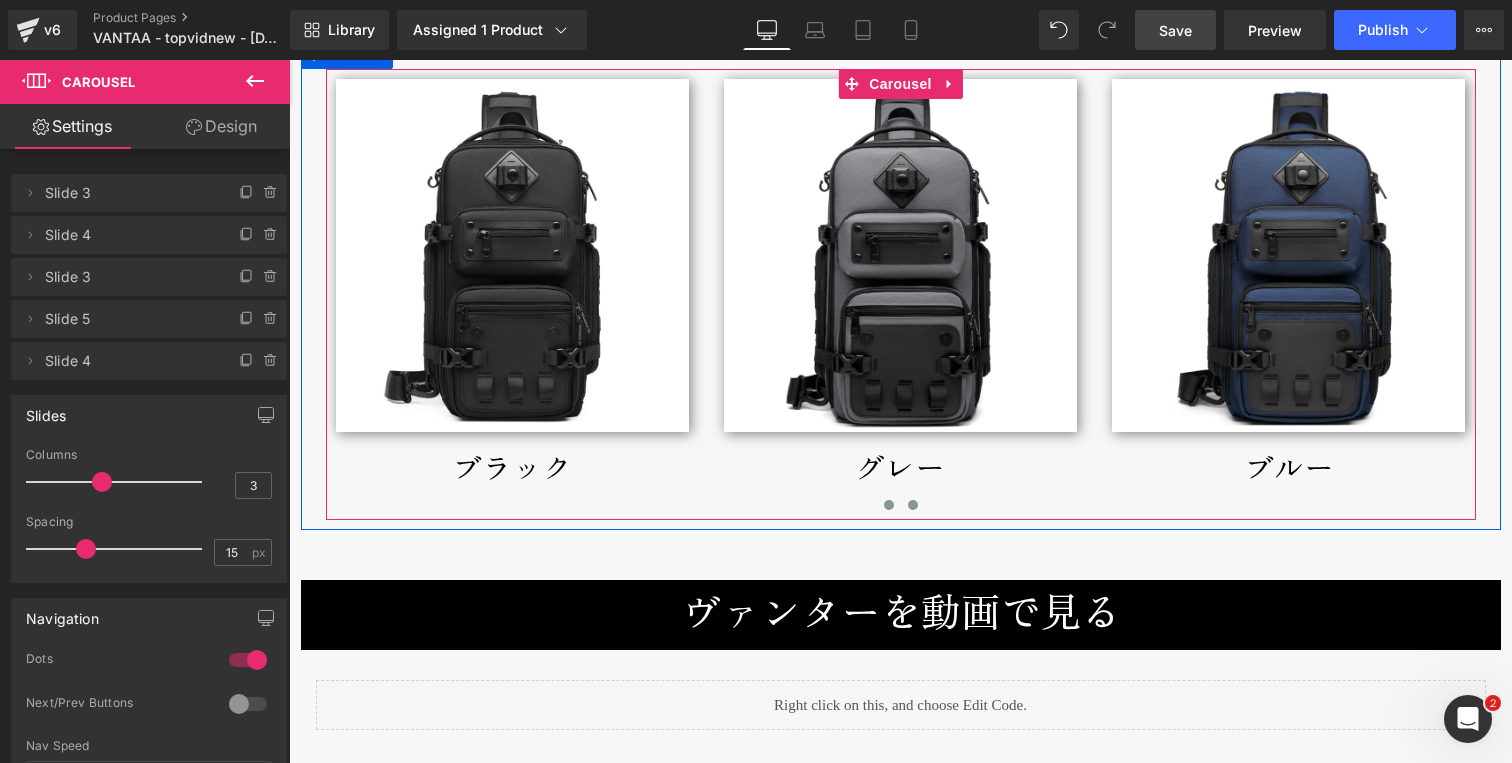 click at bounding box center (913, 505) 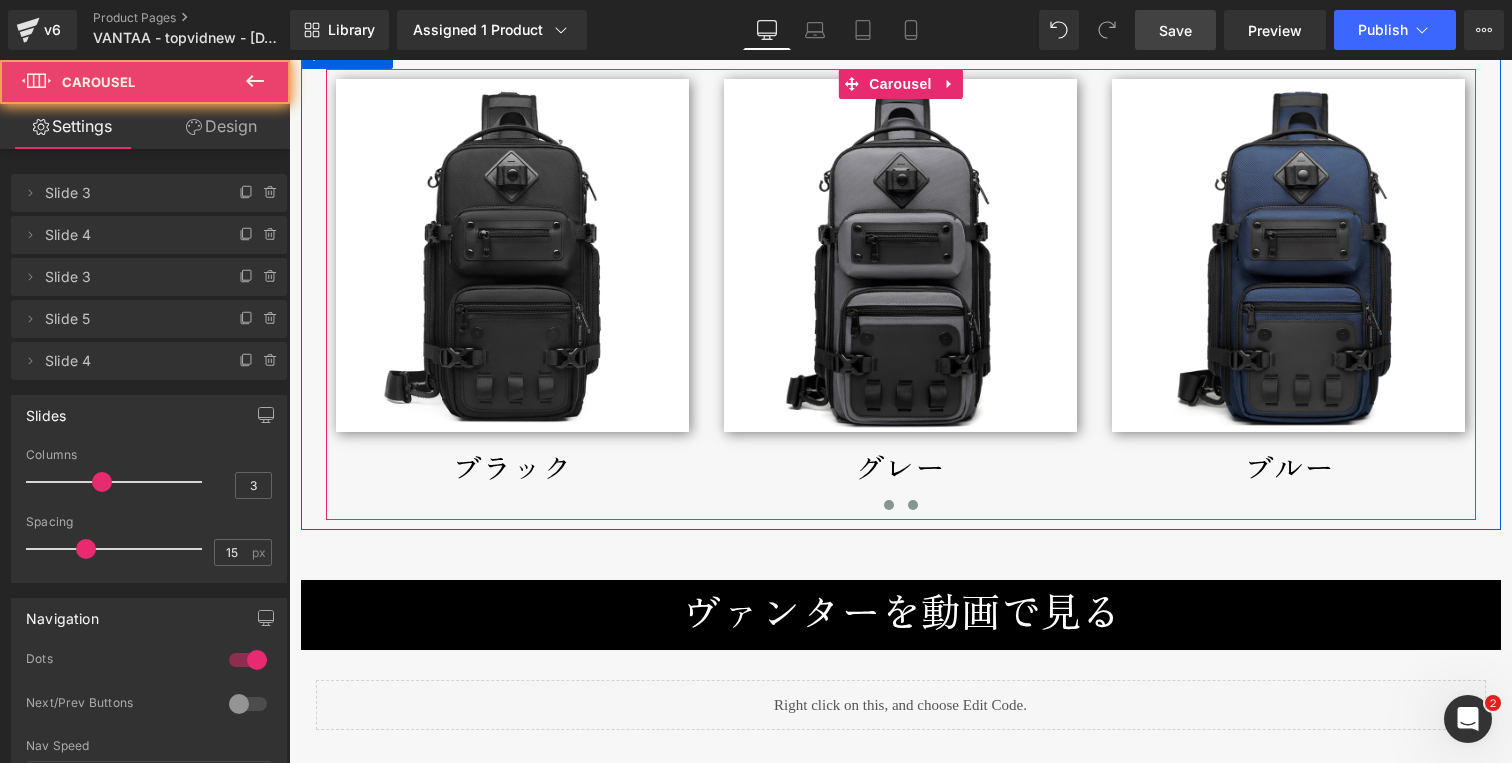 click at bounding box center [913, 505] 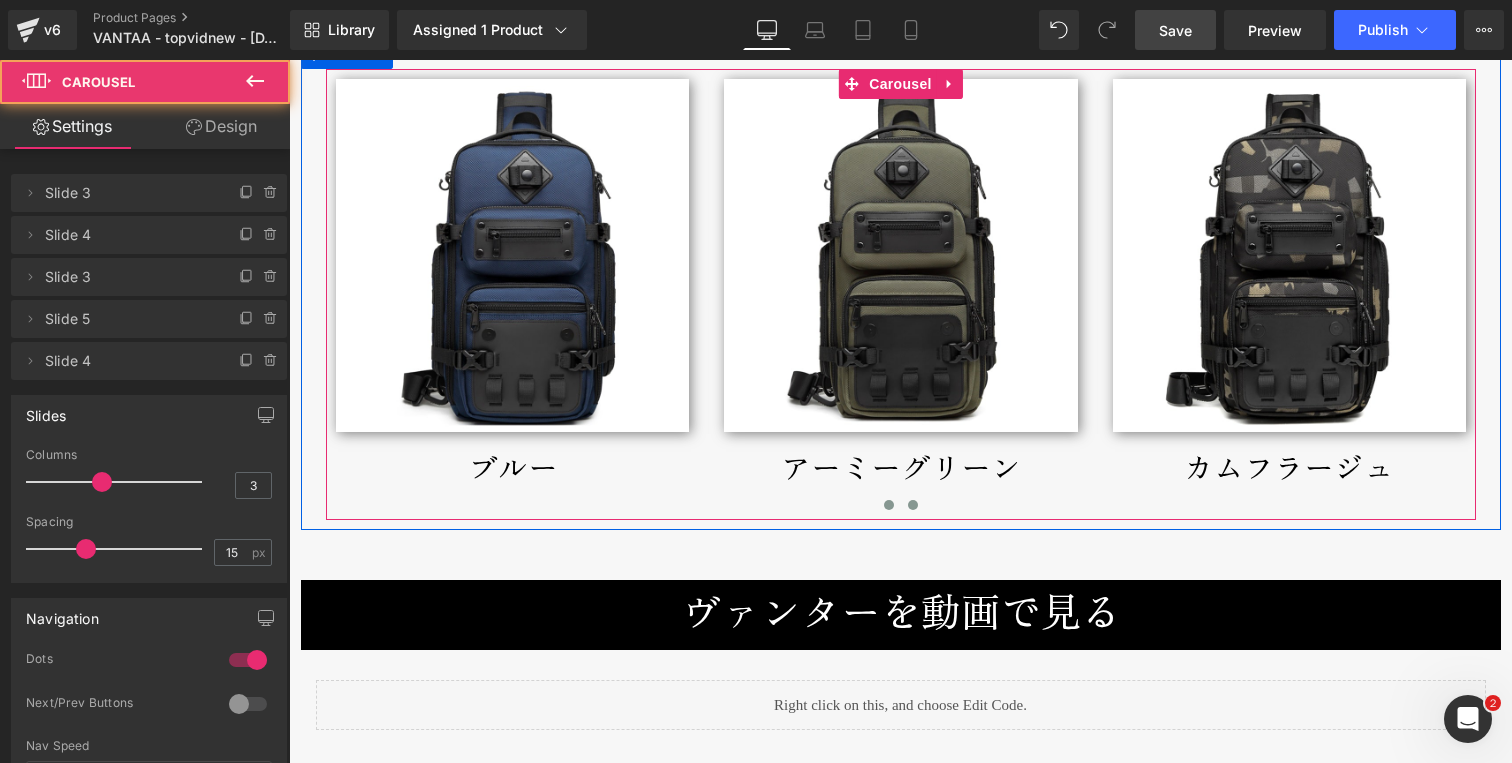 click at bounding box center [889, 505] 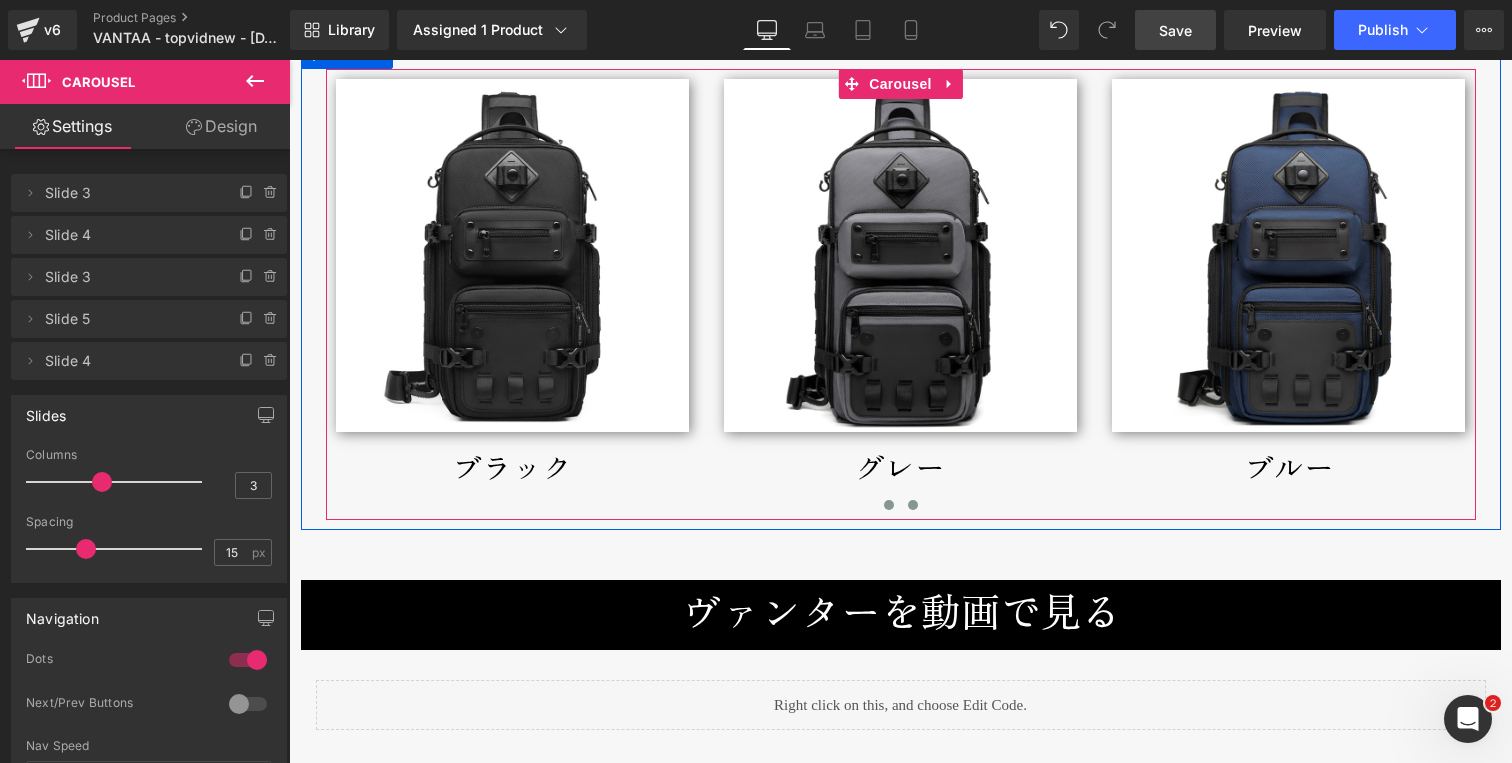 click at bounding box center [913, 505] 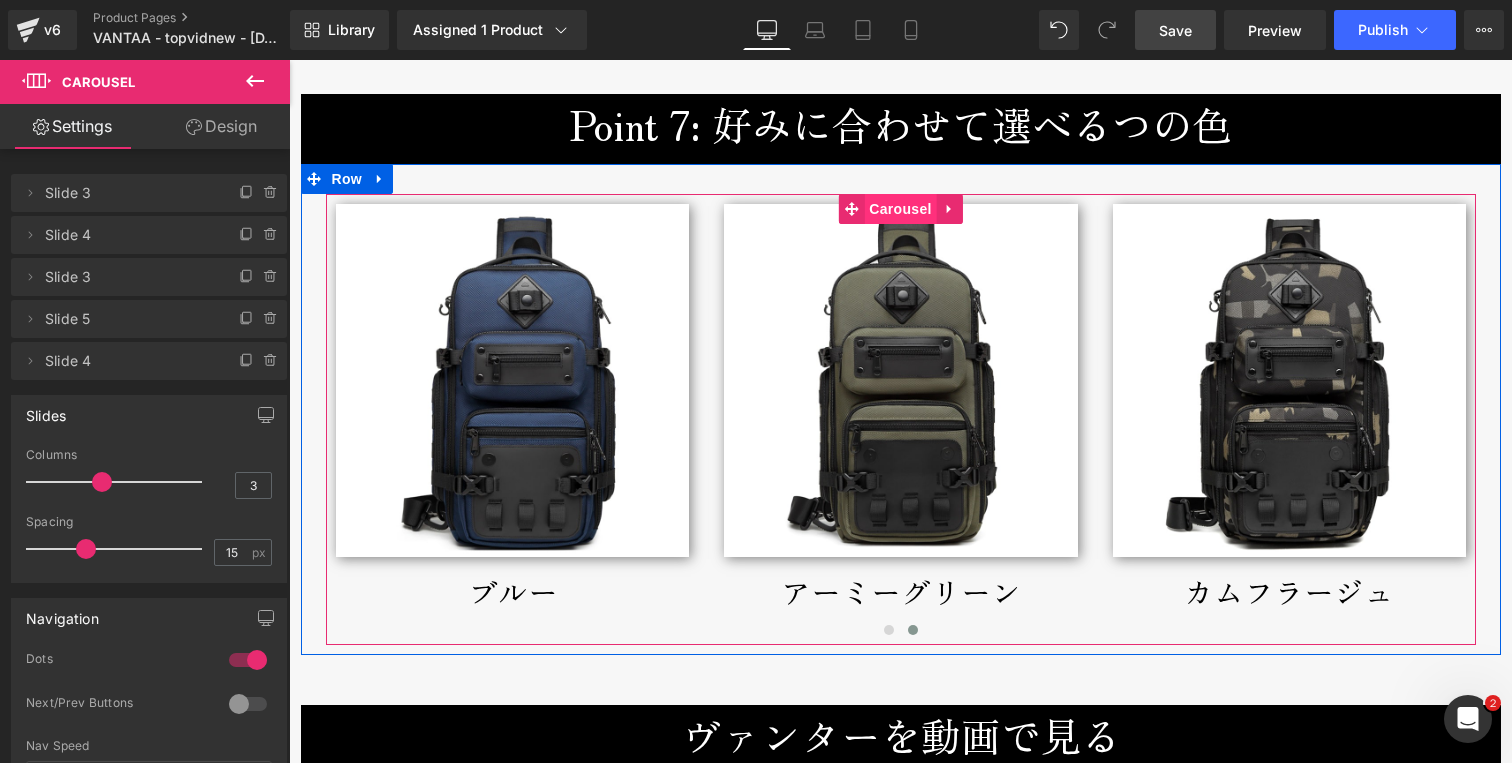 scroll, scrollTop: 6825, scrollLeft: 0, axis: vertical 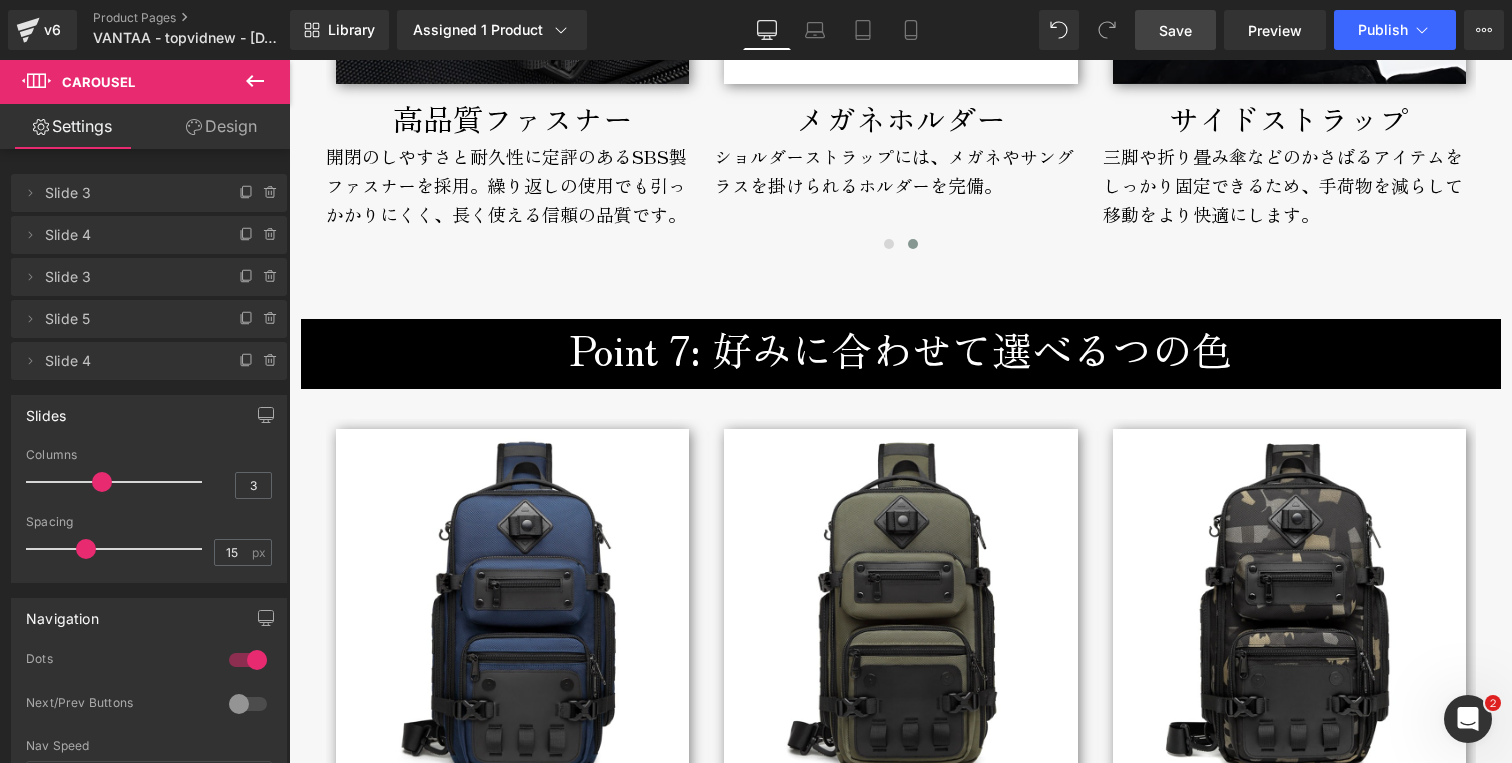 click on "Point 7: 好みに合わせて選べるつの色" at bounding box center (901, 349) 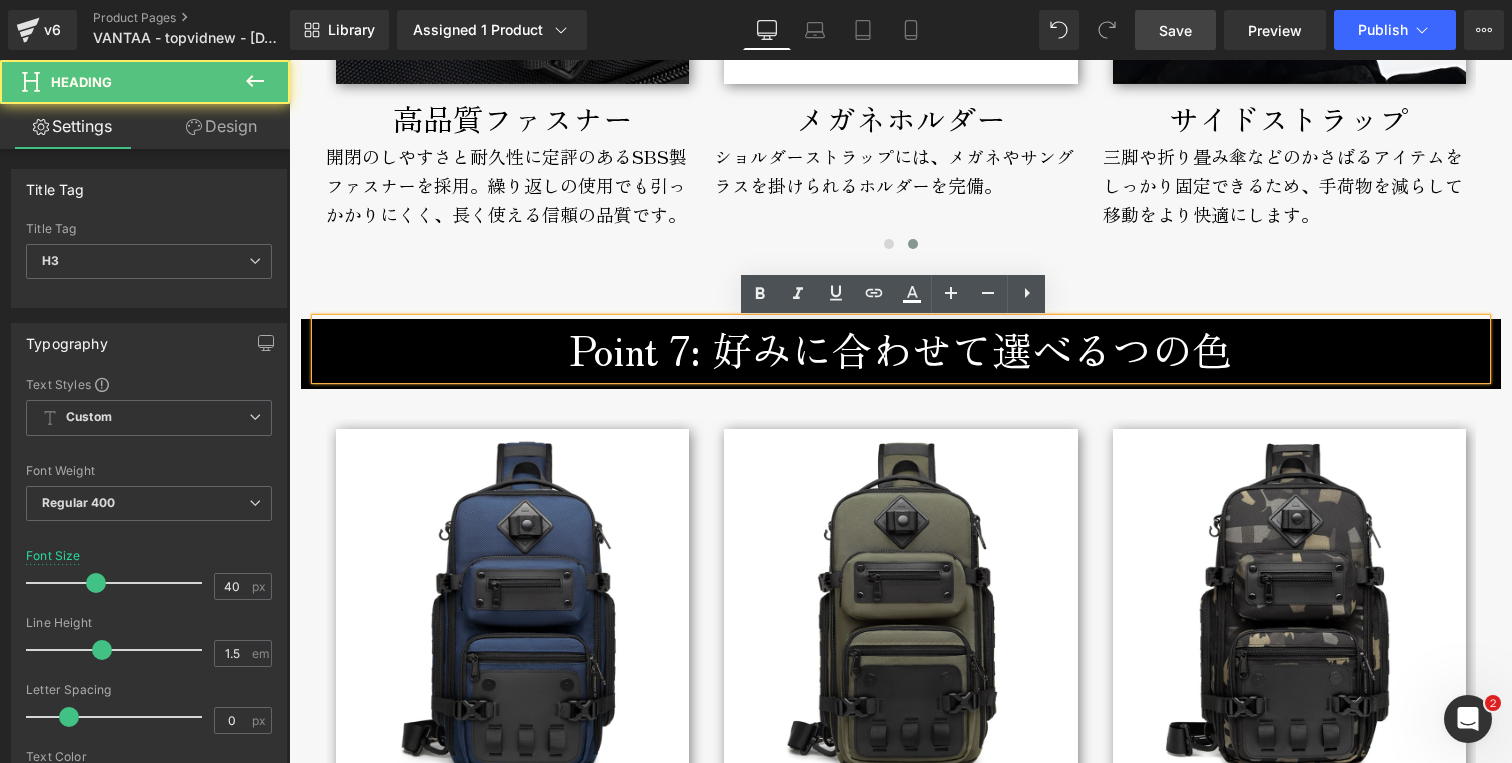 click on "Point 7: 好みに合わせて選べるつの色" at bounding box center [901, 349] 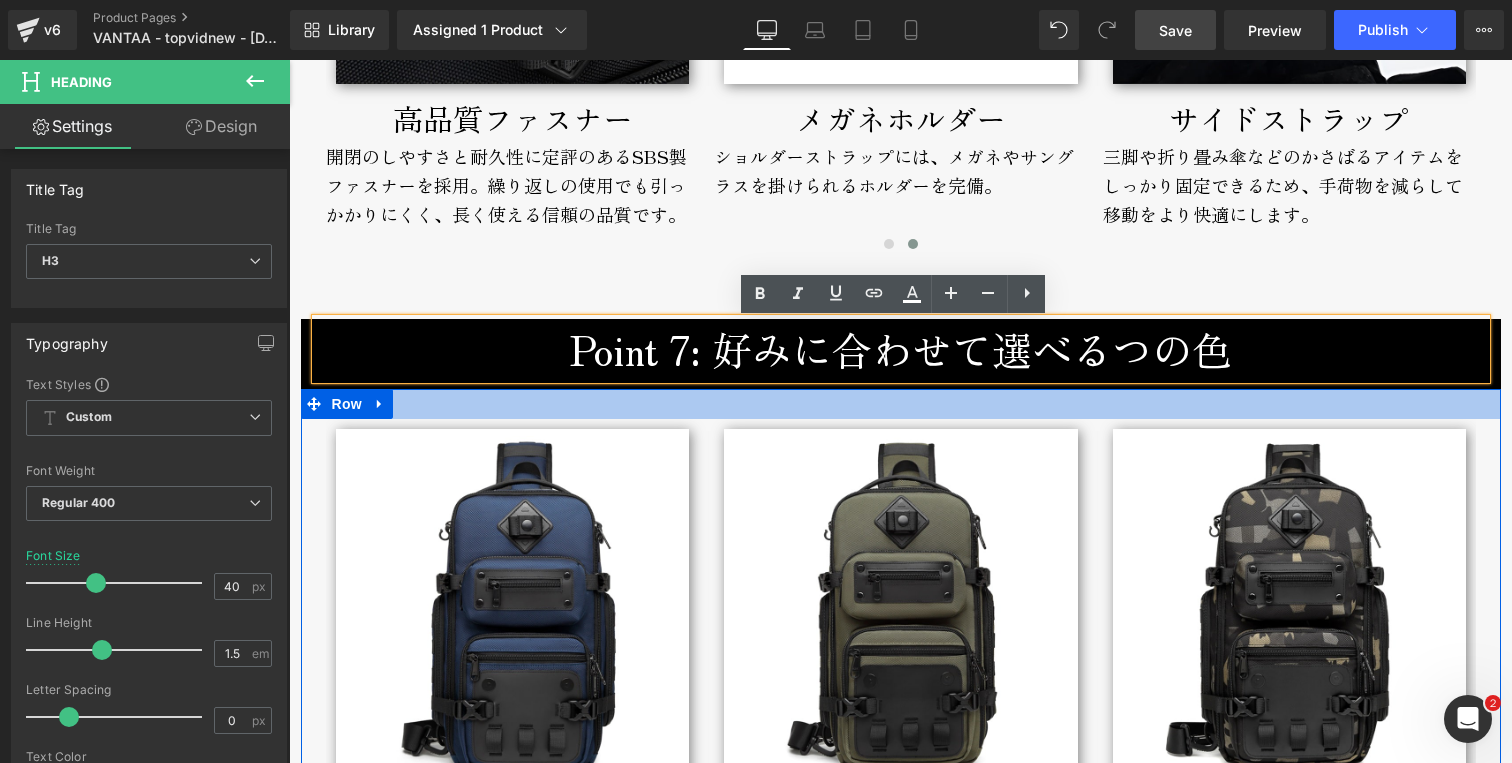 type 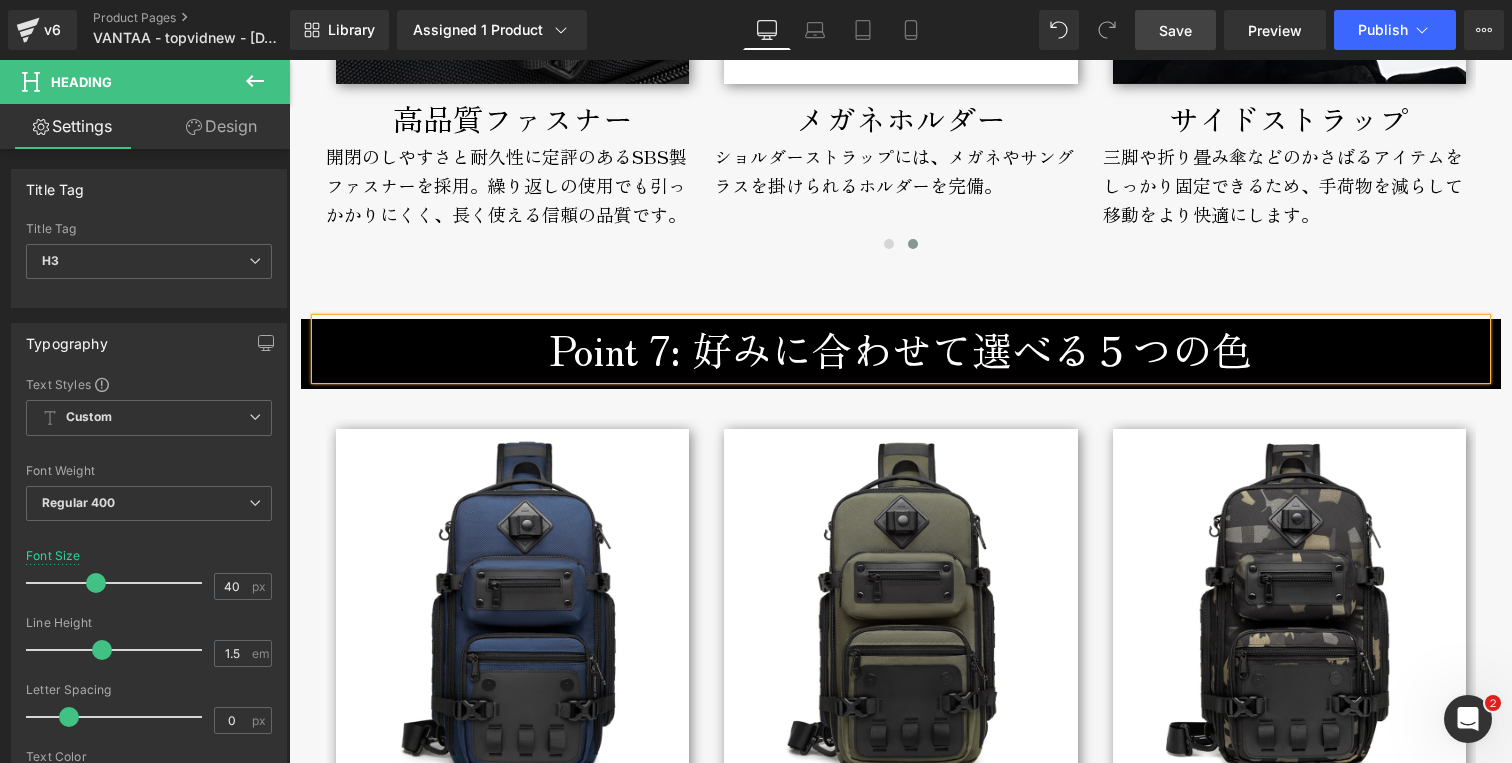 drag, startPoint x: 1188, startPoint y: 34, endPoint x: 715, endPoint y: 138, distance: 484.29846 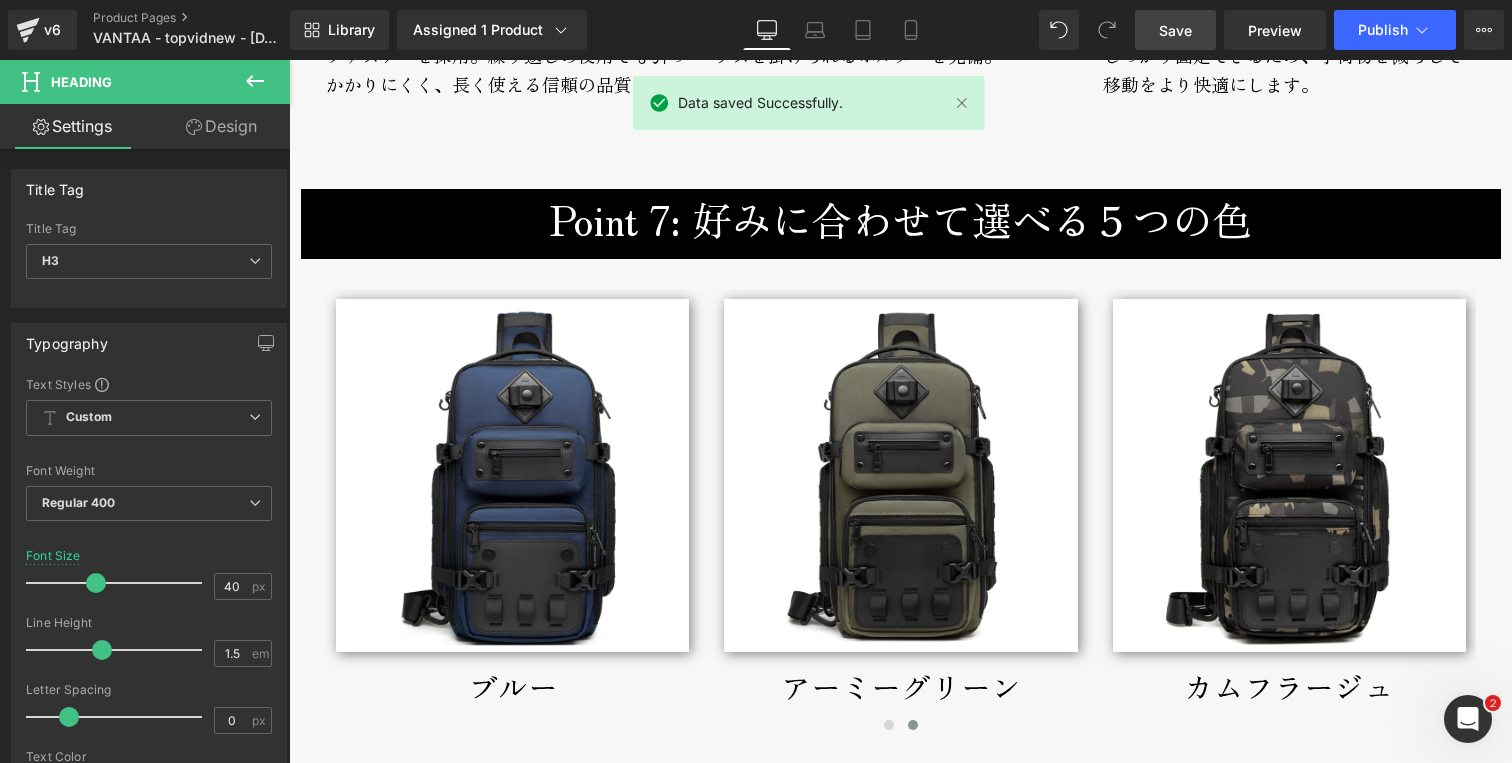 scroll, scrollTop: 7028, scrollLeft: 0, axis: vertical 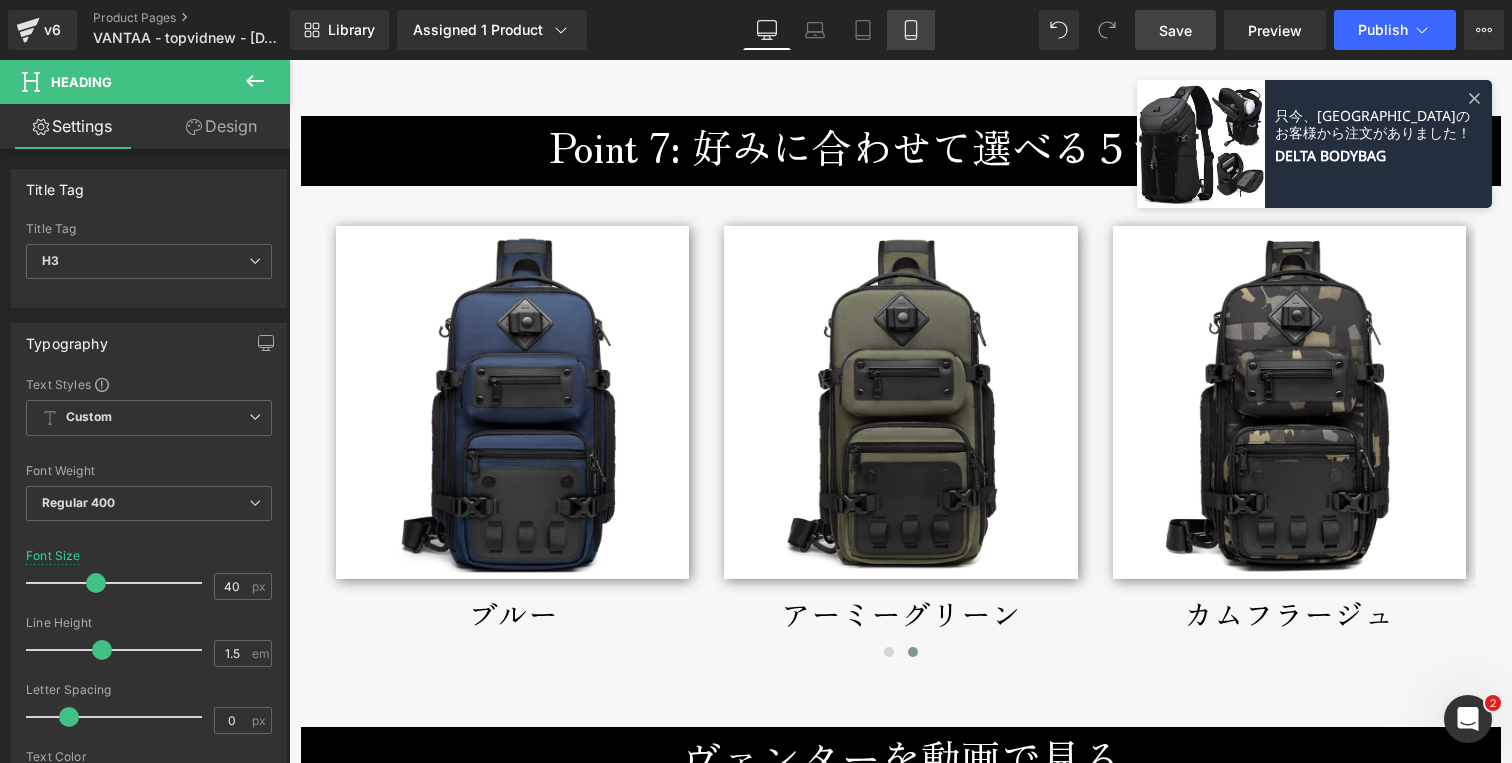 drag, startPoint x: 906, startPoint y: 31, endPoint x: 239, endPoint y: 10, distance: 667.3305 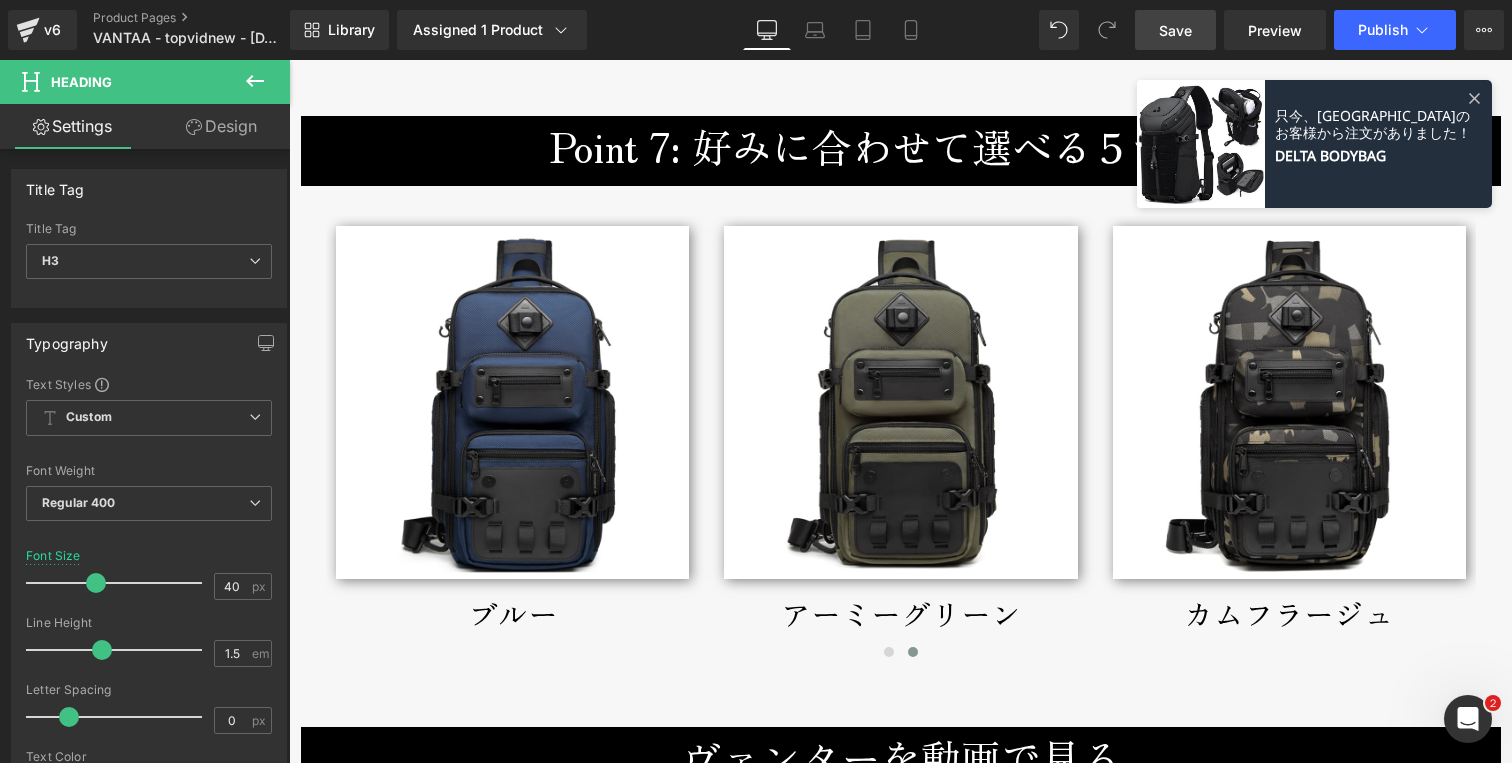 type on "20" 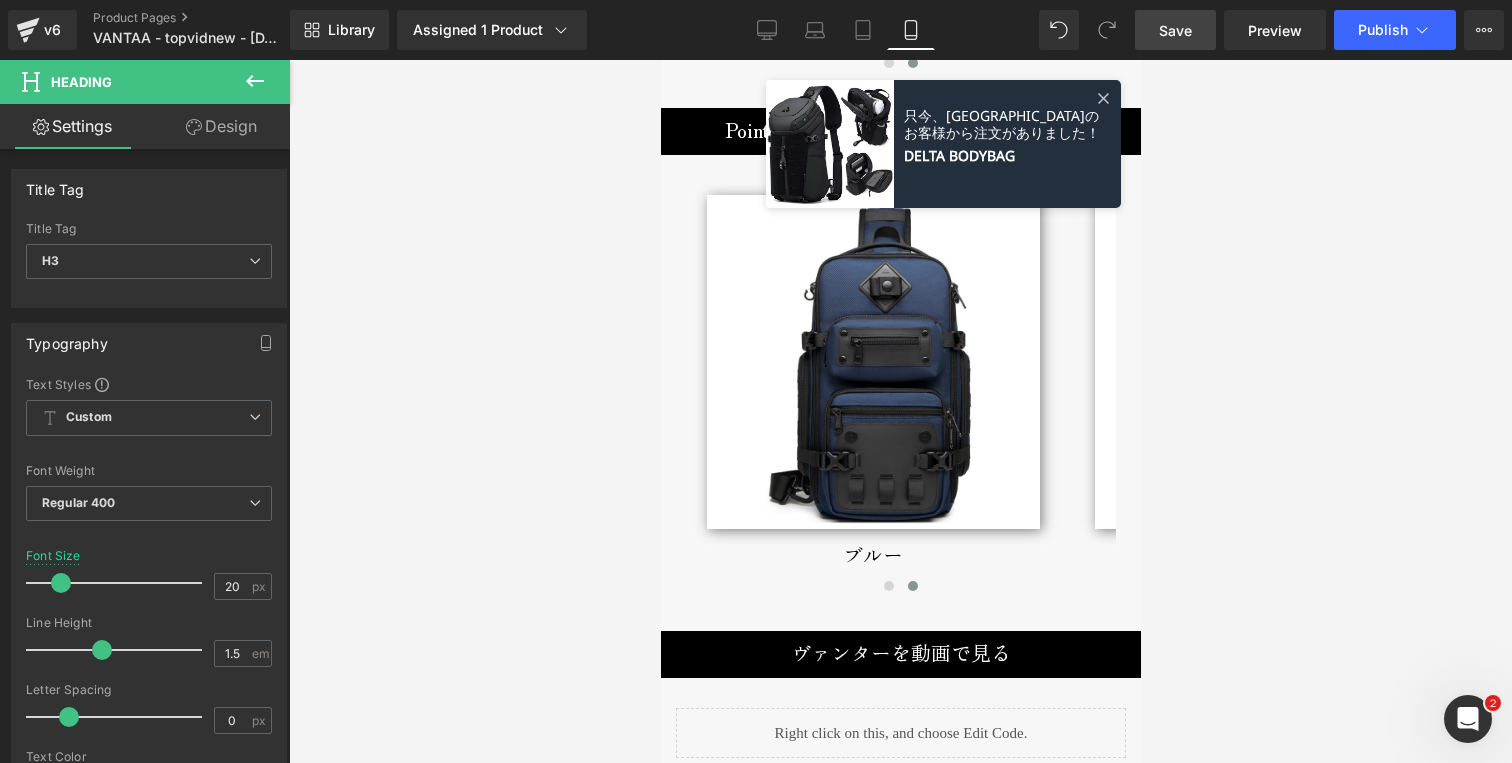 scroll, scrollTop: 7216, scrollLeft: 0, axis: vertical 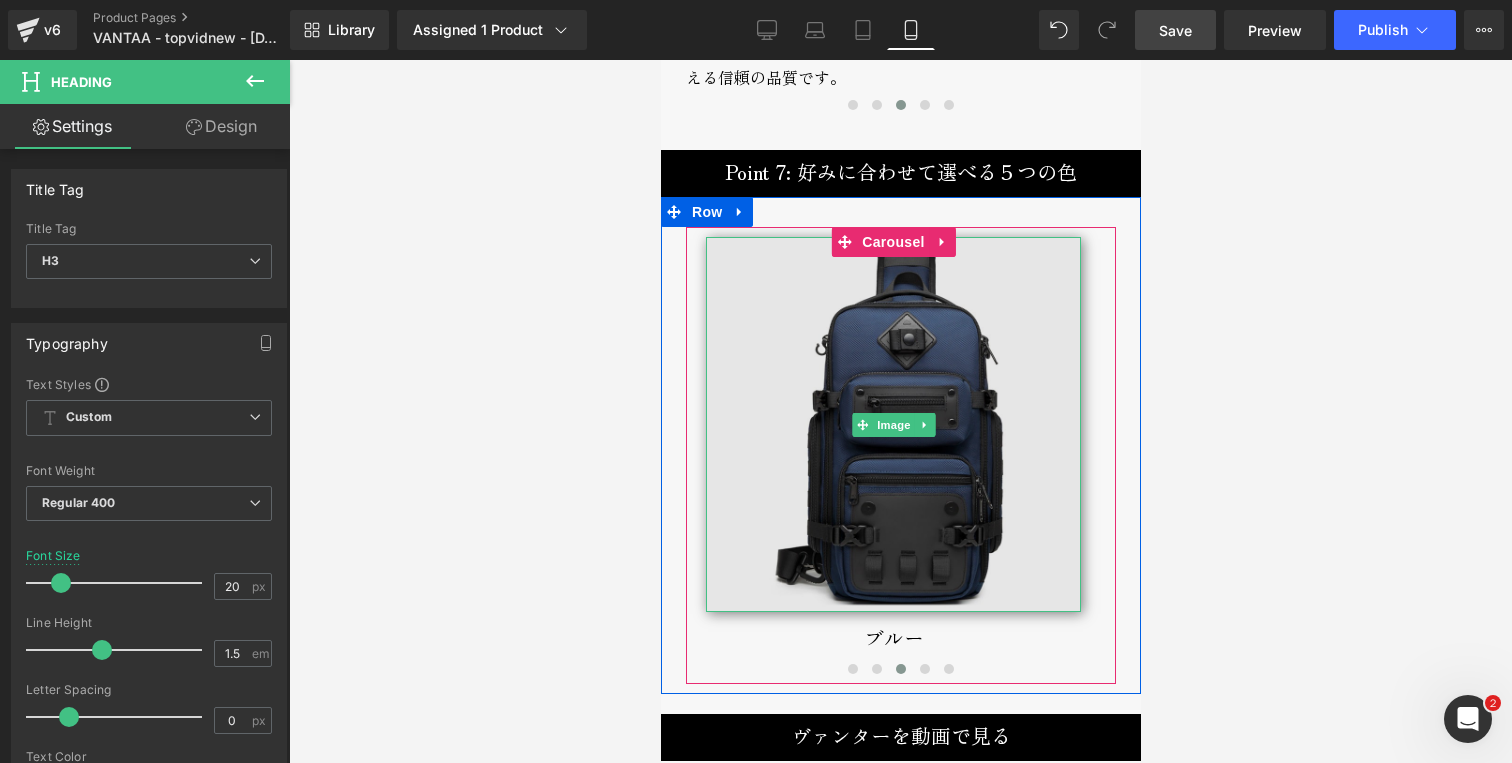 click at bounding box center (892, 424) 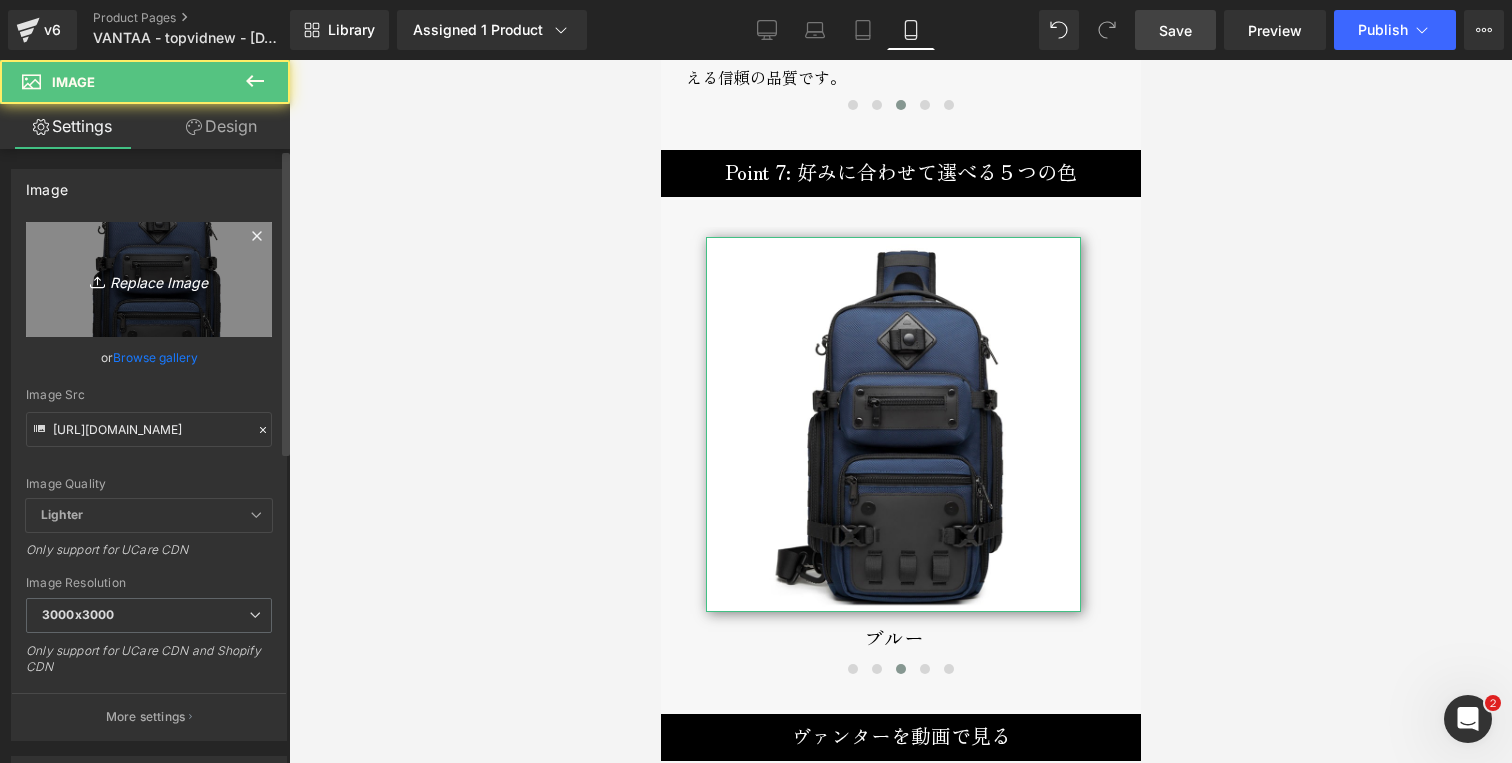 click on "Replace Image" at bounding box center (149, 279) 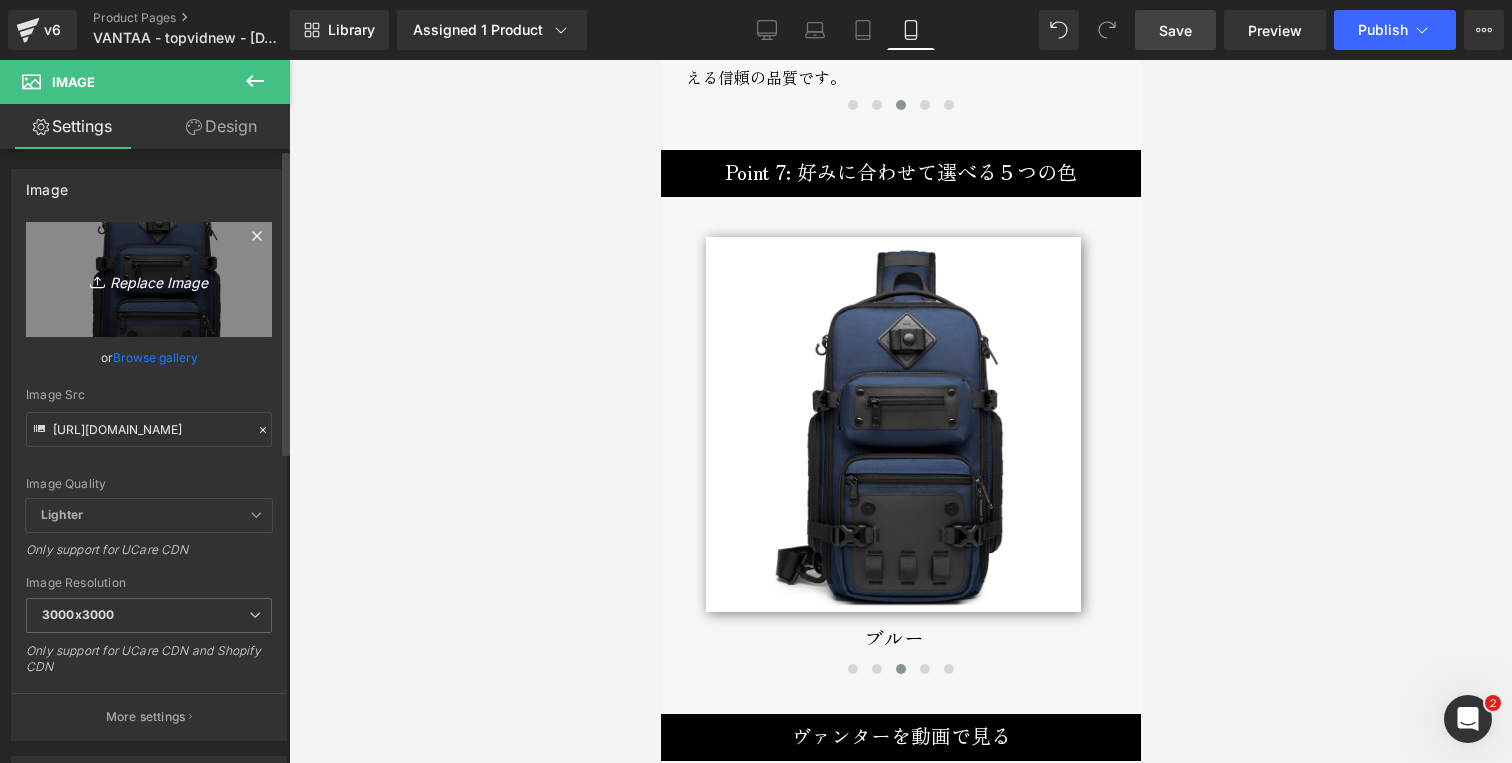 type on "C:\fakepath\vantaa-broderik-blue1-800px.jpg" 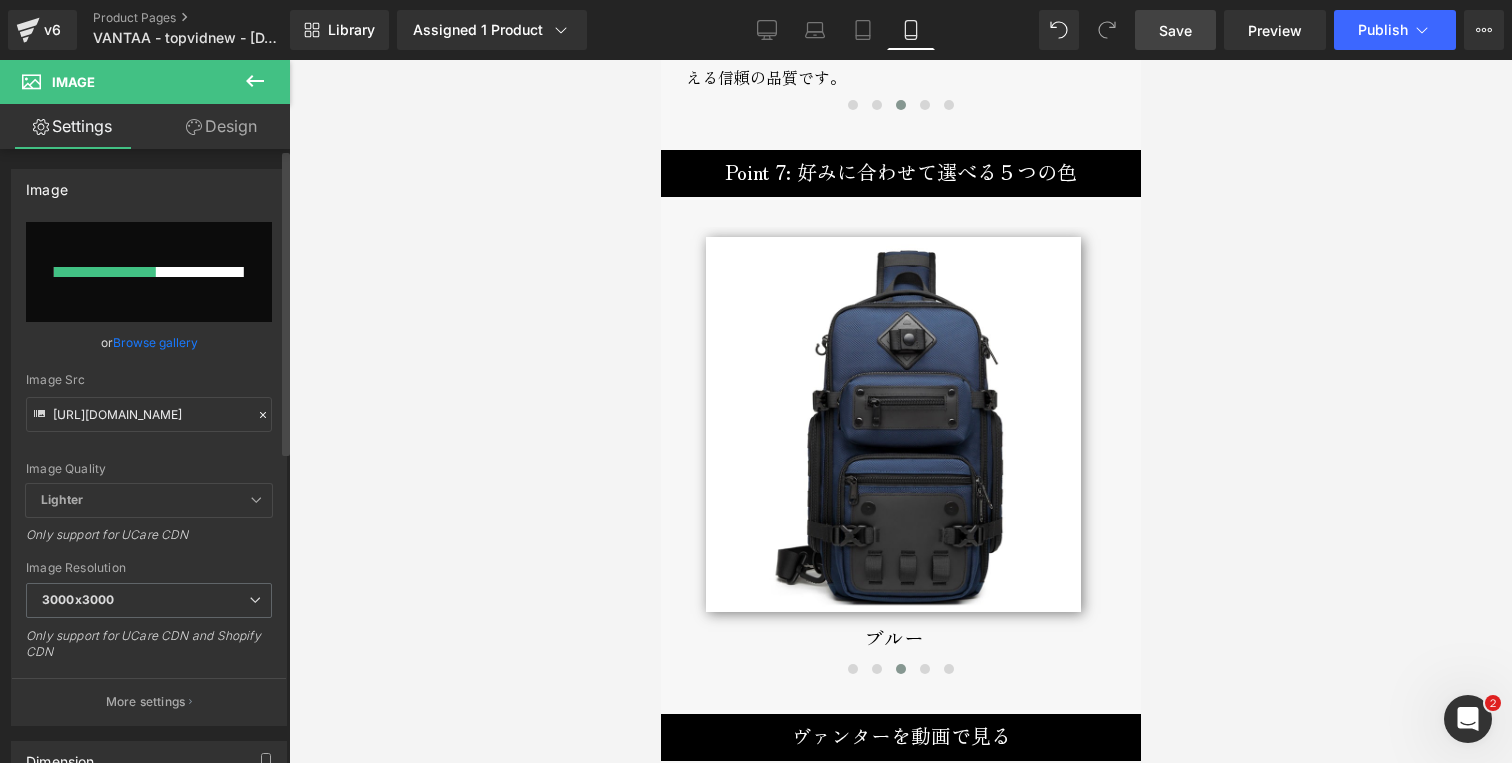 type 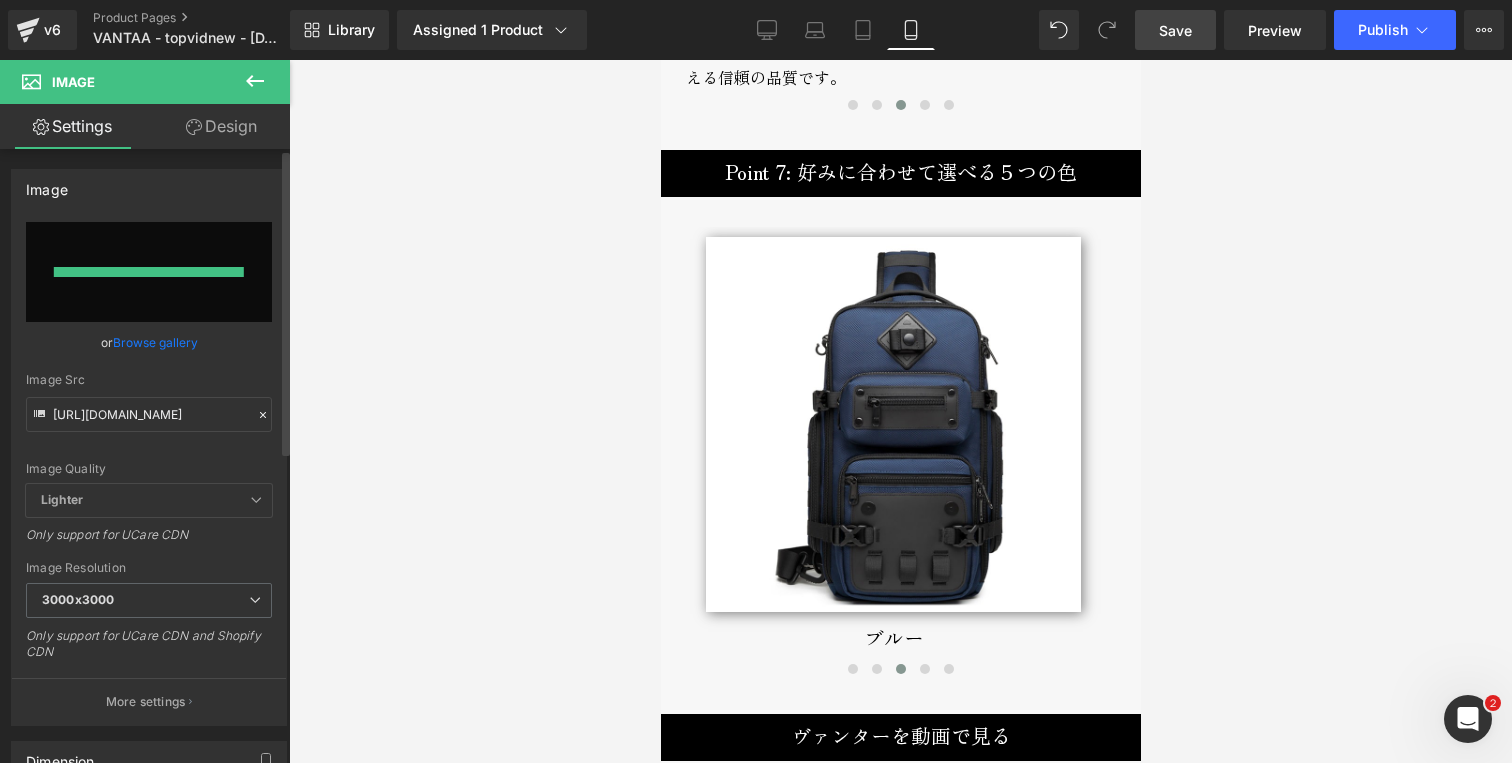 type on "[URL][DOMAIN_NAME]" 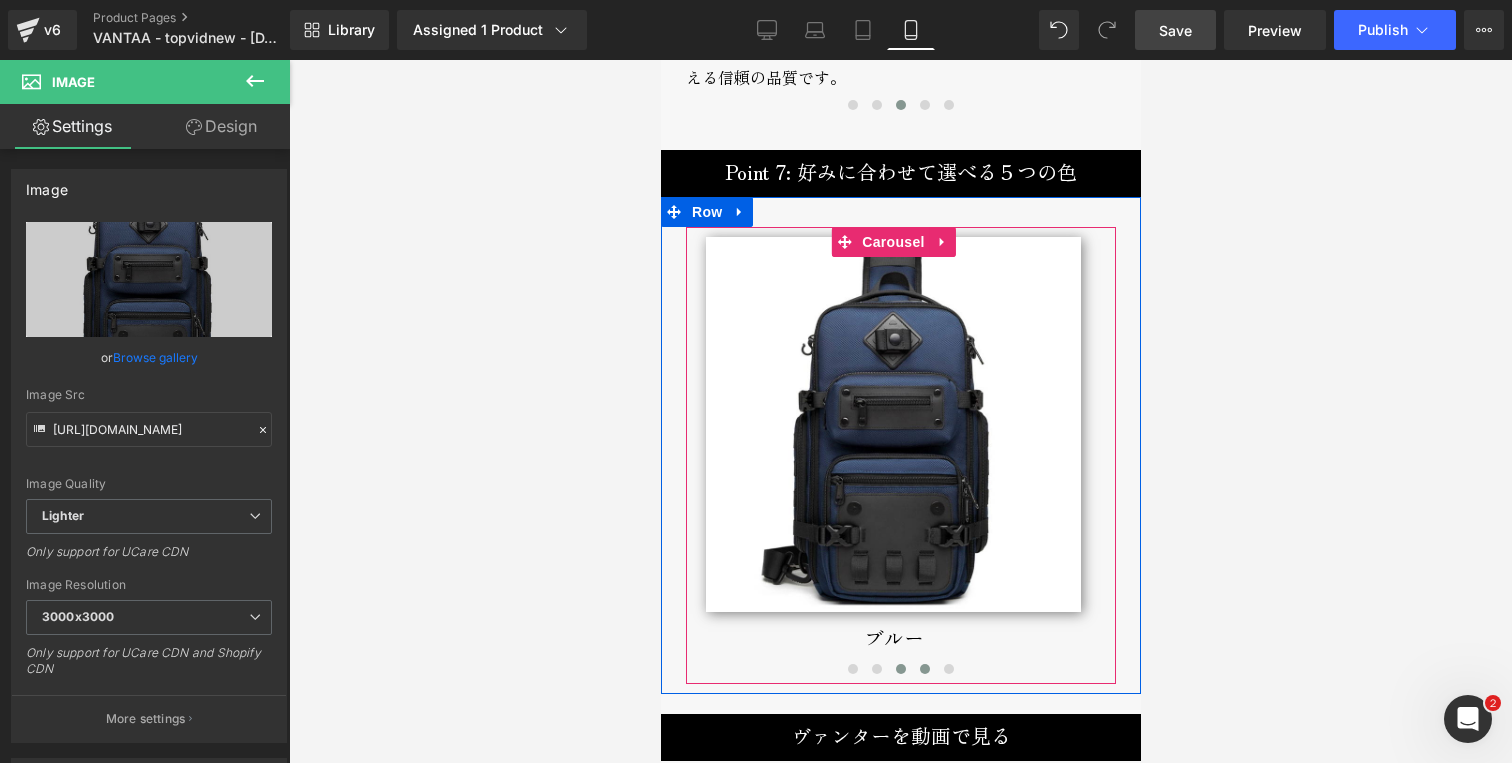 click at bounding box center (924, 669) 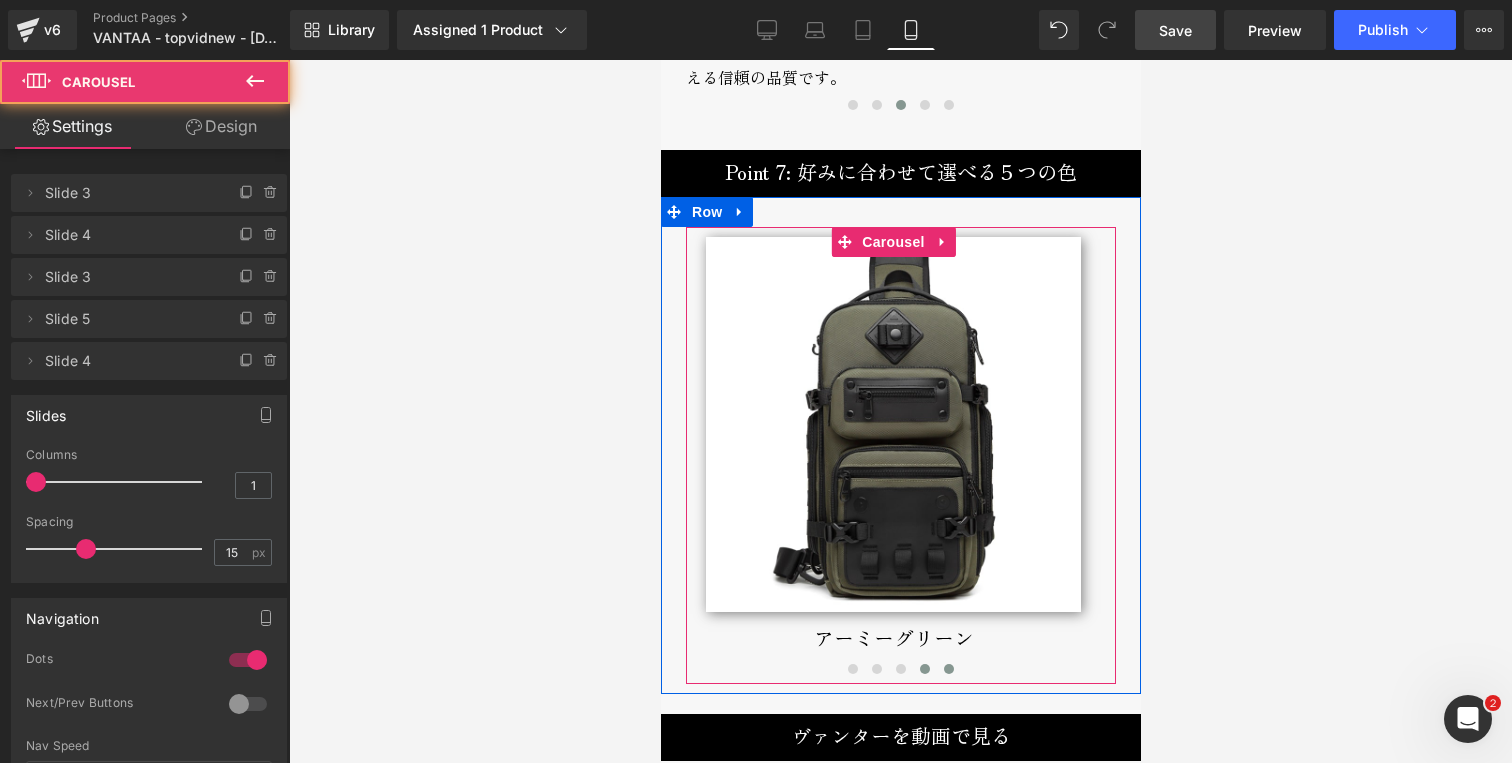 click at bounding box center (948, 669) 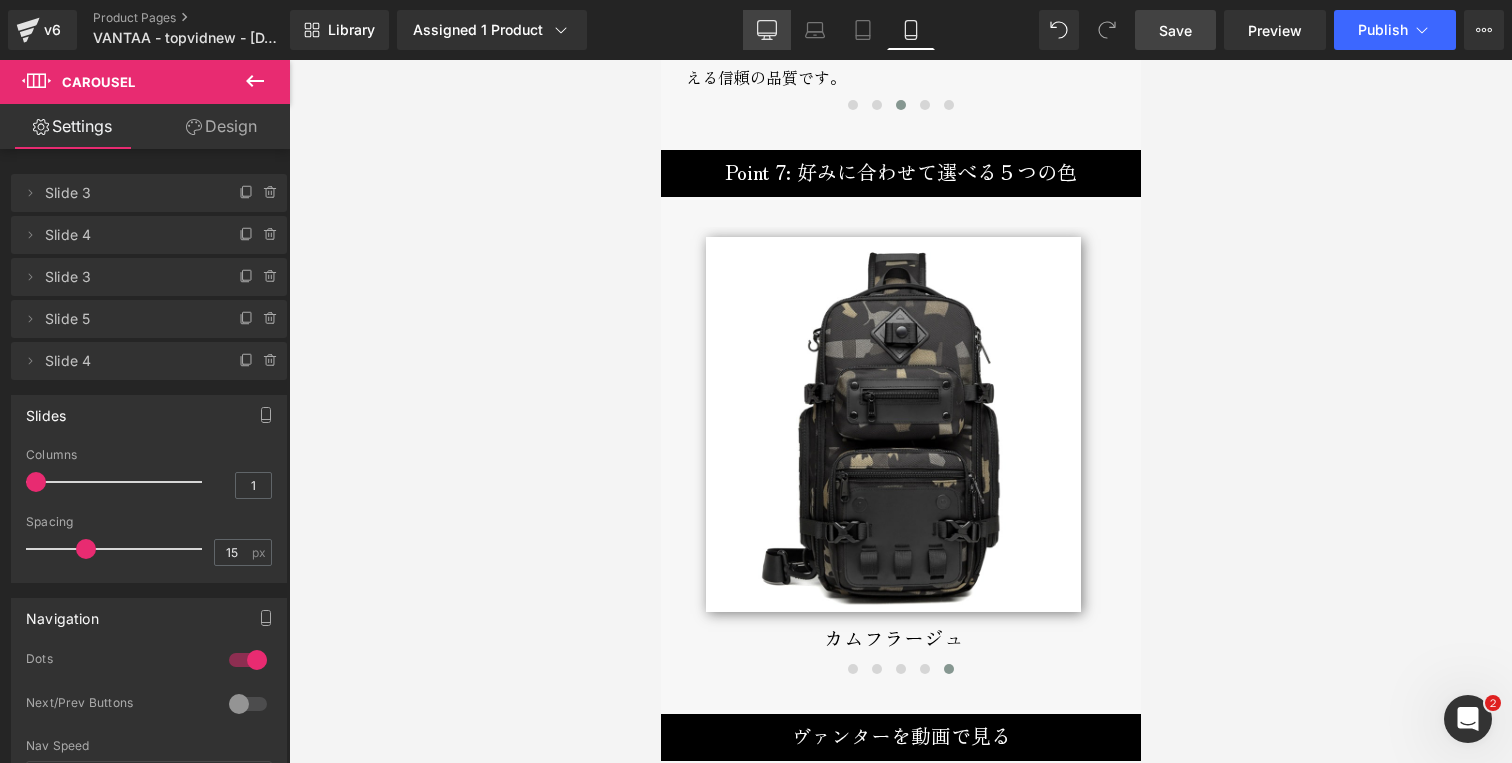 click 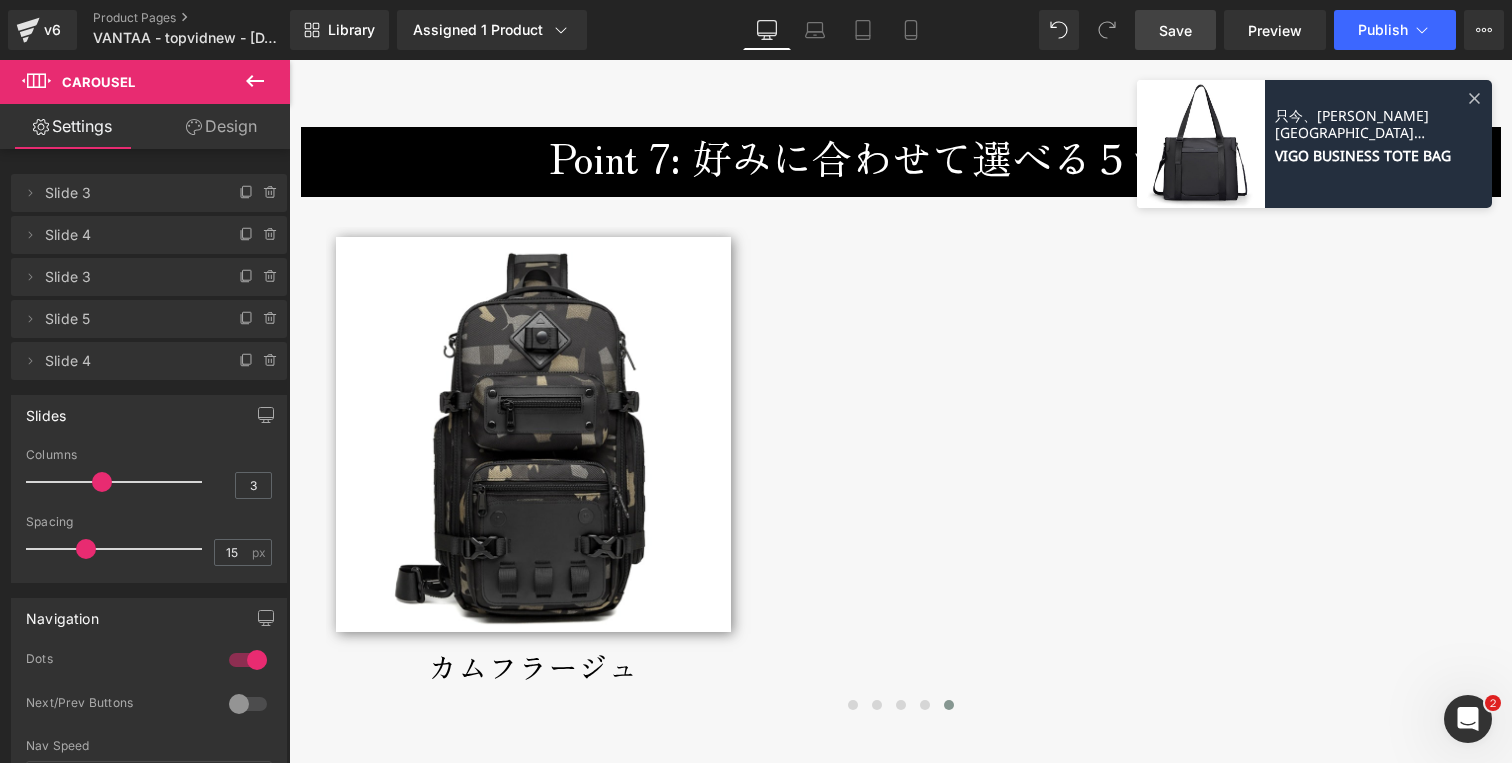 scroll, scrollTop: 7057, scrollLeft: 0, axis: vertical 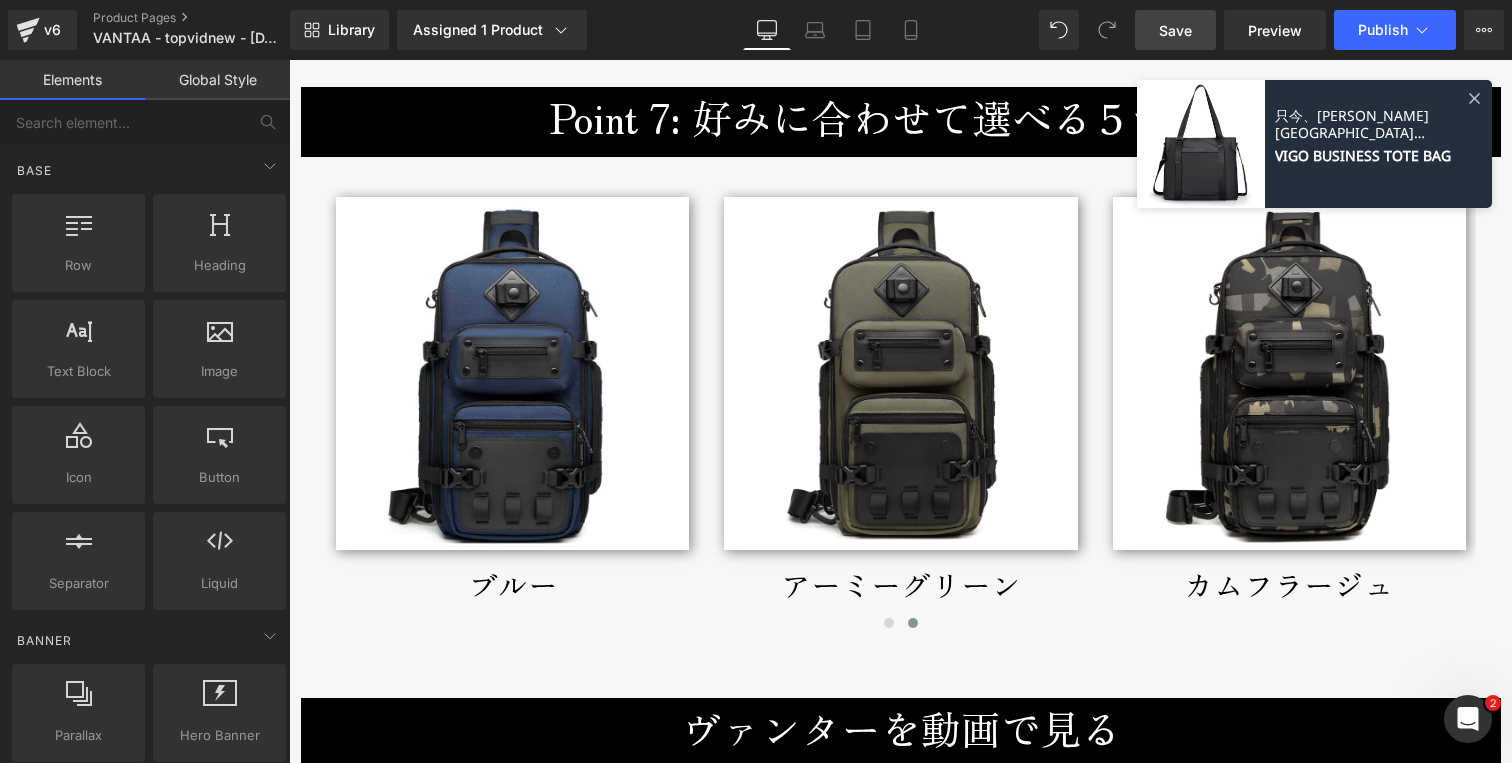 click 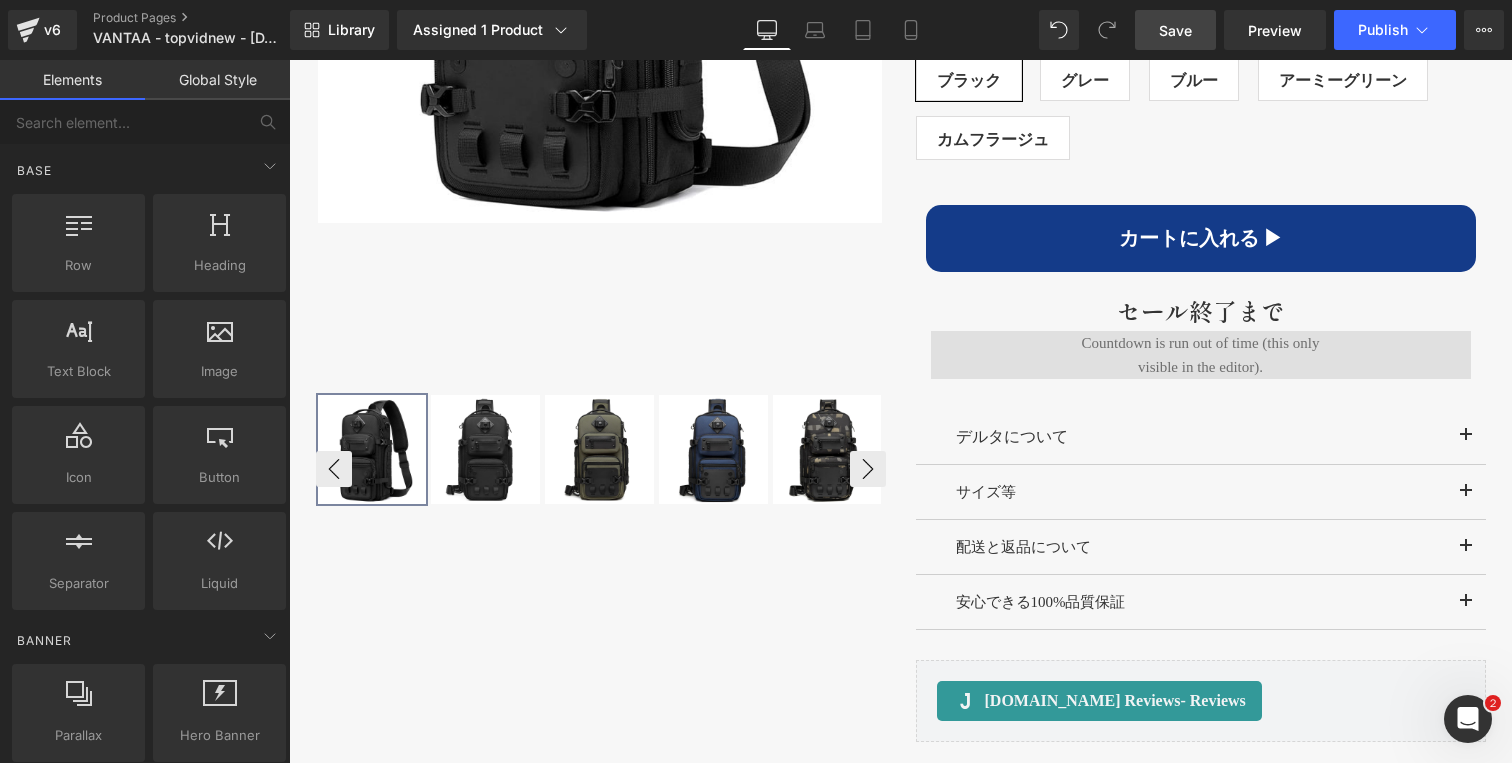 scroll, scrollTop: 1603, scrollLeft: 0, axis: vertical 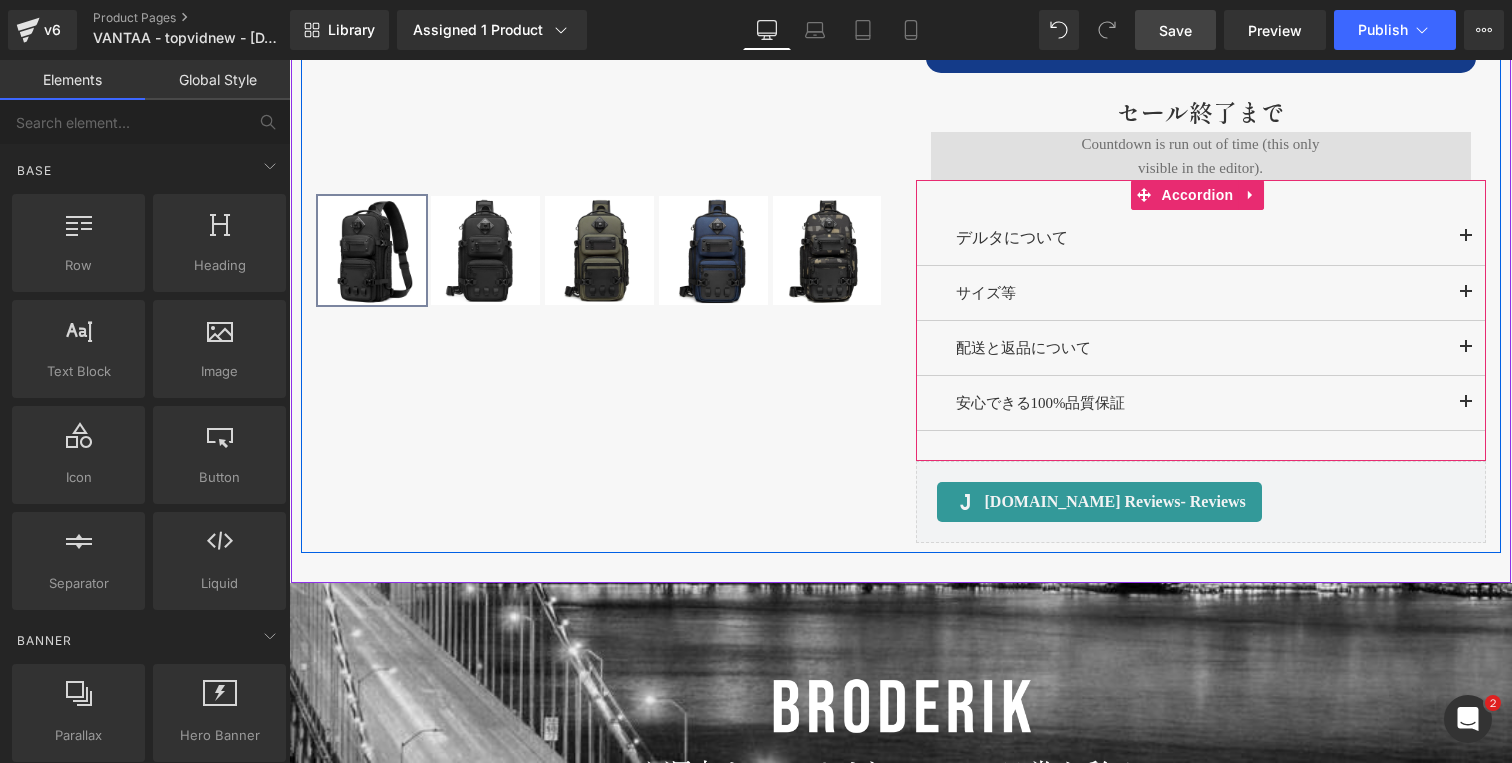 click on "デルタについて
Text Block" at bounding box center [1201, 238] 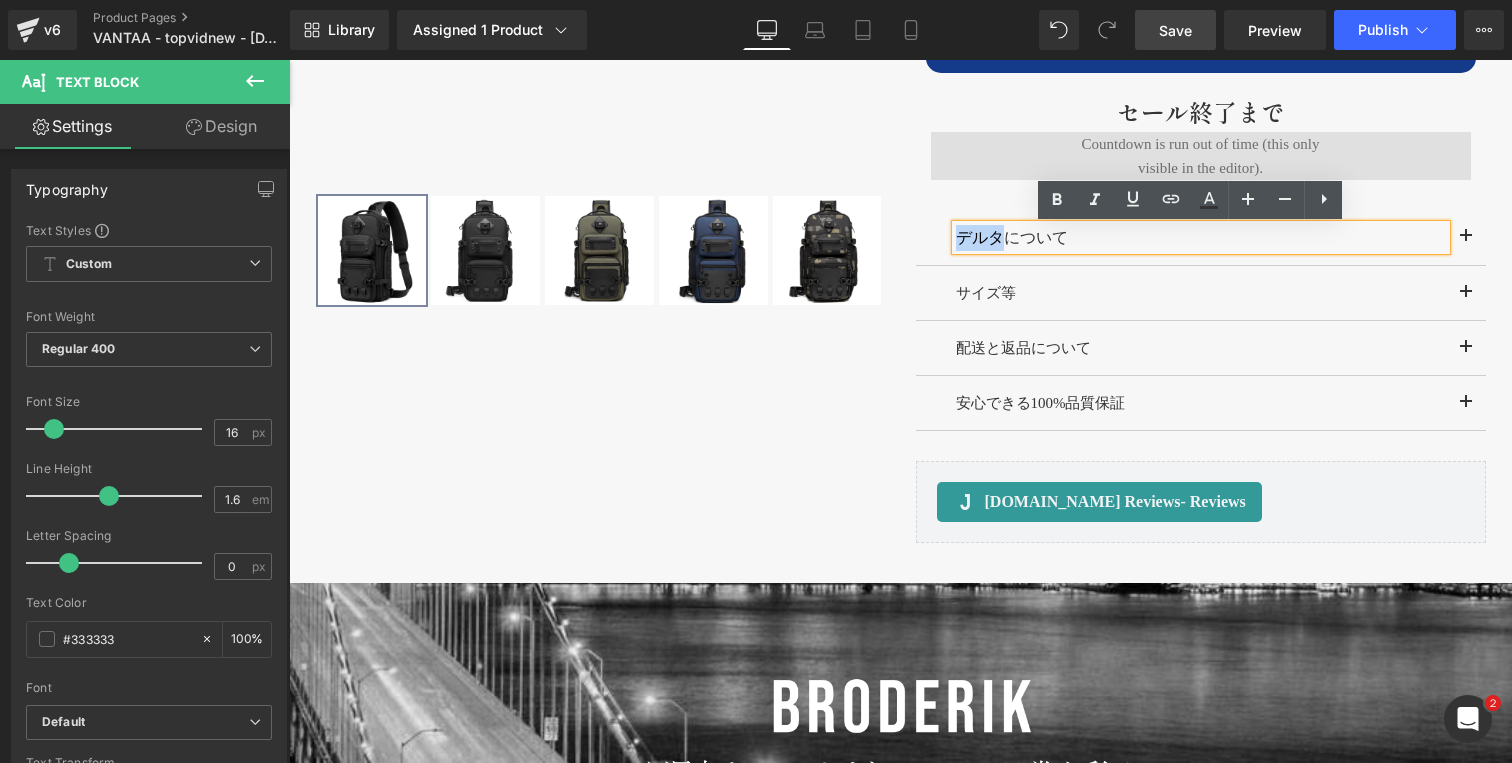 drag, startPoint x: 952, startPoint y: 240, endPoint x: 991, endPoint y: 239, distance: 39.012817 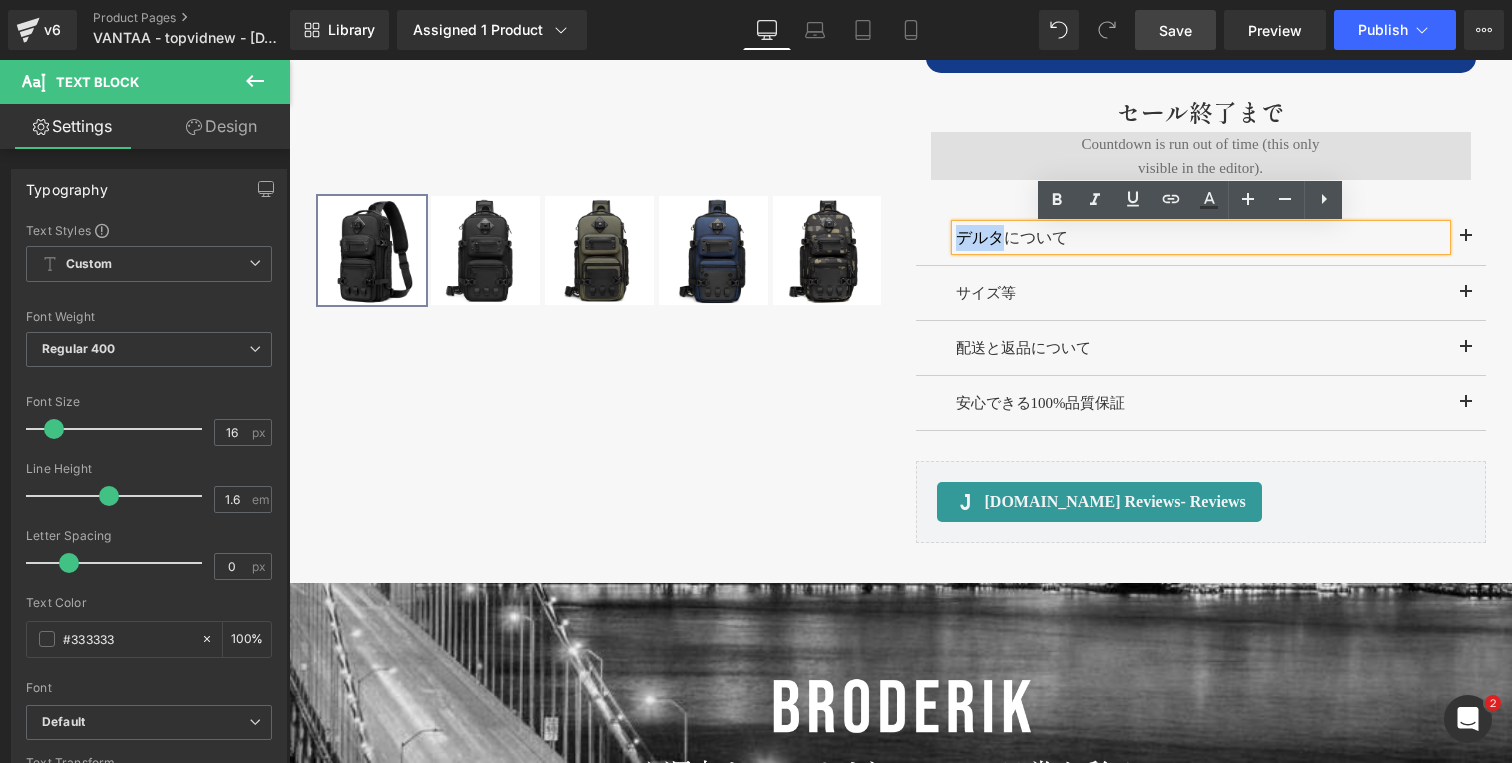type 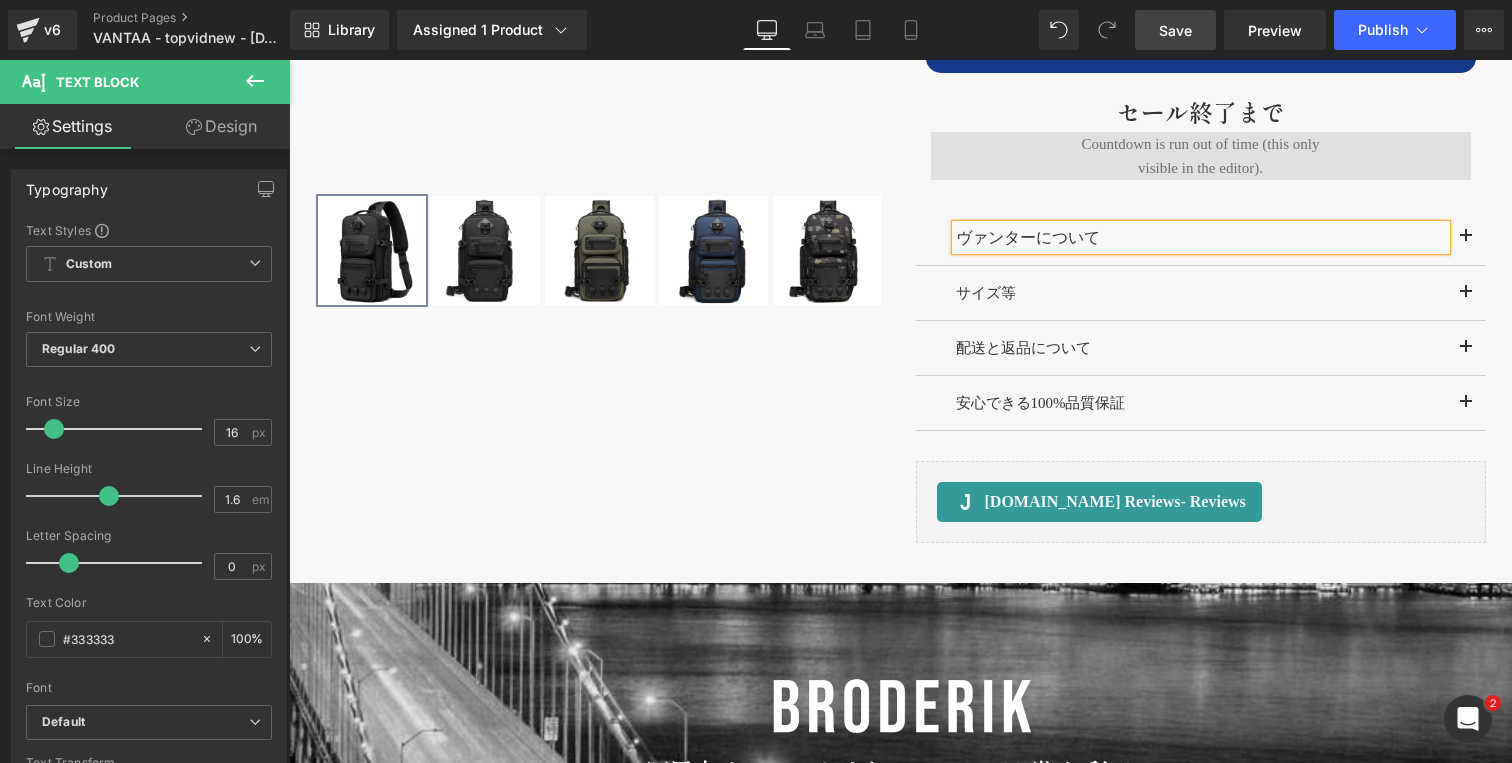 click at bounding box center (1466, 293) 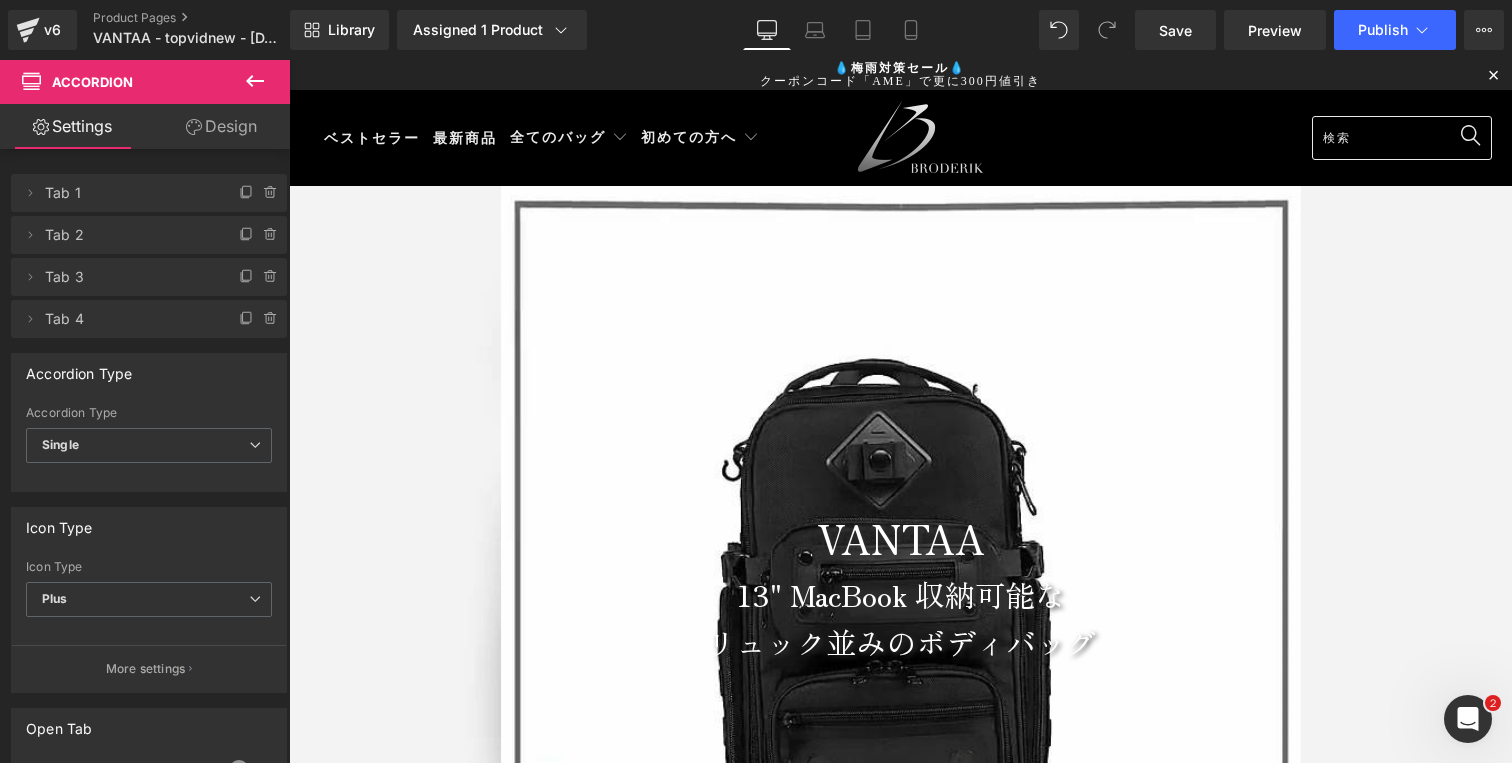 scroll, scrollTop: 0, scrollLeft: 0, axis: both 